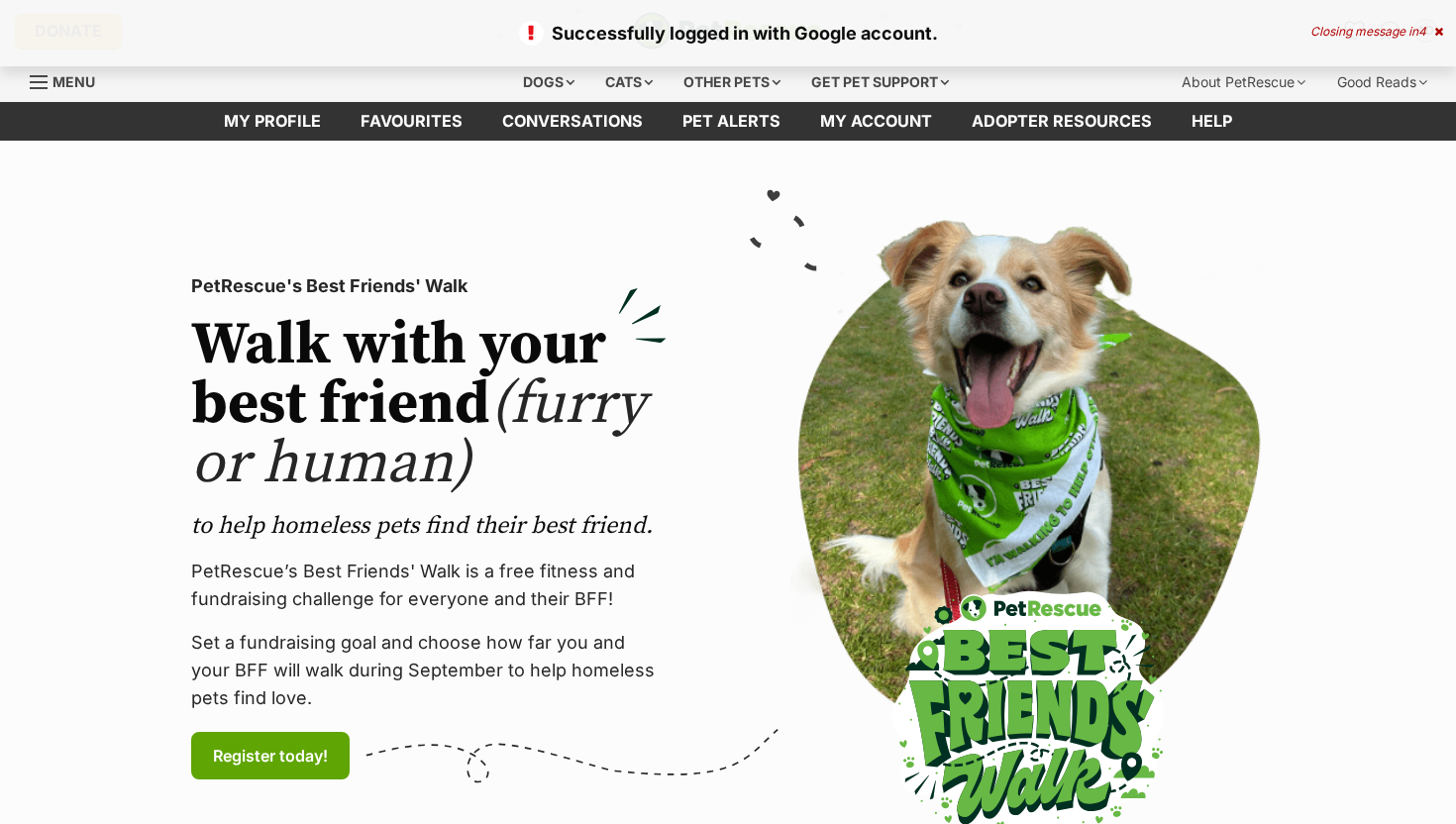 scroll, scrollTop: 0, scrollLeft: 0, axis: both 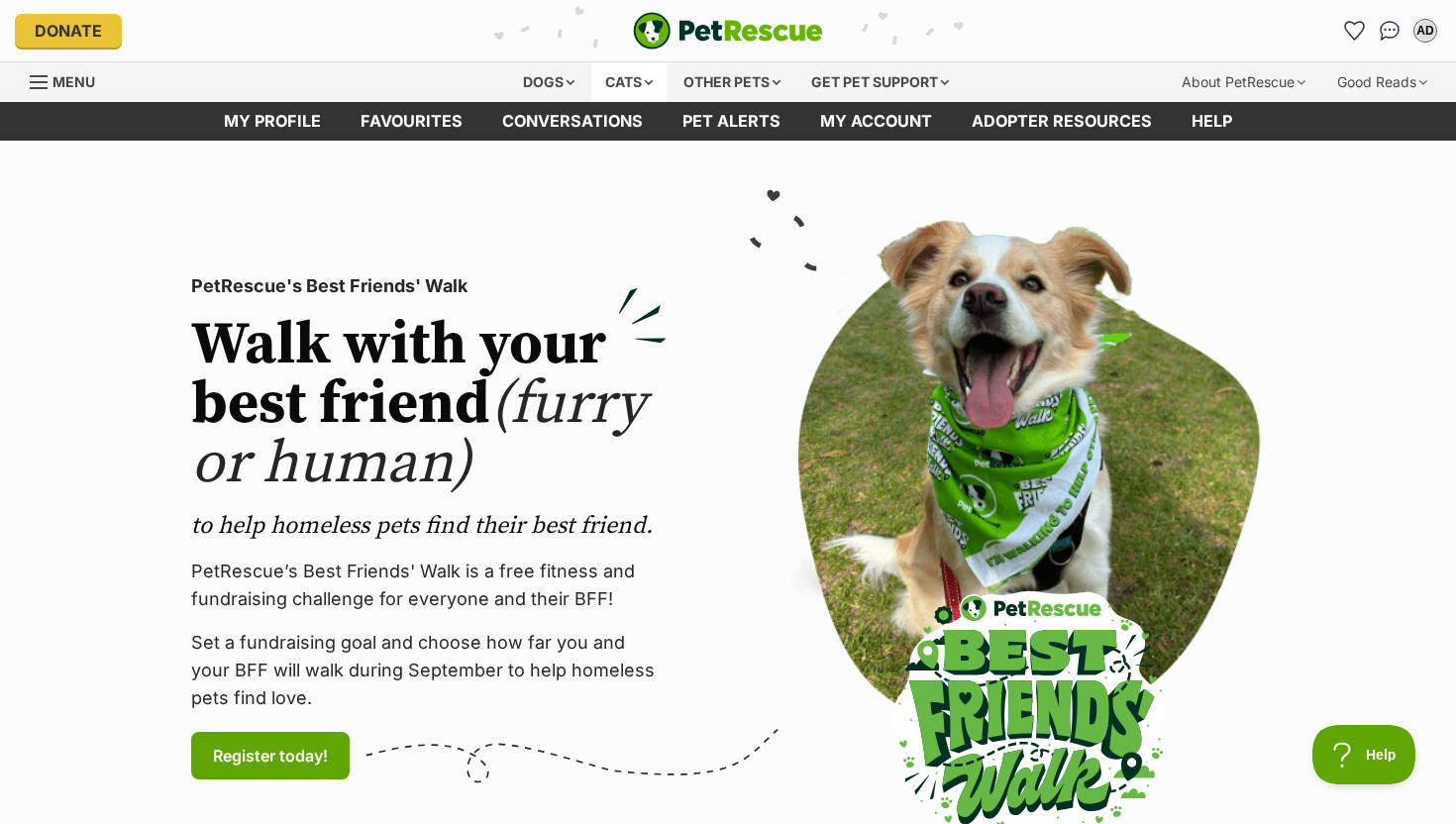click on "Cats" at bounding box center (629, 82) 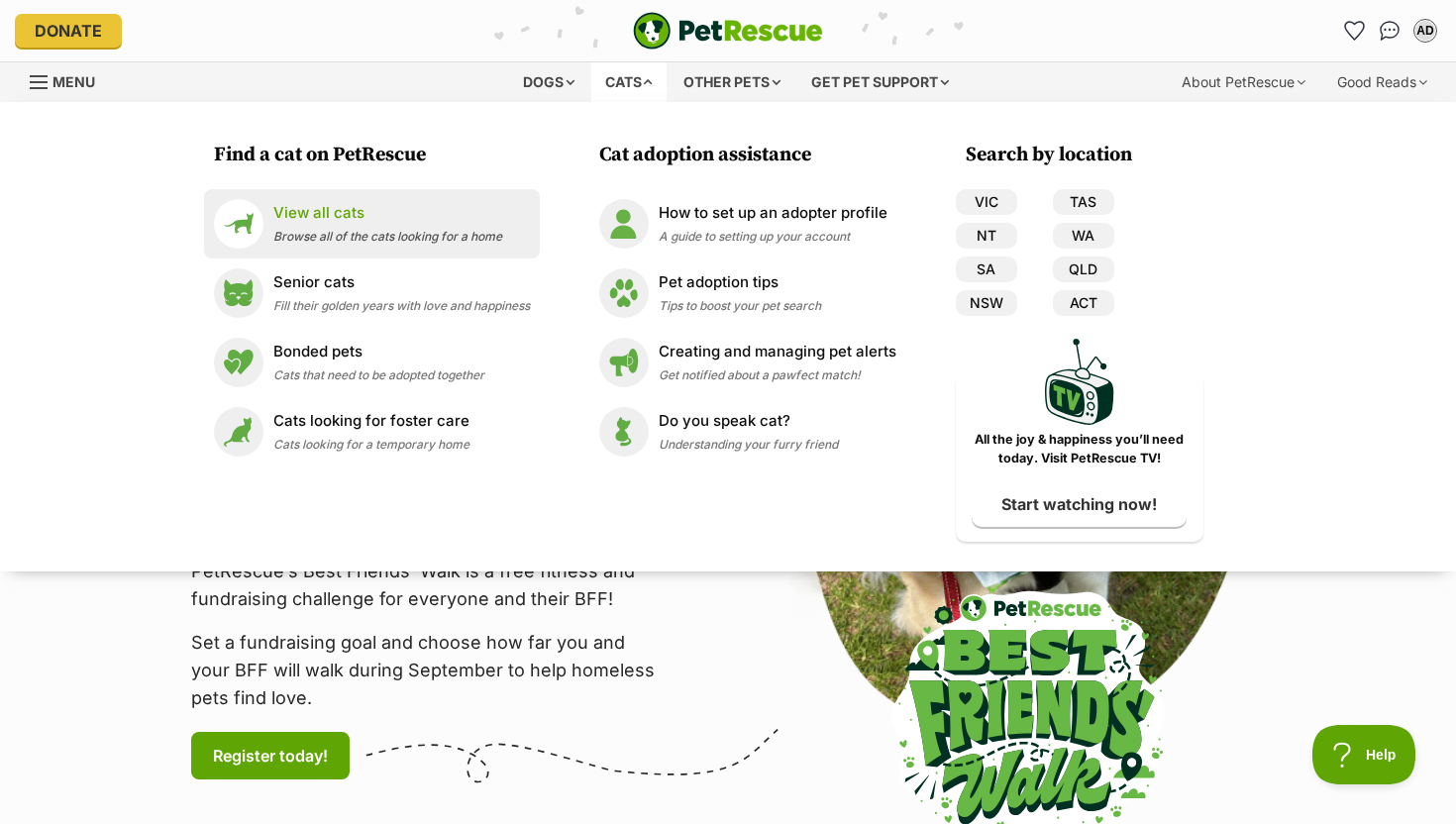 click on "View all cats
Browse all of the cats looking for a home" at bounding box center (387, 223) 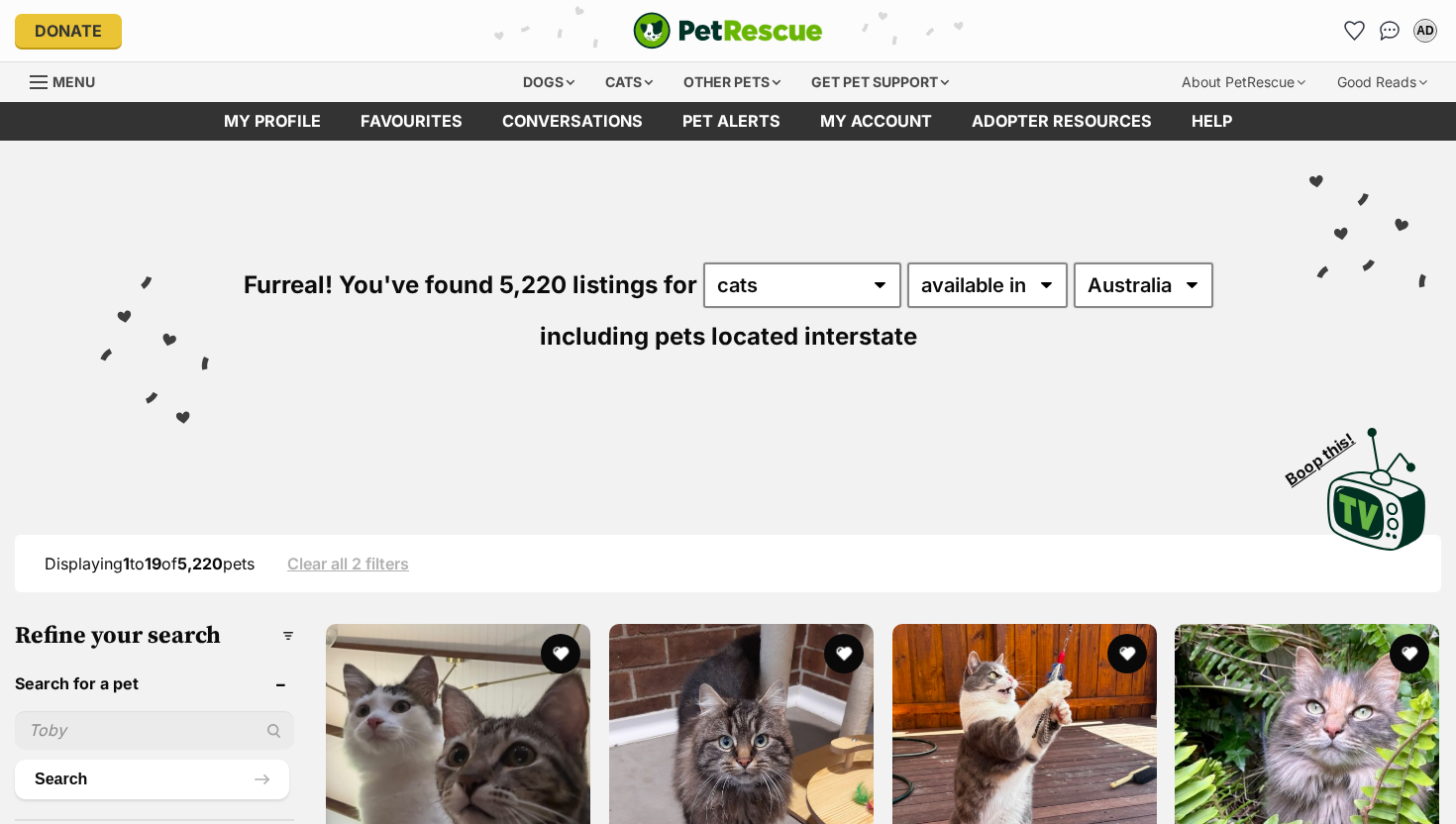 scroll, scrollTop: 0, scrollLeft: 0, axis: both 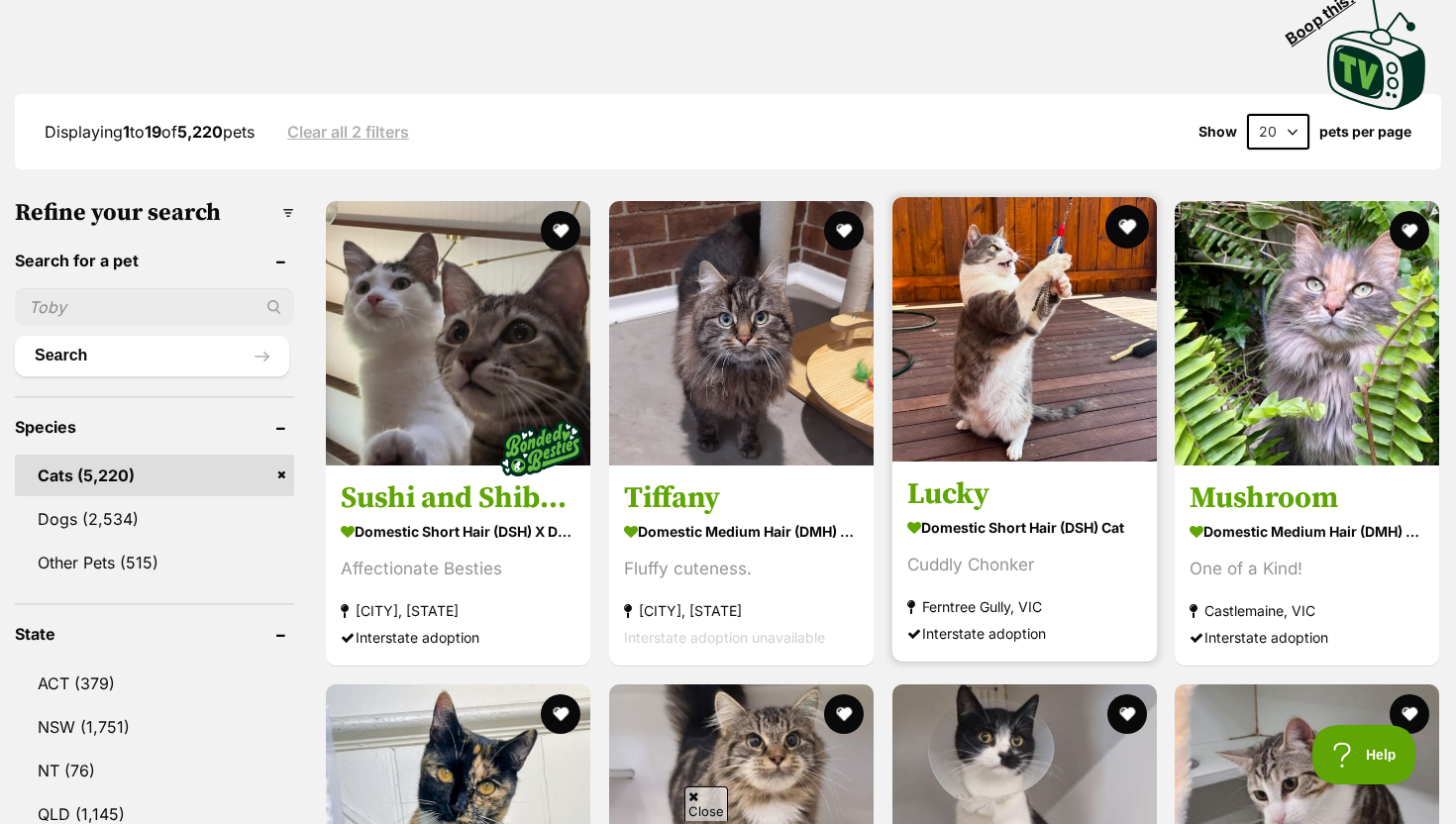 click at bounding box center [1126, 227] 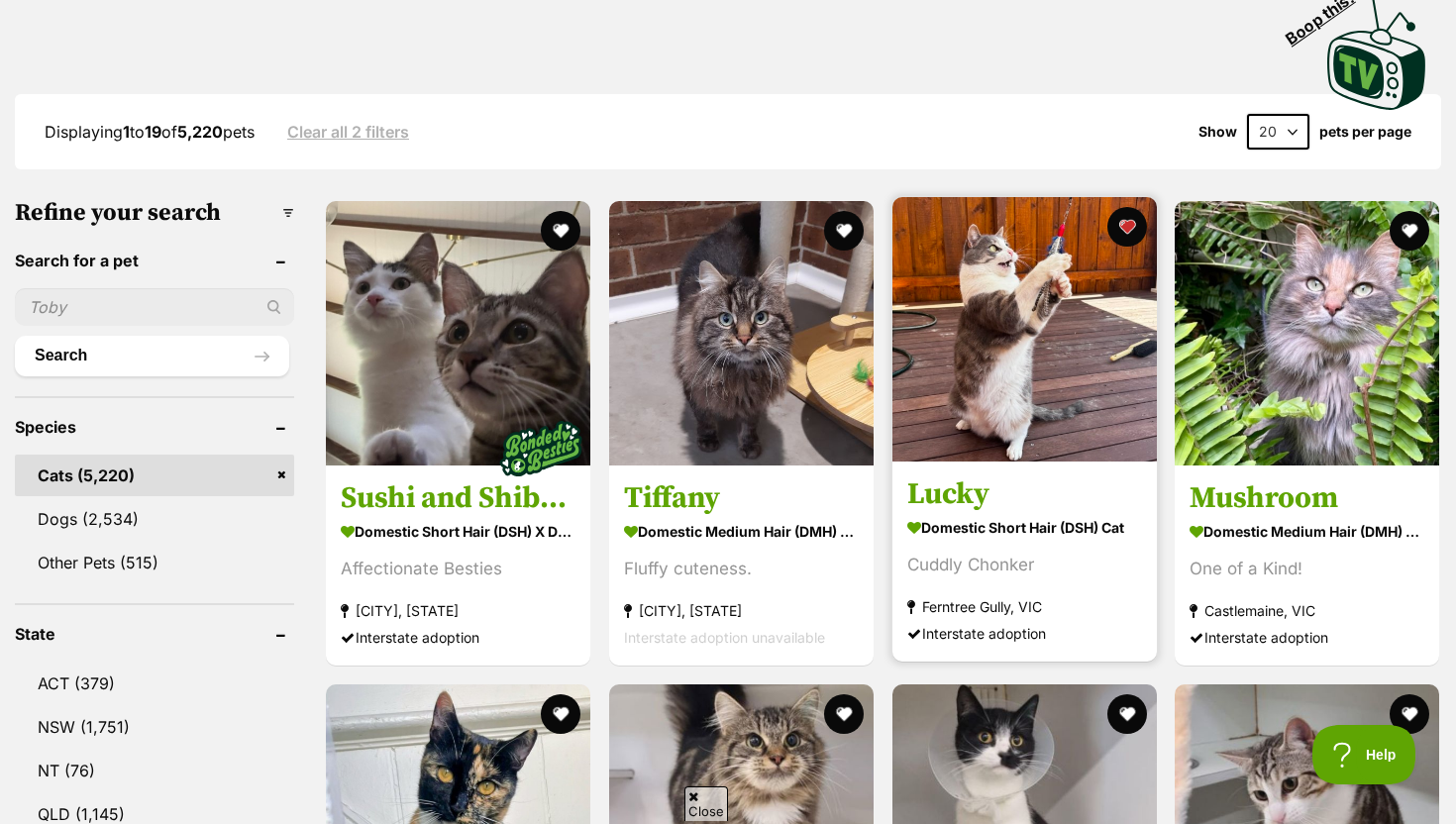 click at bounding box center (1024, 329) 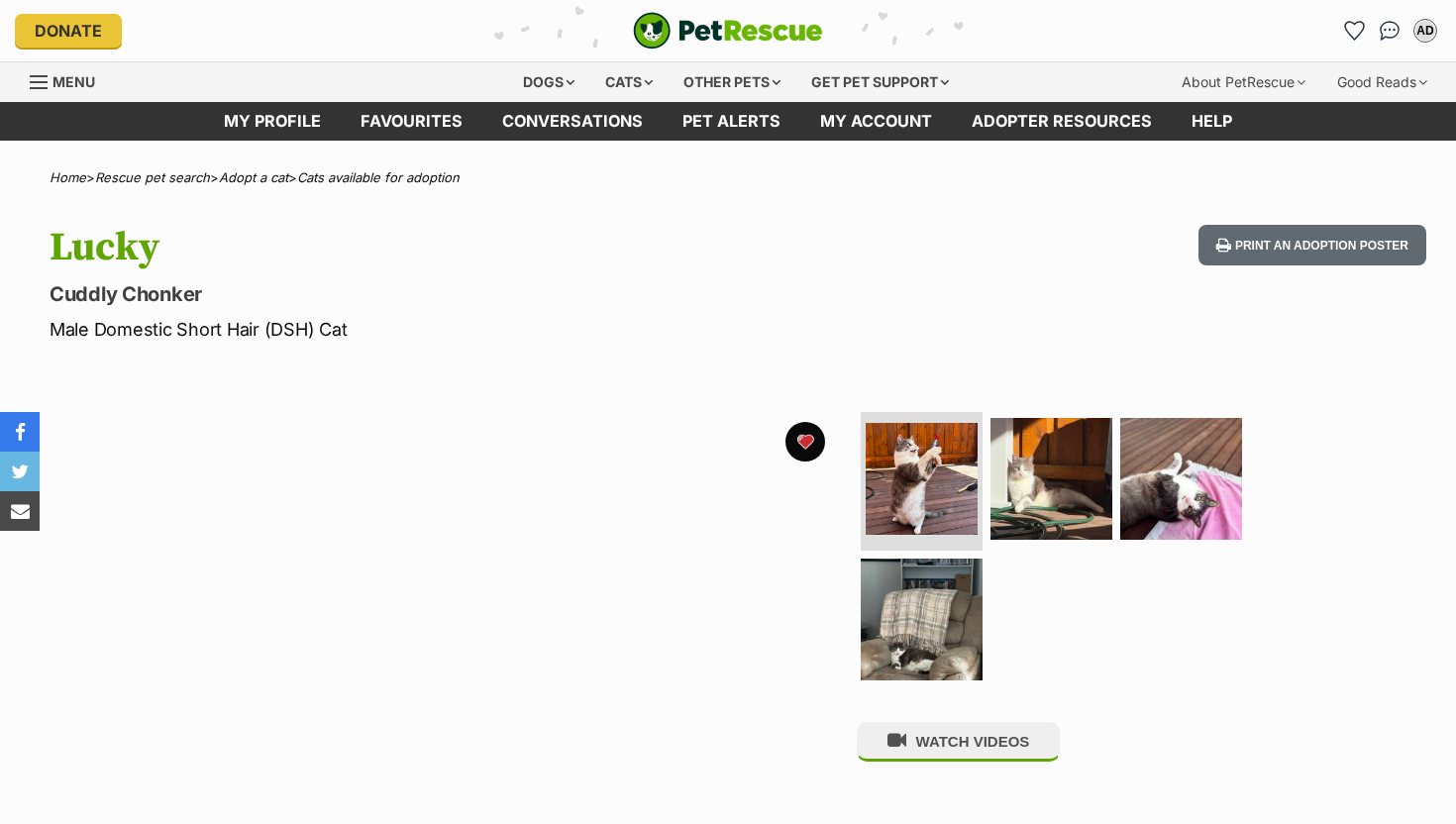 scroll, scrollTop: 0, scrollLeft: 0, axis: both 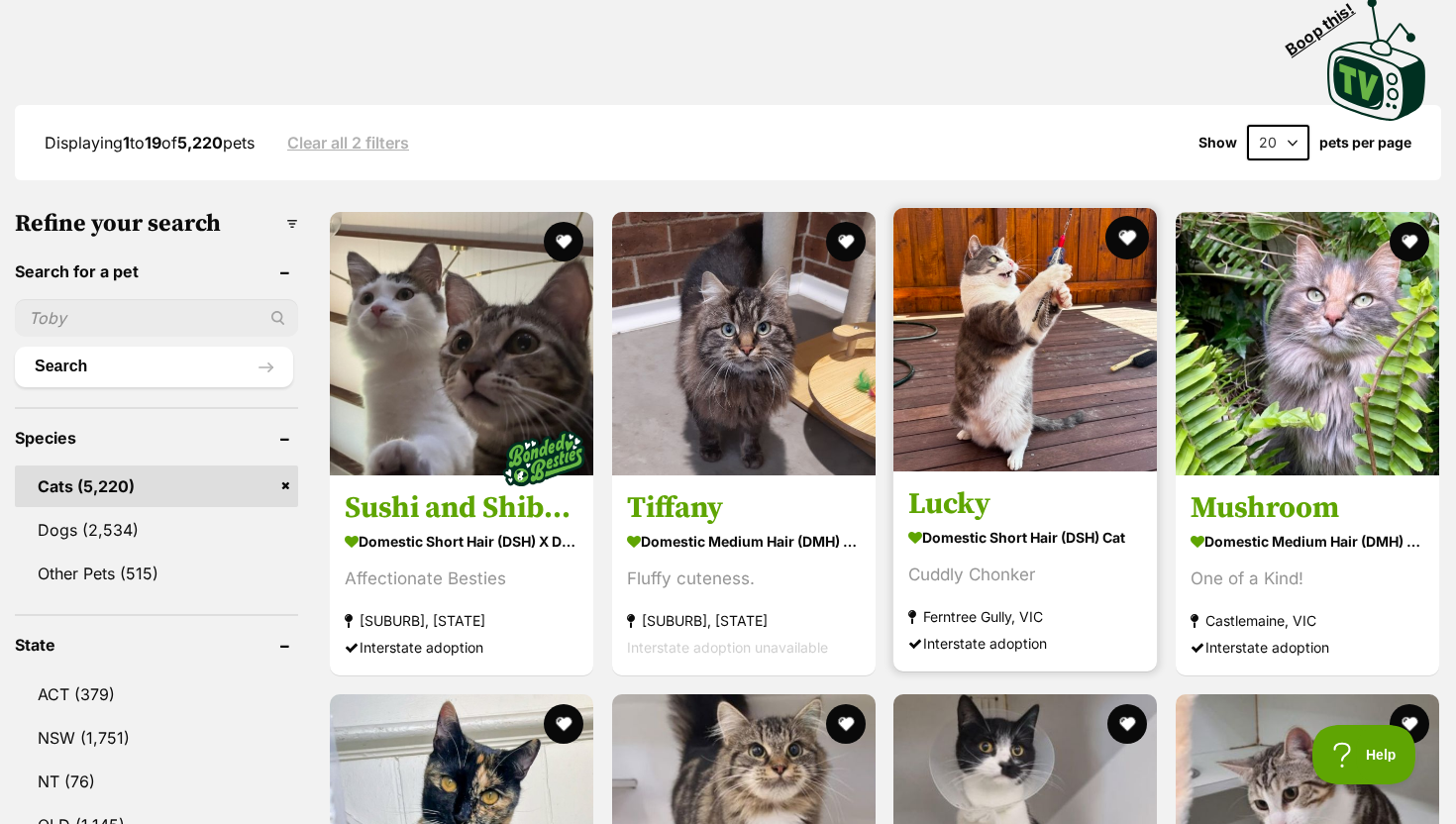 click at bounding box center [1127, 238] 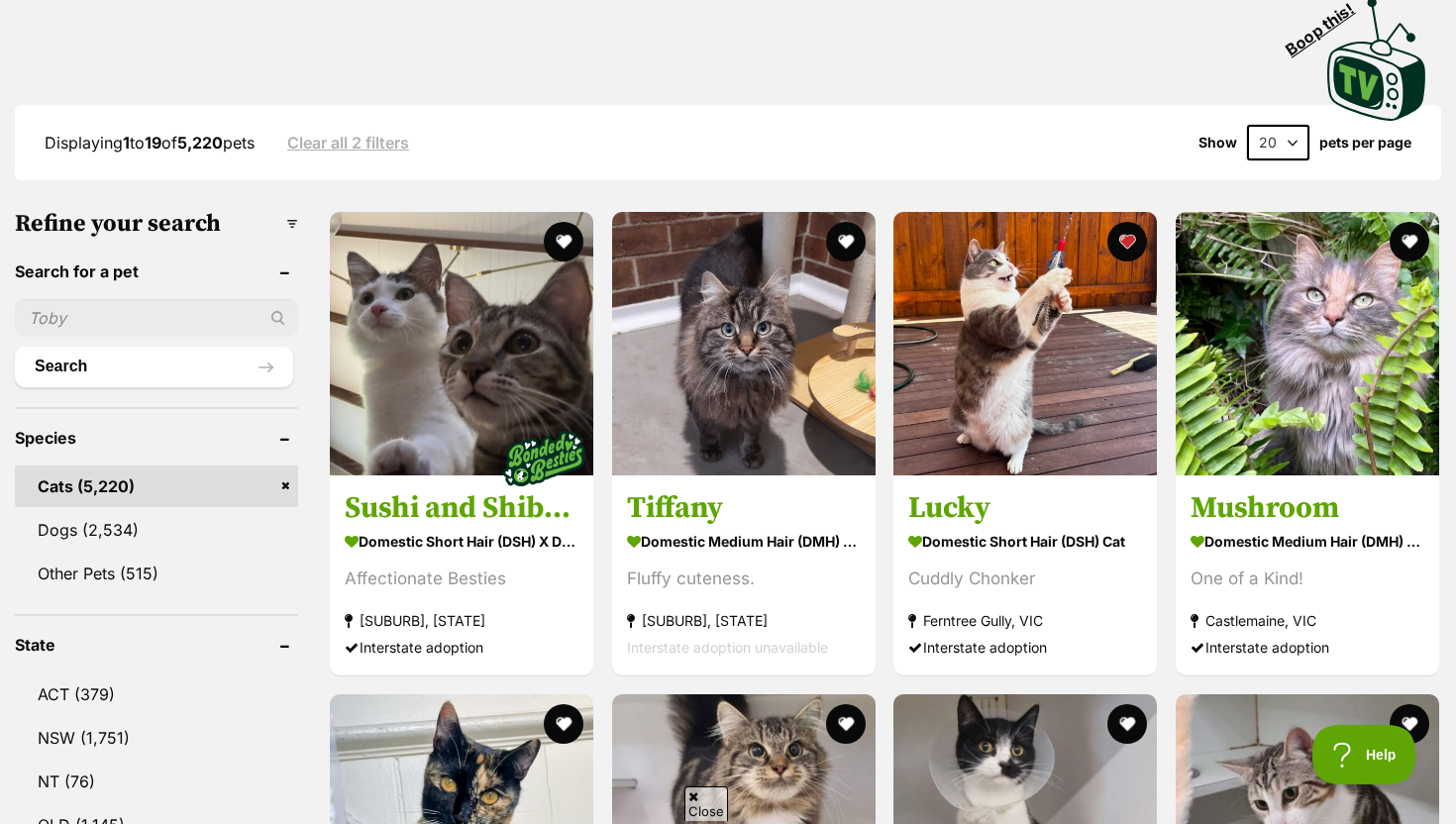 scroll, scrollTop: 642, scrollLeft: 0, axis: vertical 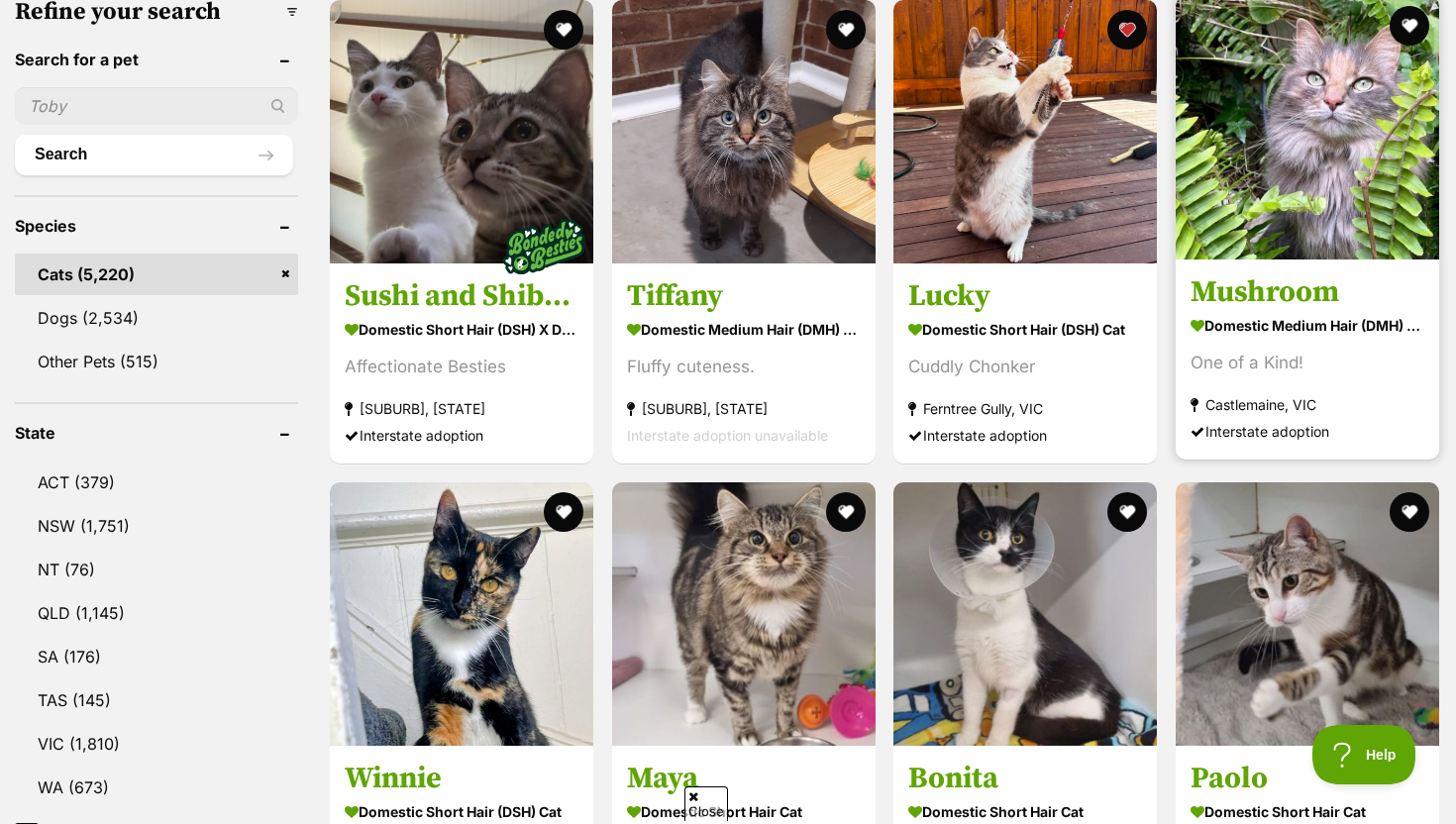 click at bounding box center (1307, 128) 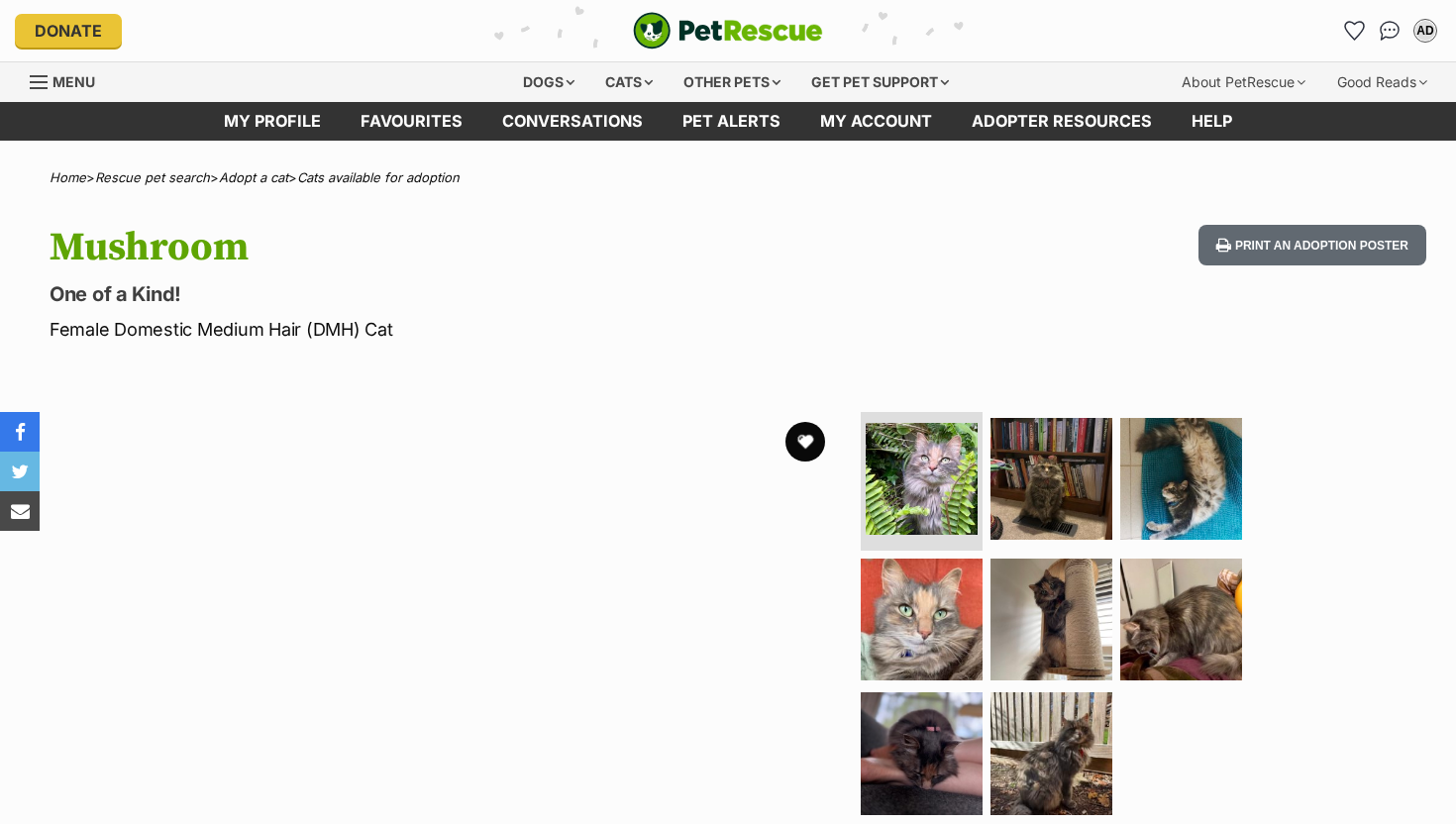 scroll, scrollTop: 0, scrollLeft: 0, axis: both 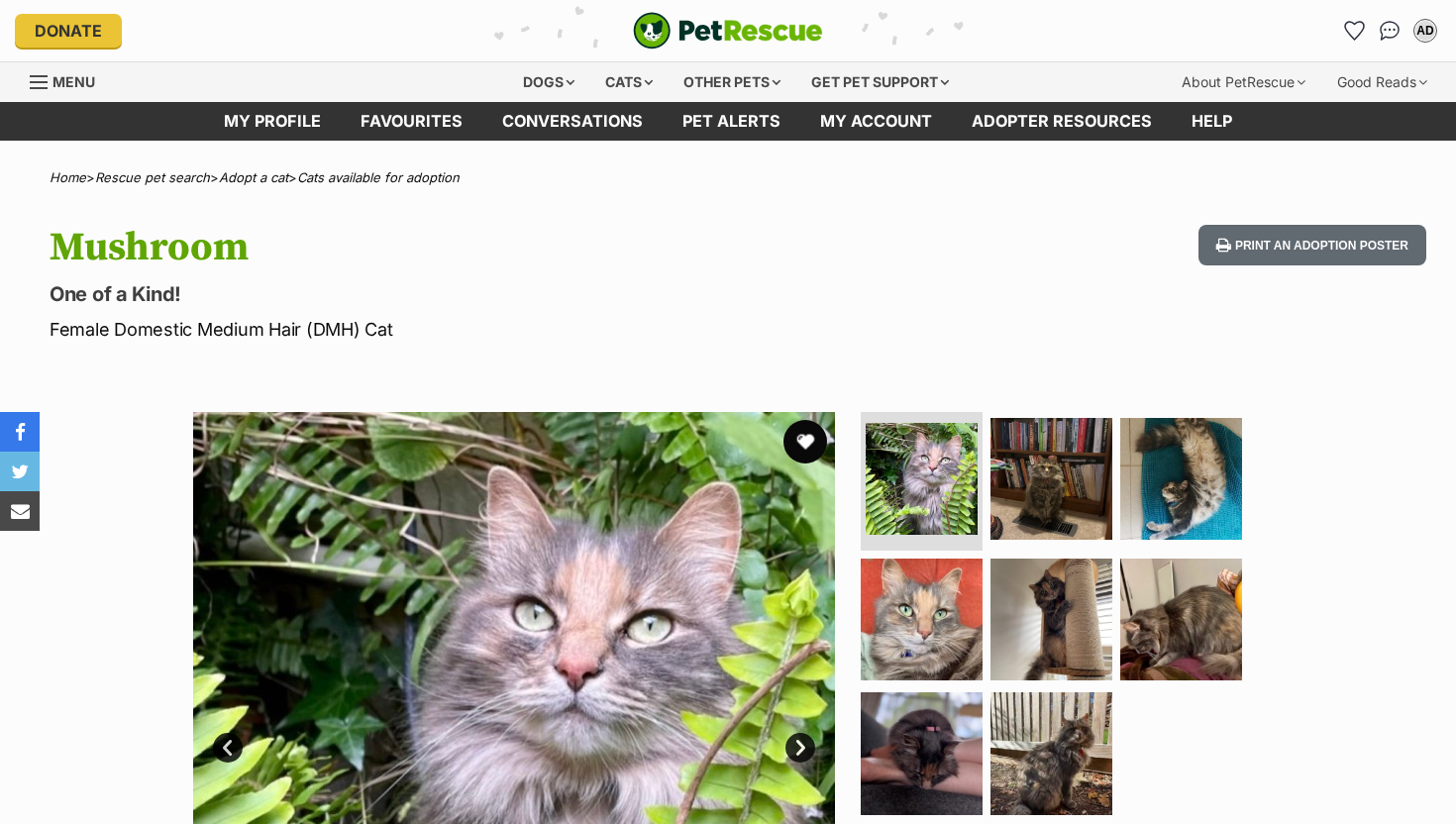 click at bounding box center (805, 442) 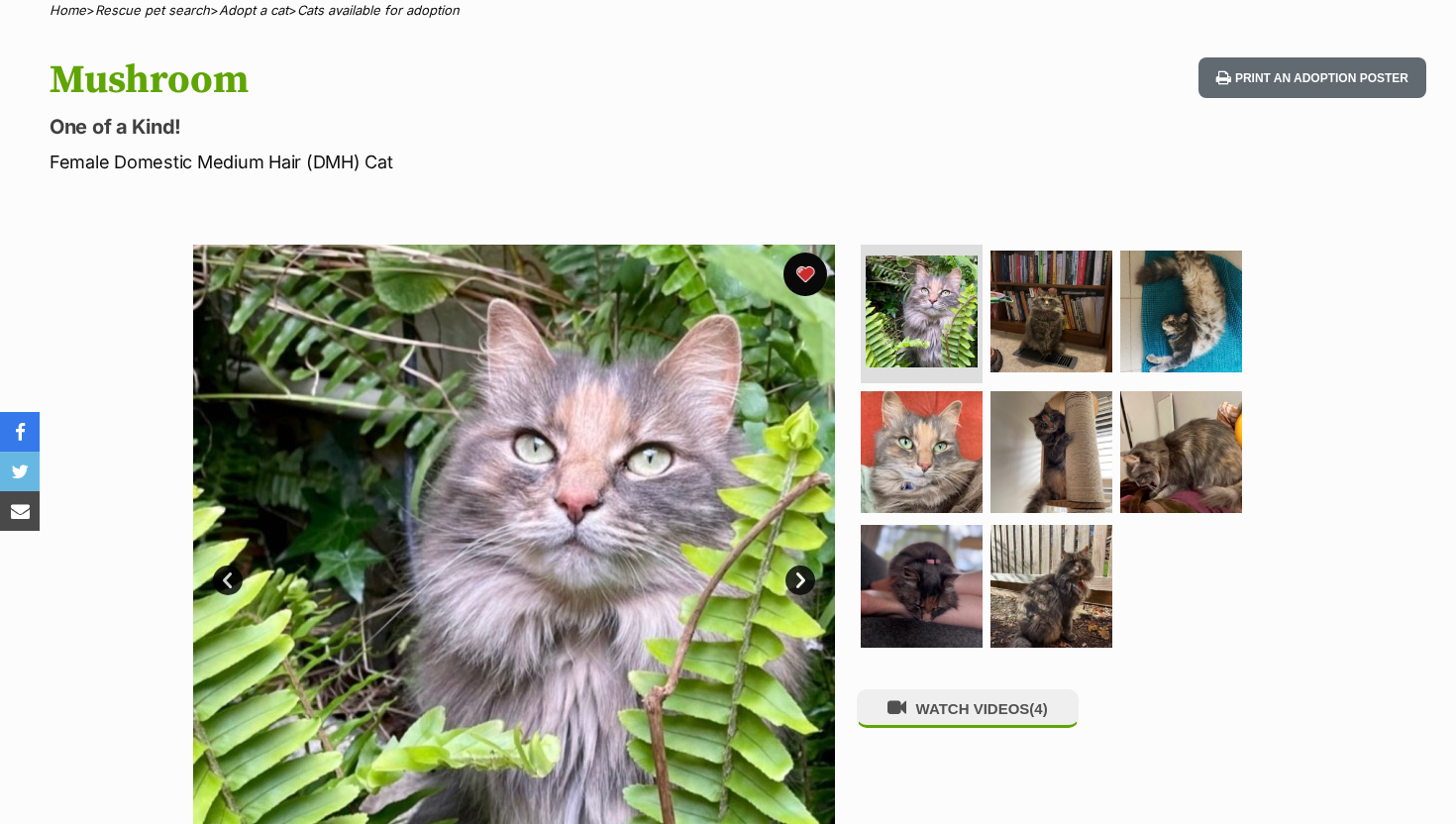 scroll, scrollTop: 258, scrollLeft: 0, axis: vertical 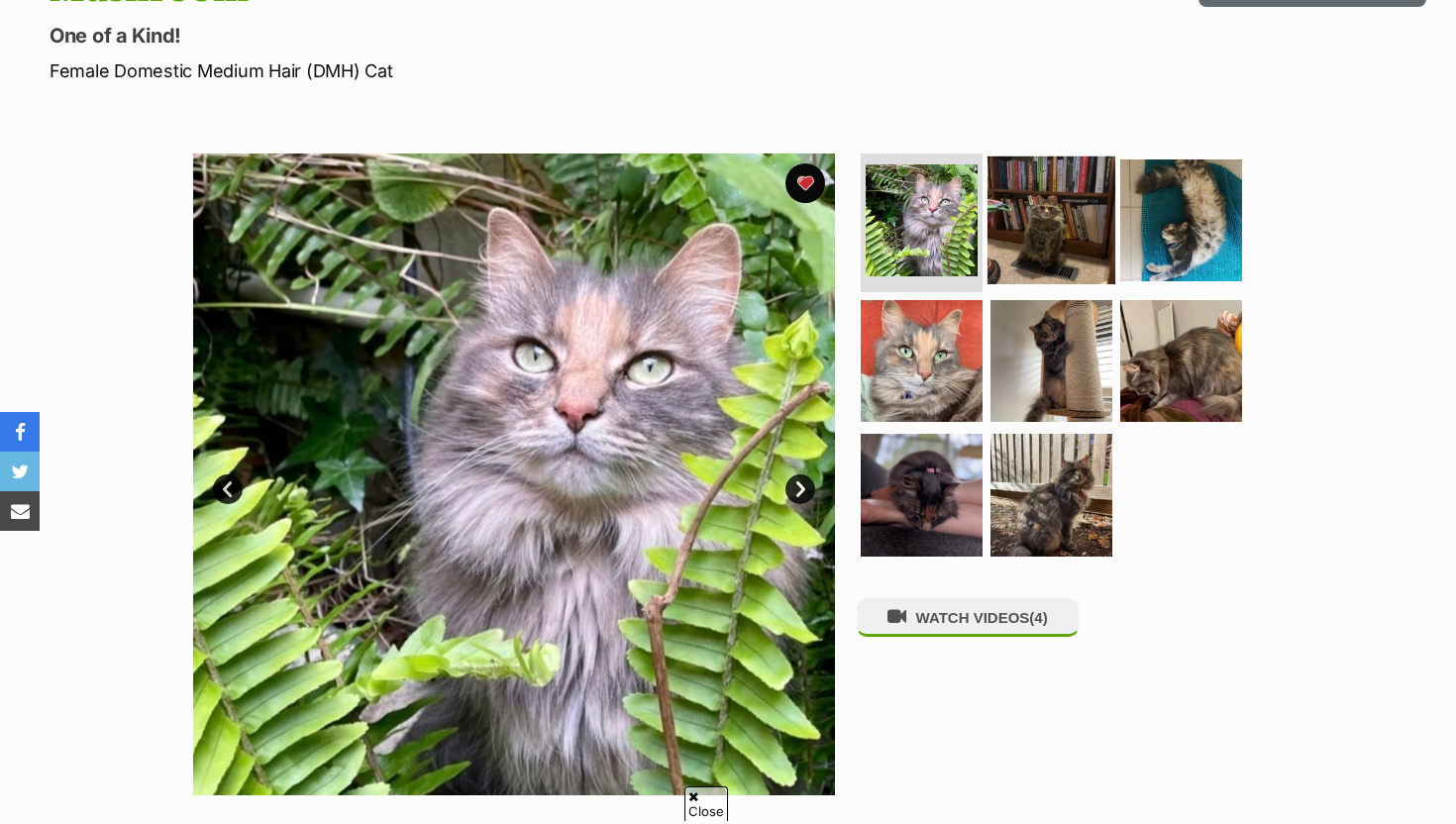 click at bounding box center (1051, 220) 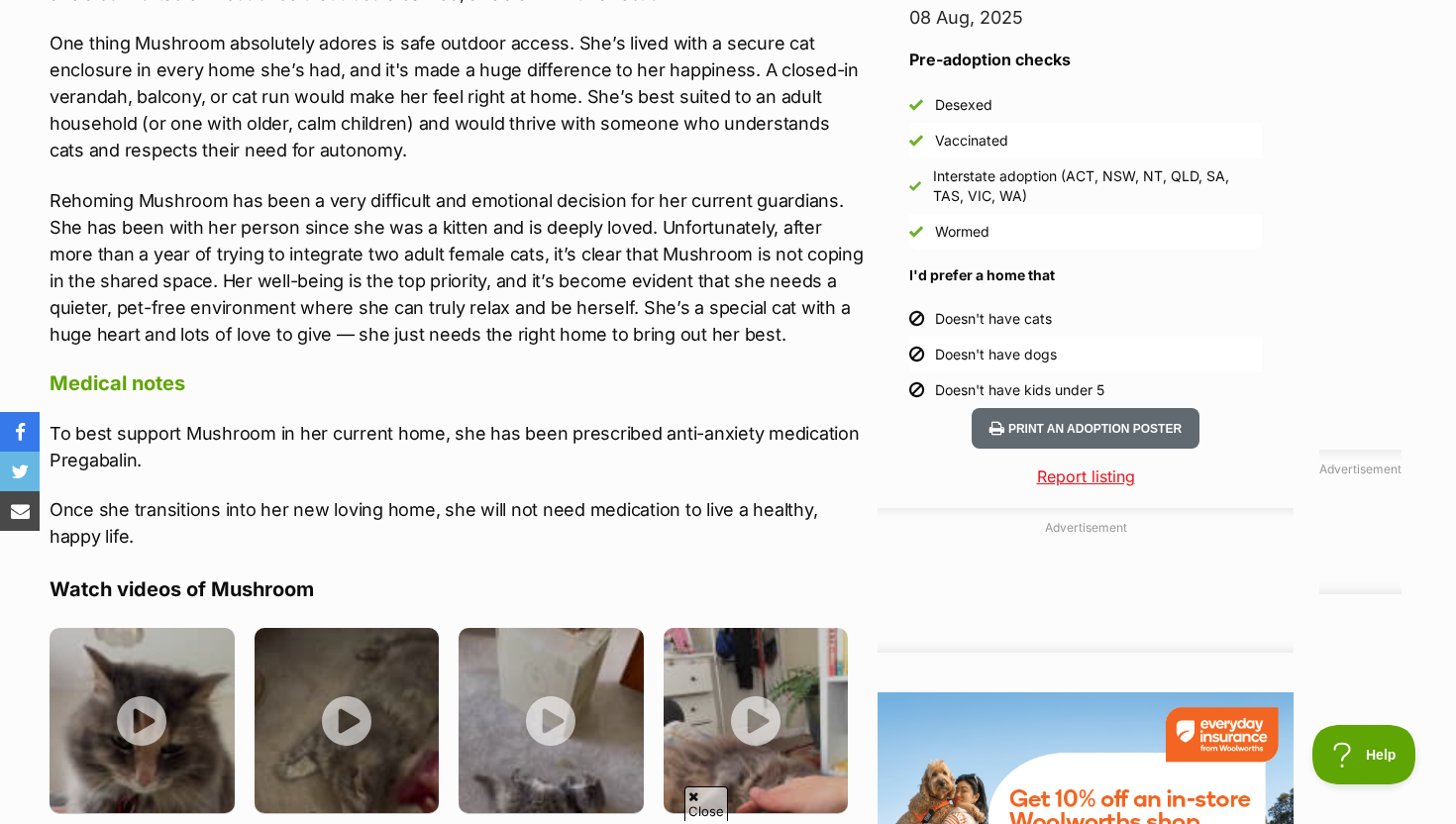 scroll, scrollTop: 1803, scrollLeft: 0, axis: vertical 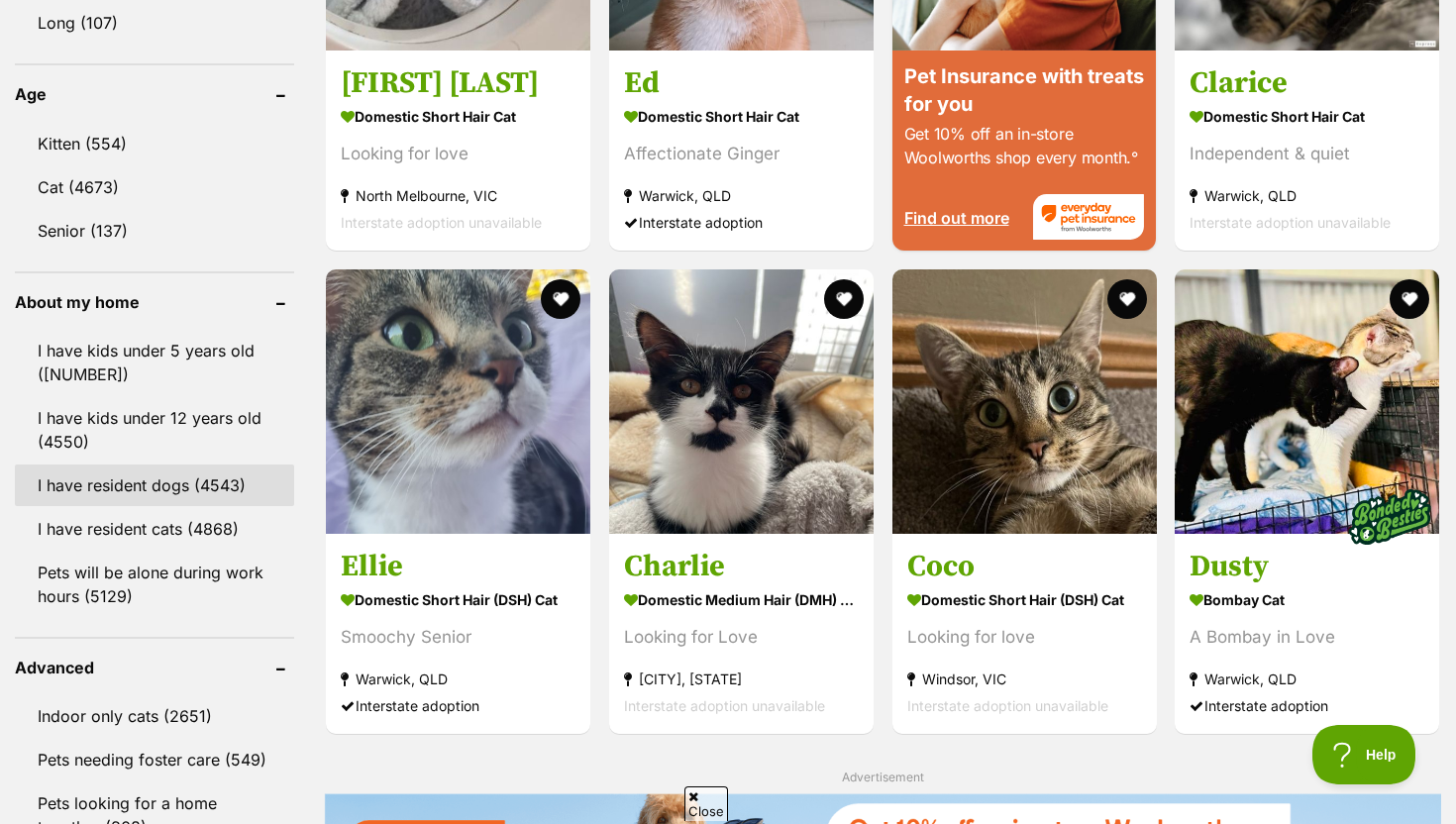 click on "I have resident dogs (4543)" at bounding box center [155, 485] 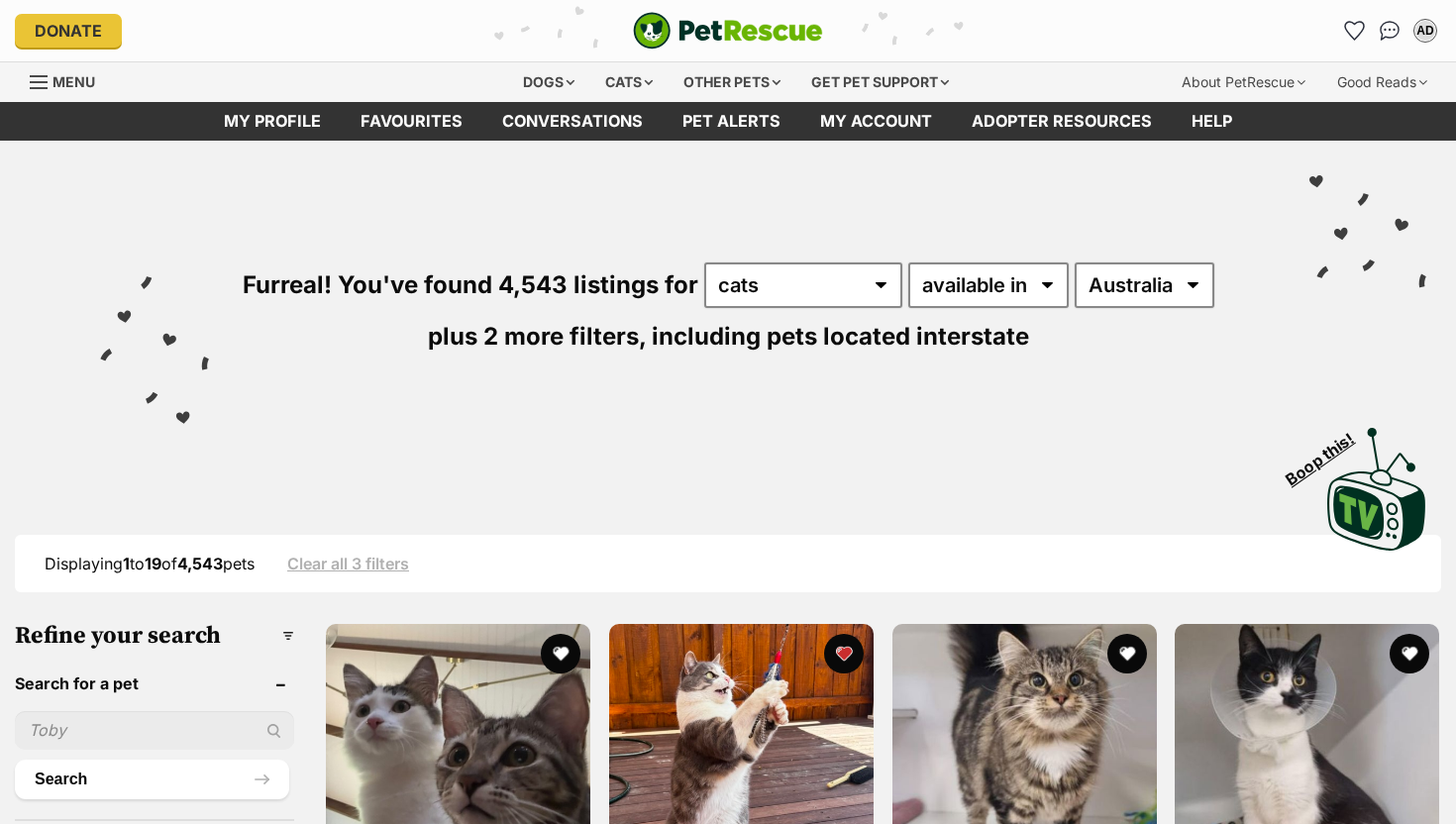 scroll, scrollTop: 0, scrollLeft: 0, axis: both 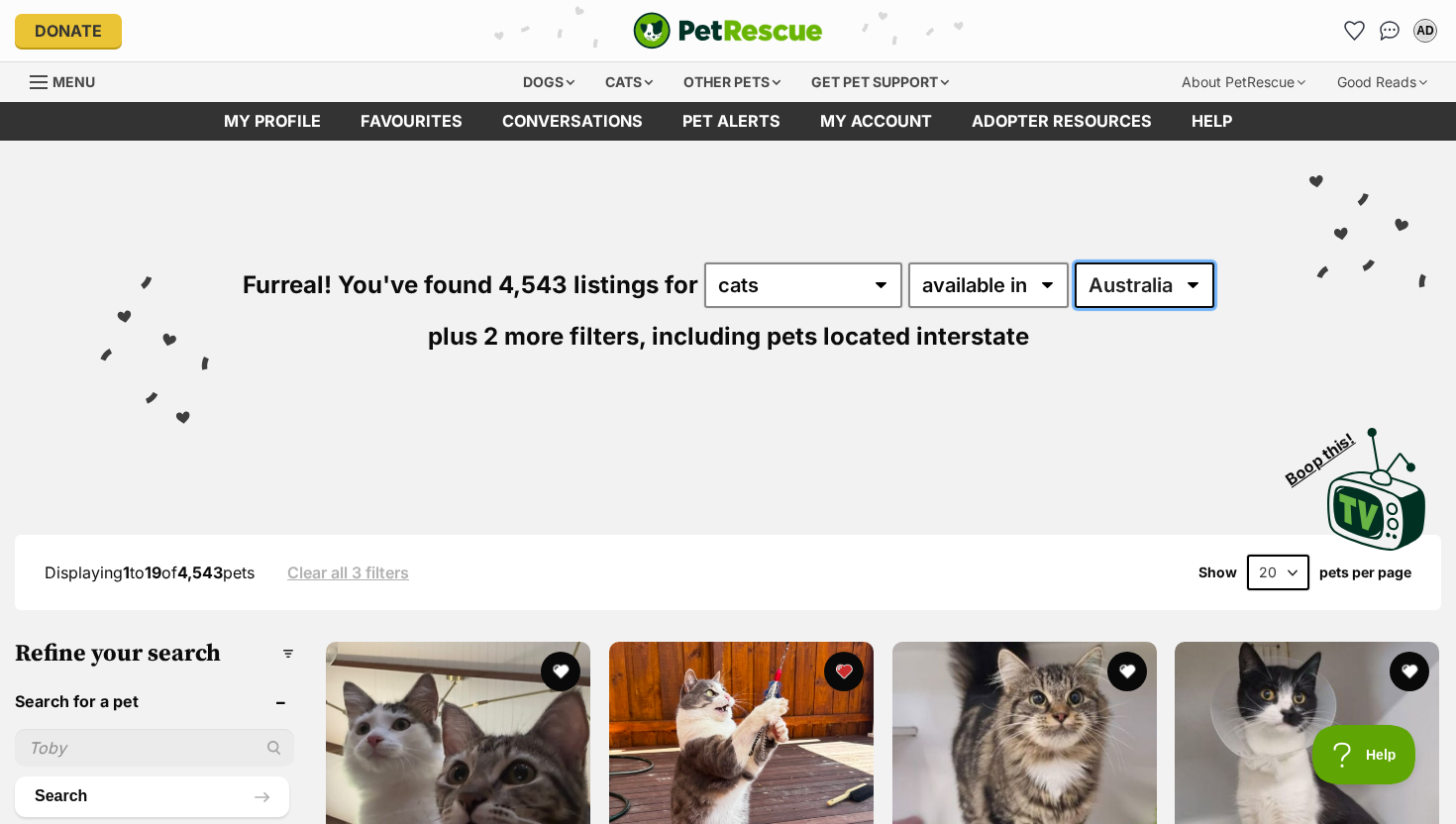 click on "Australia
ACT
NSW
NT
QLD
SA
TAS
VIC
WA" at bounding box center [1144, 285] 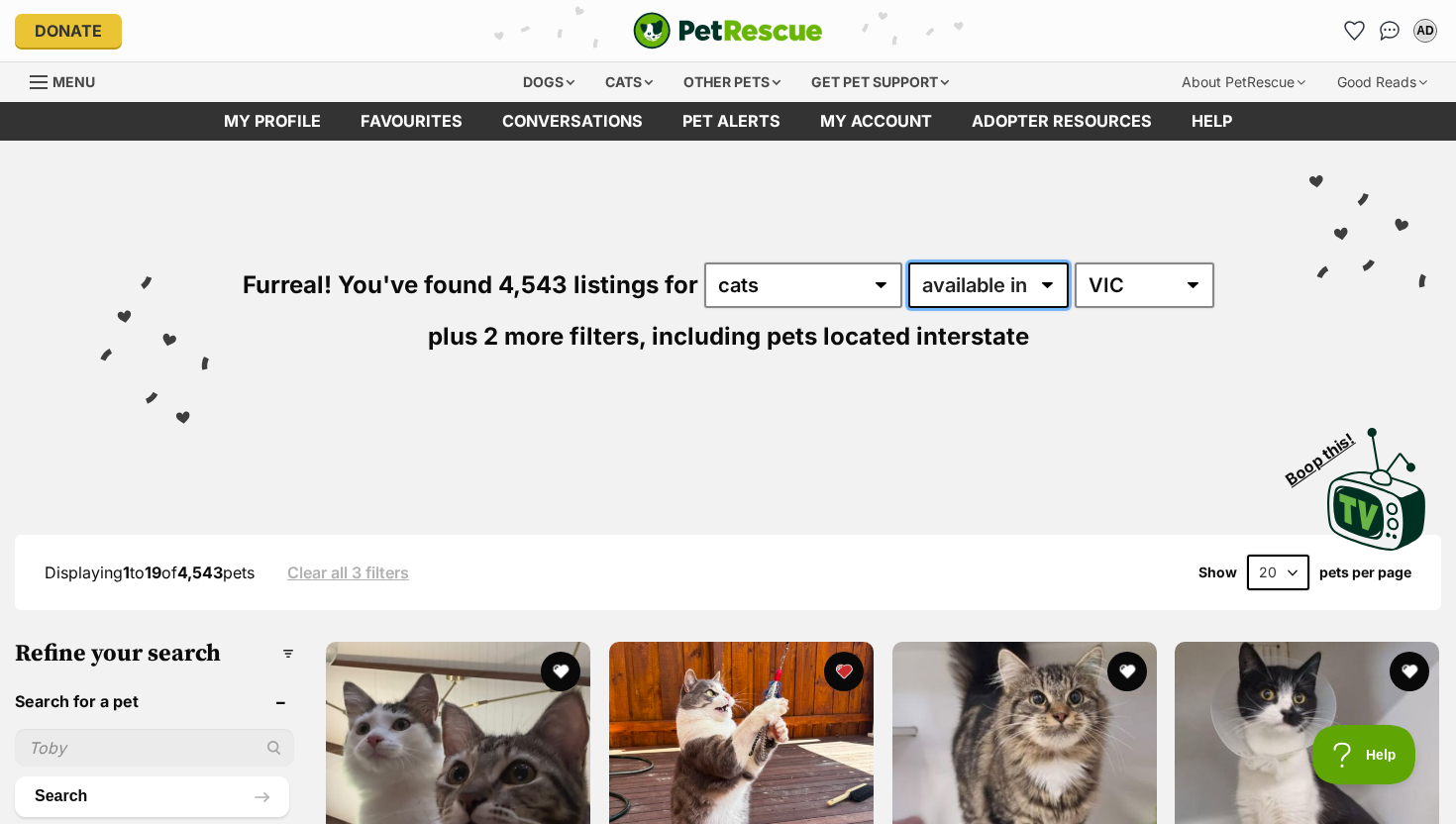 click on "available in
located in" at bounding box center (988, 285) 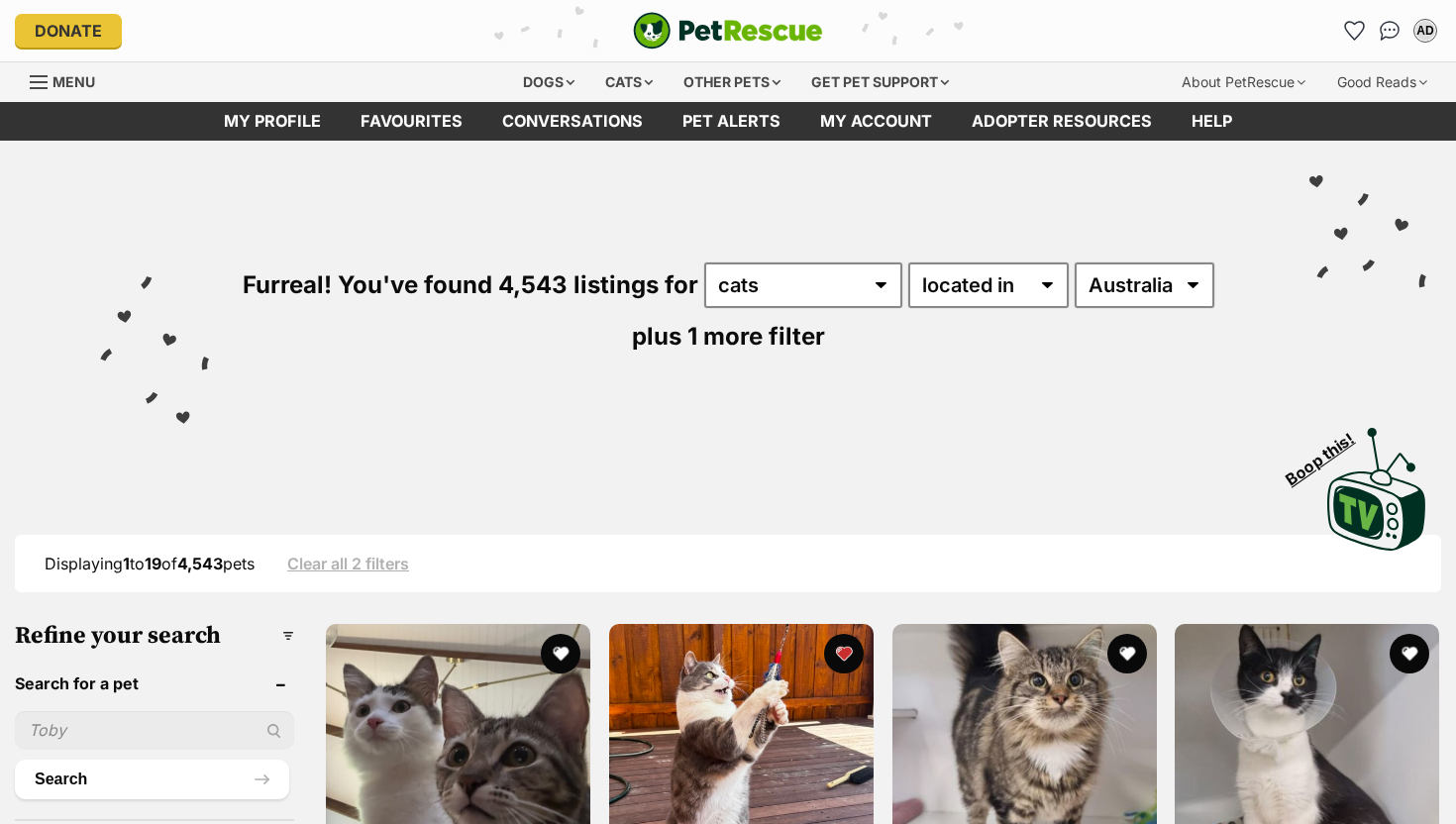 scroll, scrollTop: 0, scrollLeft: 0, axis: both 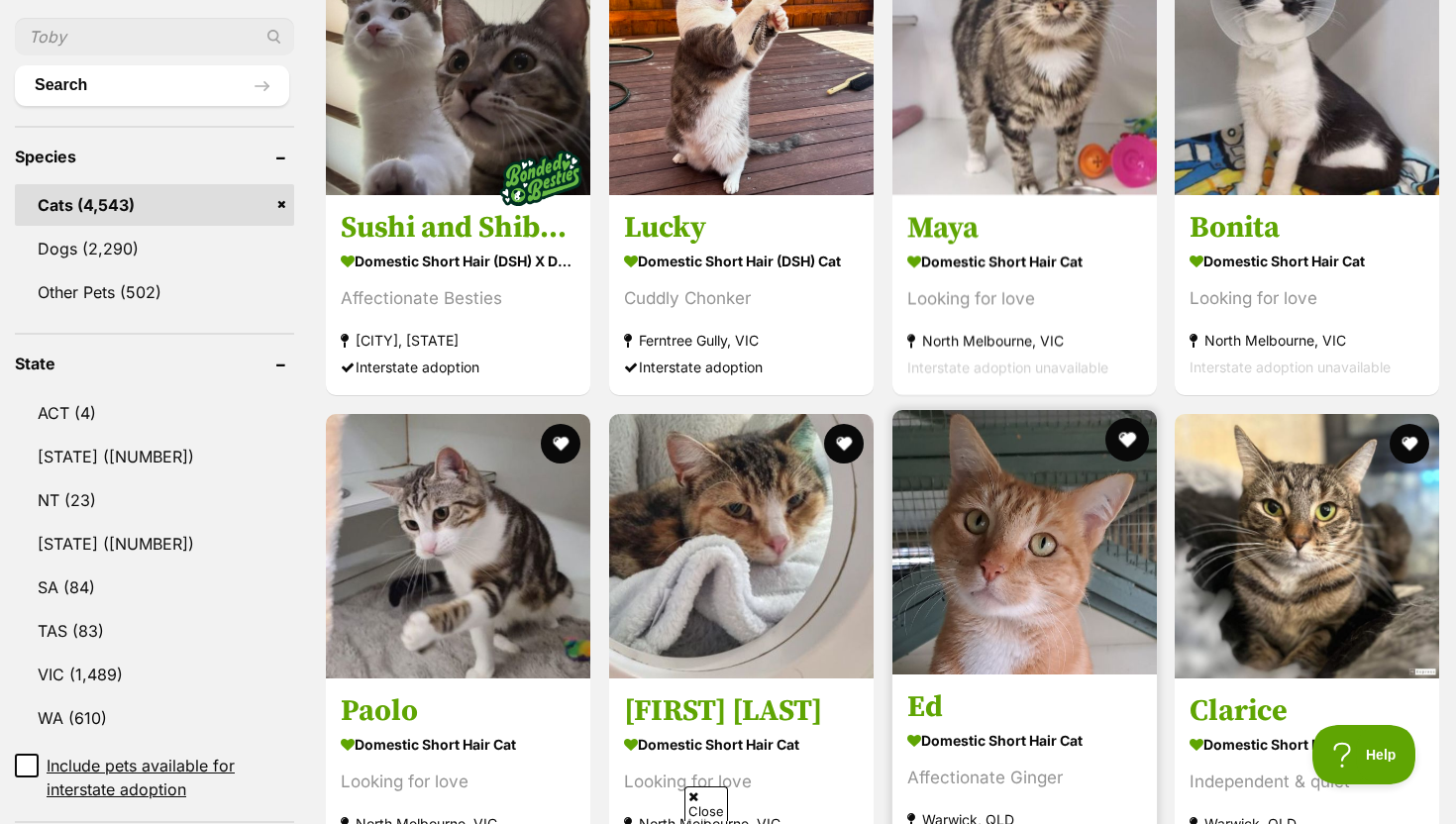 click at bounding box center [1126, 440] 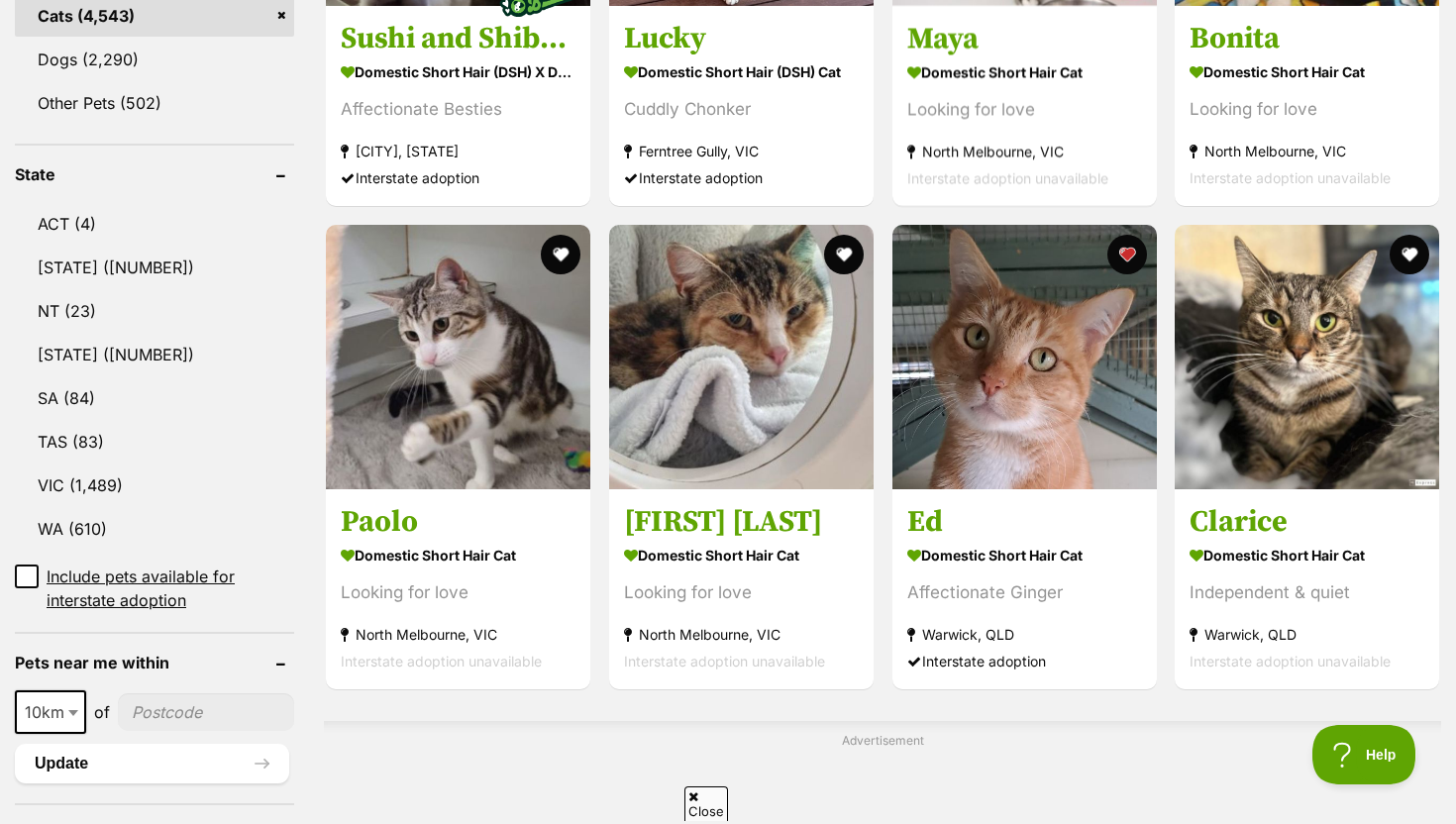 scroll, scrollTop: 0, scrollLeft: 0, axis: both 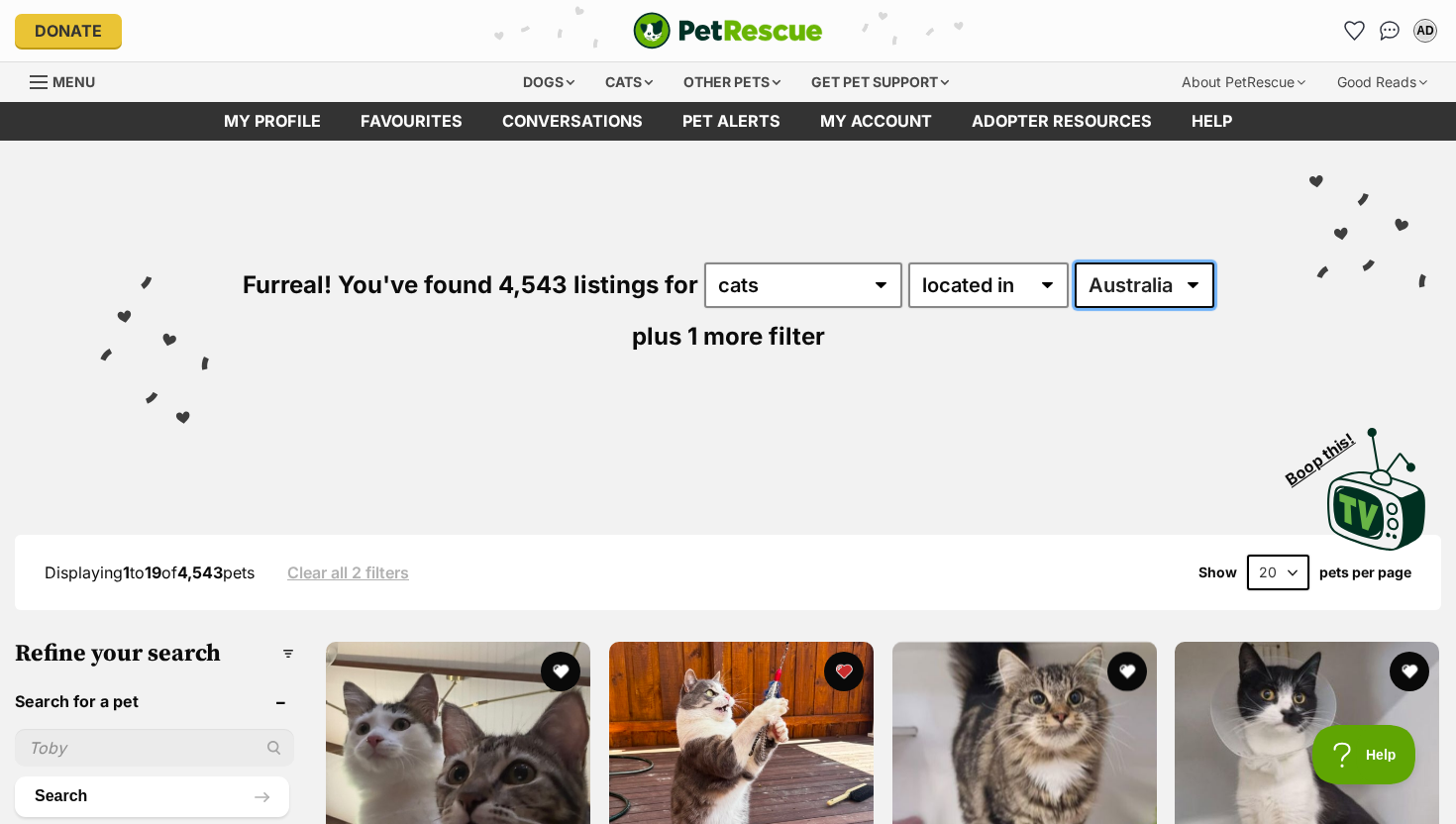 click on "Australia
ACT
NSW
NT
QLD
SA
TAS
VIC
WA" at bounding box center [1144, 285] 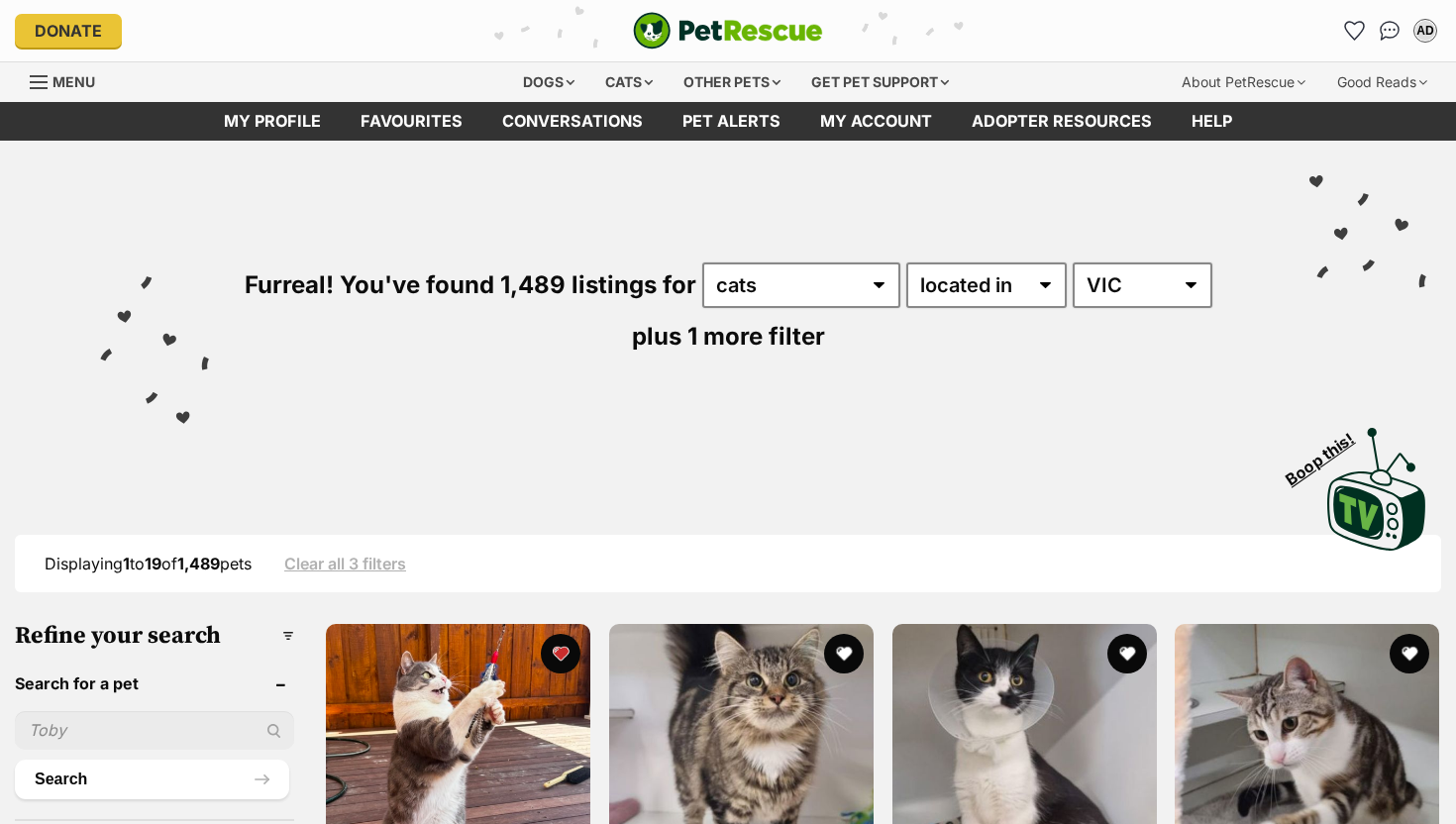 scroll, scrollTop: 0, scrollLeft: 0, axis: both 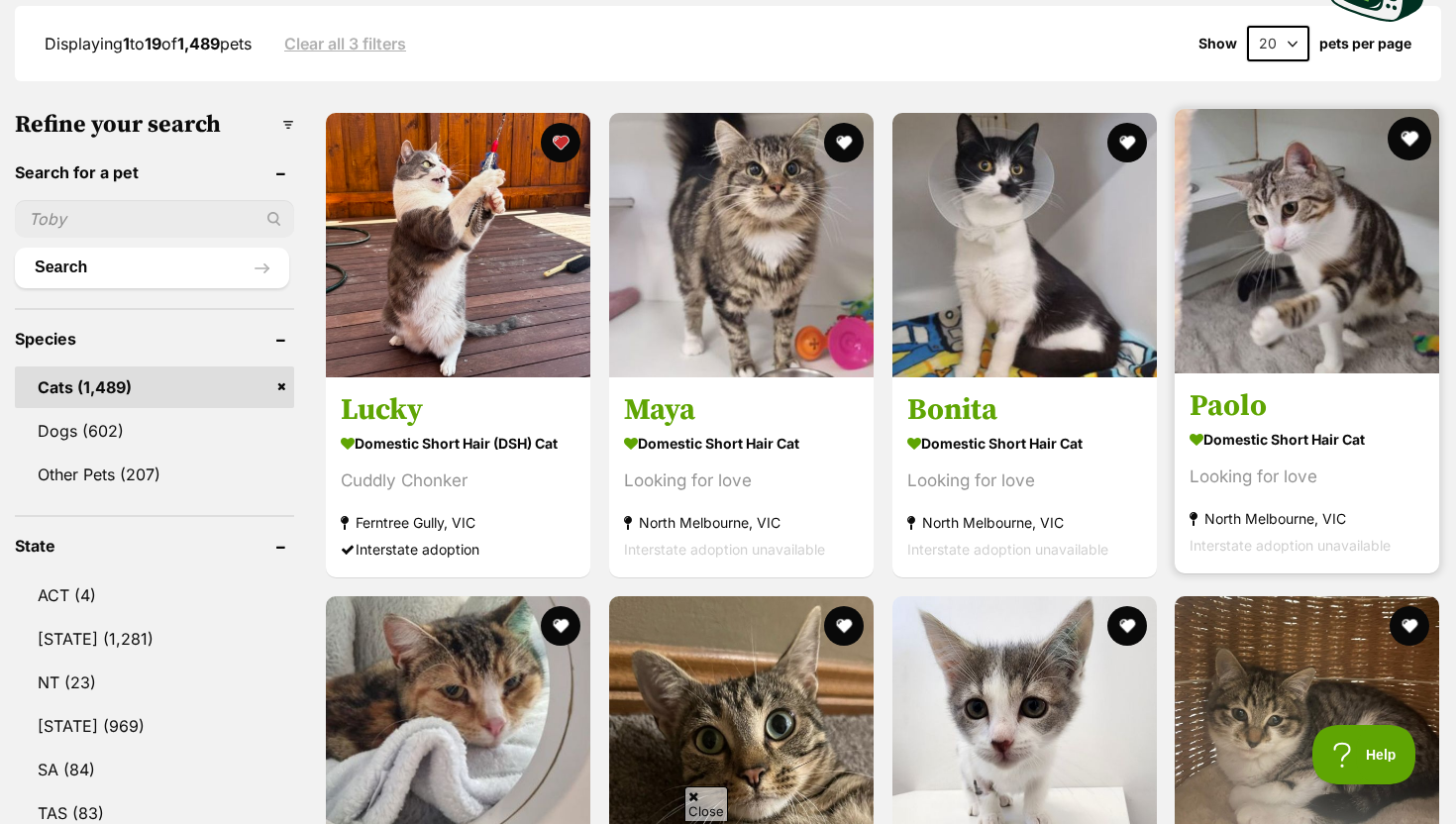 click at bounding box center (1409, 139) 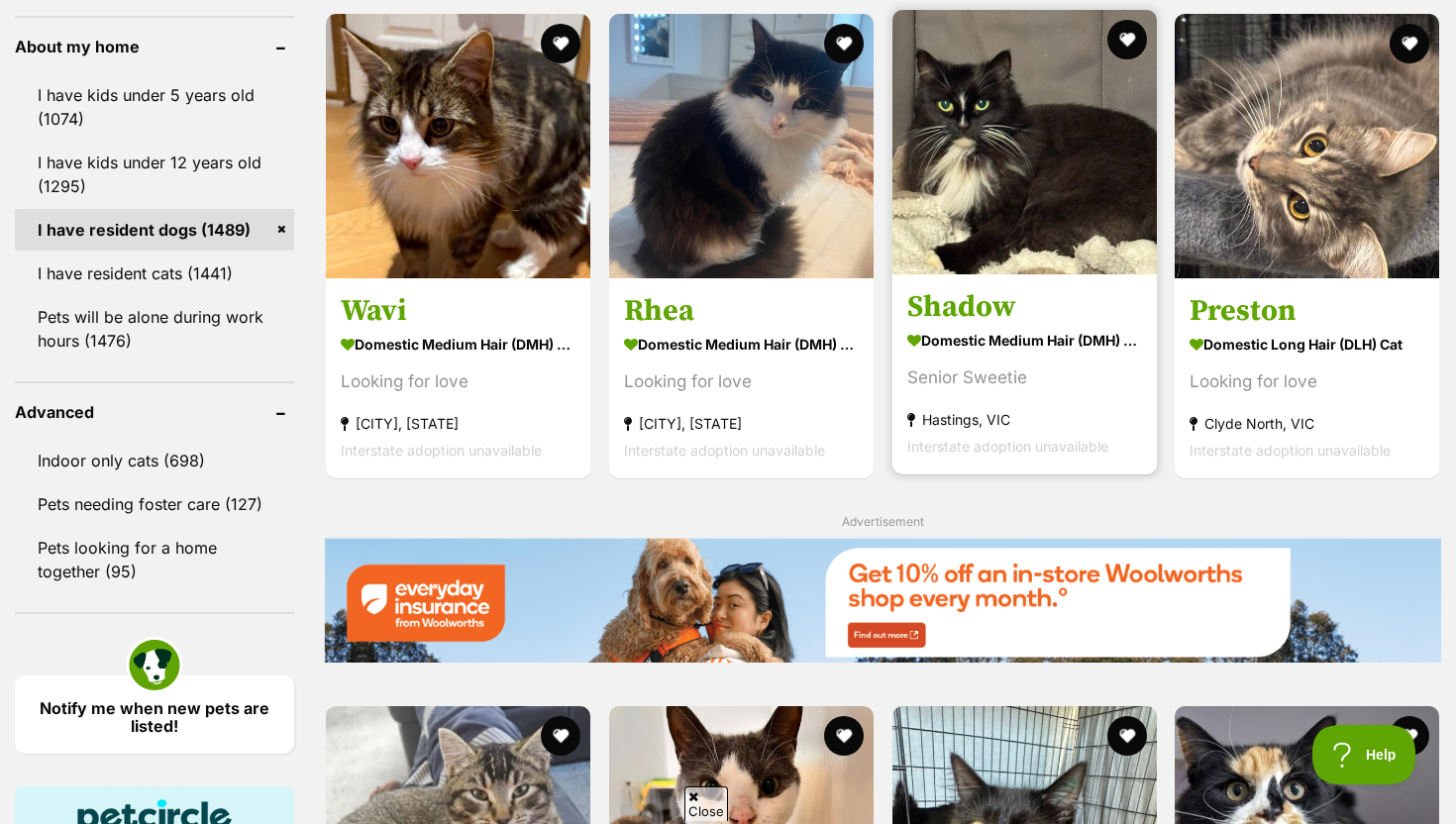 scroll, scrollTop: 2268, scrollLeft: 0, axis: vertical 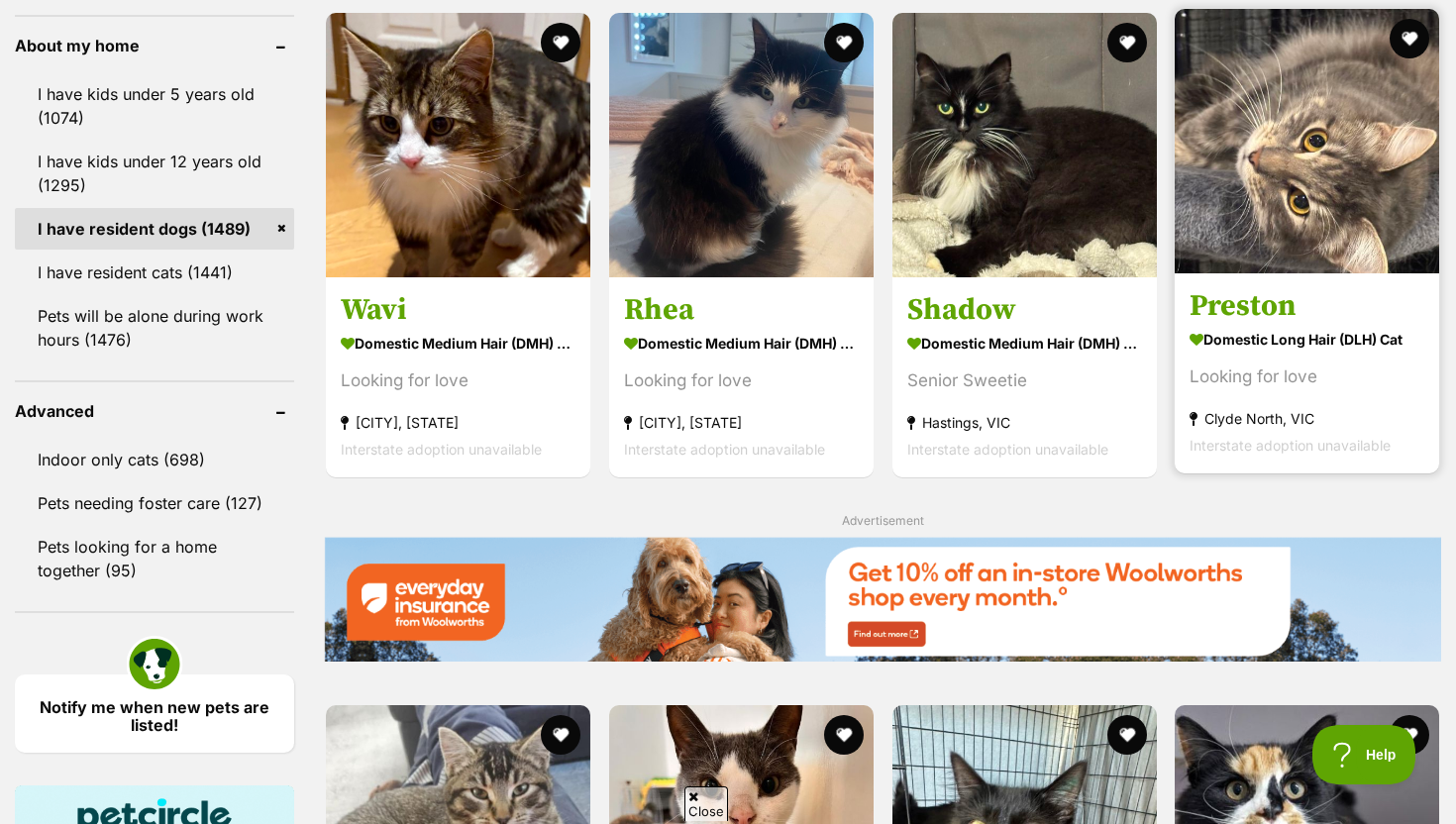 click at bounding box center [1306, 141] 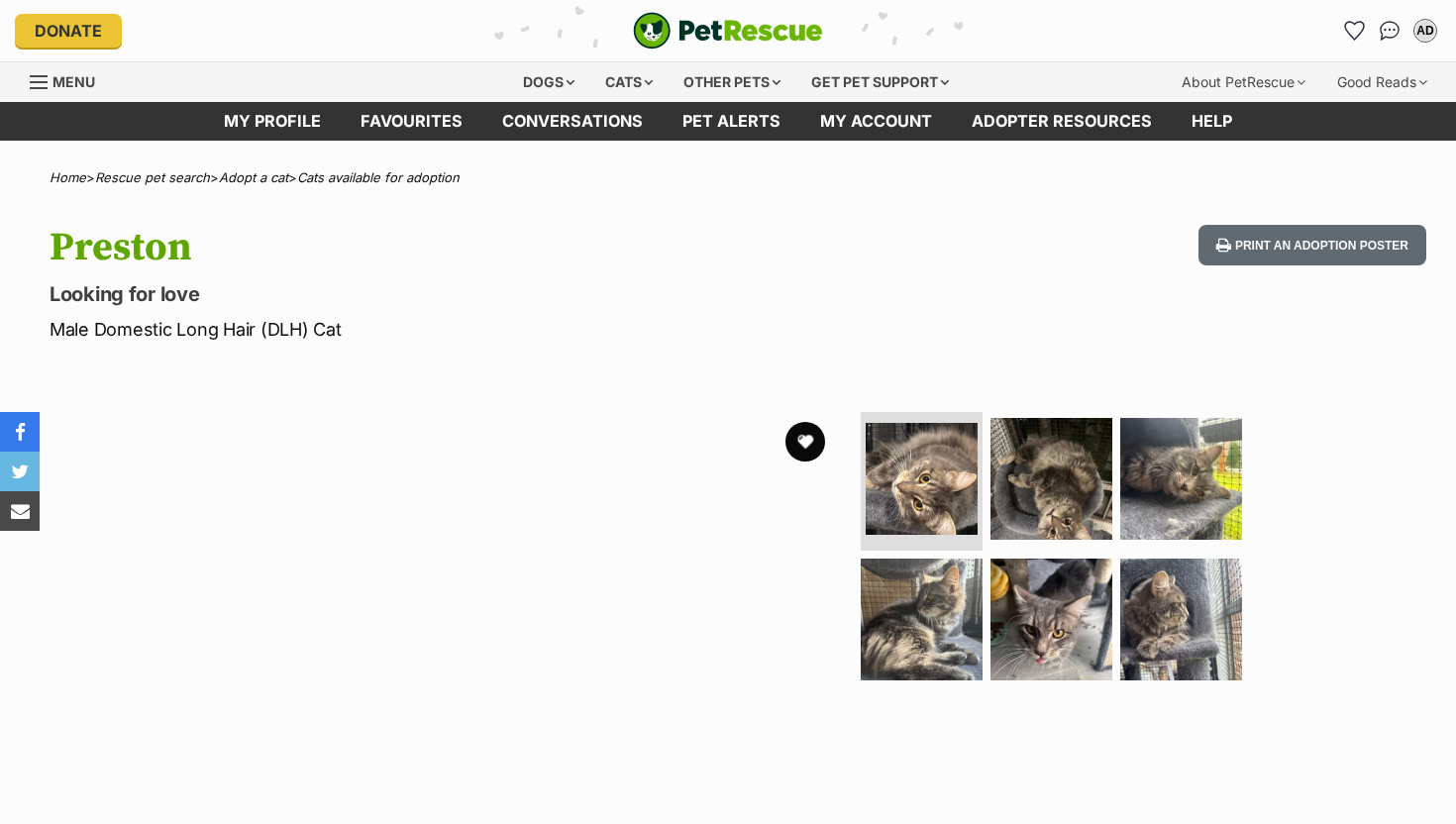 scroll, scrollTop: 0, scrollLeft: 0, axis: both 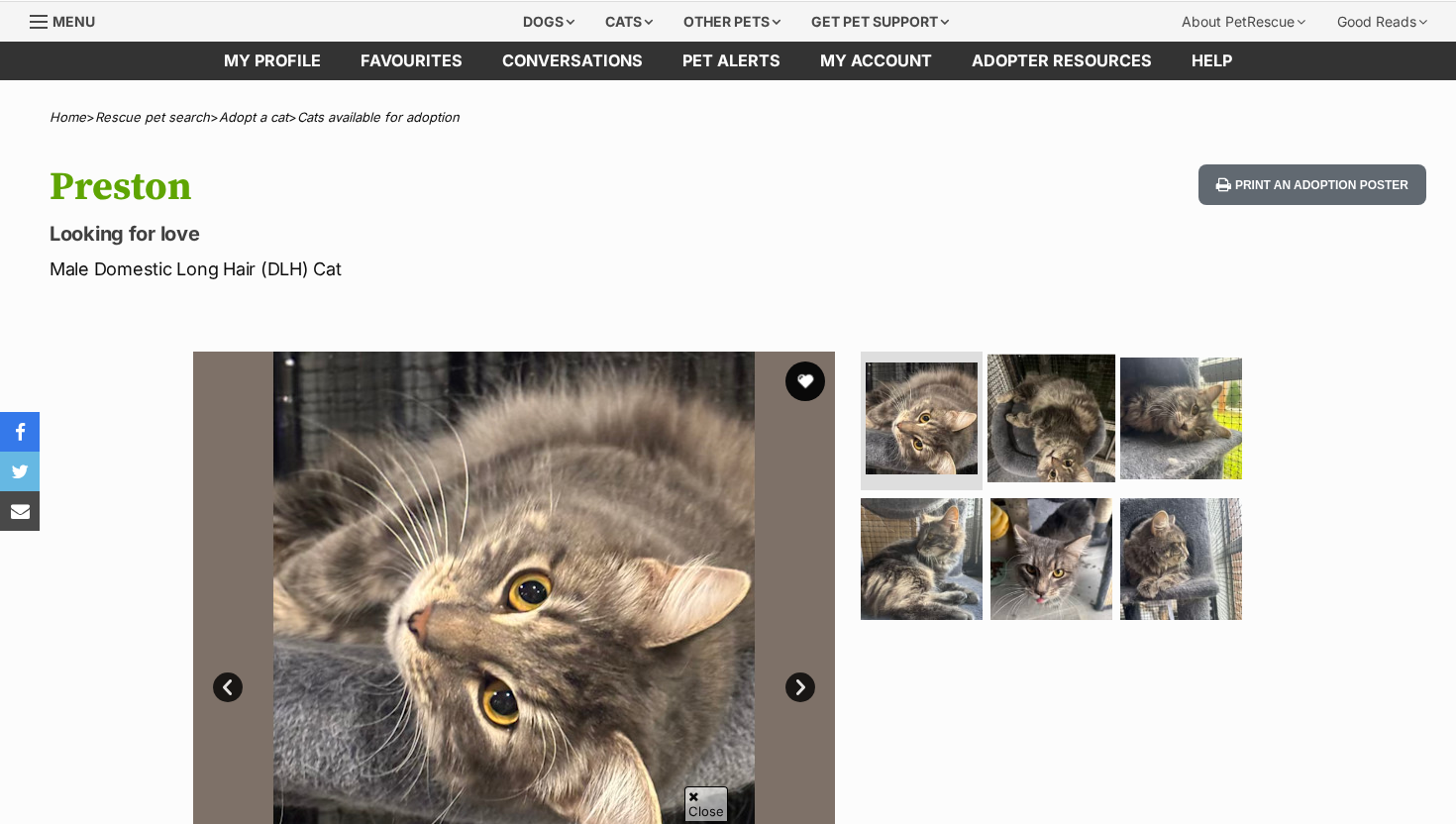 click at bounding box center [1051, 418] 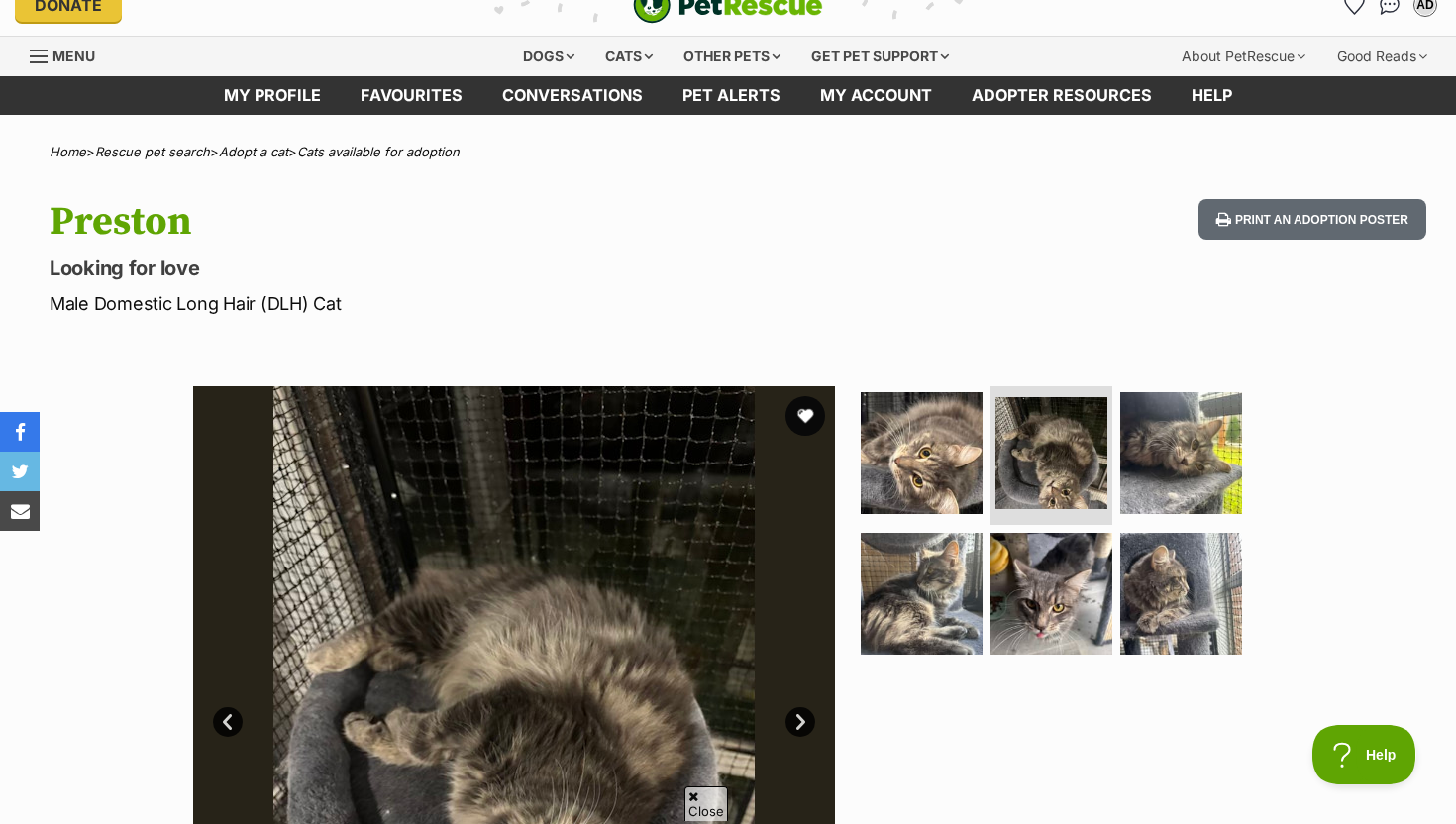 scroll, scrollTop: 0, scrollLeft: 0, axis: both 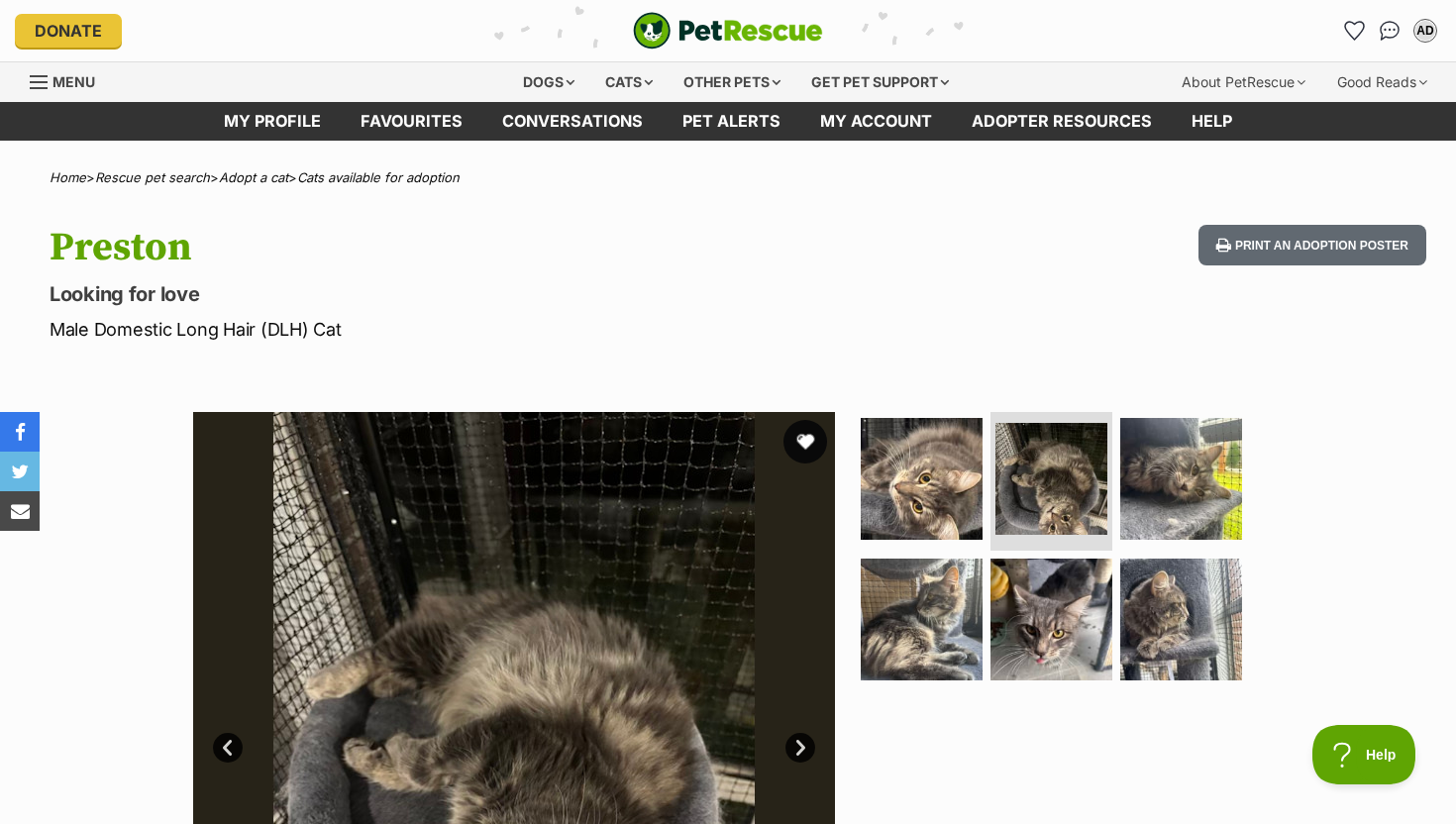 click at bounding box center [805, 442] 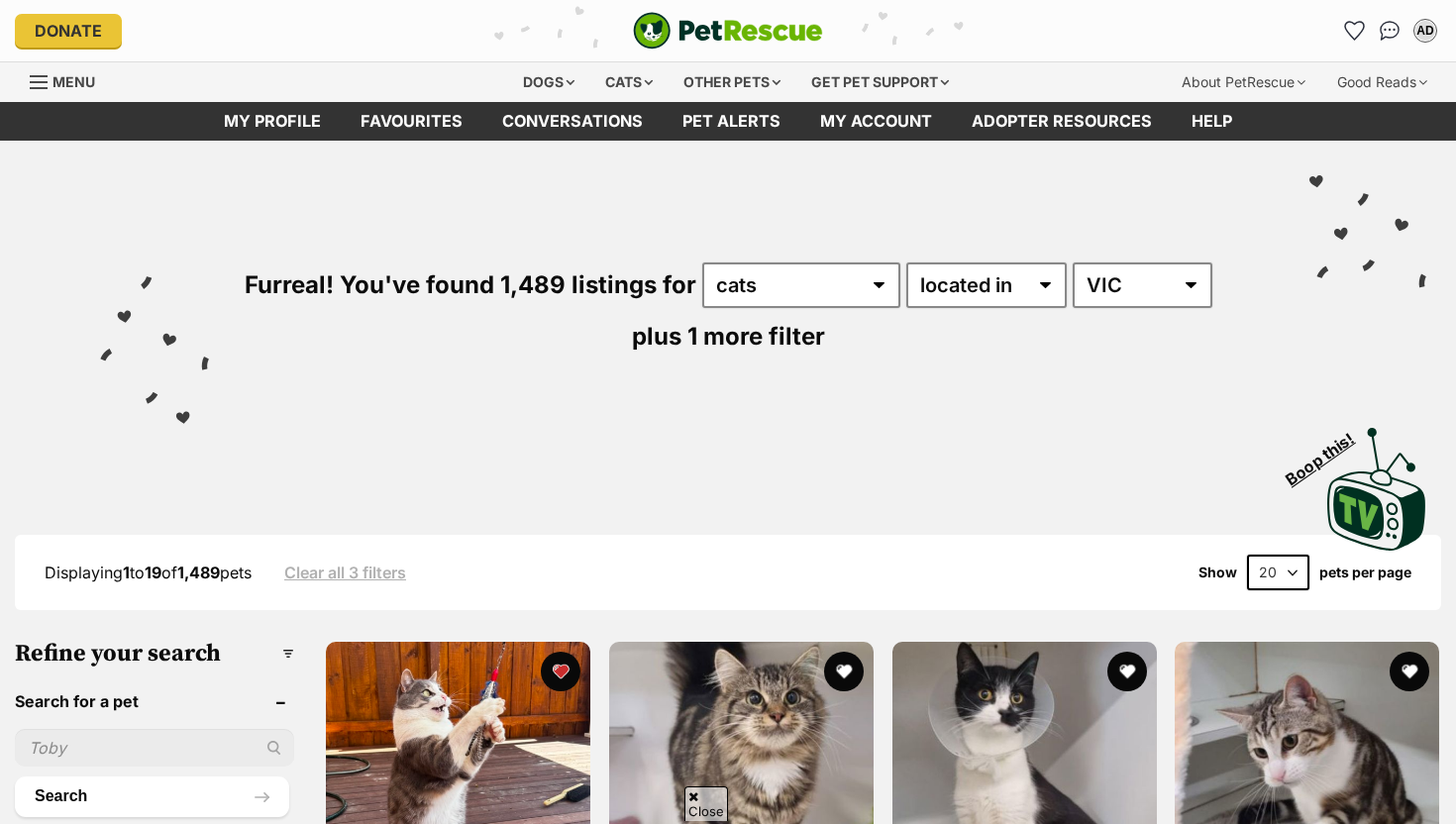 scroll, scrollTop: 2268, scrollLeft: 0, axis: vertical 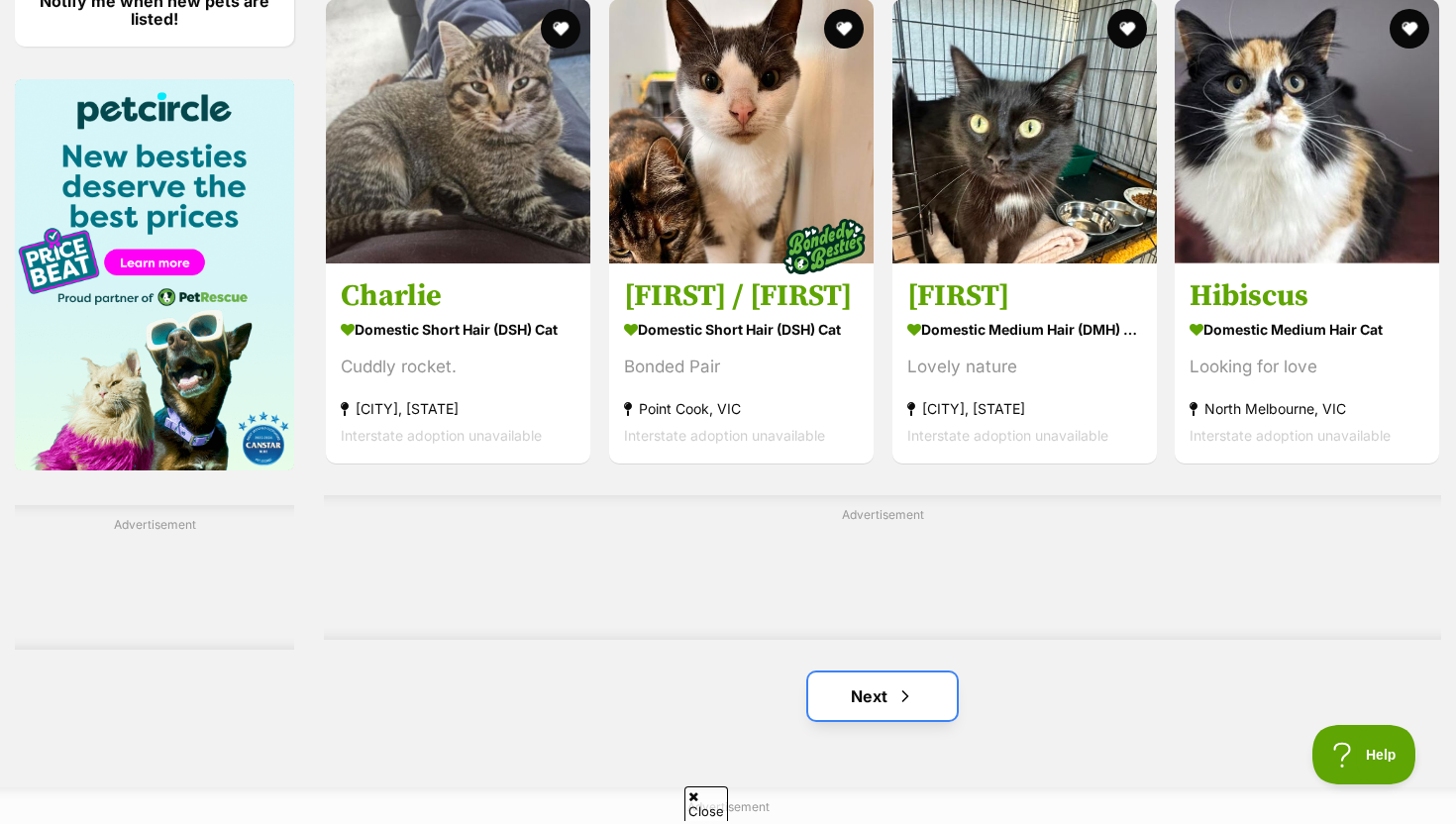 click on "Next" at bounding box center [883, 696] 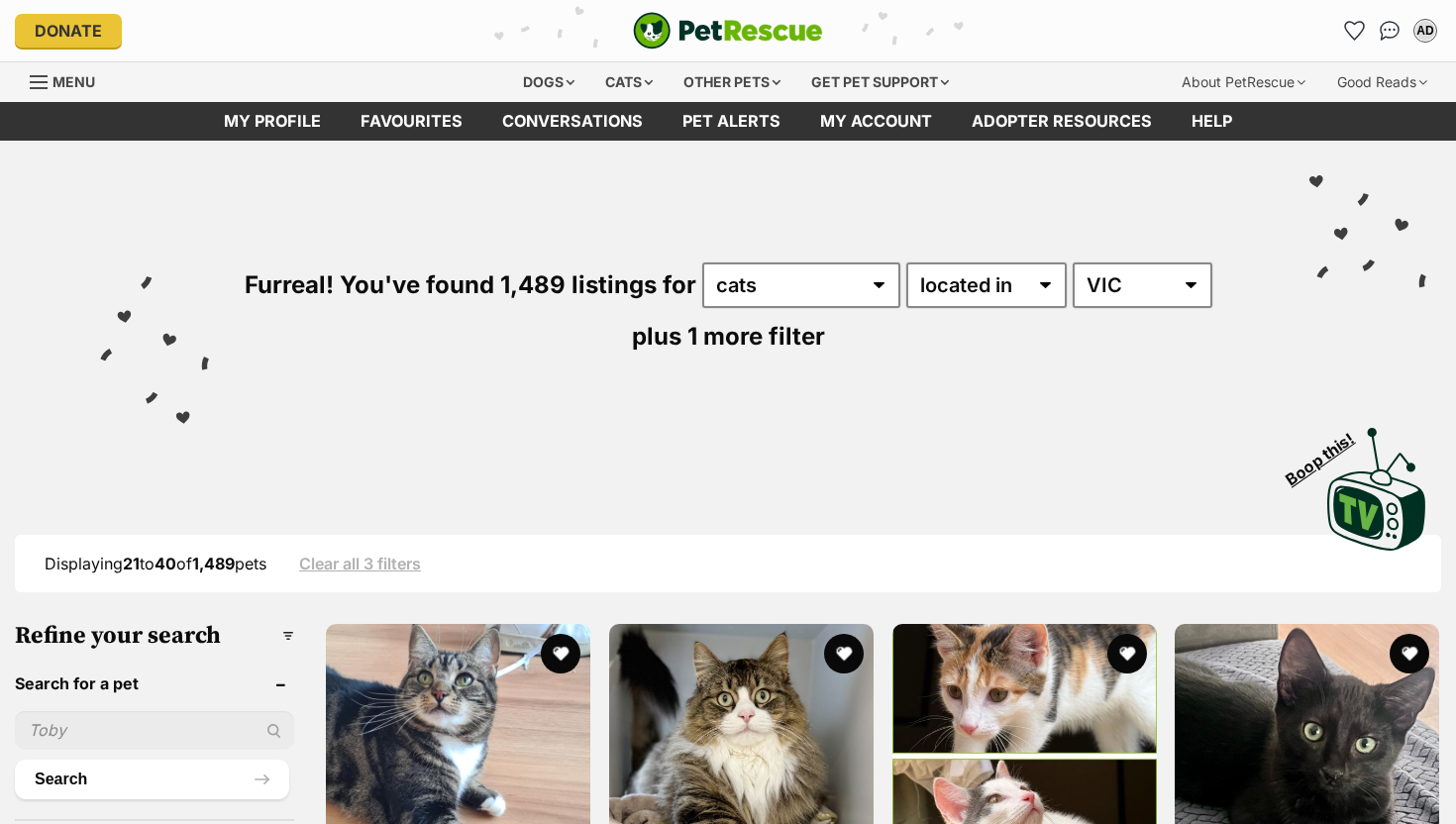 scroll, scrollTop: 0, scrollLeft: 0, axis: both 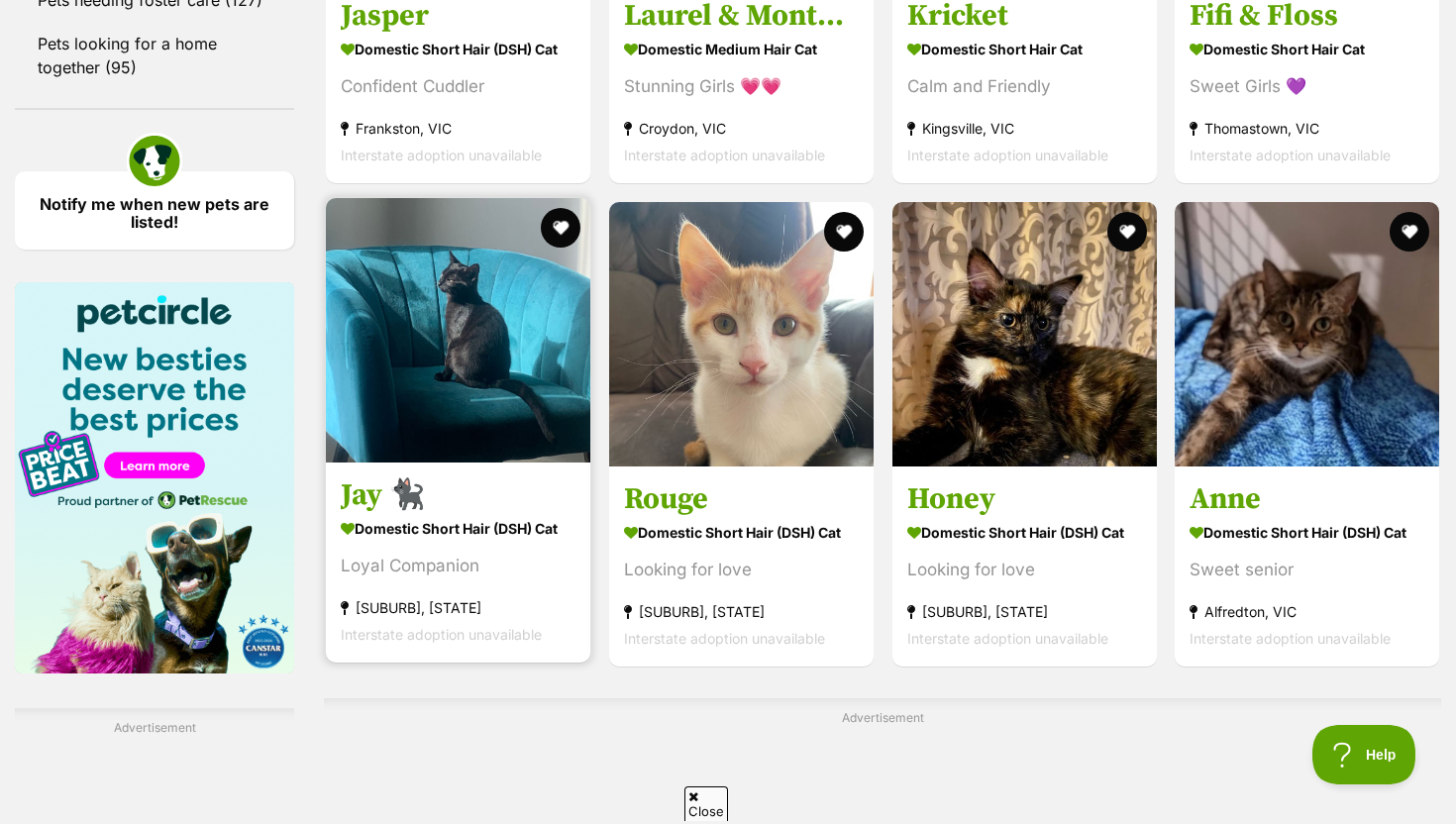 click at bounding box center (458, 330) 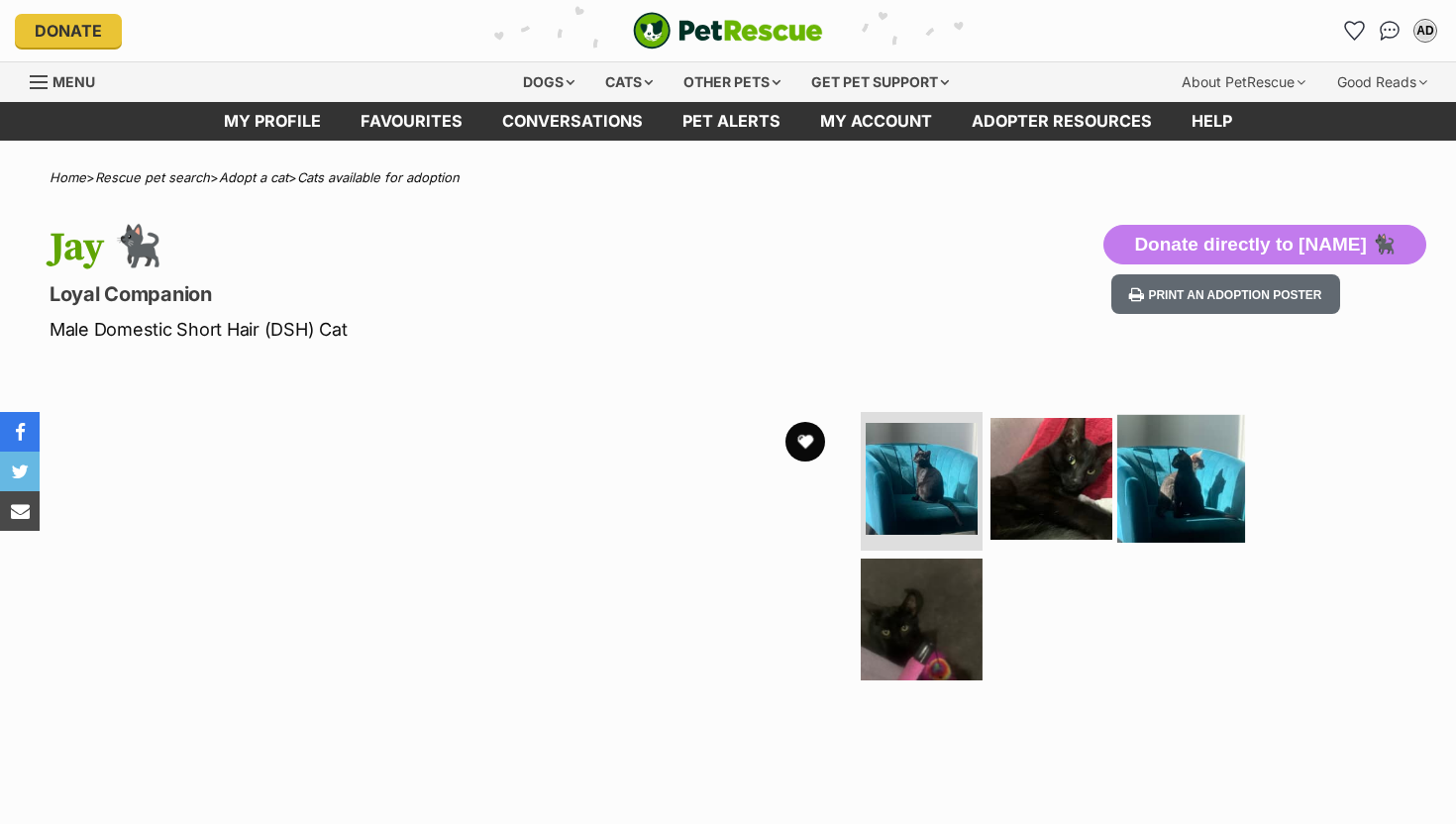 scroll, scrollTop: 0, scrollLeft: 0, axis: both 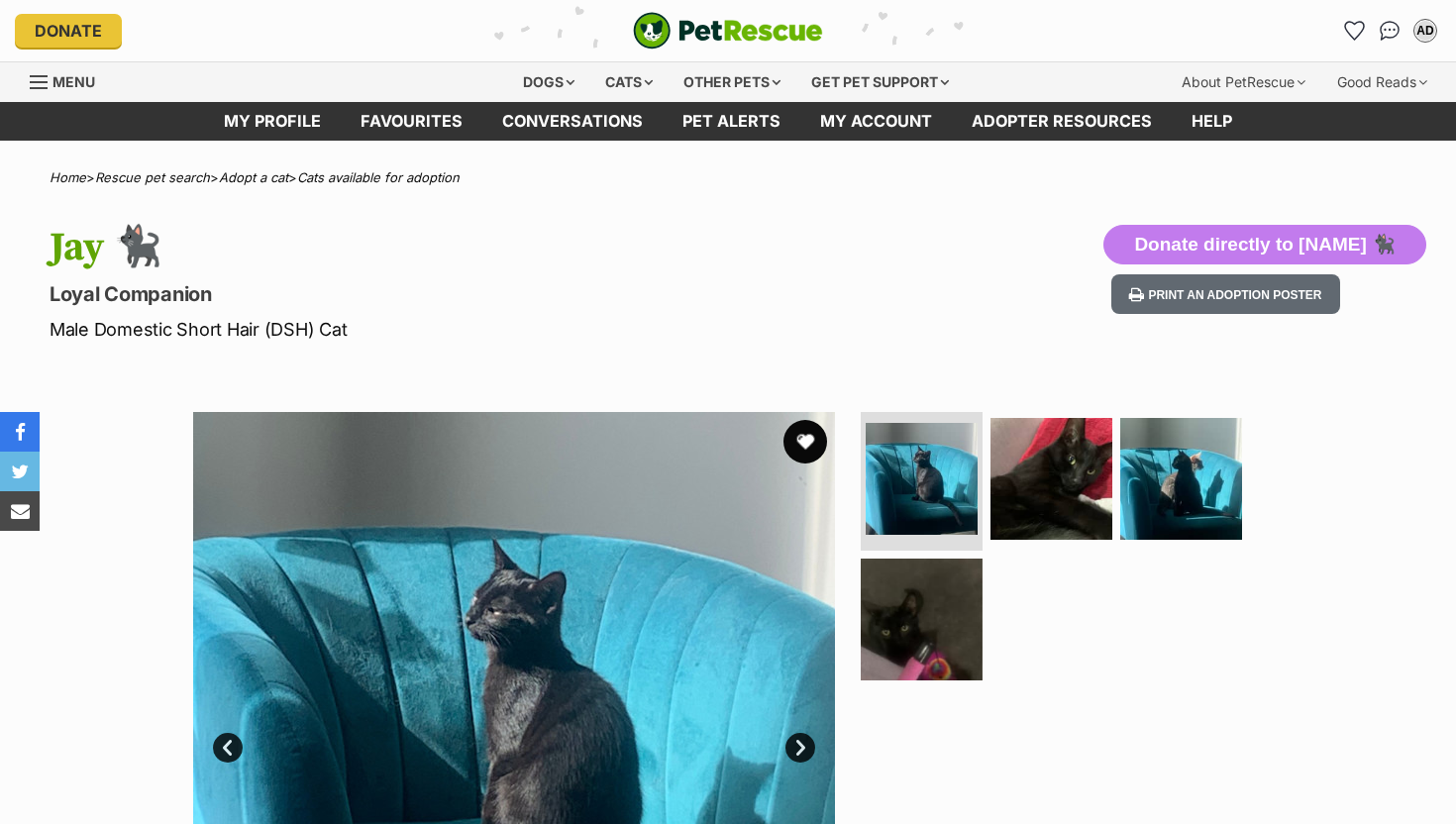 click on "Available
1
of 4 images
1
of 4 images
1
of 4 images
1
of 4 images
Next Prev 1 2 3 4" at bounding box center (514, 733) 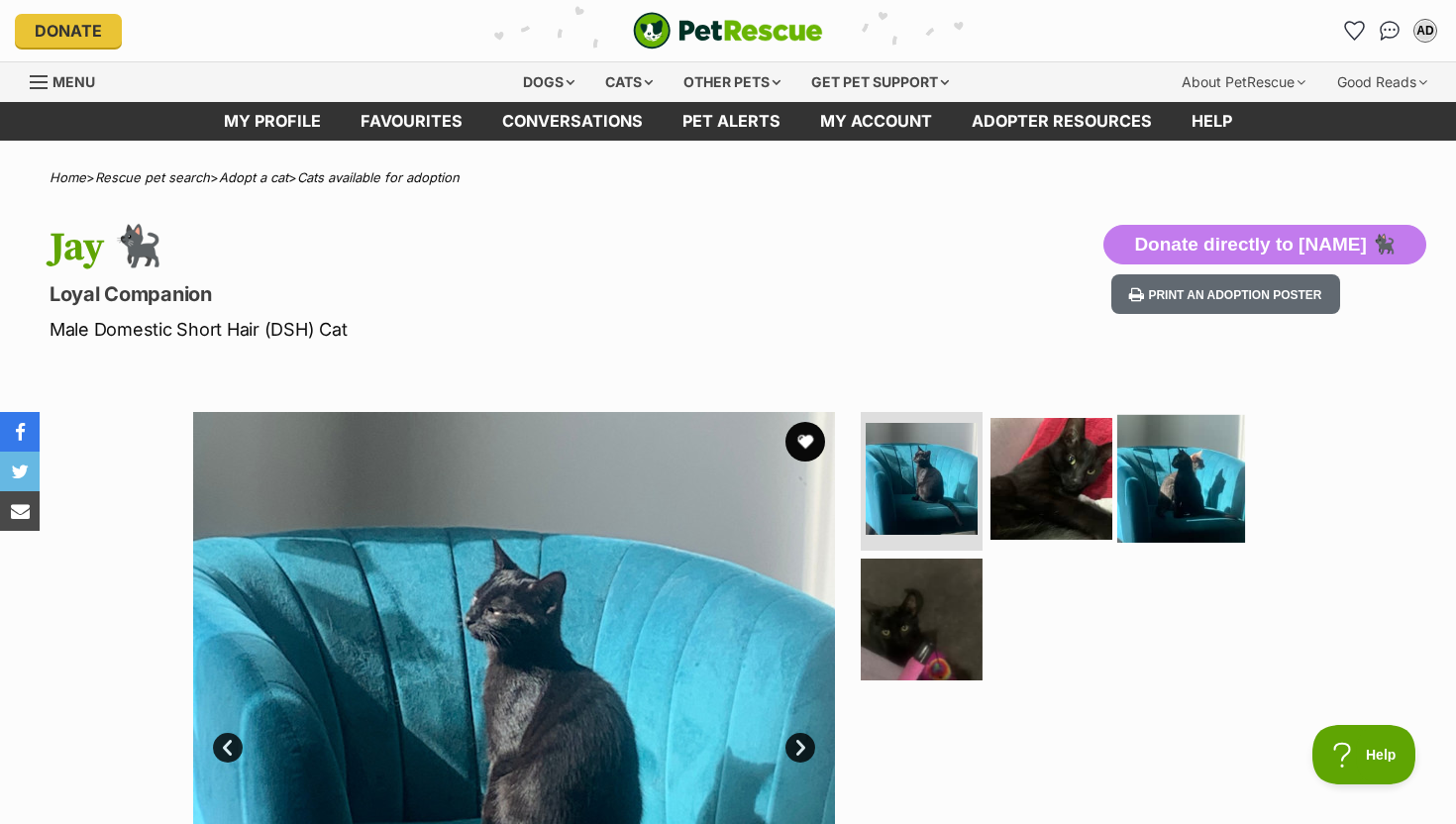scroll, scrollTop: 0, scrollLeft: 0, axis: both 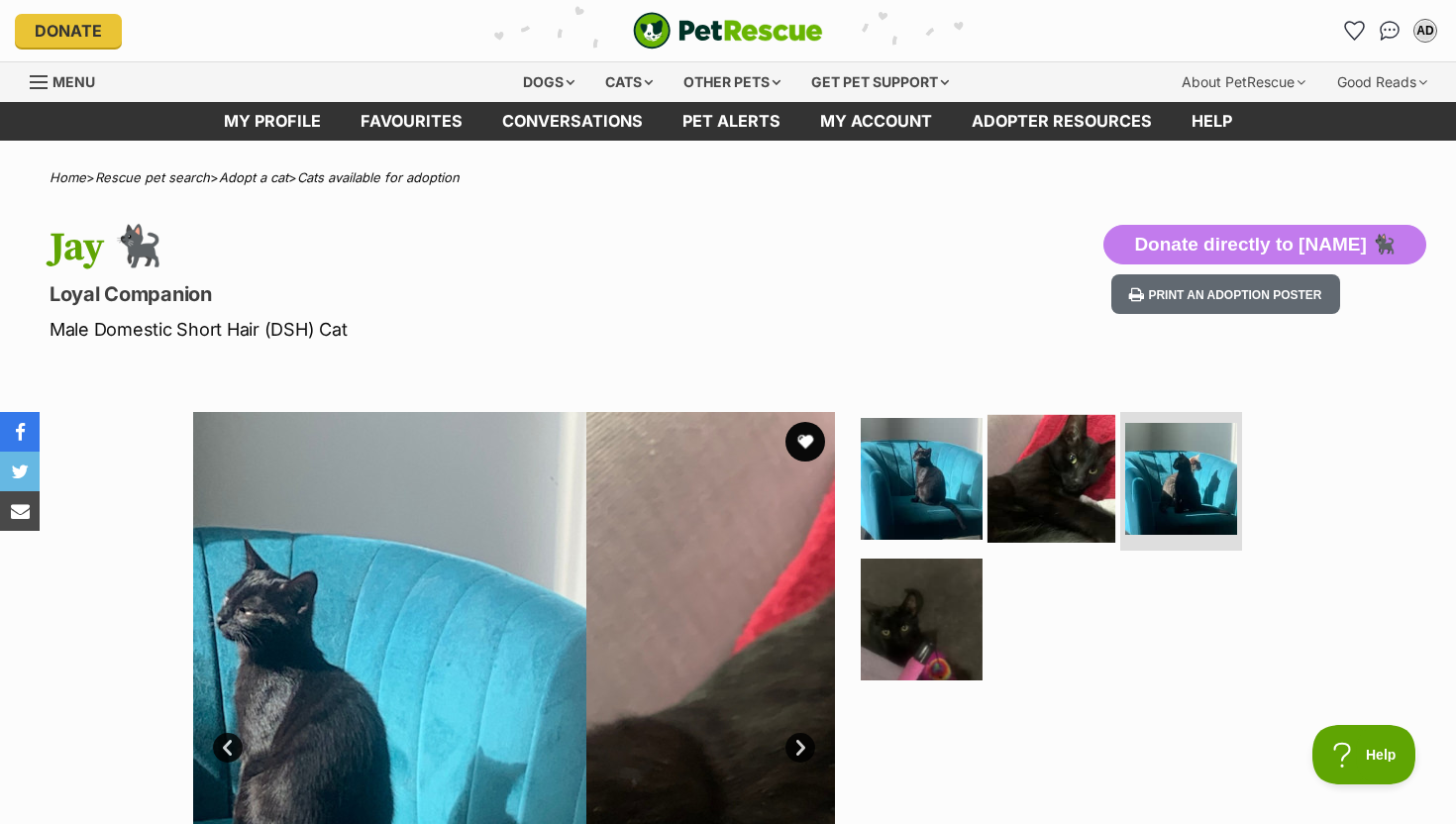 click at bounding box center [1051, 478] 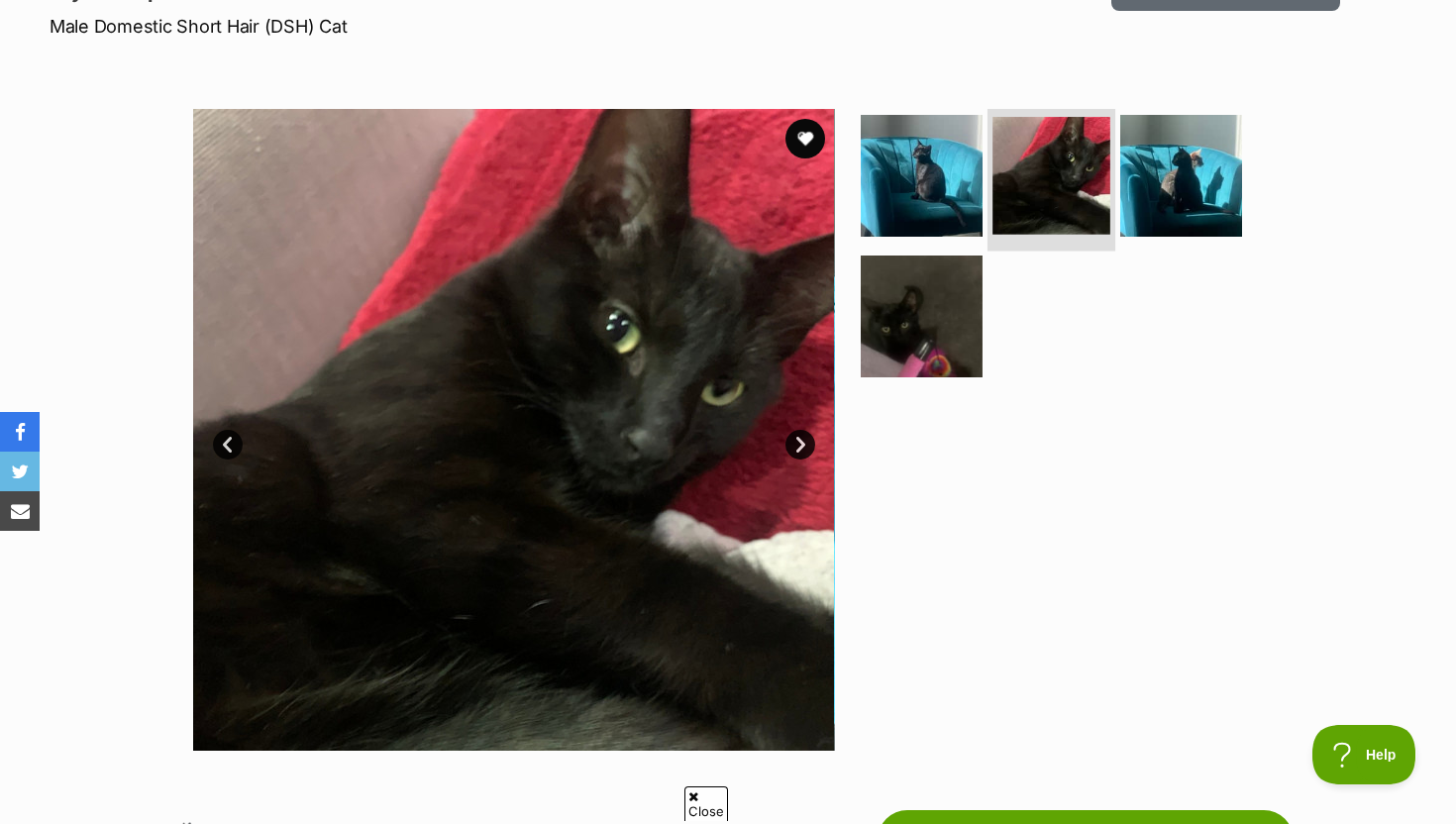 scroll, scrollTop: 314, scrollLeft: 0, axis: vertical 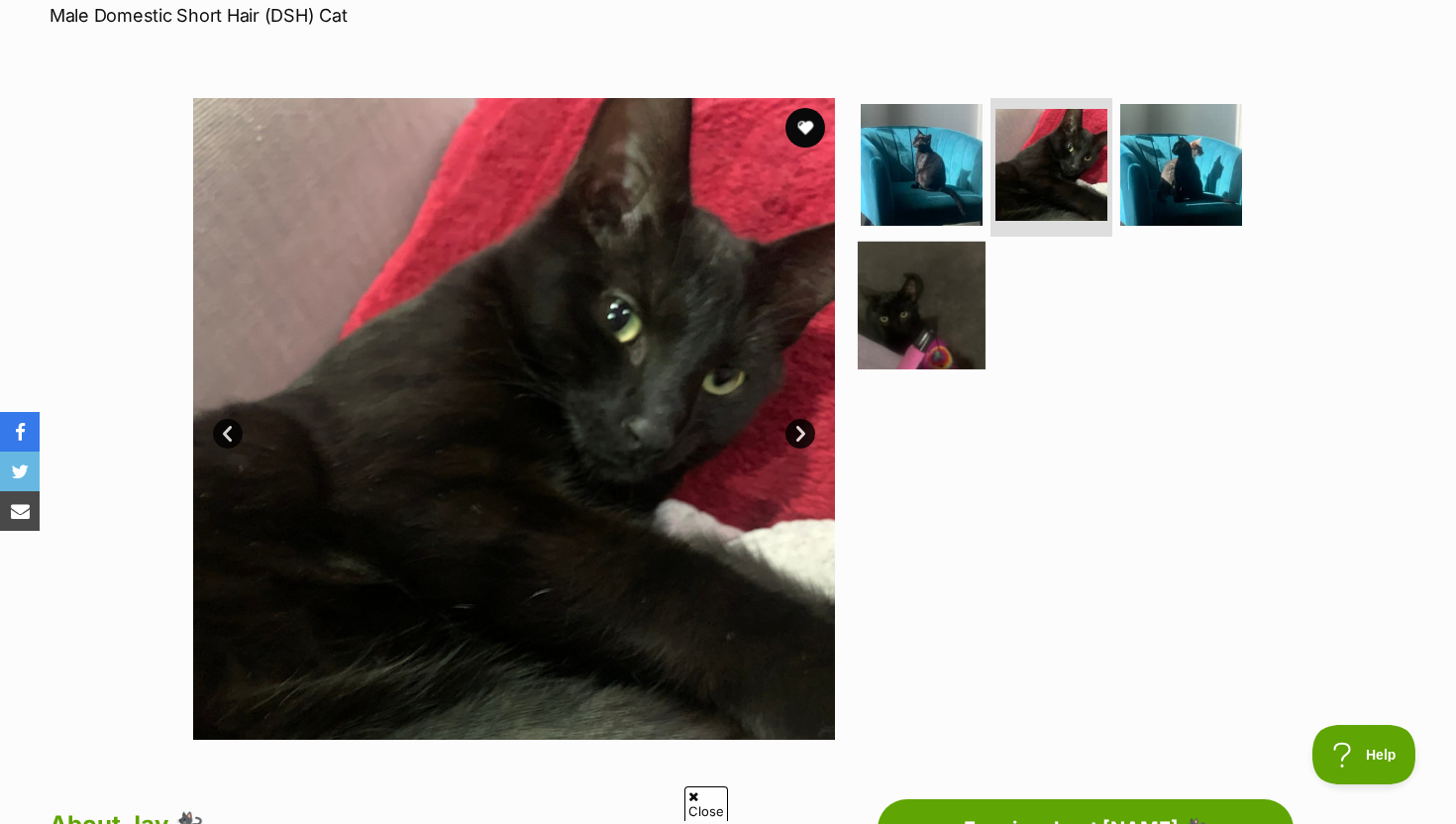 click at bounding box center [921, 304] 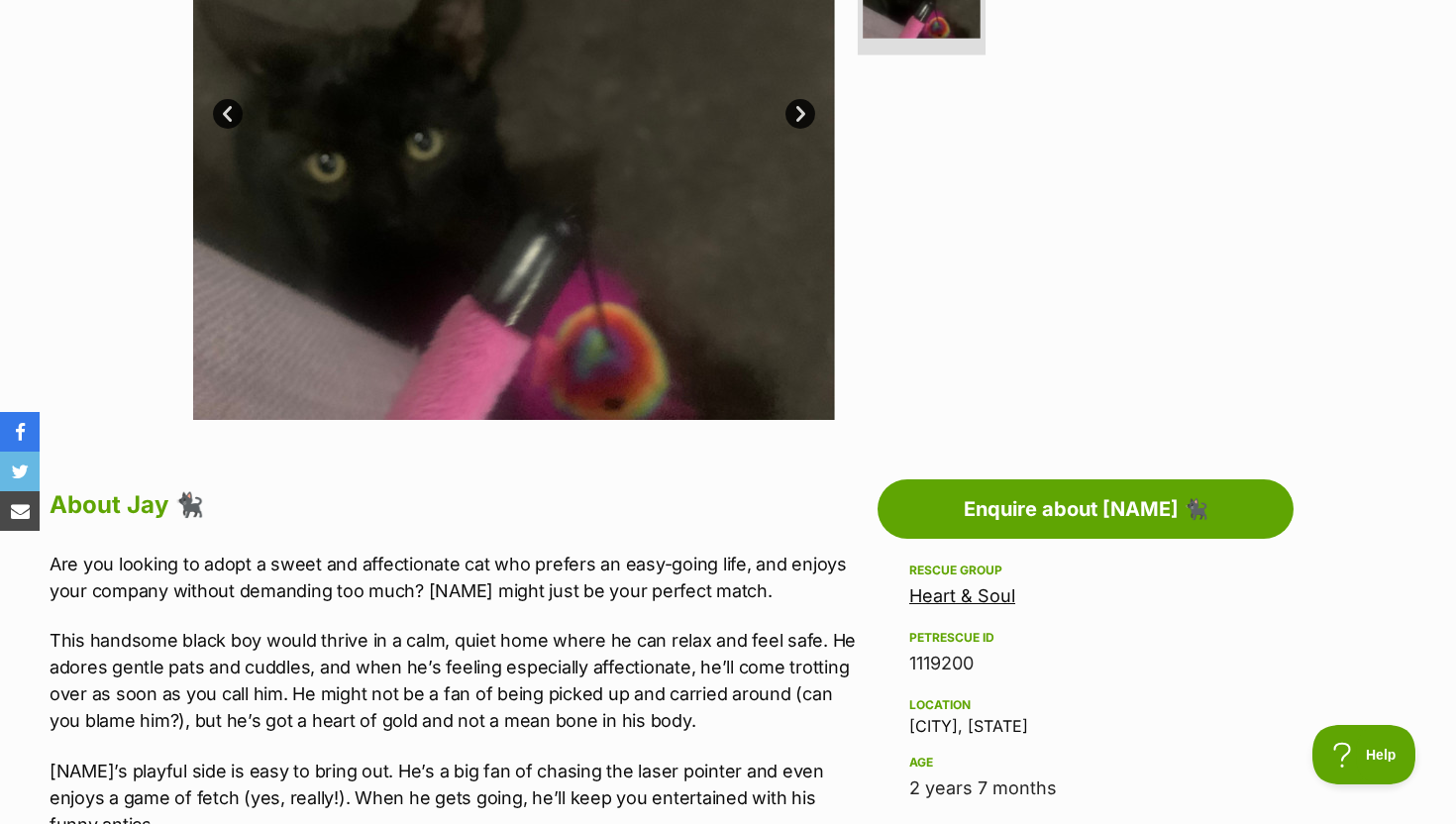 scroll, scrollTop: 0, scrollLeft: 0, axis: both 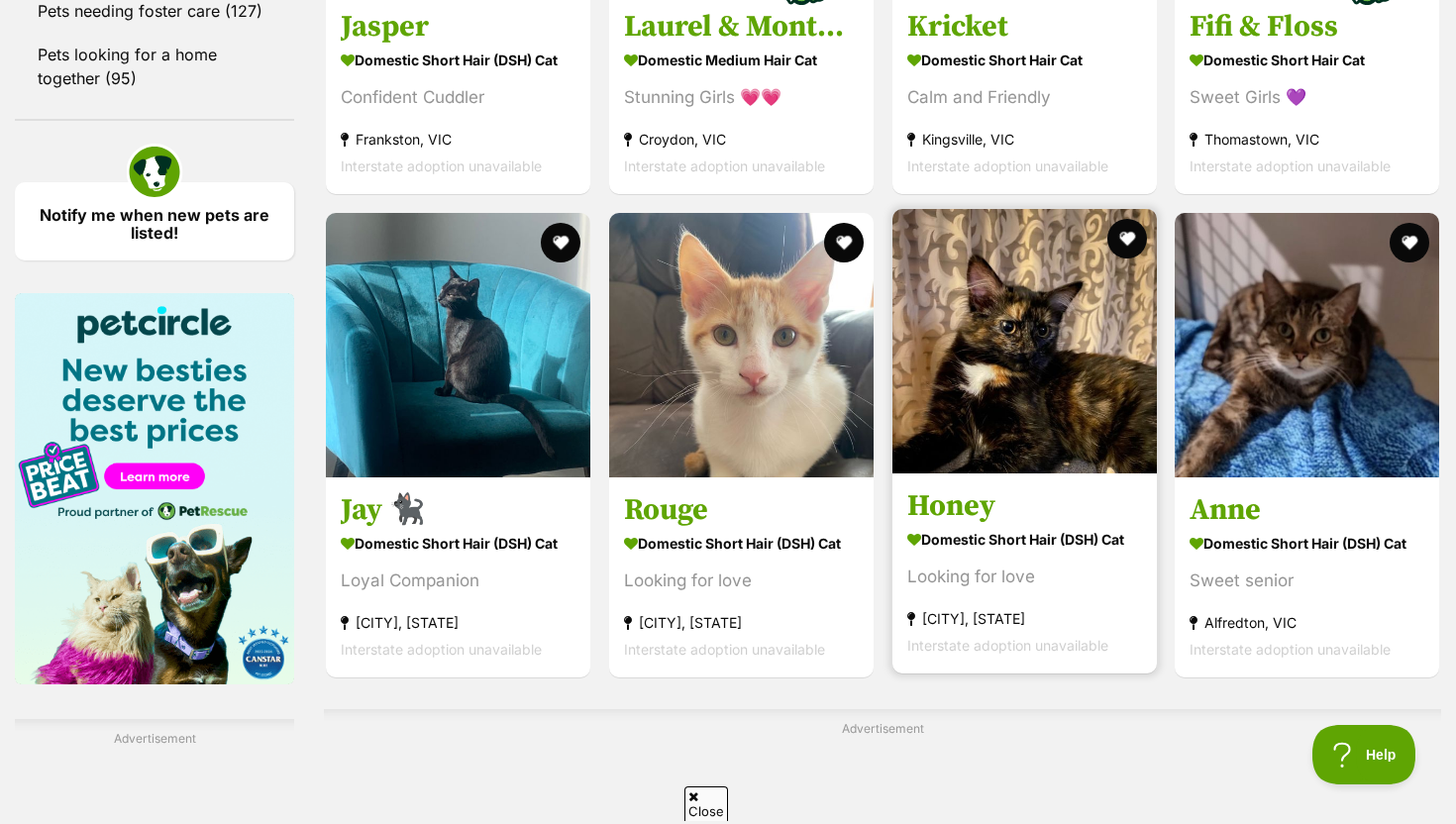 click at bounding box center (1024, 341) 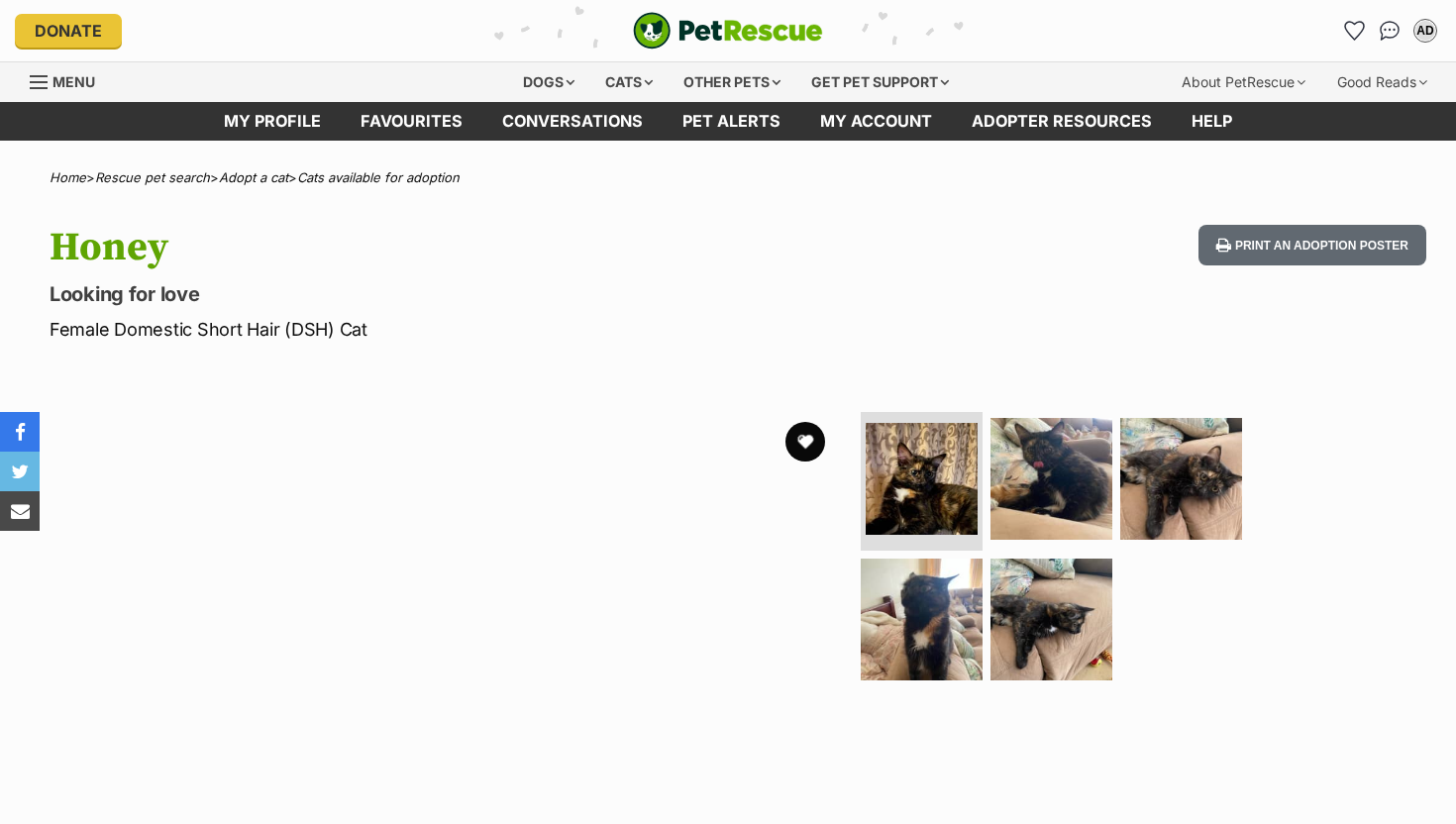 scroll, scrollTop: 0, scrollLeft: 0, axis: both 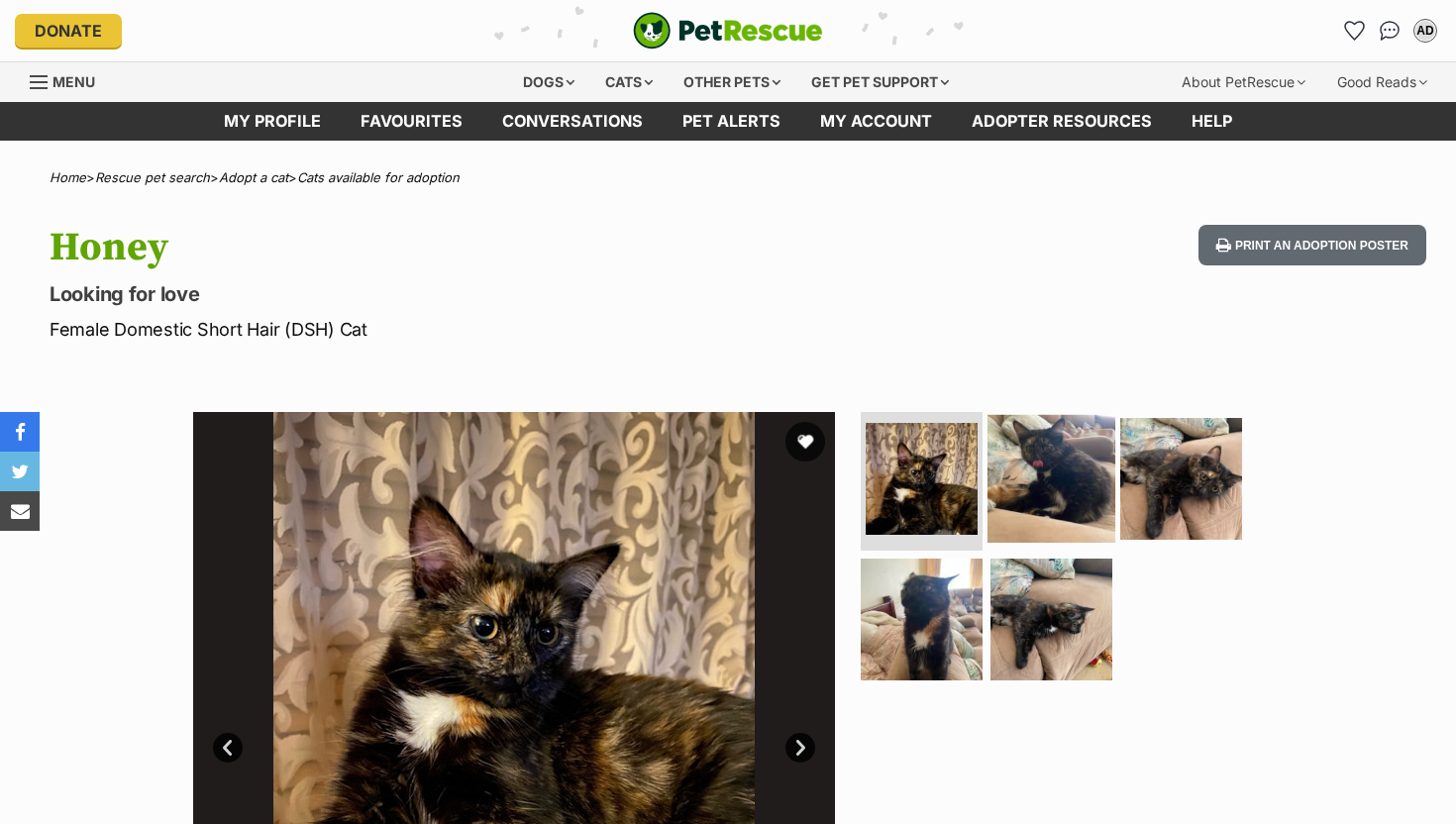 click at bounding box center [1051, 478] 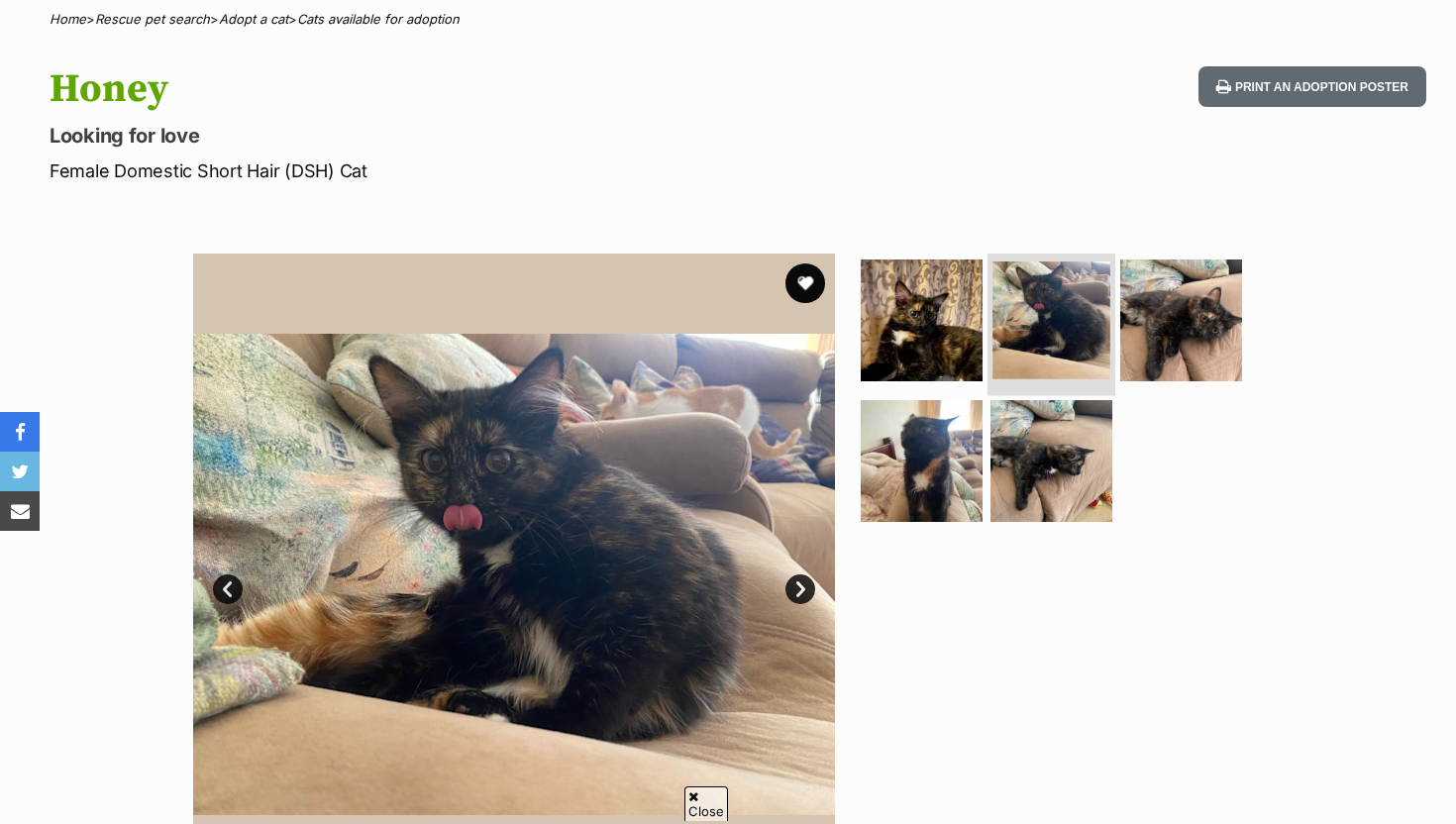 scroll, scrollTop: 160, scrollLeft: 0, axis: vertical 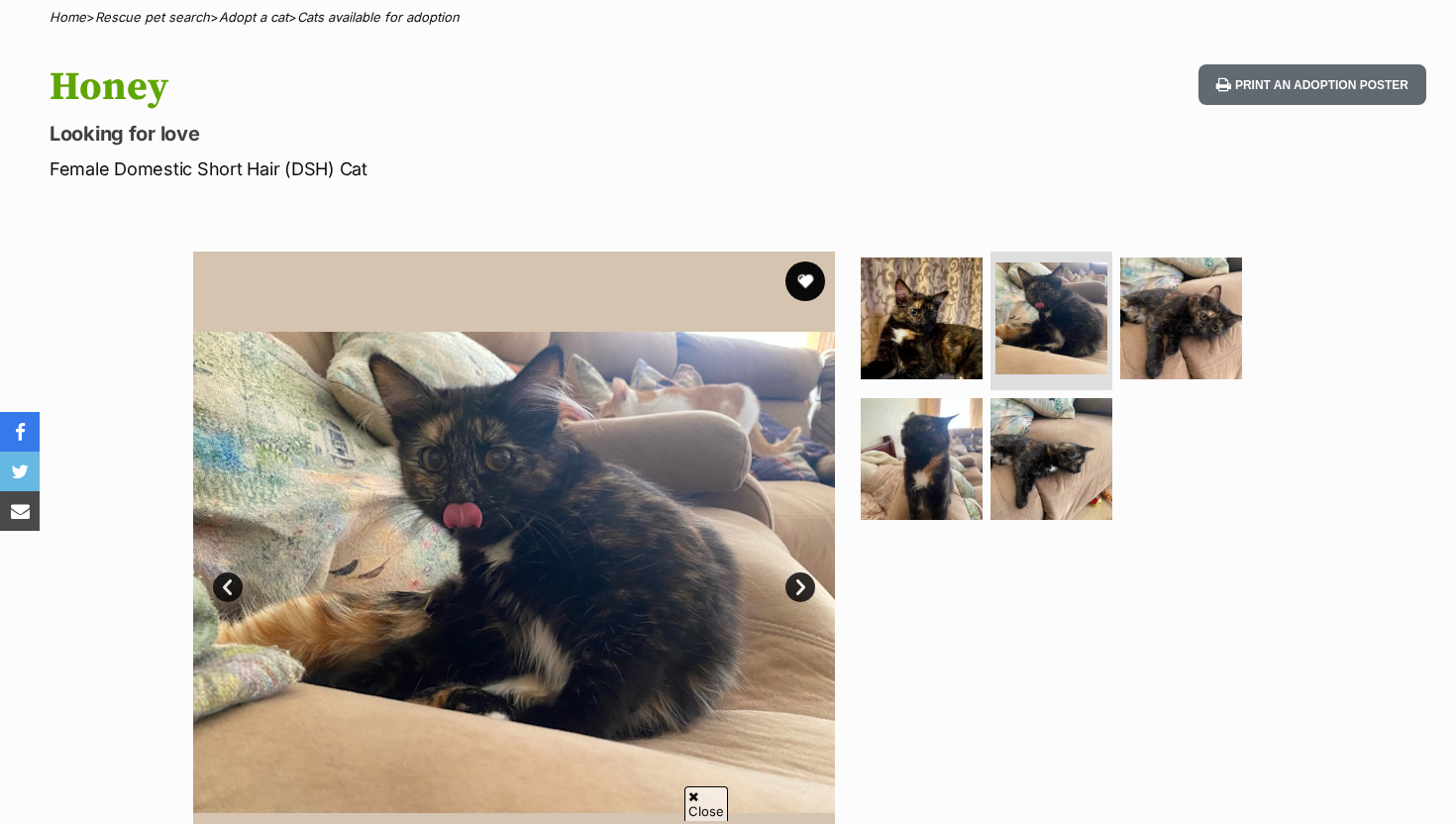 click at bounding box center (1060, 392) 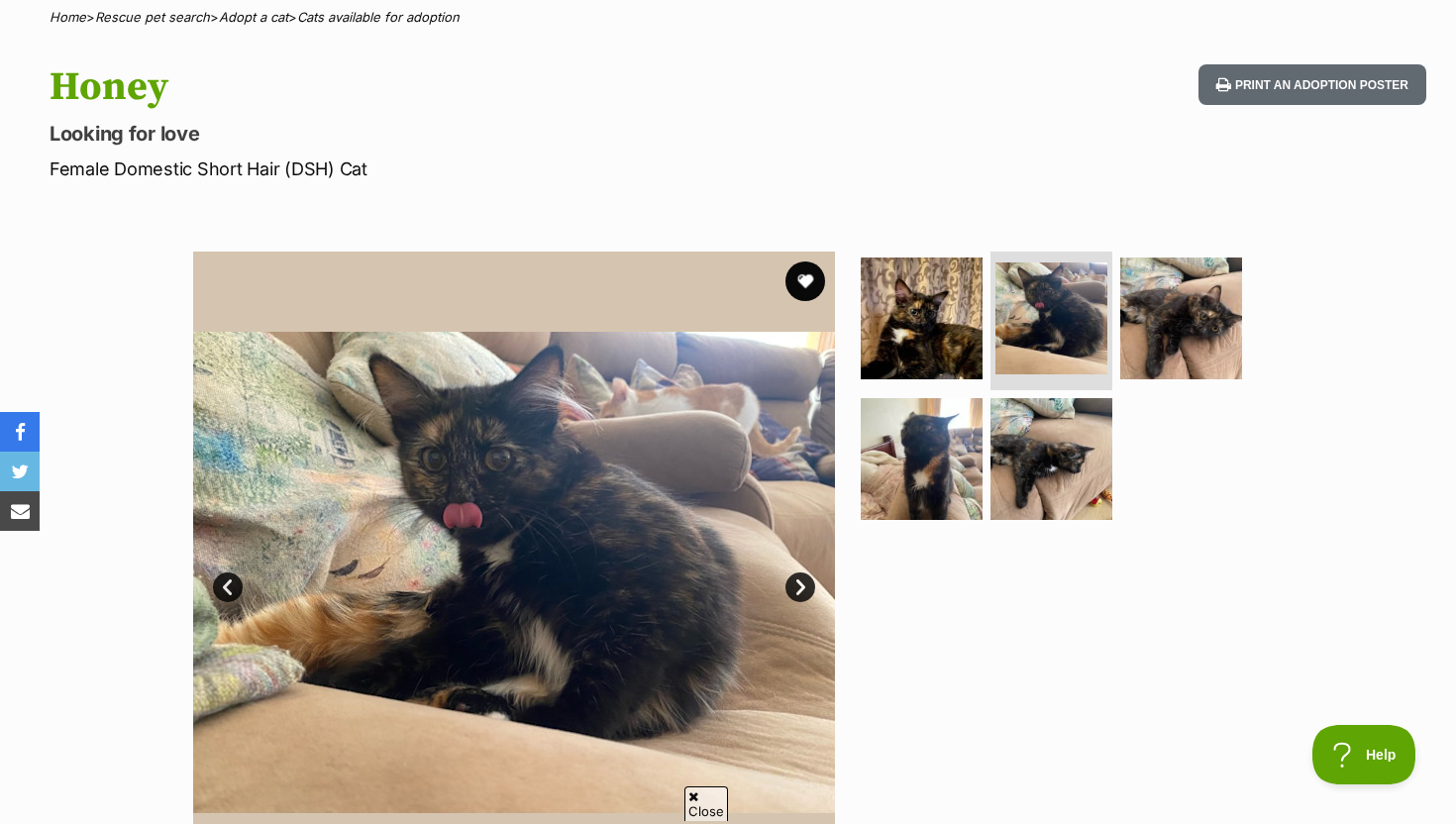 scroll, scrollTop: 0, scrollLeft: 0, axis: both 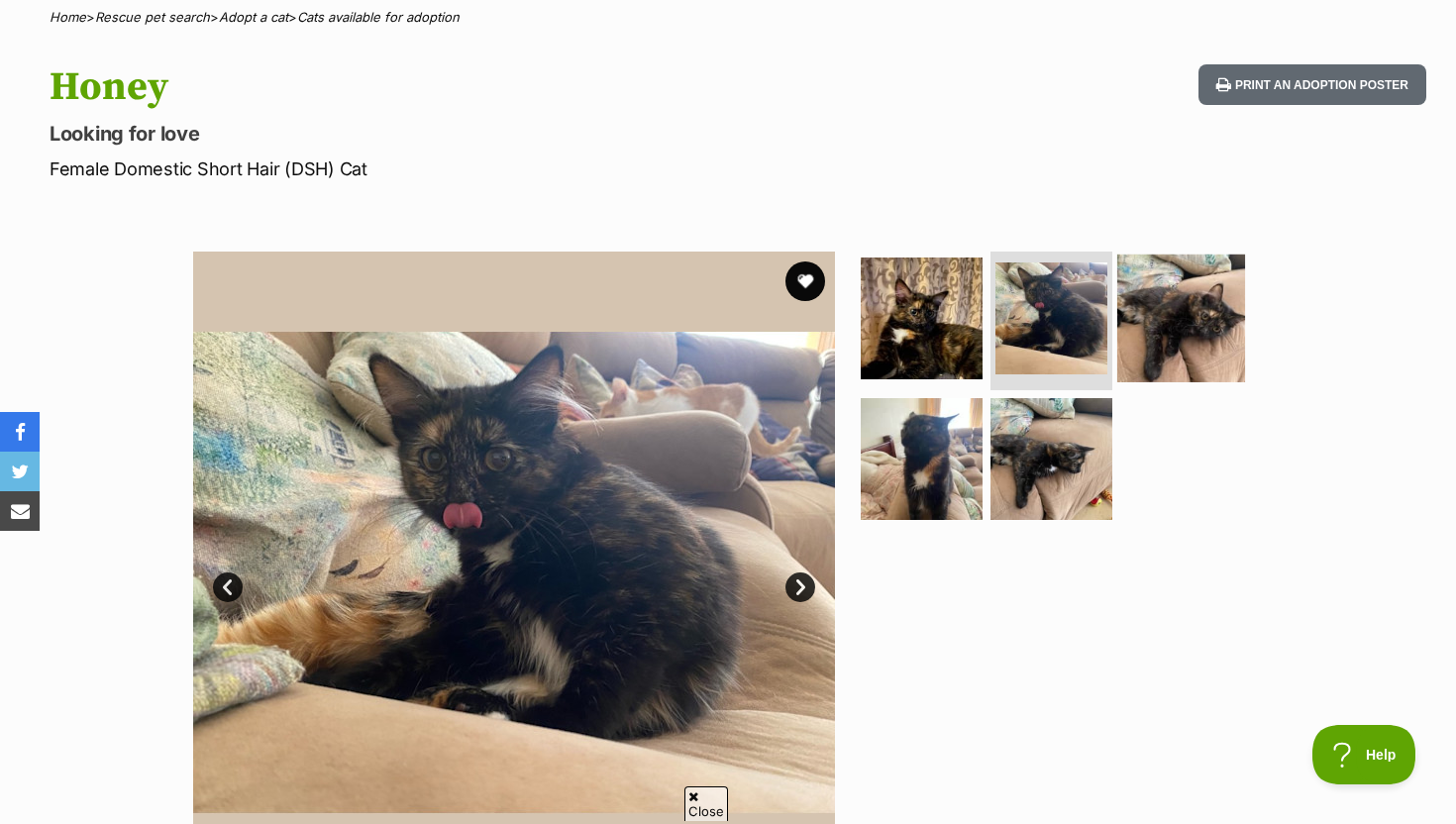 click at bounding box center (1181, 318) 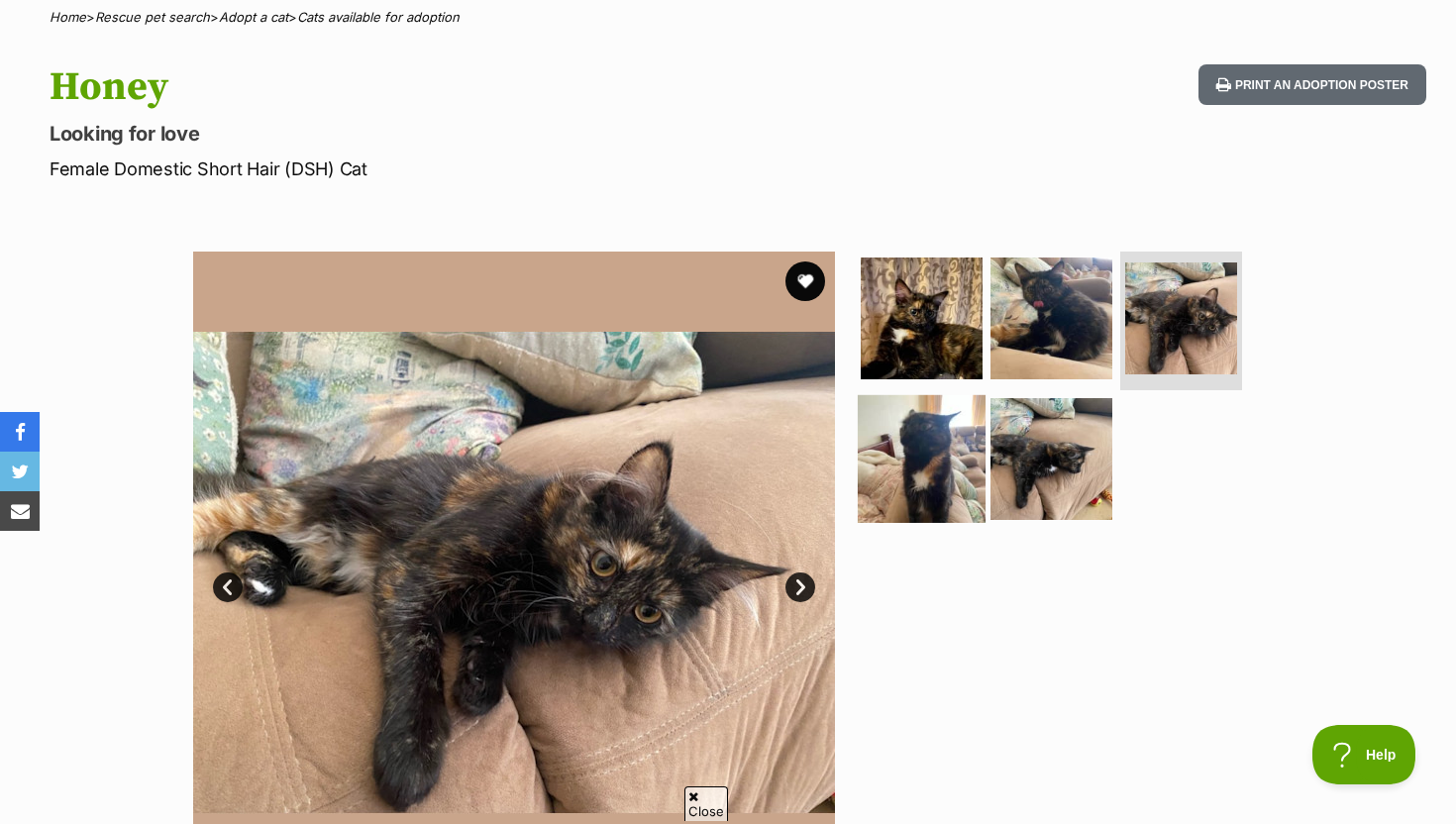 click at bounding box center [921, 458] 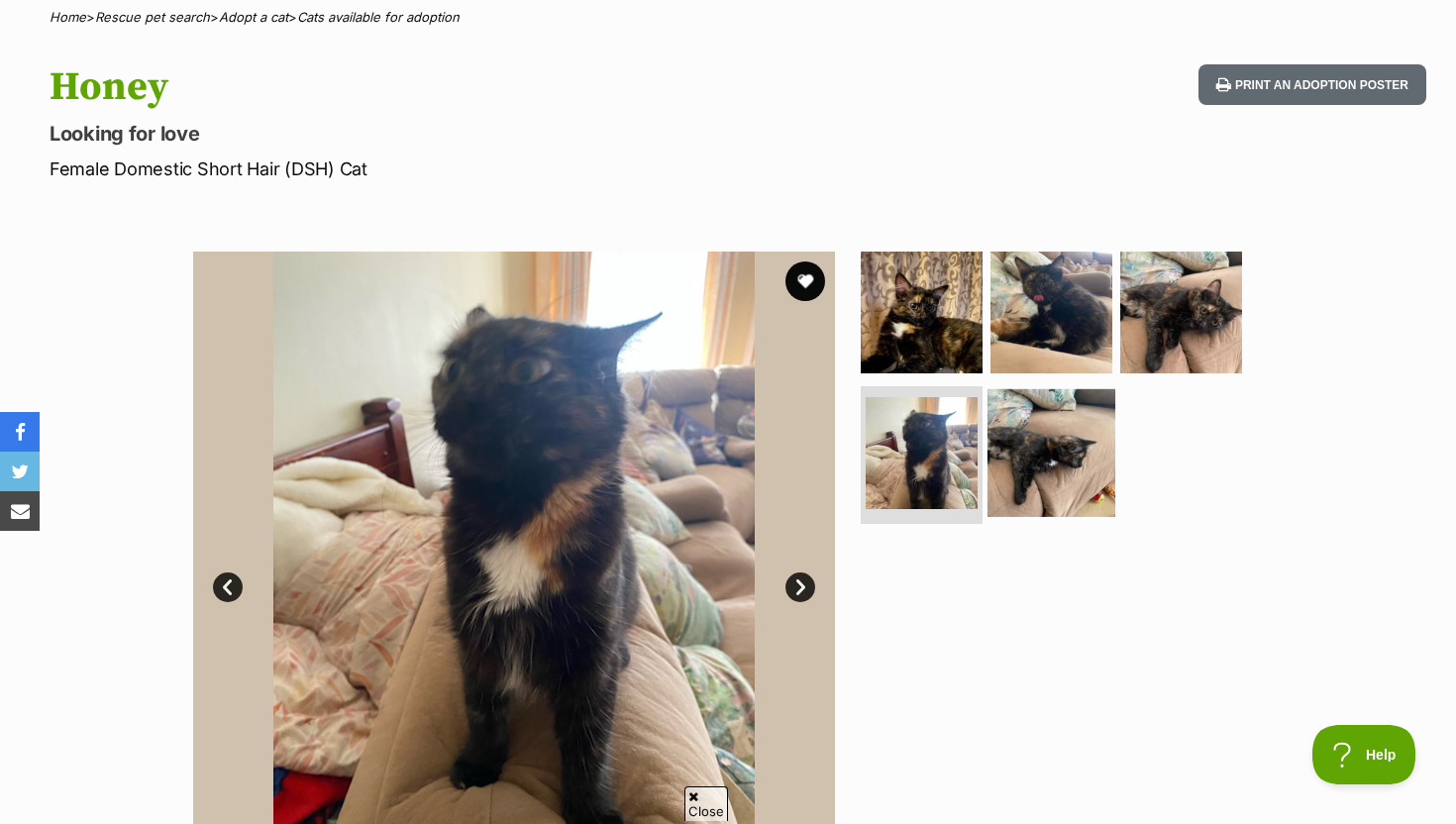 click at bounding box center [1051, 452] 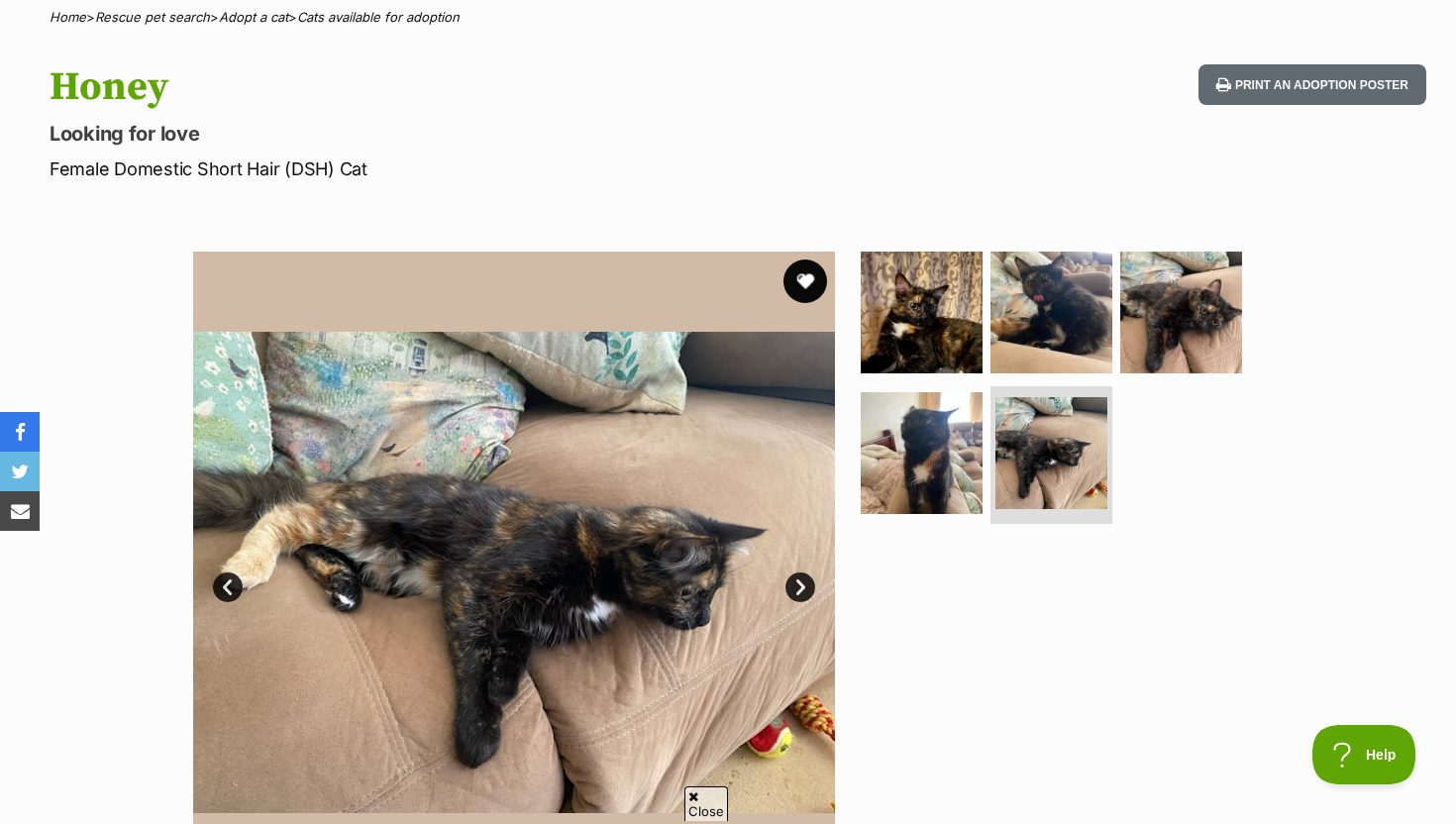 click at bounding box center (805, 281) 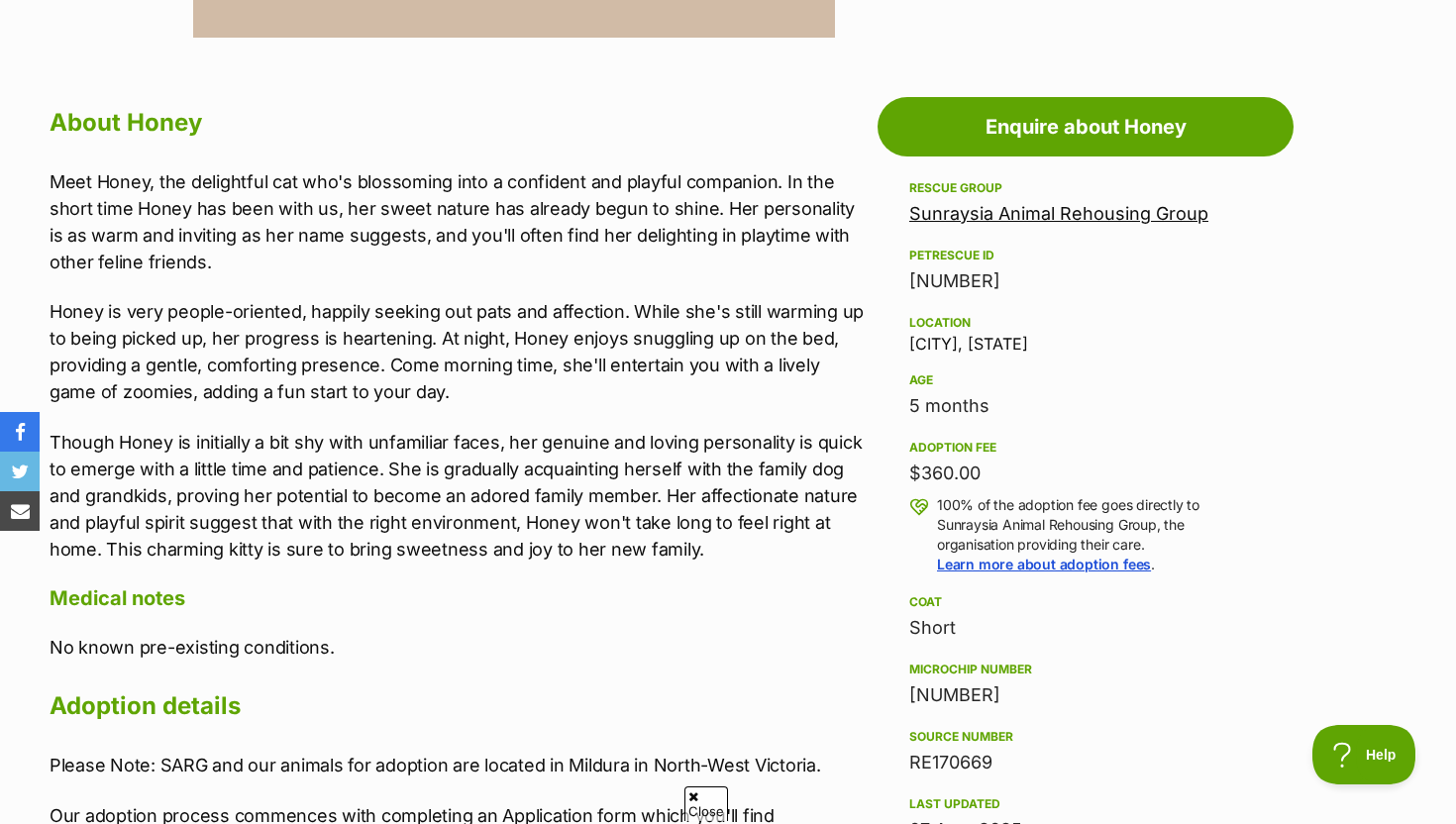 scroll, scrollTop: 1012, scrollLeft: 0, axis: vertical 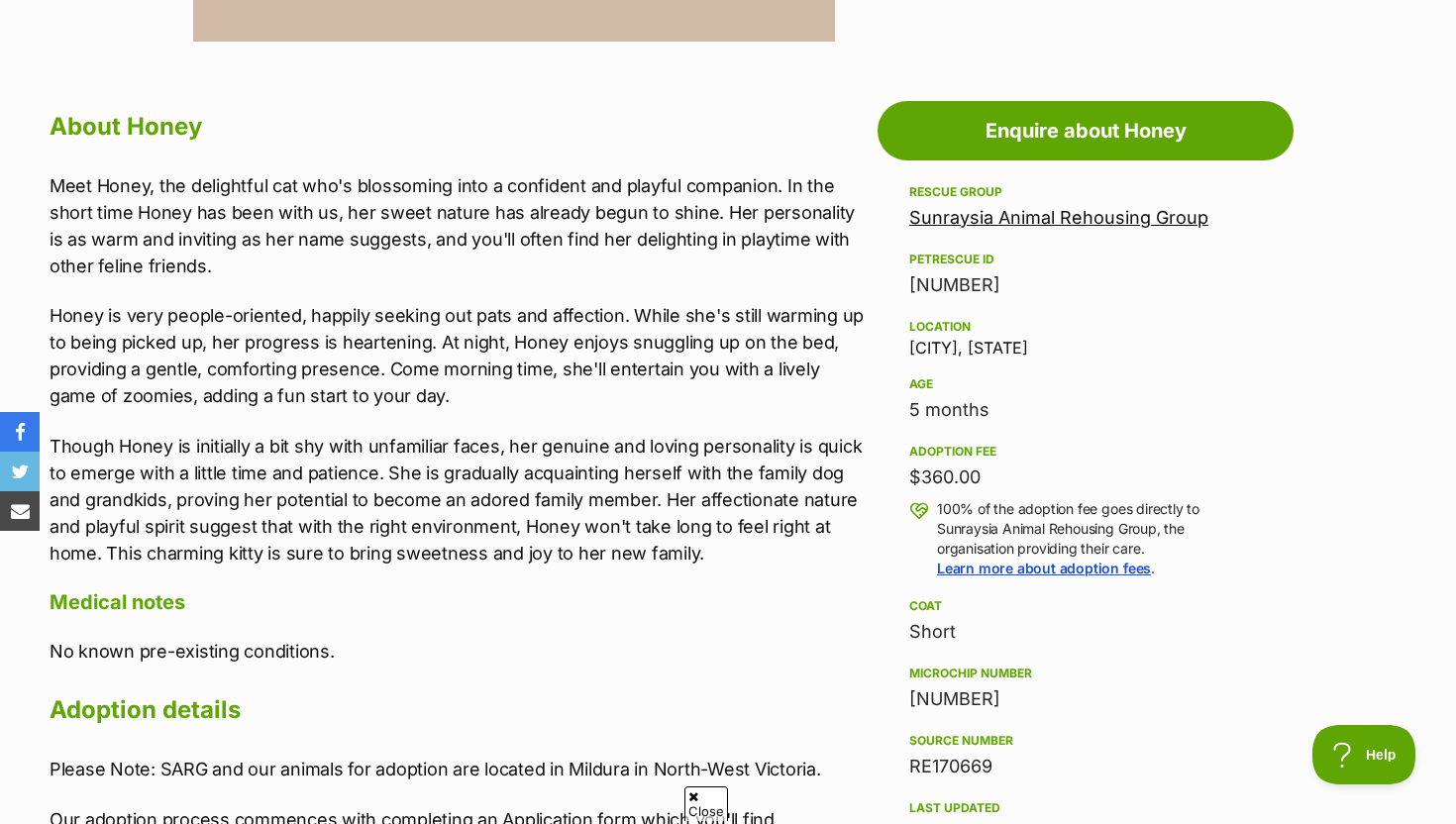 click on "Honey is very people-oriented, happily seeking out pats and affection. While she's still warming up to being picked up, her progress is heartening. At night, Honey enjoys snuggling up on the bed, providing a gentle, comforting presence. Come morning time, she'll entertain you with a lively game of zoomies, adding a fun start to your day." at bounding box center (459, 356) 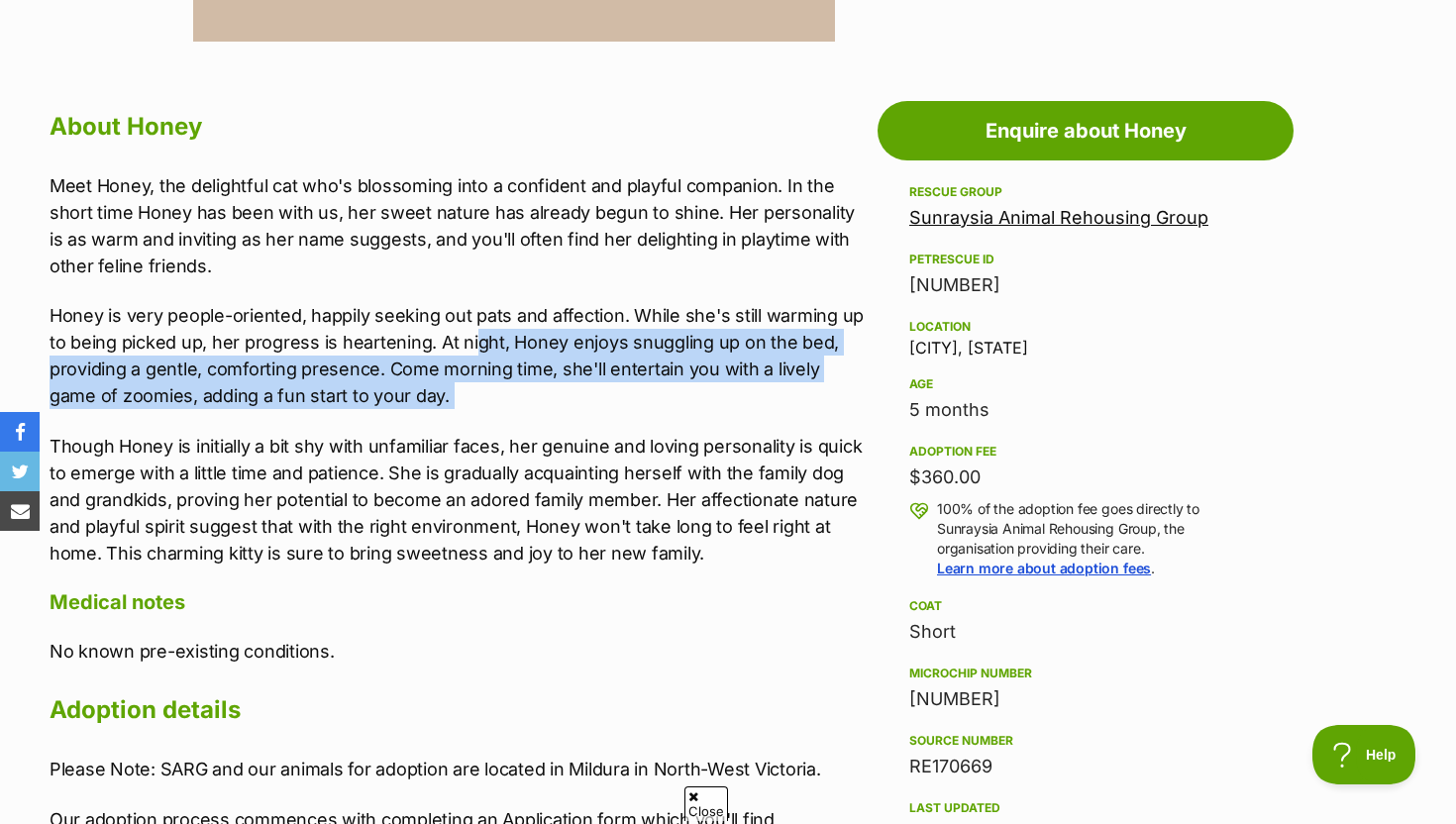drag, startPoint x: 470, startPoint y: 333, endPoint x: 606, endPoint y: 415, distance: 158.80806 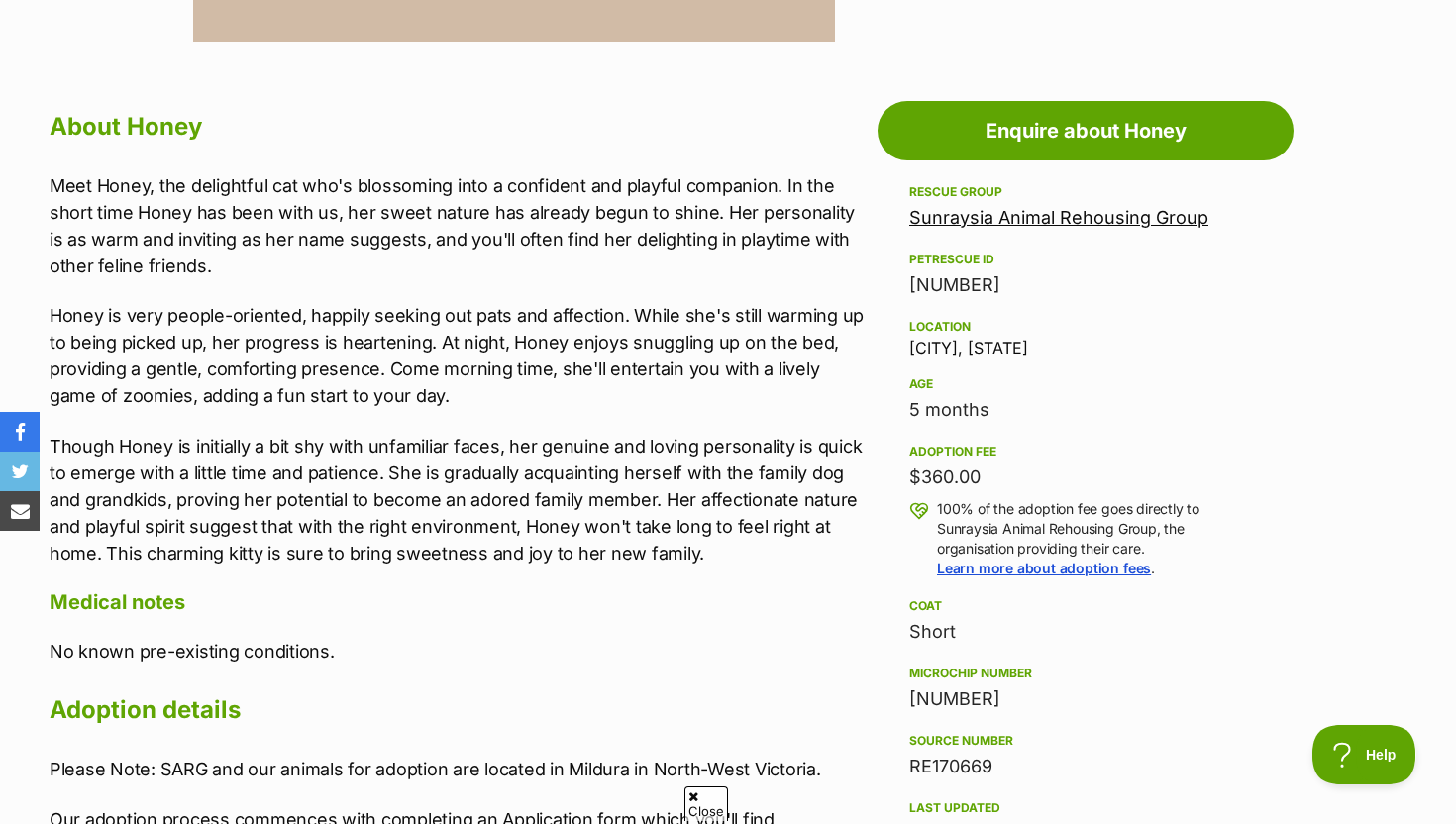 click on "Though Honey is initially a bit shy with unfamiliar faces, her genuine and loving personality is quick to emerge with a little time and patience. She is gradually acquainting herself with the family dog and grandkids, proving her potential to become an adored family member. Her affectionate nature and playful spirit suggest that with the right environment, Honey won't take long to feel right at home. This charming kitty is sure to bring sweetness and joy to her new family." at bounding box center [459, 499] 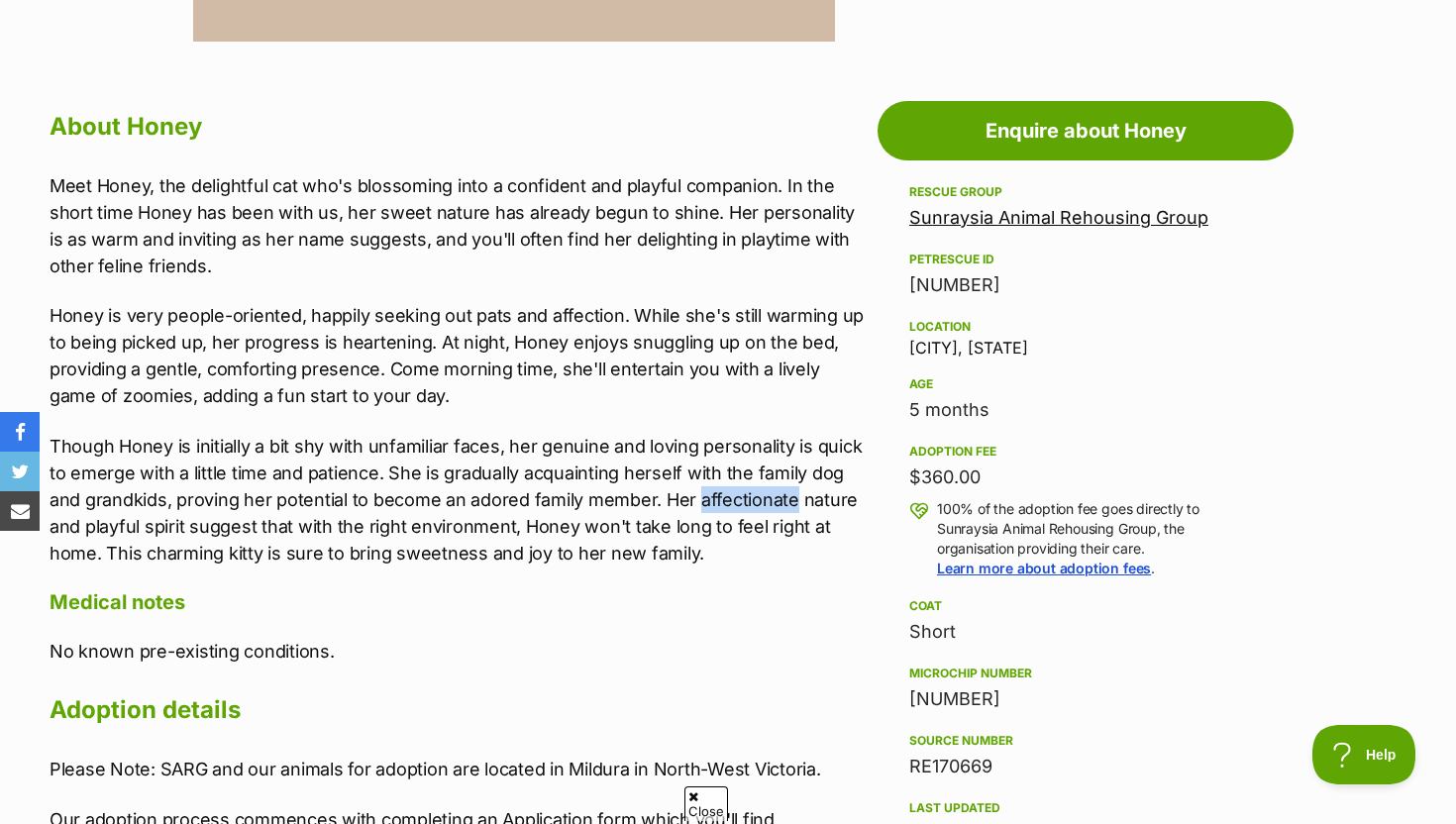 click on "Though Honey is initially a bit shy with unfamiliar faces, her genuine and loving personality is quick to emerge with a little time and patience. She is gradually acquainting herself with the family dog and grandkids, proving her potential to become an adored family member. Her affectionate nature and playful spirit suggest that with the right environment, Honey won't take long to feel right at home. This charming kitty is sure to bring sweetness and joy to her new family." at bounding box center (459, 499) 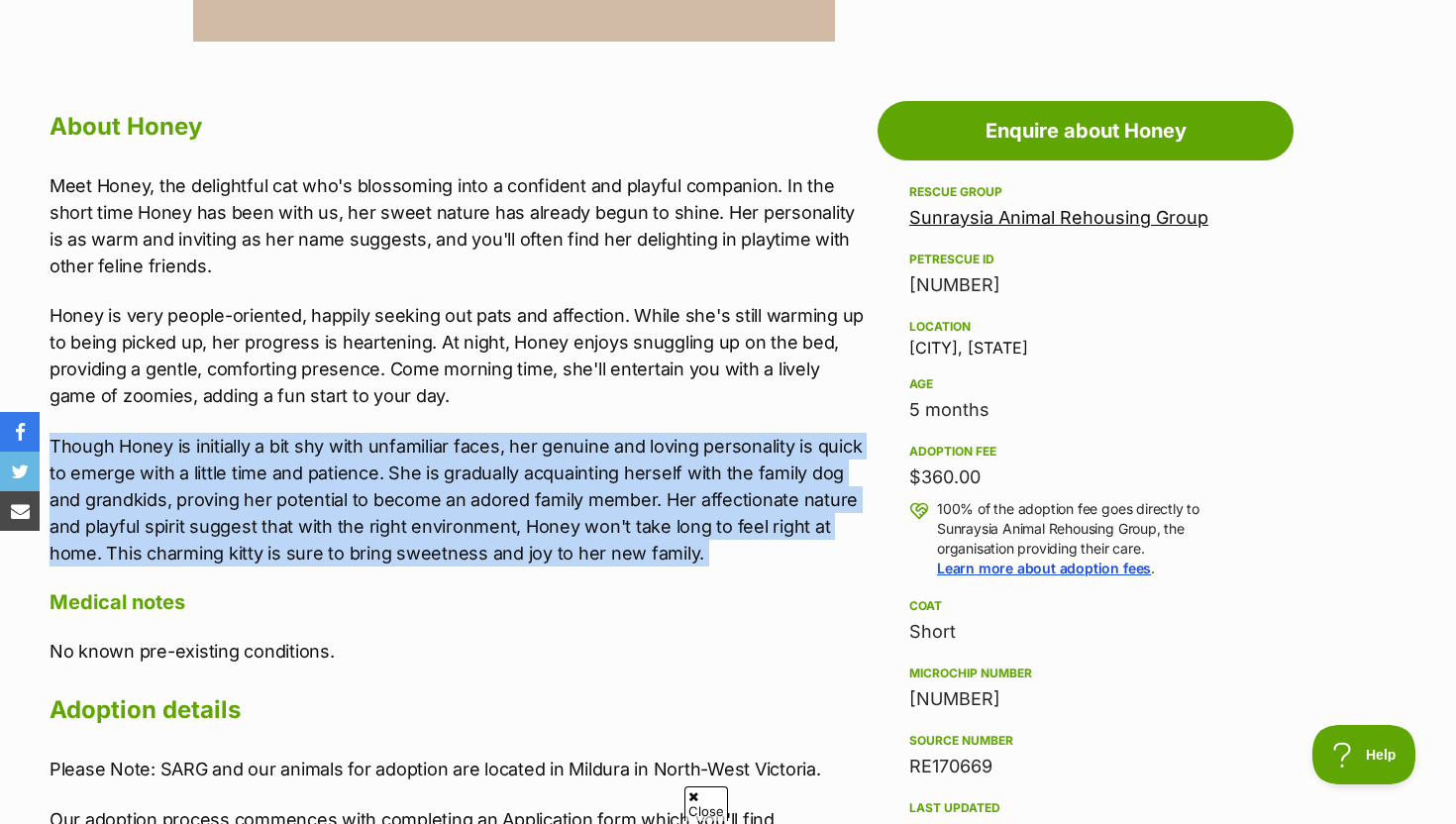 click on "Though Honey is initially a bit shy with unfamiliar faces, her genuine and loving personality is quick to emerge with a little time and patience. She is gradually acquainting herself with the family dog and grandkids, proving her potential to become an adored family member. Her affectionate nature and playful spirit suggest that with the right environment, Honey won't take long to feel right at home. This charming kitty is sure to bring sweetness and joy to her new family." at bounding box center (459, 499) 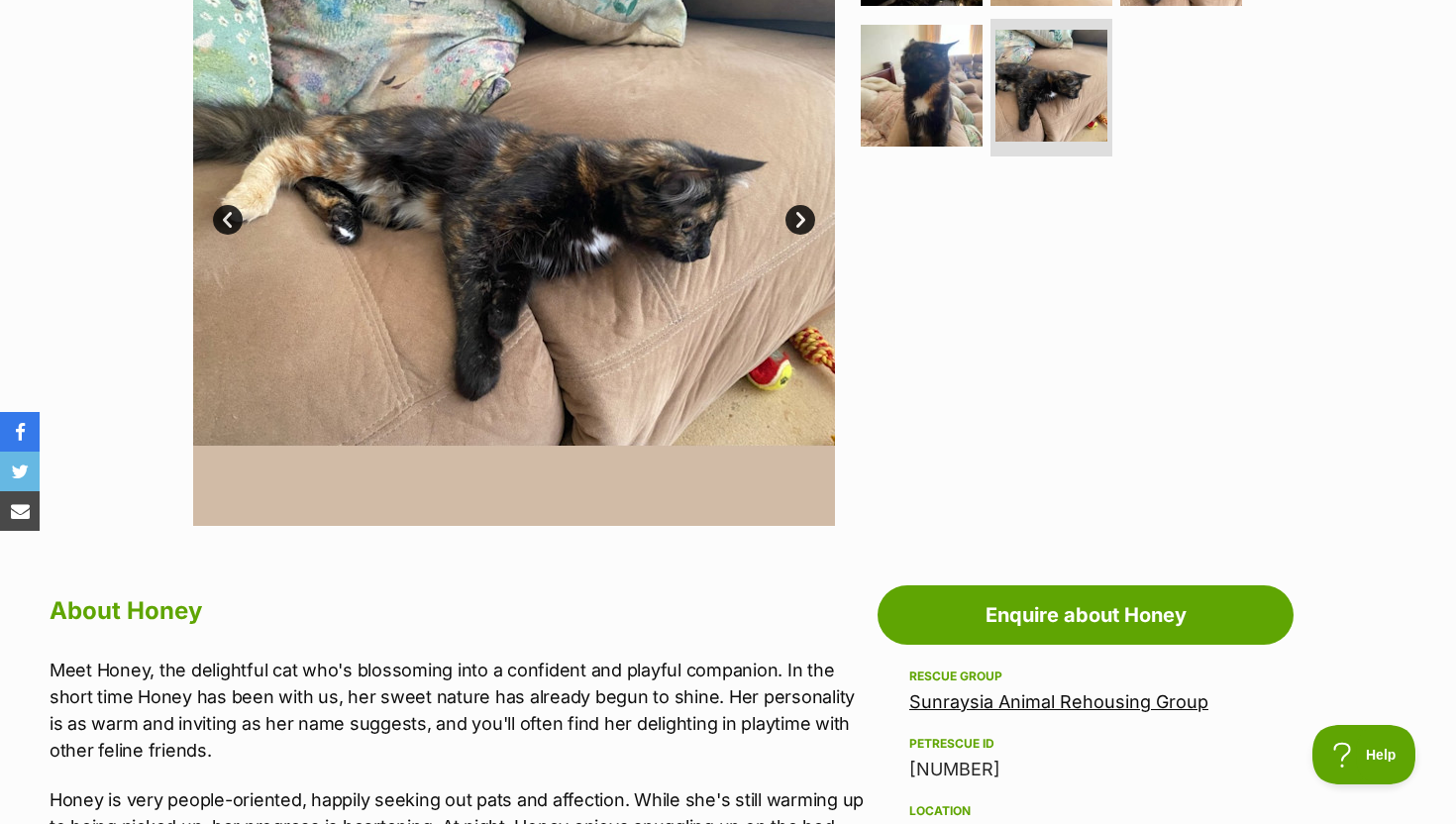scroll, scrollTop: 0, scrollLeft: 0, axis: both 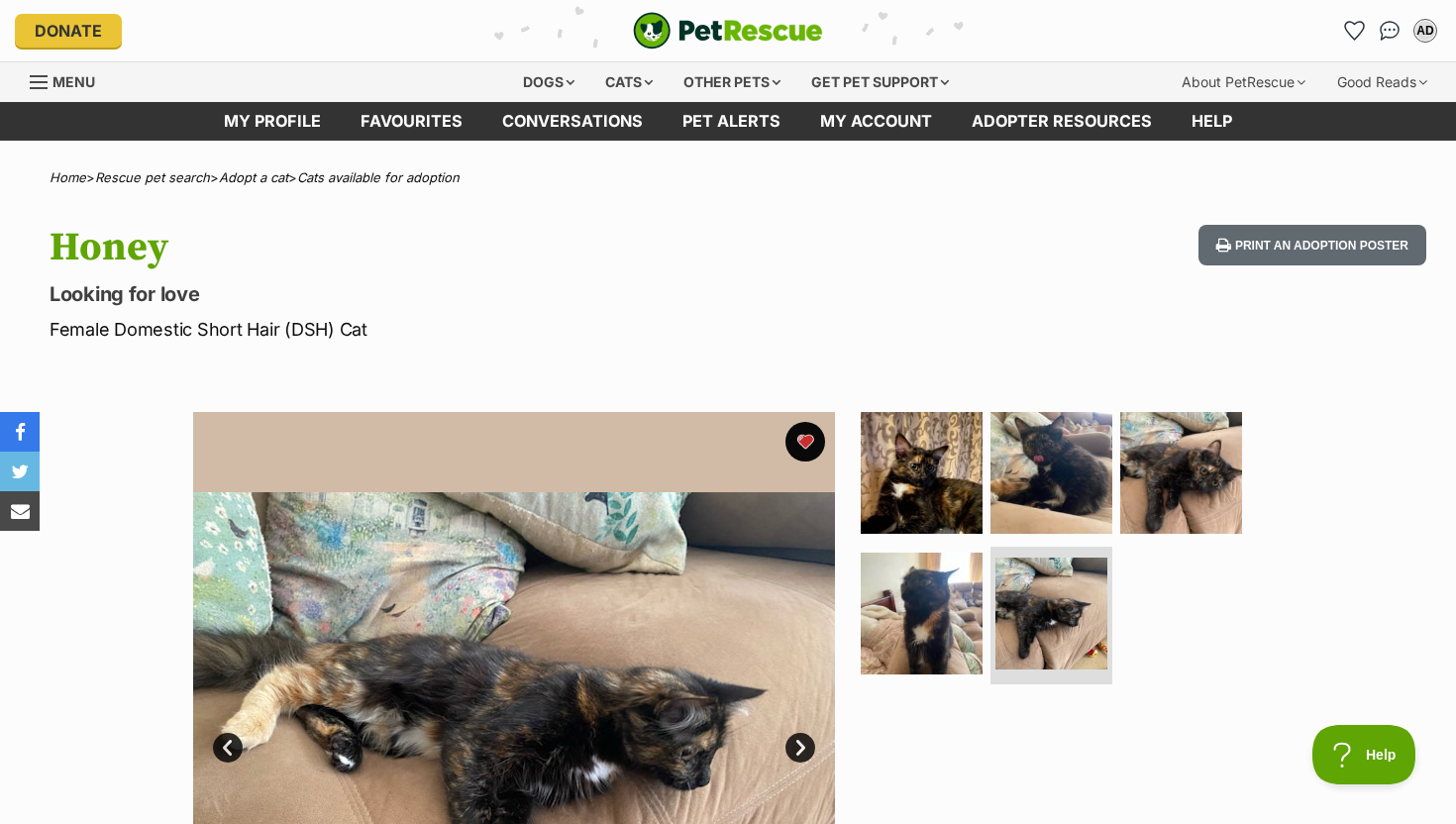 click on "Honey
Looking for love
Female Domestic Short Hair (DSH) Cat
Print an adoption poster" at bounding box center [728, 283] 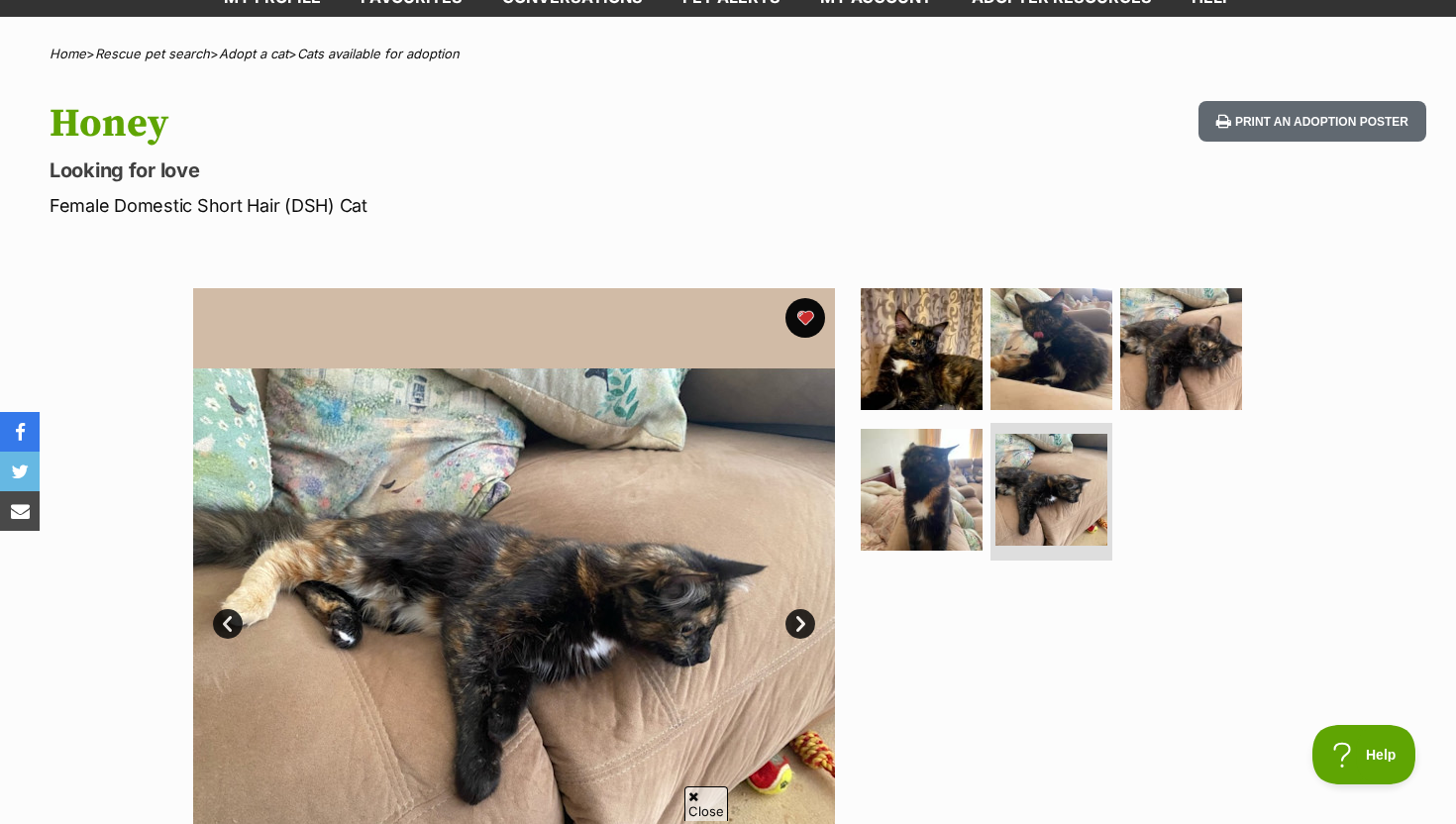 scroll, scrollTop: 182, scrollLeft: 0, axis: vertical 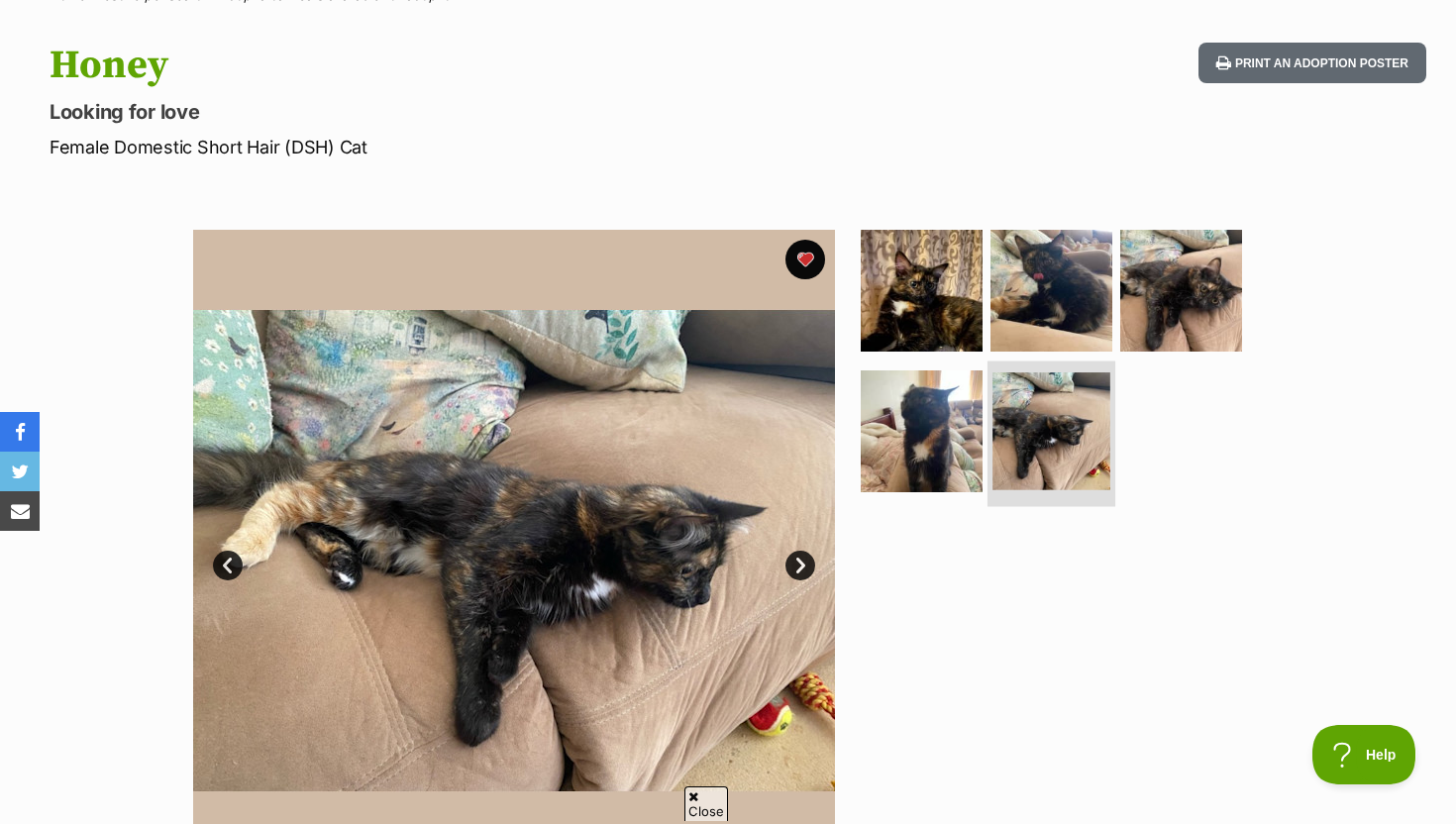click at bounding box center [1051, 431] 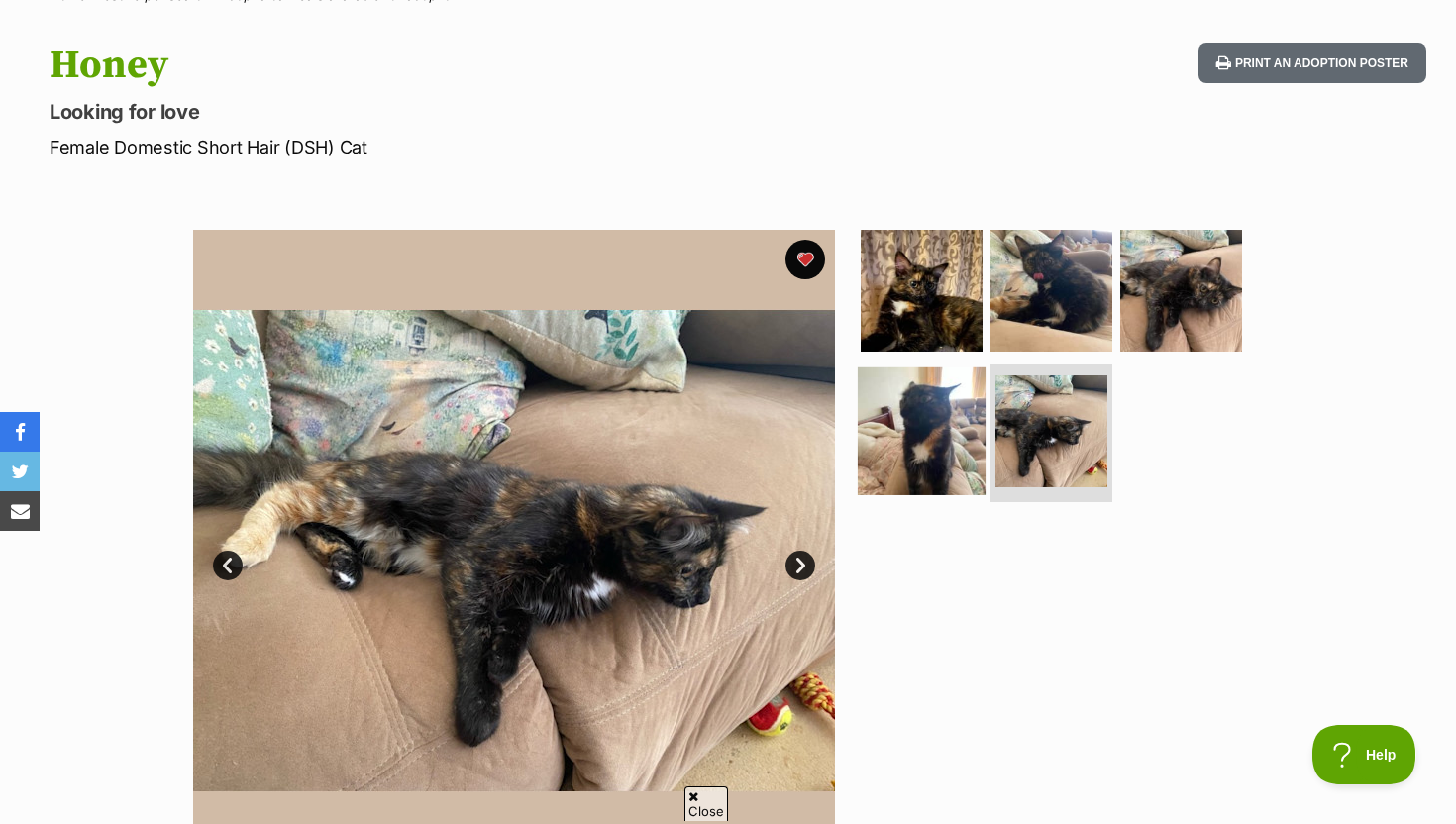 click at bounding box center [921, 430] 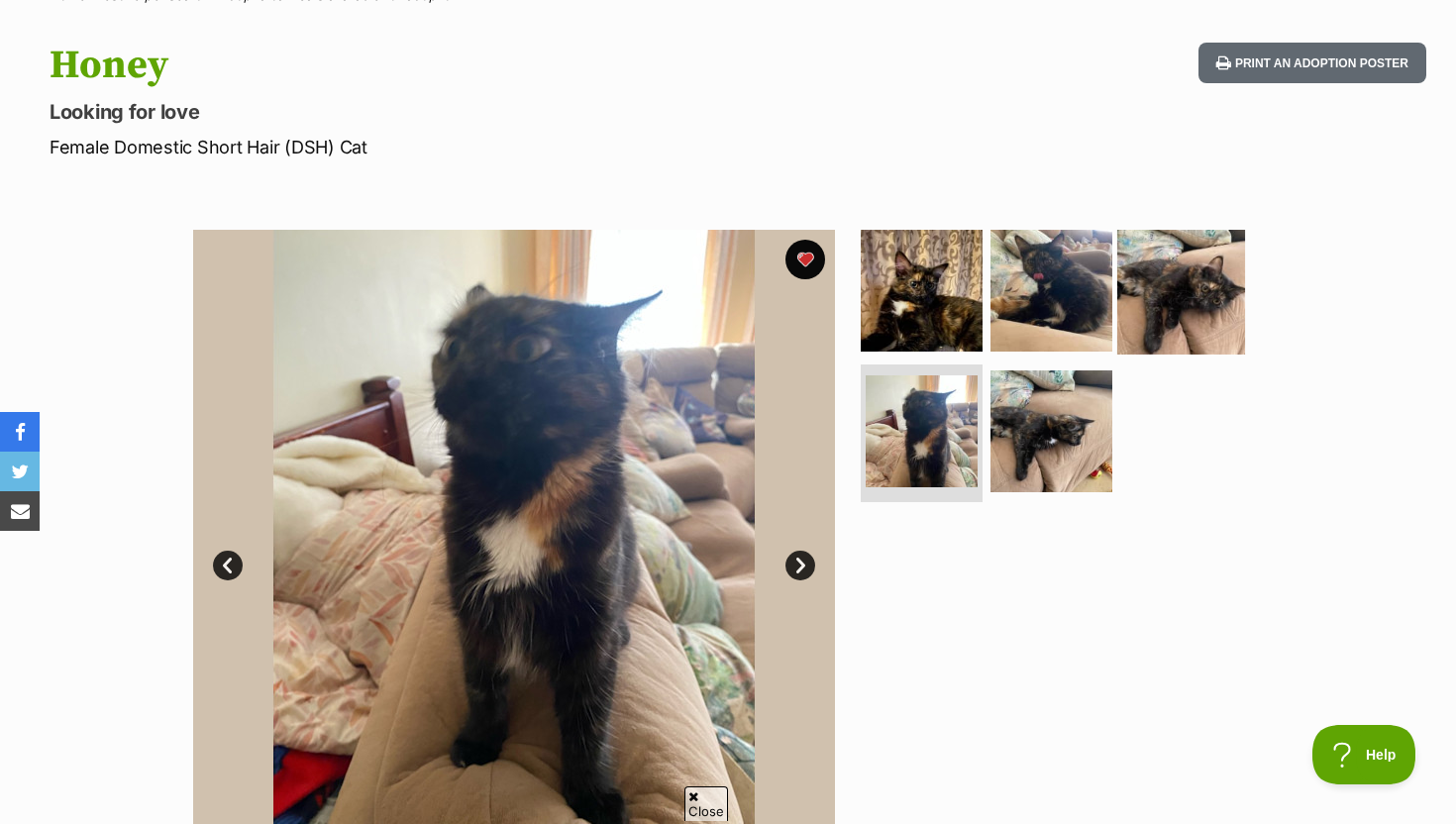 click at bounding box center [1181, 290] 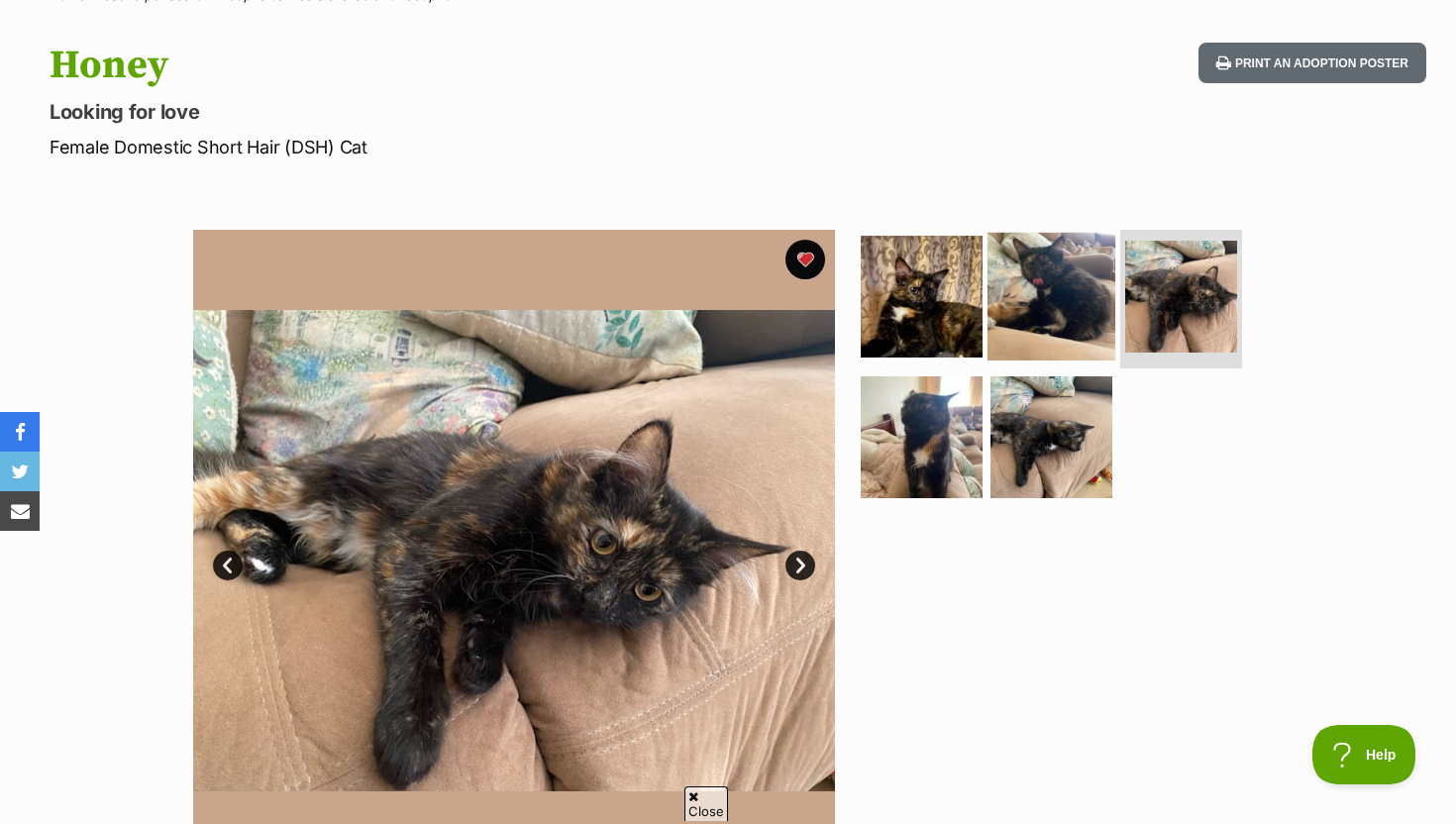click at bounding box center [1051, 296] 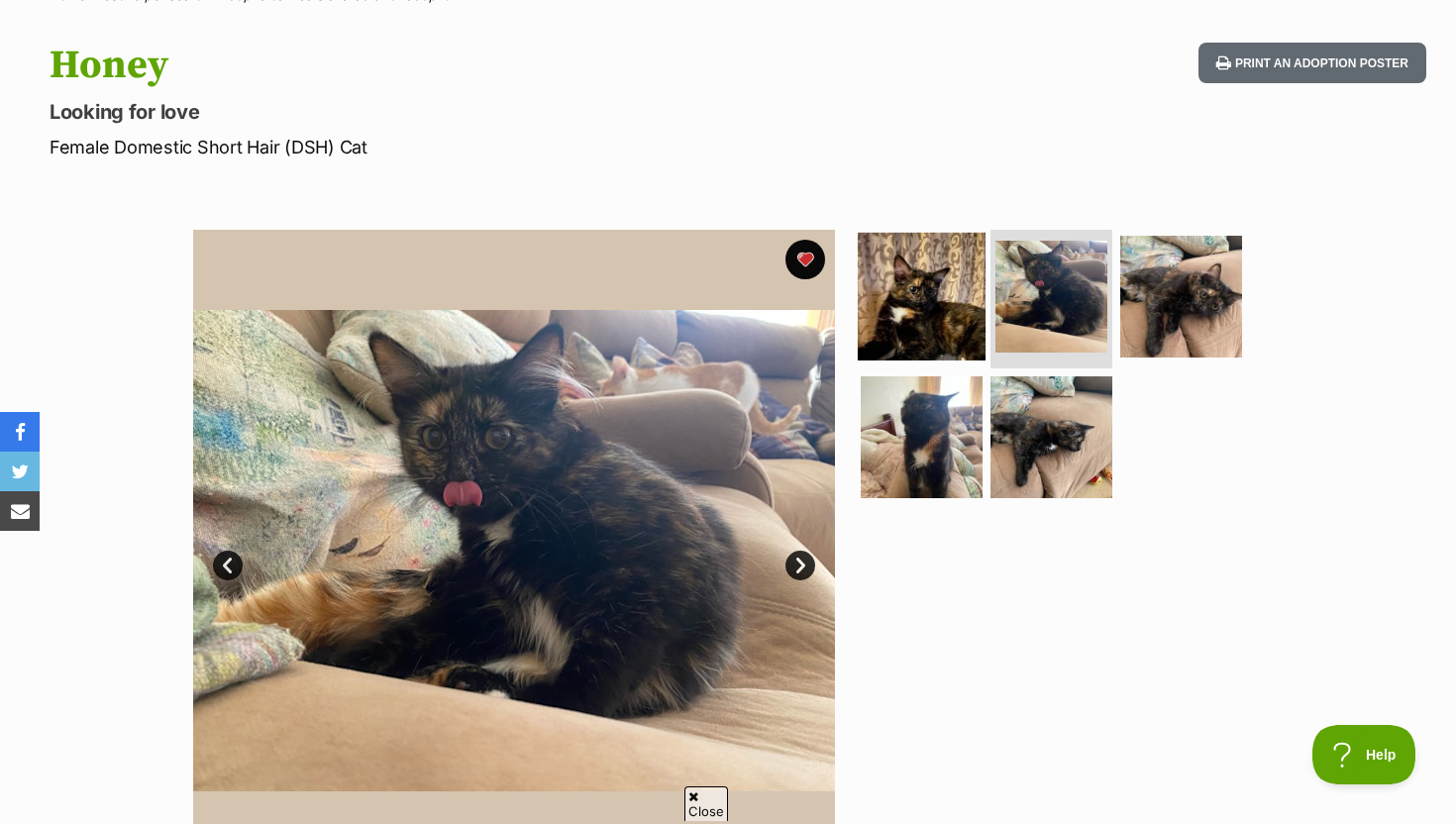 click at bounding box center [921, 296] 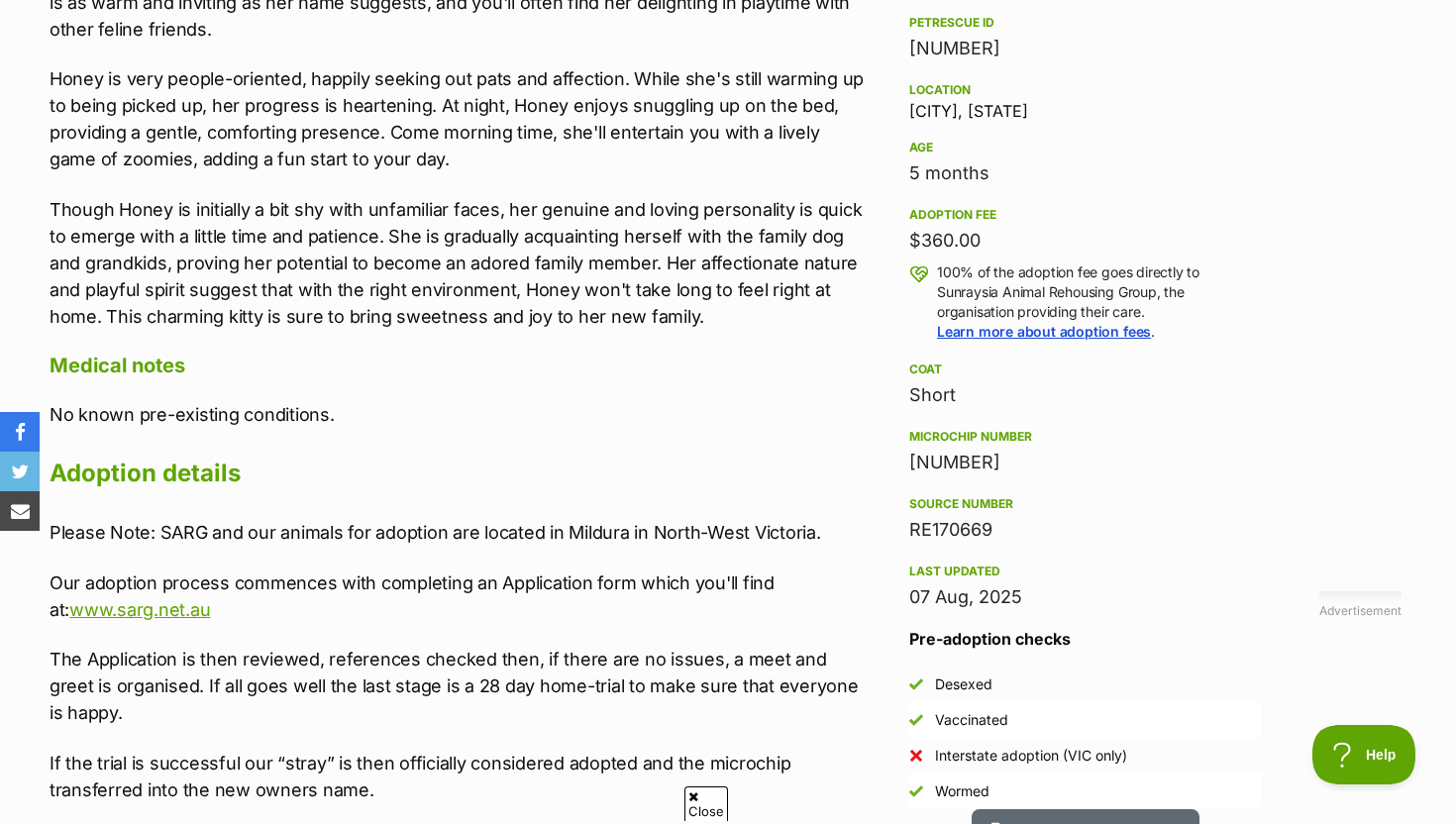 scroll, scrollTop: 1245, scrollLeft: 0, axis: vertical 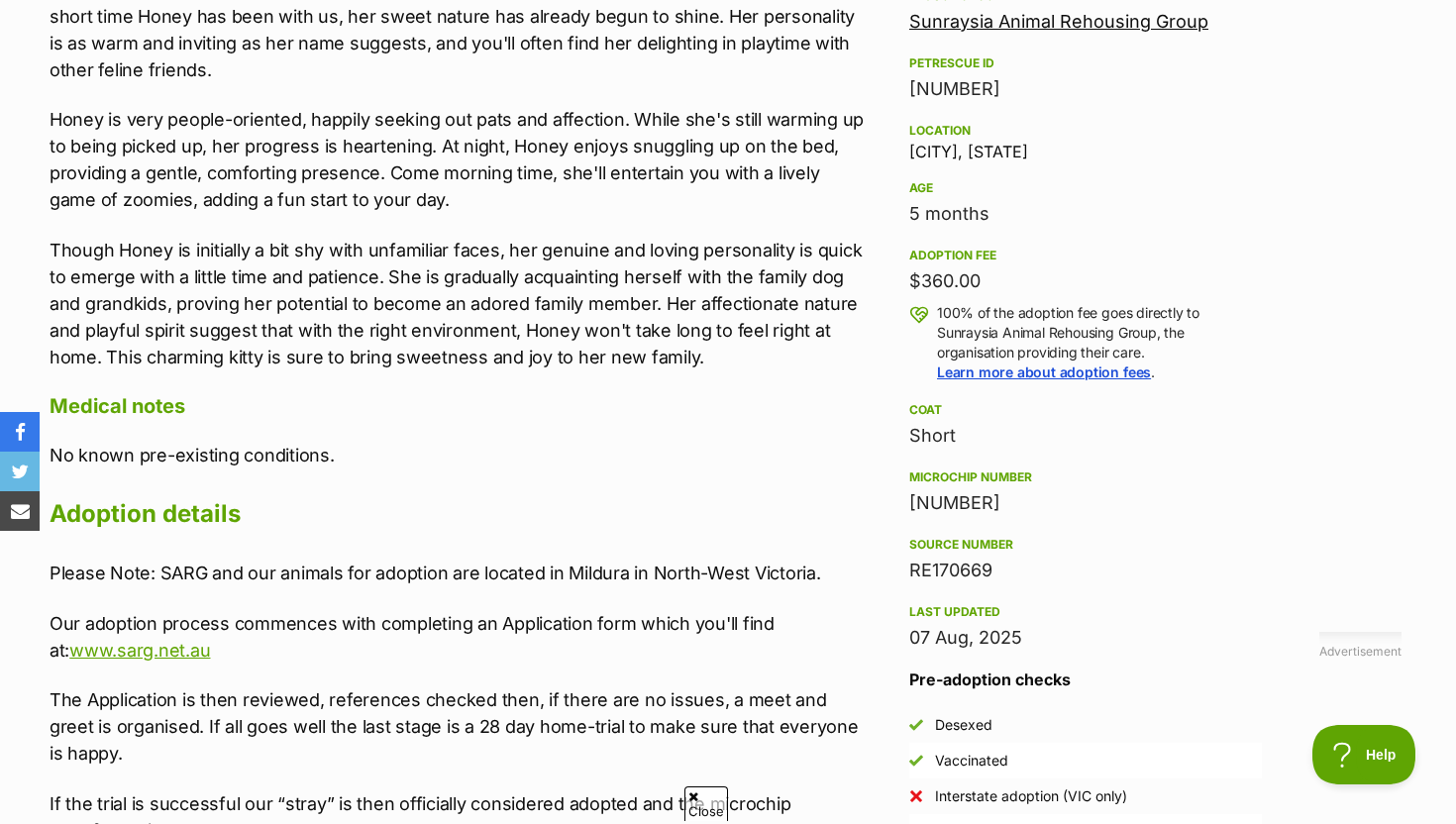 click on "100% of the adoption fee goes directly to Sunraysia Animal Rehousing Group, the organisation providing their care.
Learn more about adoption fees ." at bounding box center (1099, 343) 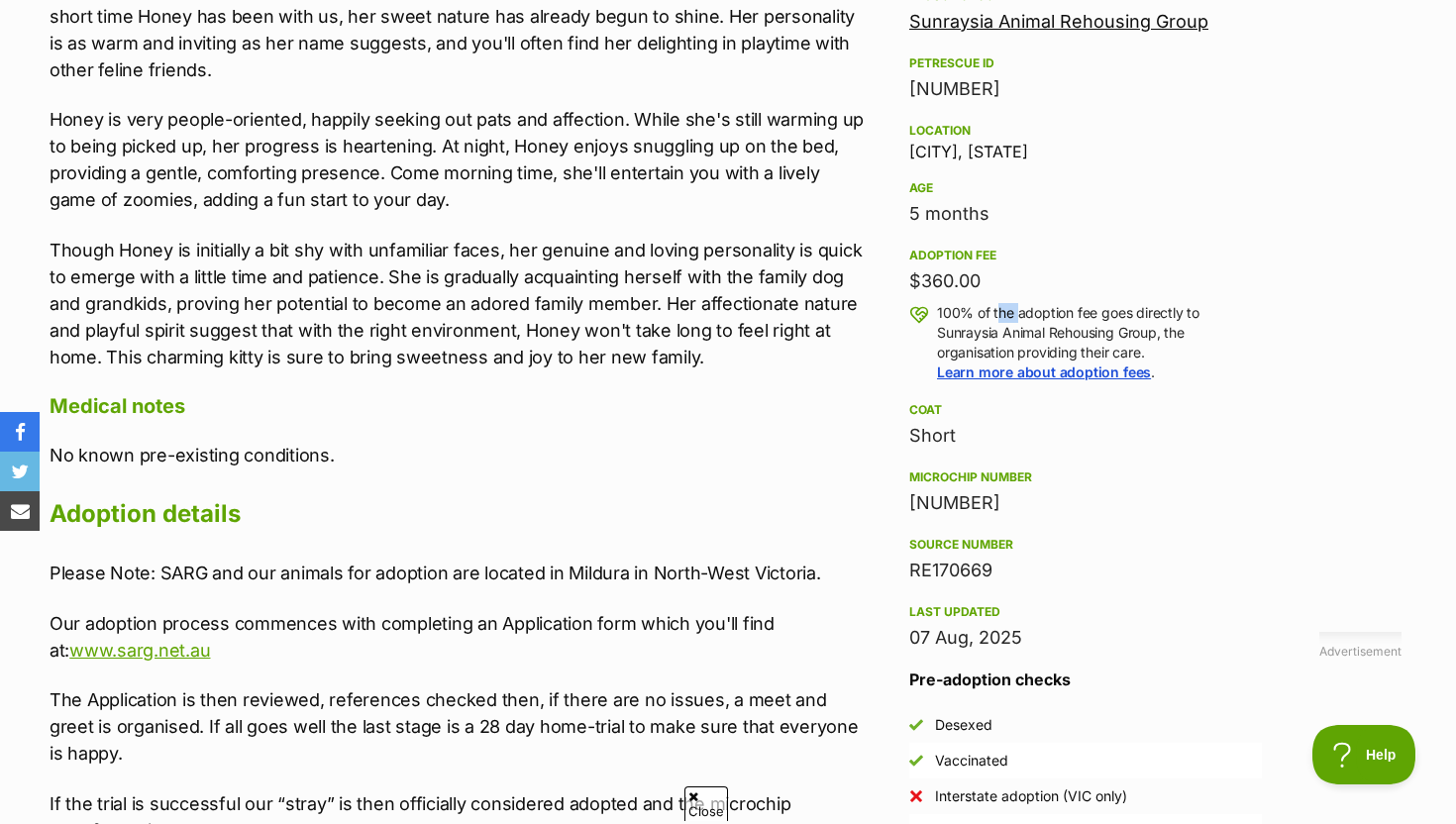 click on "100% of the adoption fee goes directly to Sunraysia Animal Rehousing Group, the organisation providing their care.
Learn more about adoption fees ." at bounding box center (1099, 343) 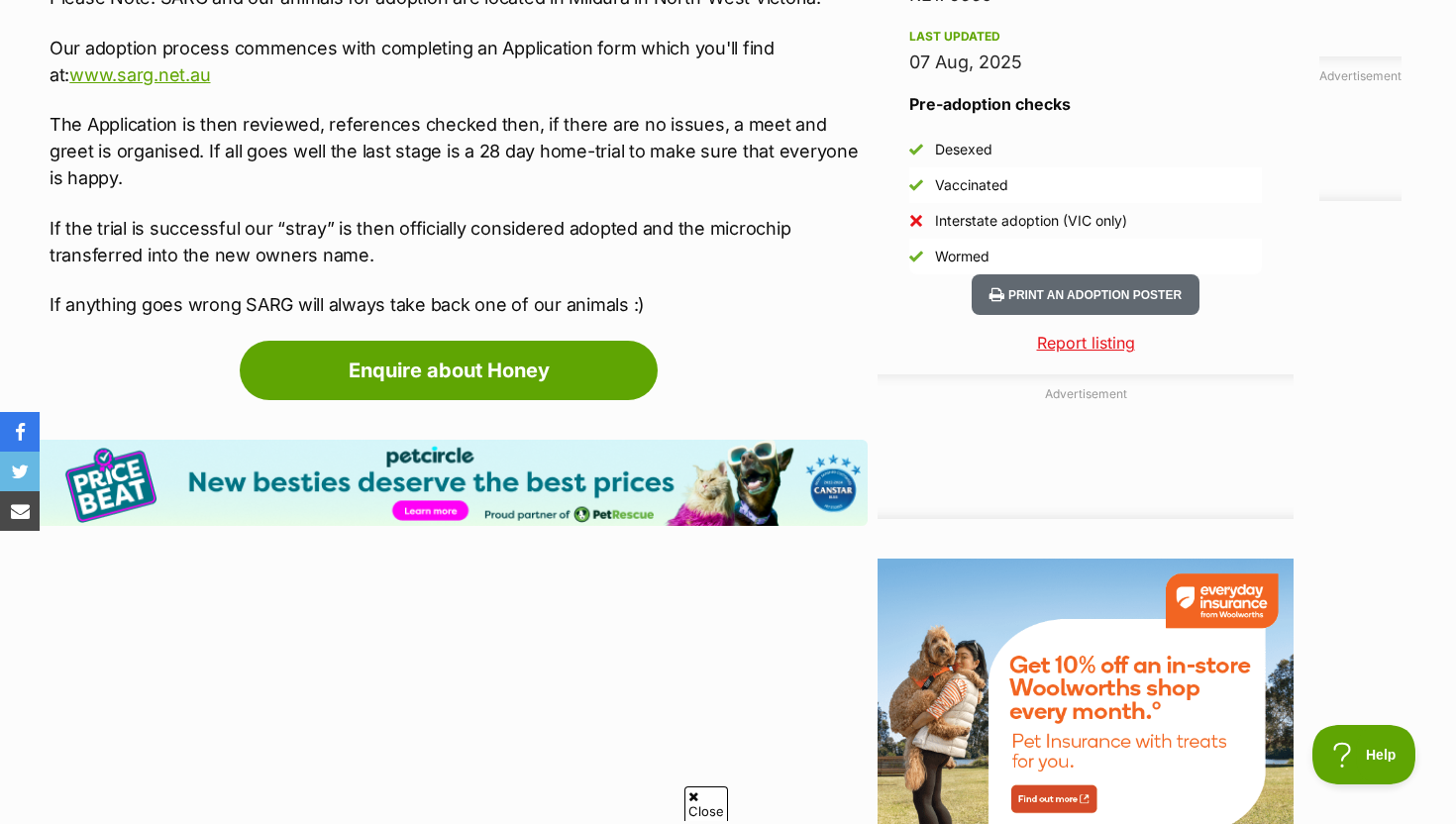 scroll, scrollTop: 1480, scrollLeft: 0, axis: vertical 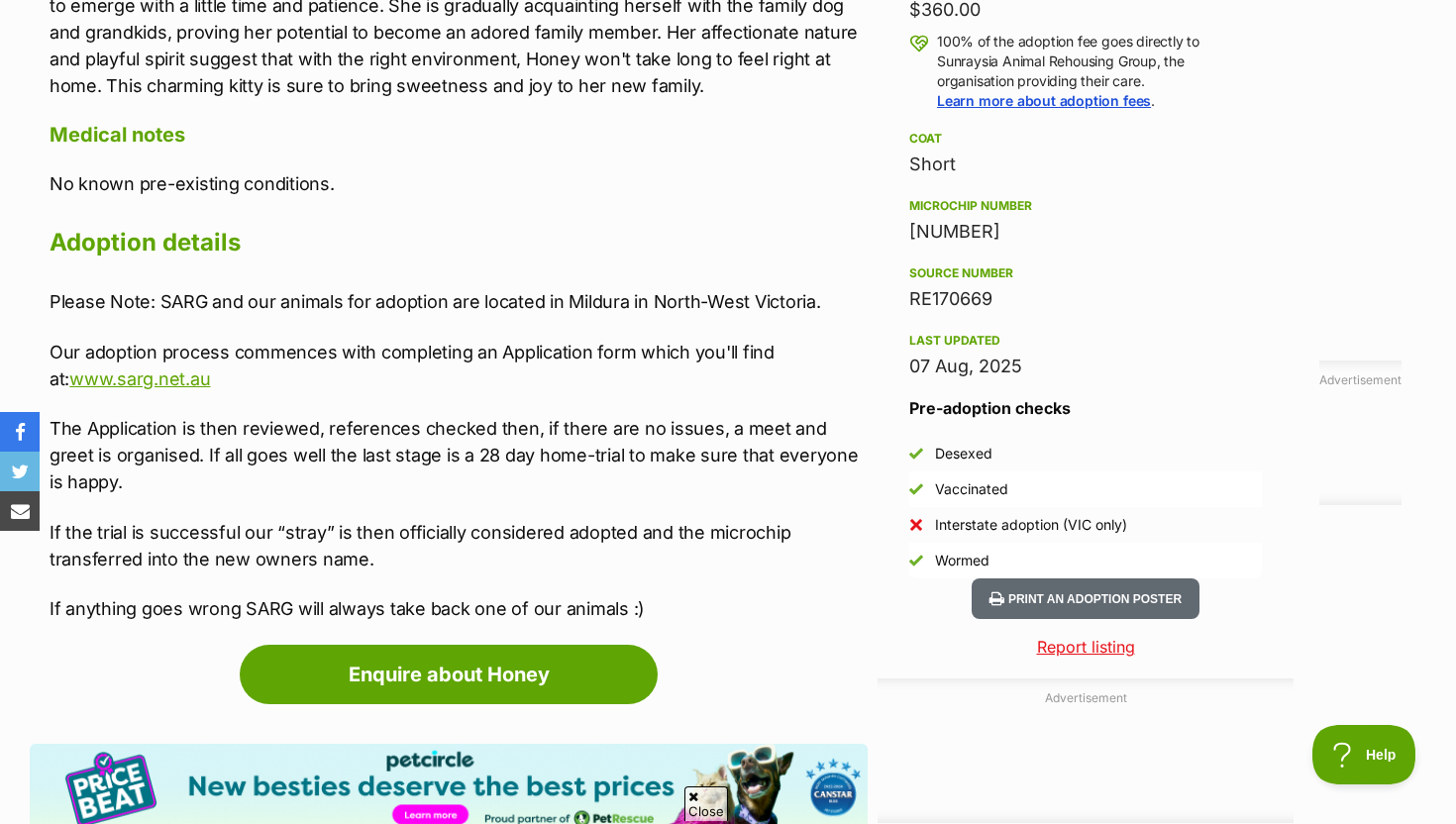 click on "Please Note: SARG and our animals for adoption are located in Mildura in North-West Victoria.
Our adoption process commences with completing an Application form which you'll find at:  www.sarg.net.au
The Application is then reviewed, references checked then, if there are no issues, a meet and greet is organised.  If all goes well the last stage is a 28 day home-trial to make sure that everyone is happy.
If the trial is successful our “stray” is then officially considered adopted and the microchip transferred into the new owners name.
If anything goes wrong SARG will always take back one of our animals :)" at bounding box center (459, 455) 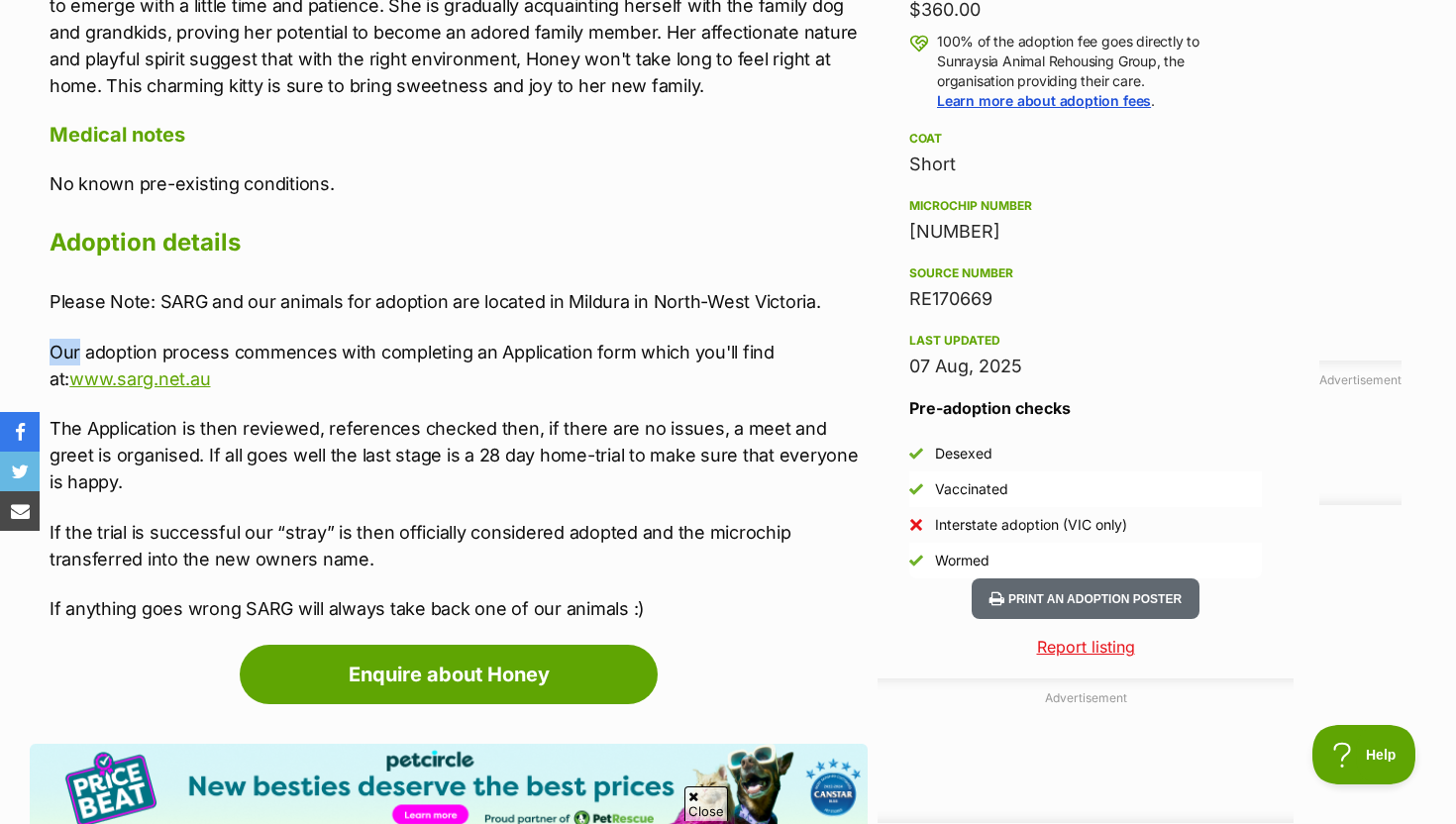 click on "Please Note: SARG and our animals for adoption are located in Mildura in North-West Victoria.
Our adoption process commences with completing an Application form which you'll find at:  www.sarg.net.au
The Application is then reviewed, references checked then, if there are no issues, a meet and greet is organised.  If all goes well the last stage is a 28 day home-trial to make sure that everyone is happy.
If the trial is successful our “stray” is then officially considered adopted and the microchip transferred into the new owners name.
If anything goes wrong SARG will always take back one of our animals :)" at bounding box center (459, 455) 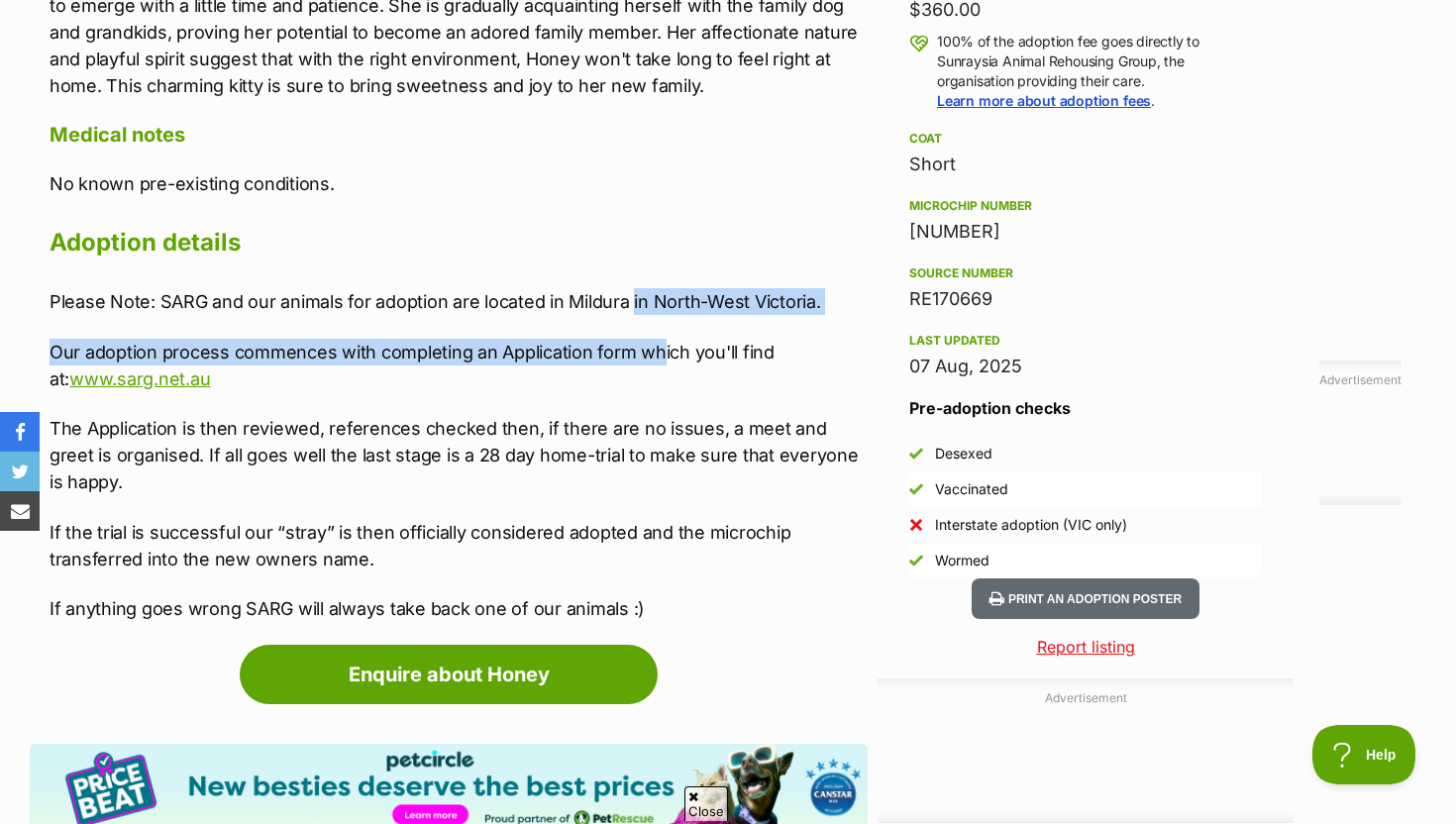 drag, startPoint x: 632, startPoint y: 311, endPoint x: 655, endPoint y: 338, distance: 35.468296 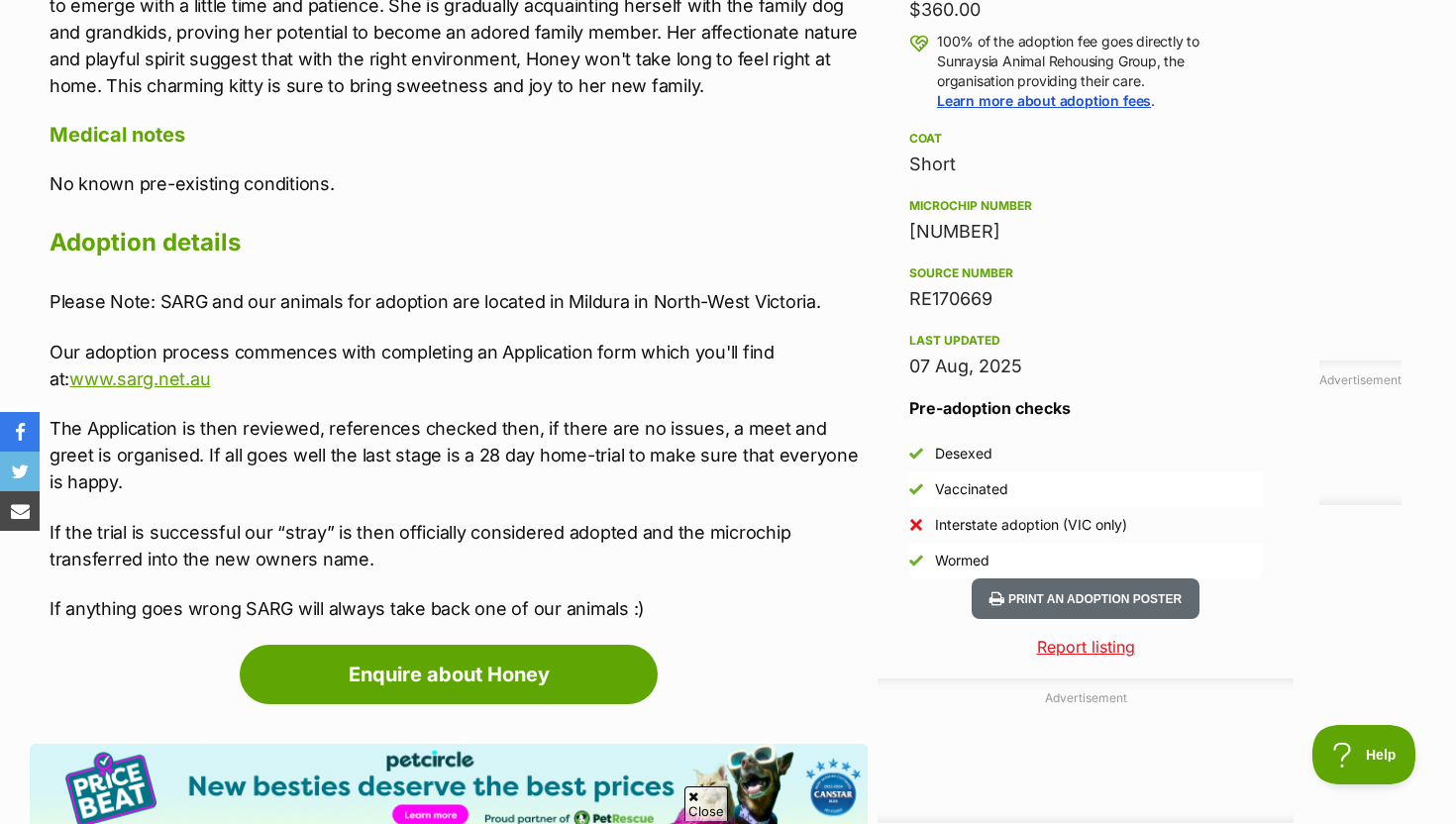 click on "Please Note: SARG and our animals for adoption are located in Mildura in North-West Victoria.
Our adoption process commences with completing an Application form which you'll find at:  www.sarg.net.au
The Application is then reviewed, references checked then, if there are no issues, a meet and greet is organised.  If all goes well the last stage is a 28 day home-trial to make sure that everyone is happy.
If the trial is successful our “stray” is then officially considered adopted and the microchip transferred into the new owners name.
If anything goes wrong SARG will always take back one of our animals :)" at bounding box center [459, 455] 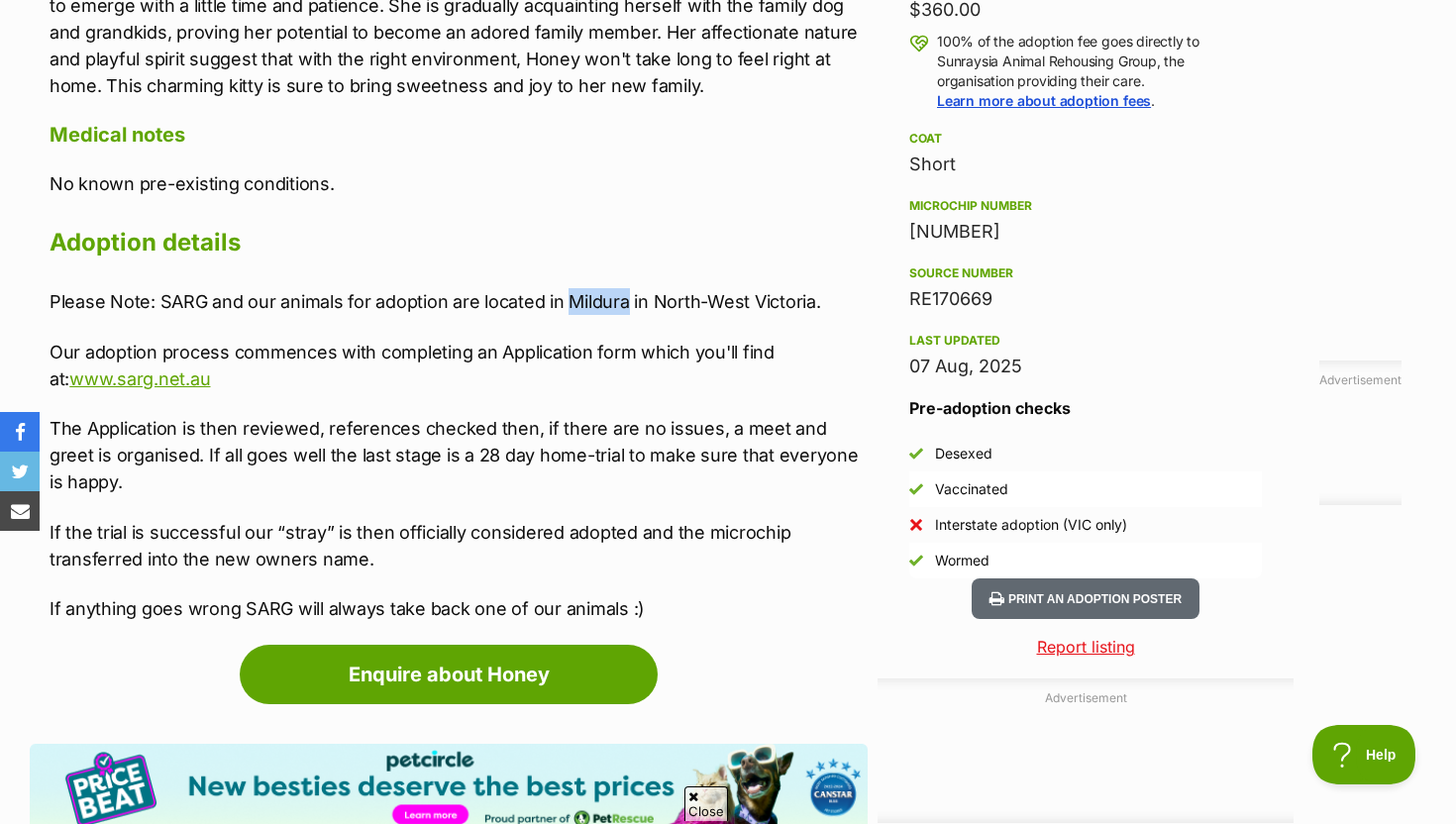 click on "Please Note: SARG and our animals for adoption are located in Mildura in North-West Victoria." at bounding box center (459, 301) 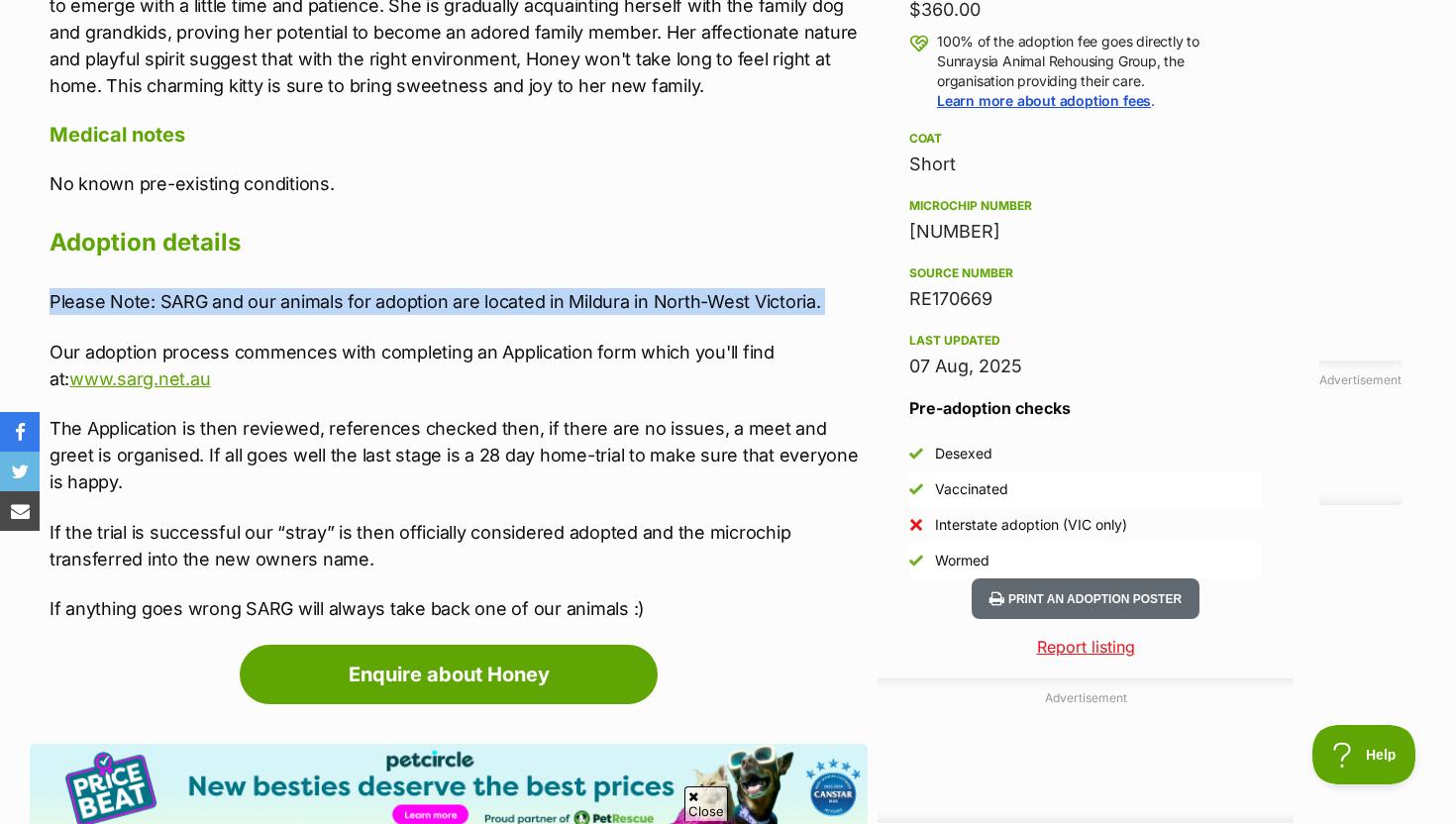 click on "Please Note: SARG and our animals for adoption are located in Mildura in North-West Victoria." at bounding box center [459, 301] 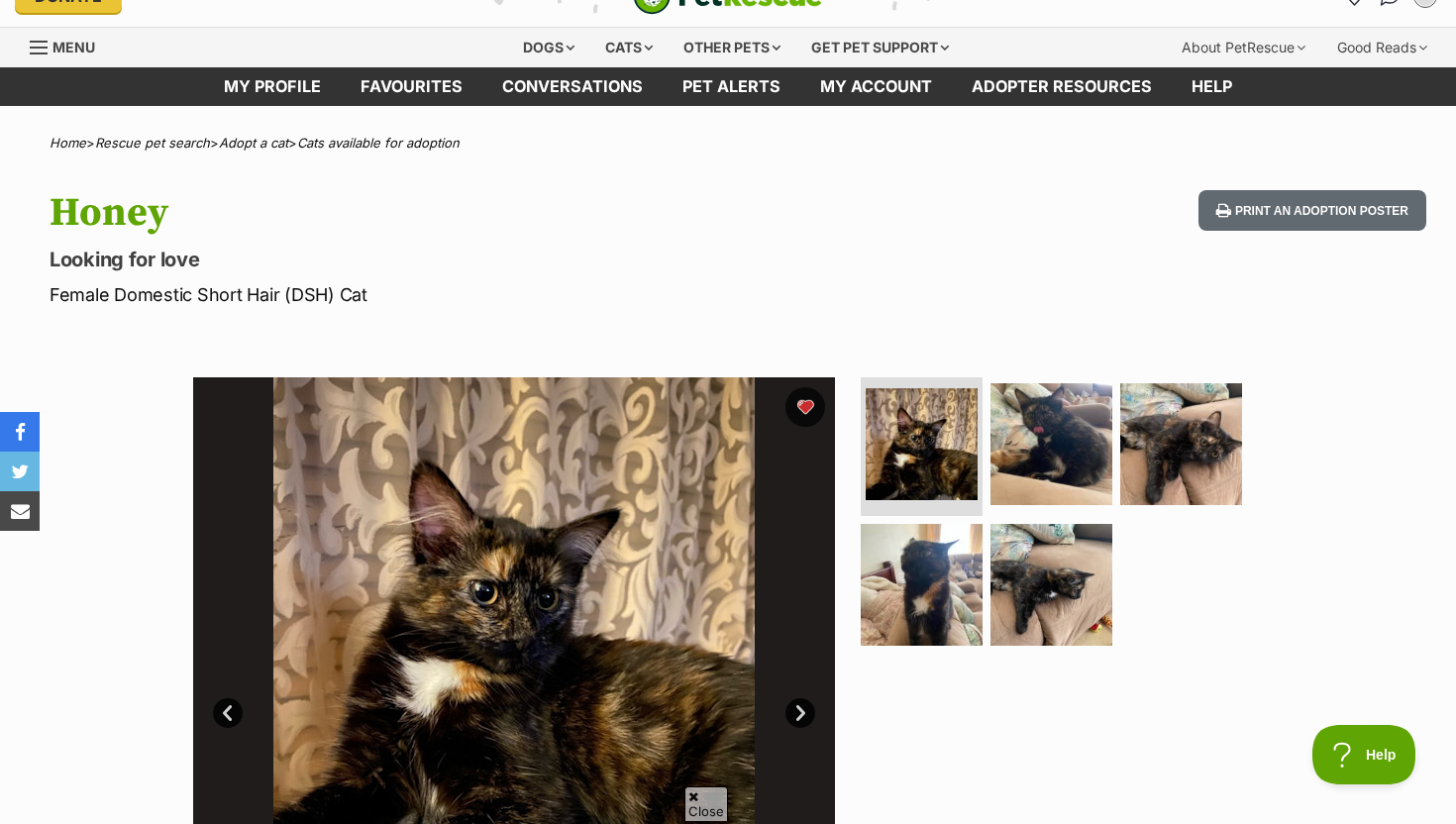 scroll, scrollTop: 0, scrollLeft: 0, axis: both 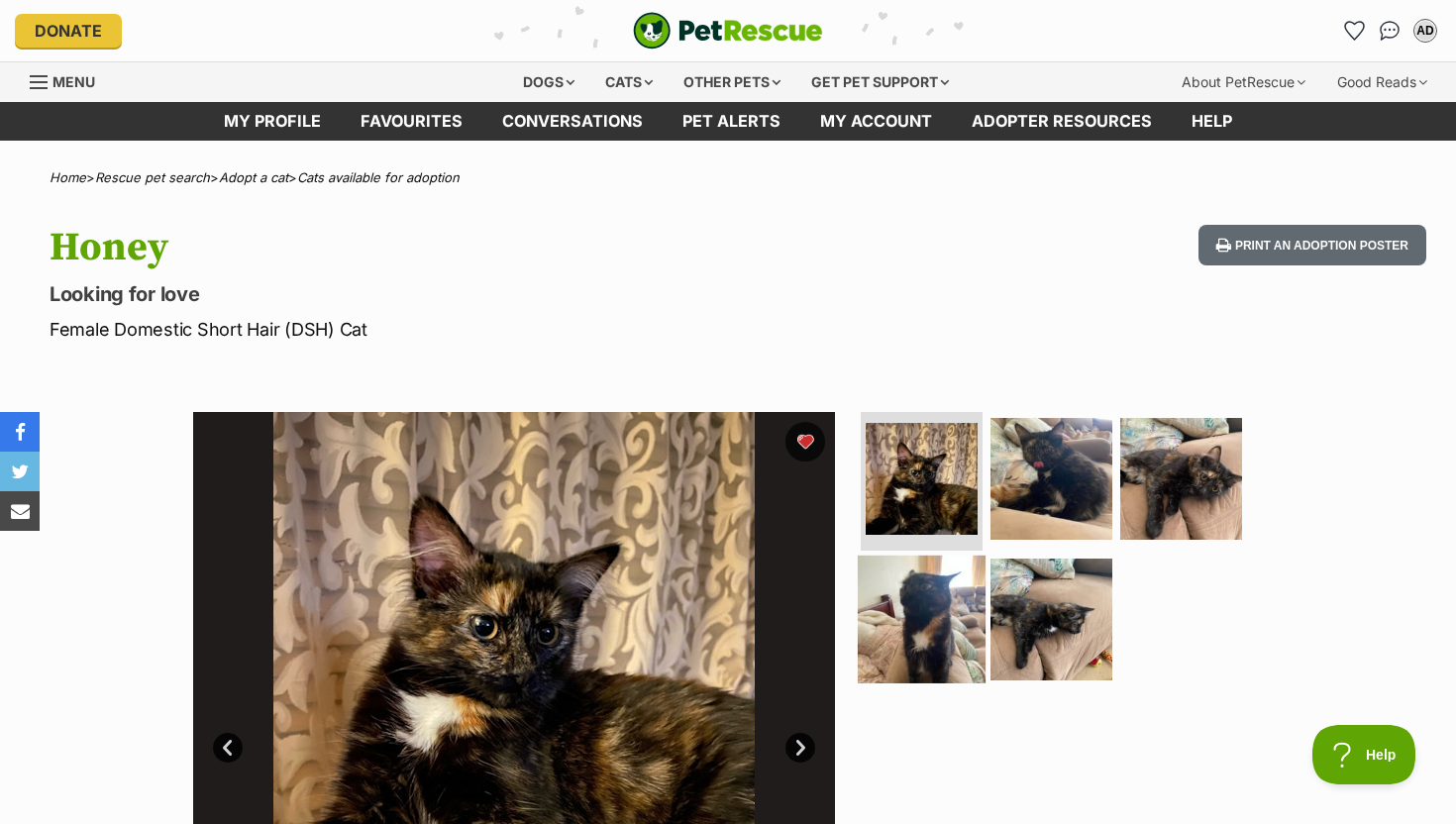 click at bounding box center (921, 618) 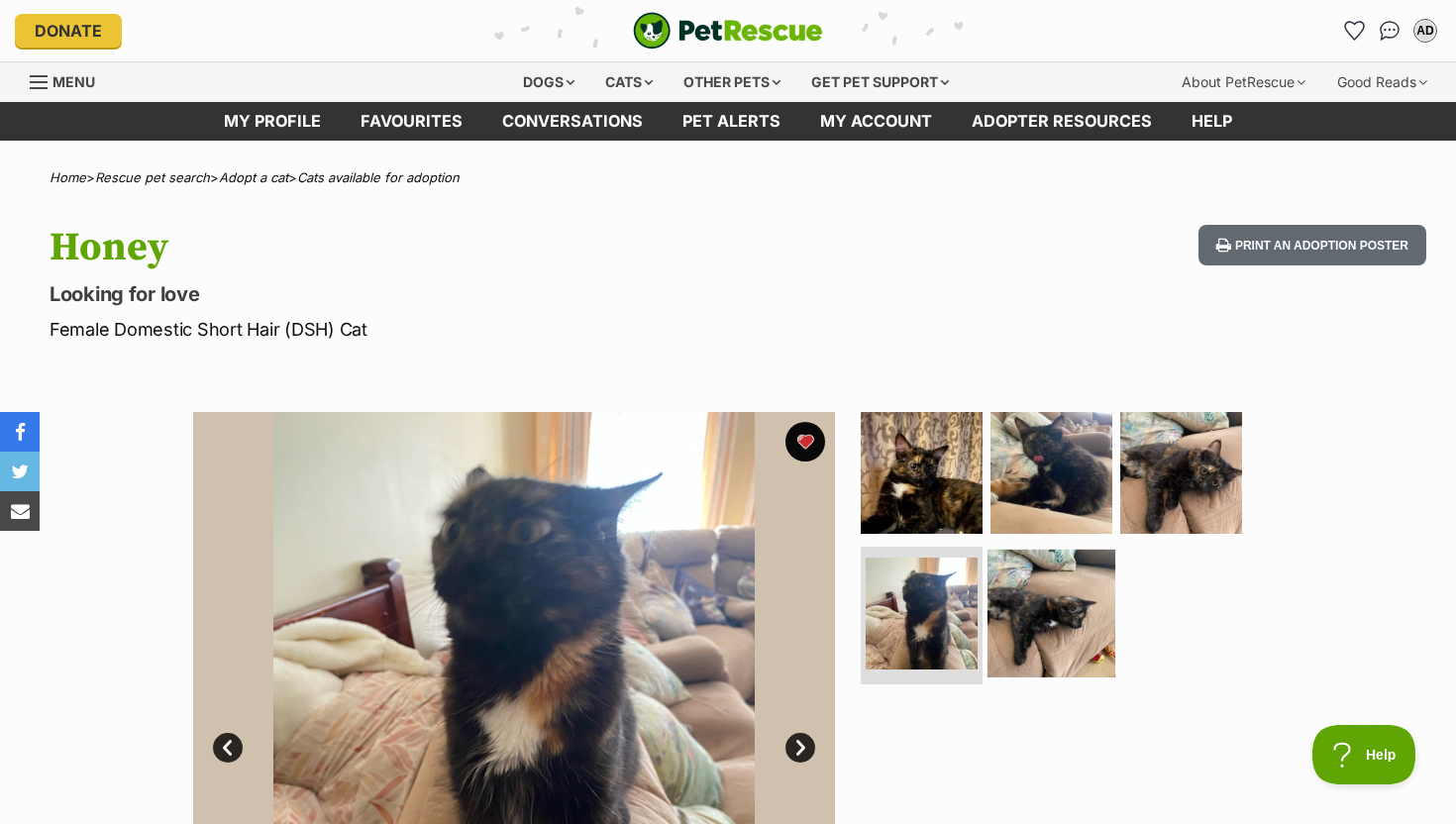 click at bounding box center (1051, 612) 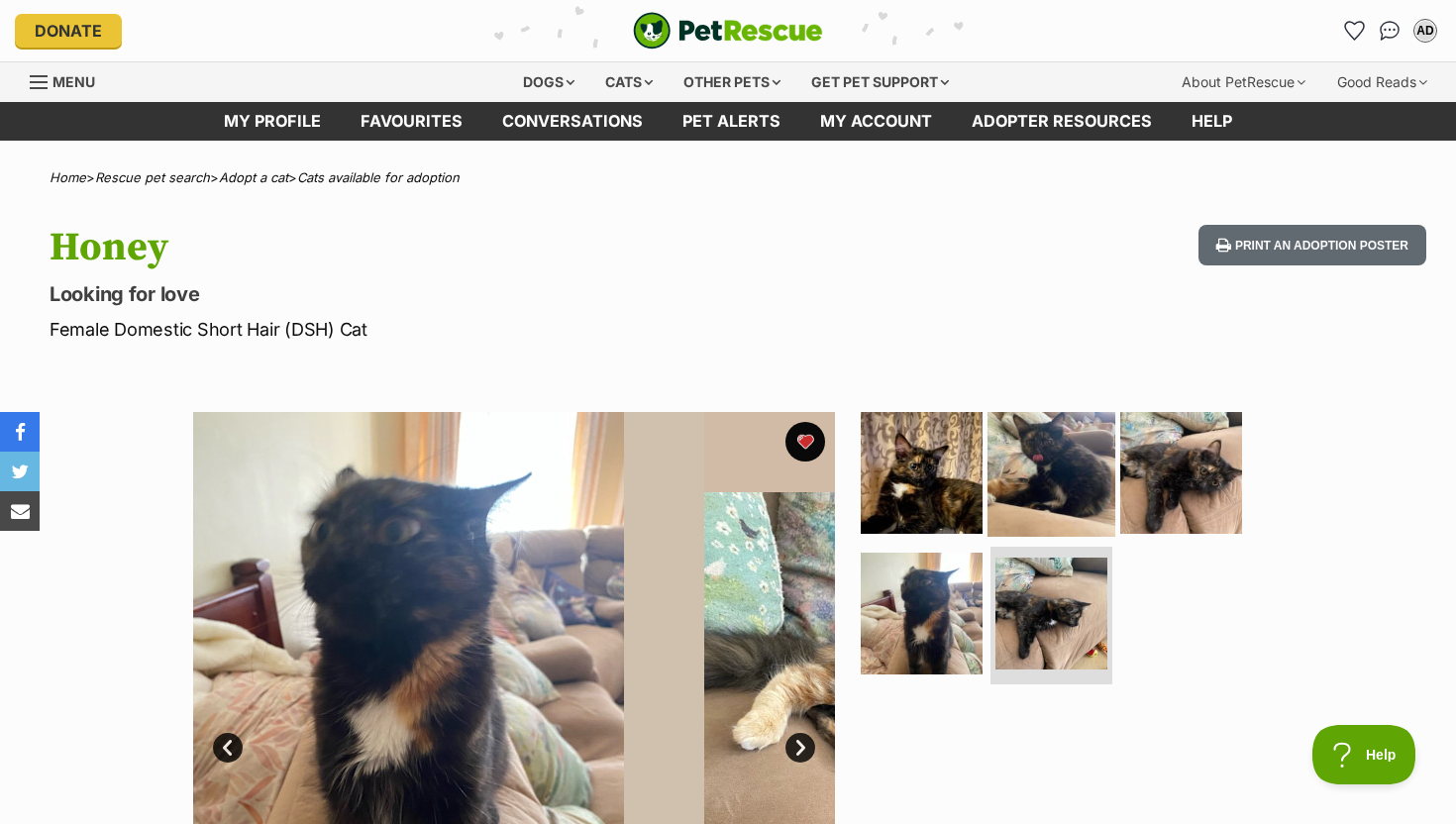 click at bounding box center (1051, 472) 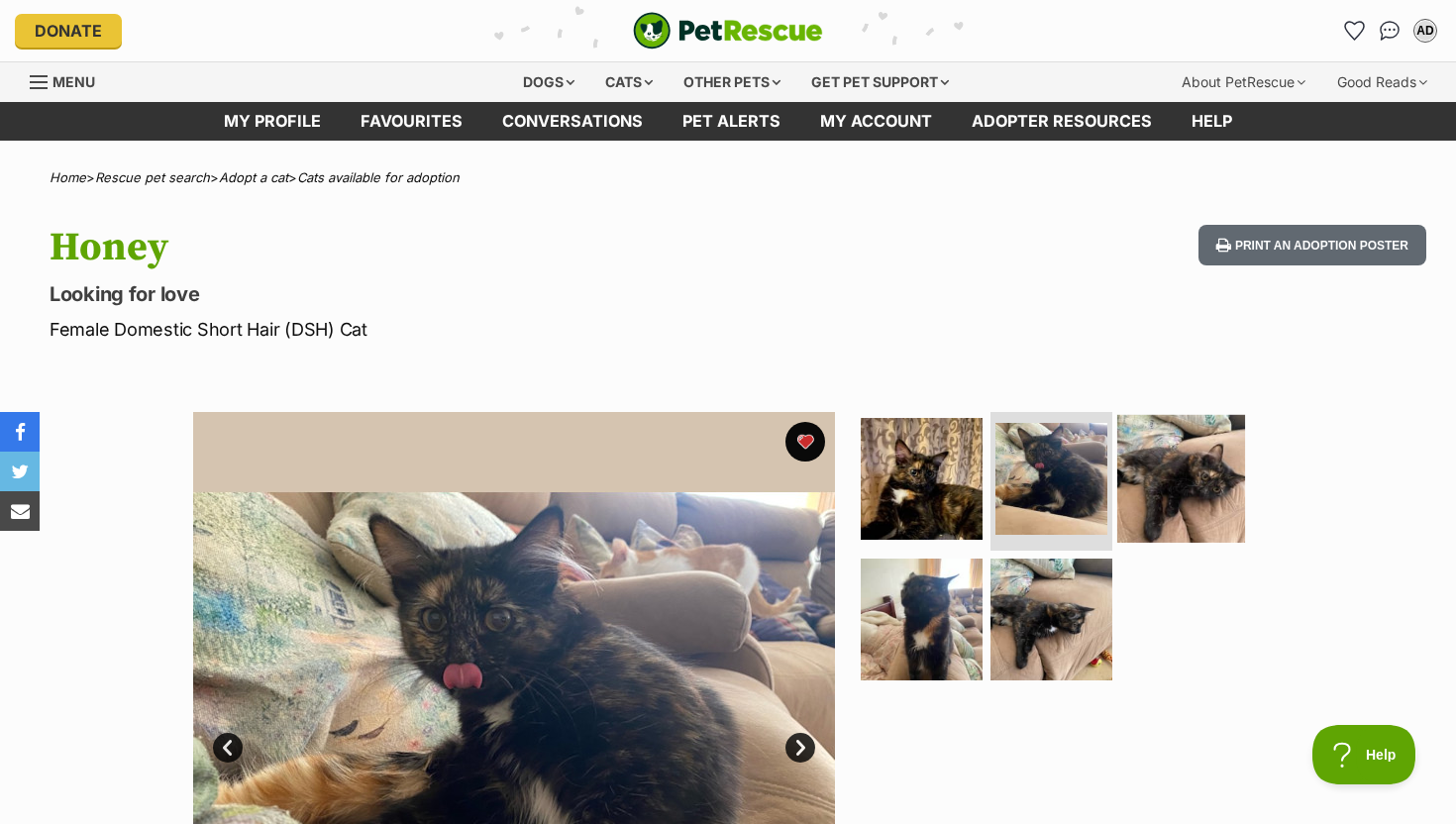 click at bounding box center [1181, 478] 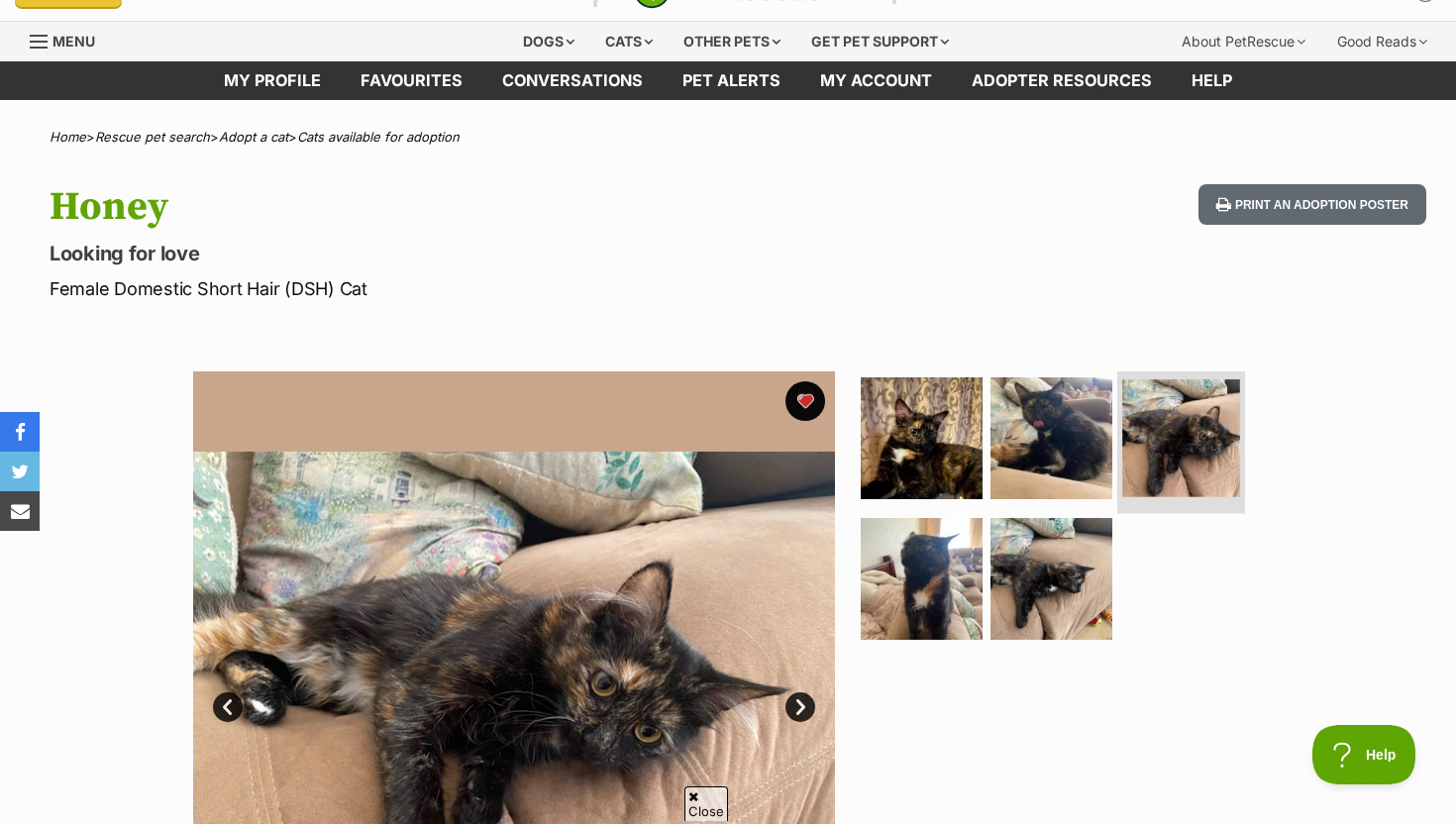 scroll, scrollTop: 0, scrollLeft: 0, axis: both 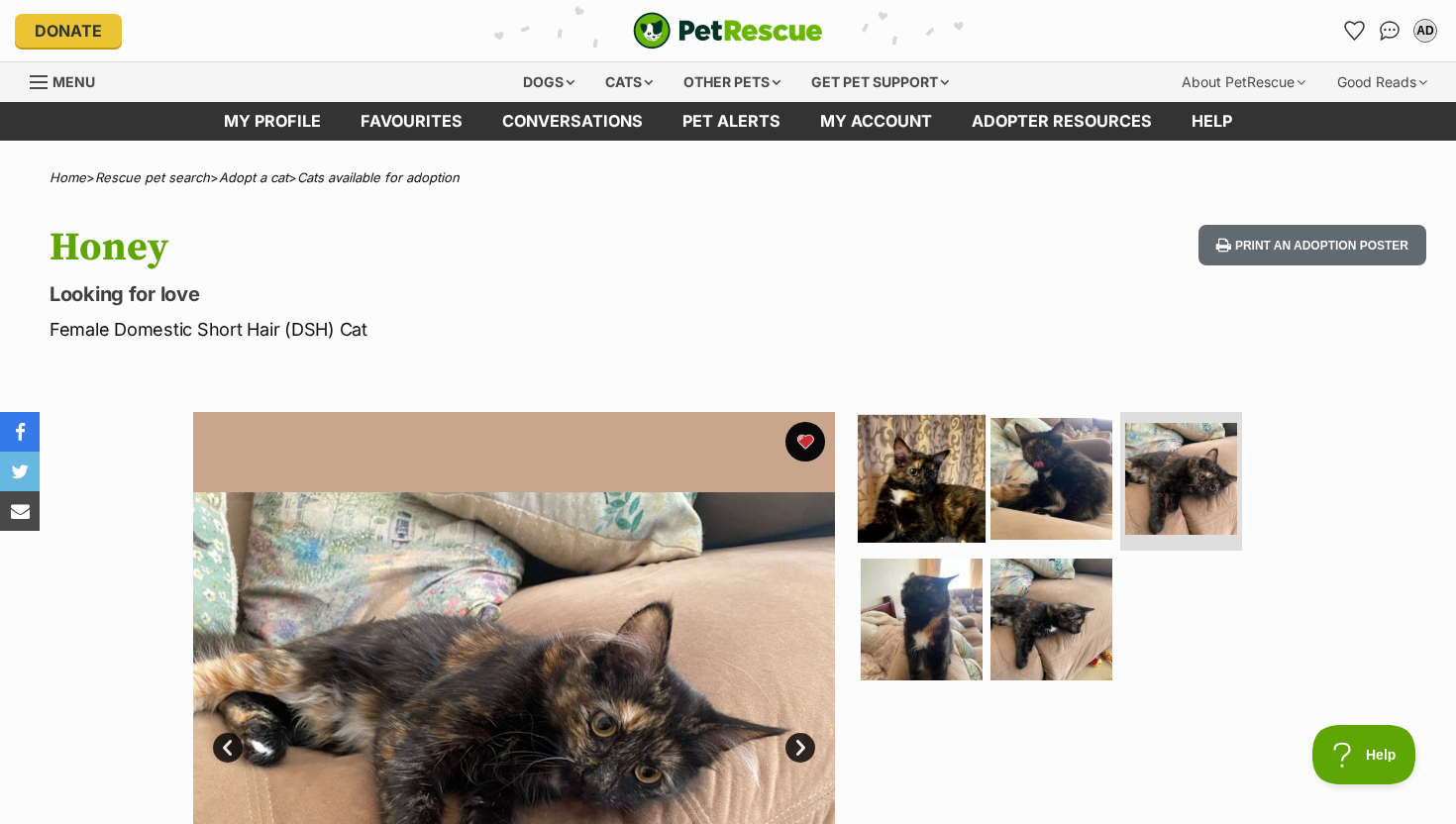 click at bounding box center (921, 478) 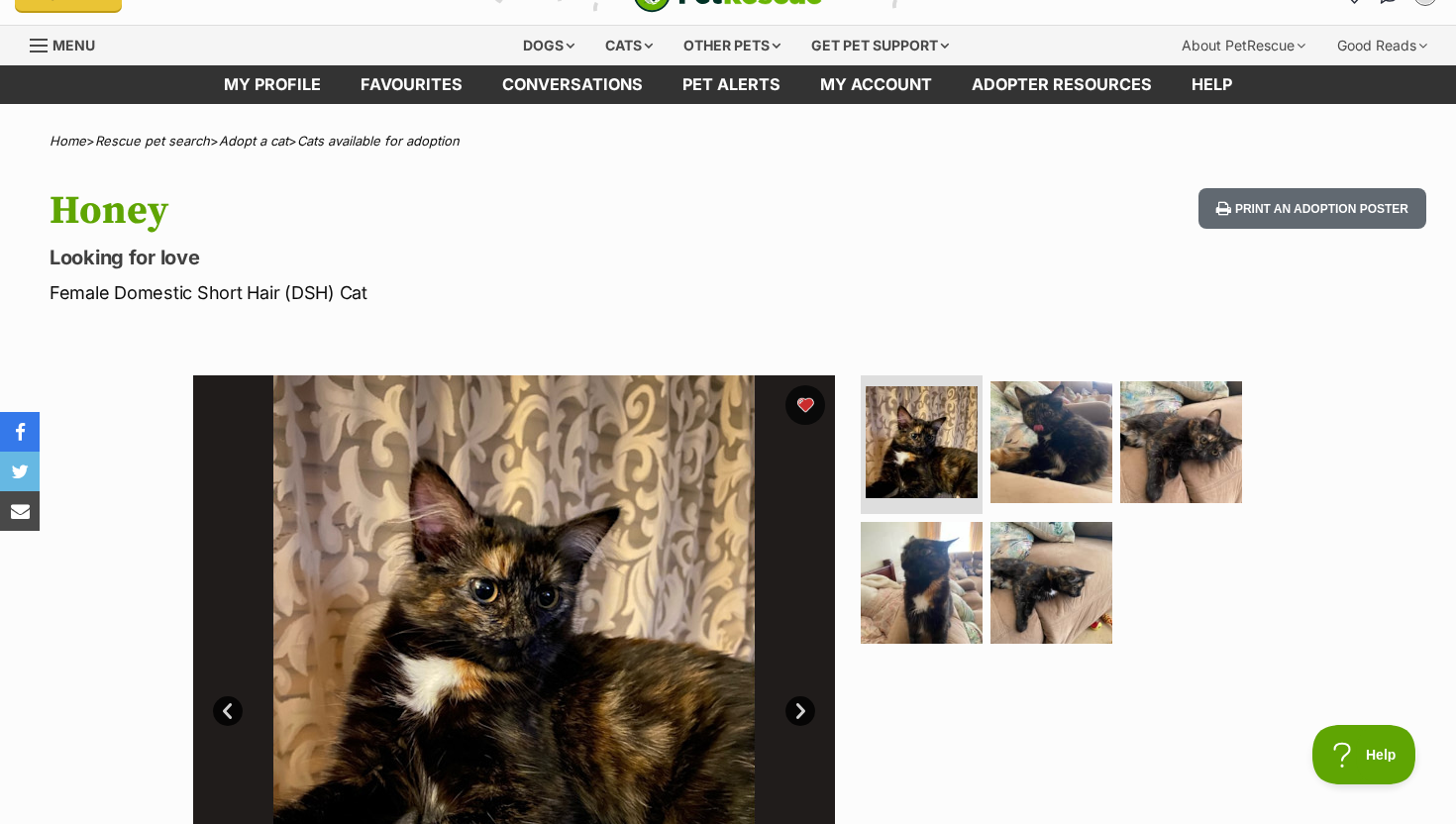 scroll, scrollTop: 41, scrollLeft: 0, axis: vertical 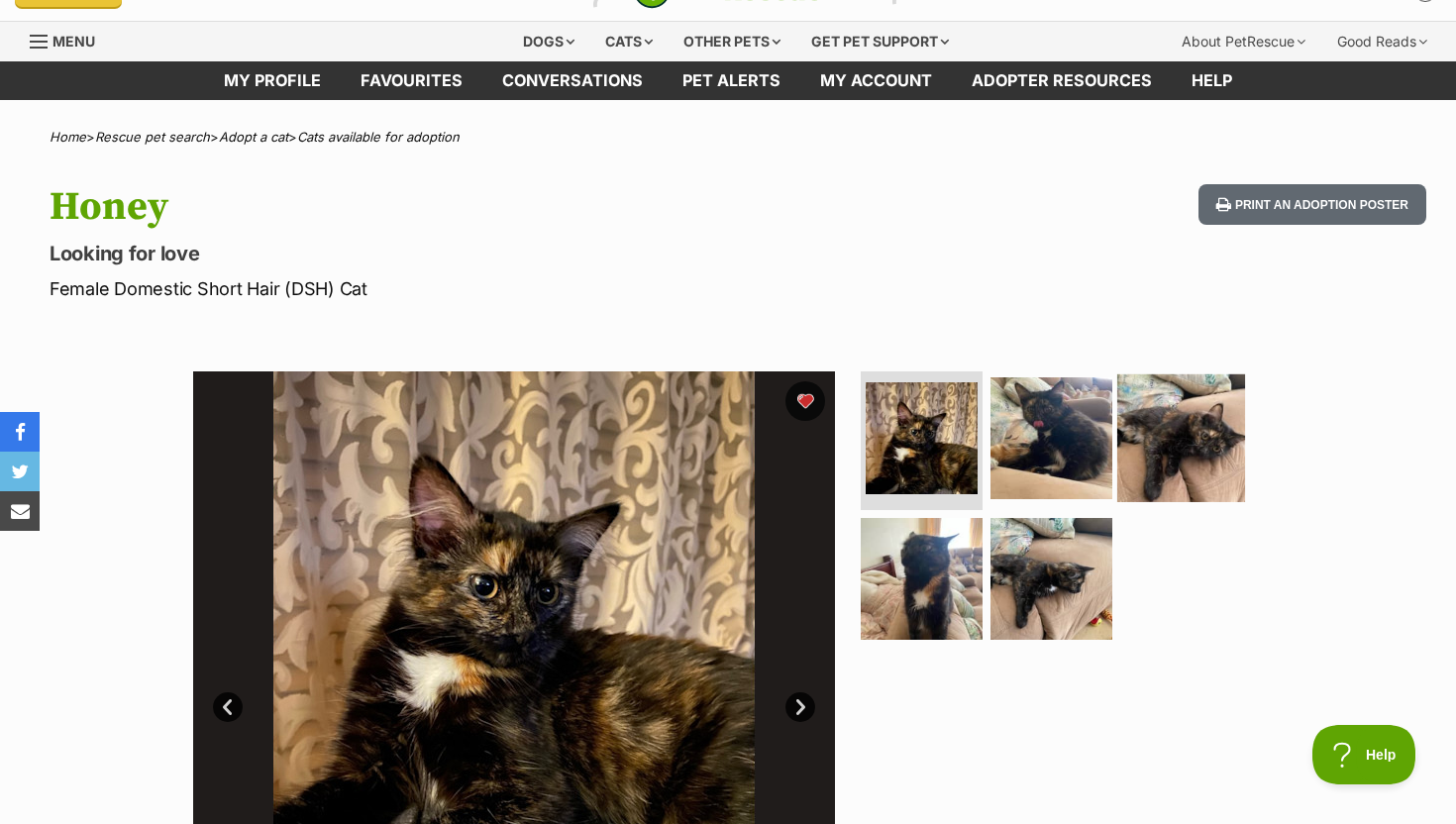 click at bounding box center [1181, 438] 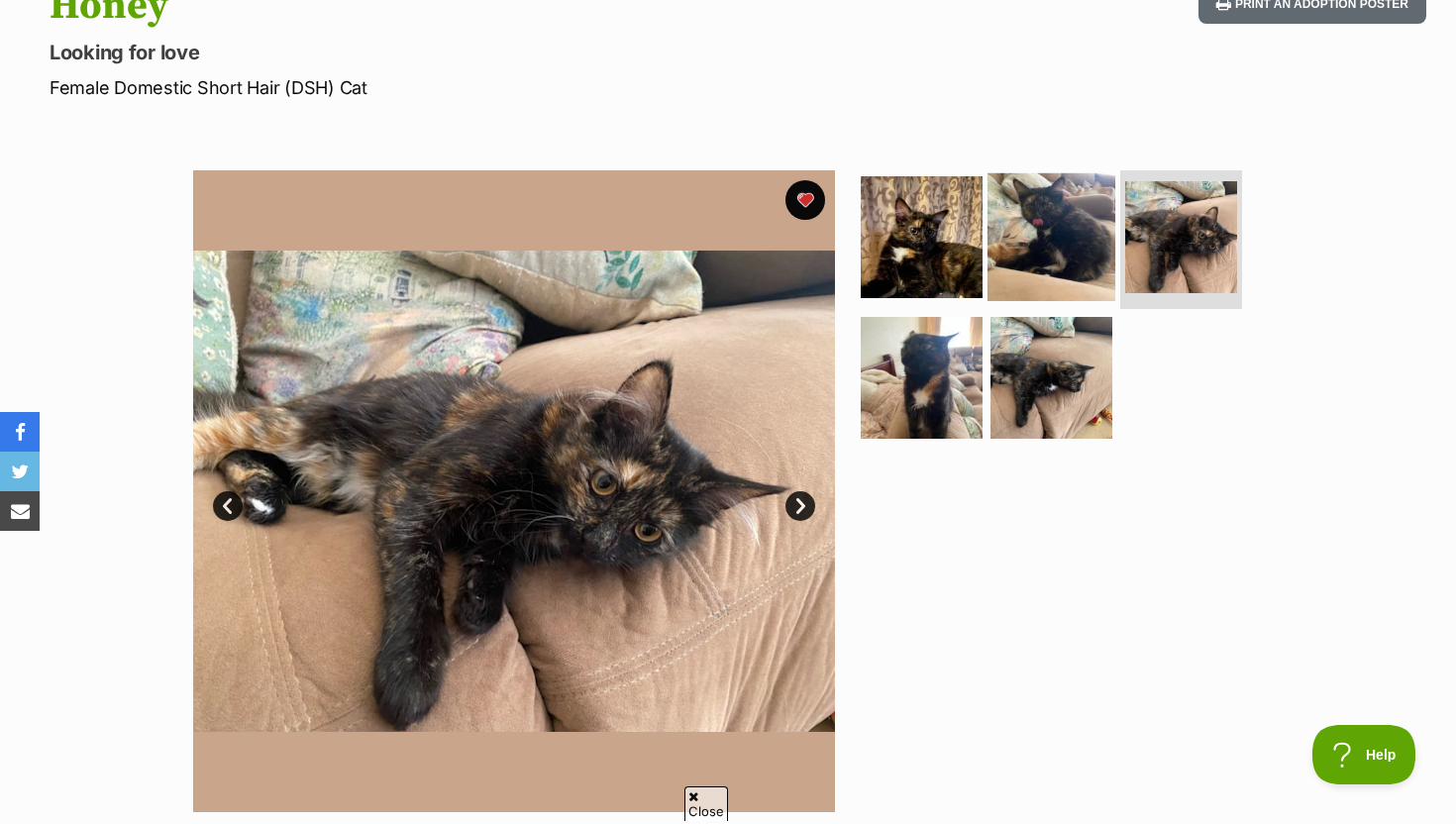 scroll, scrollTop: 266, scrollLeft: 0, axis: vertical 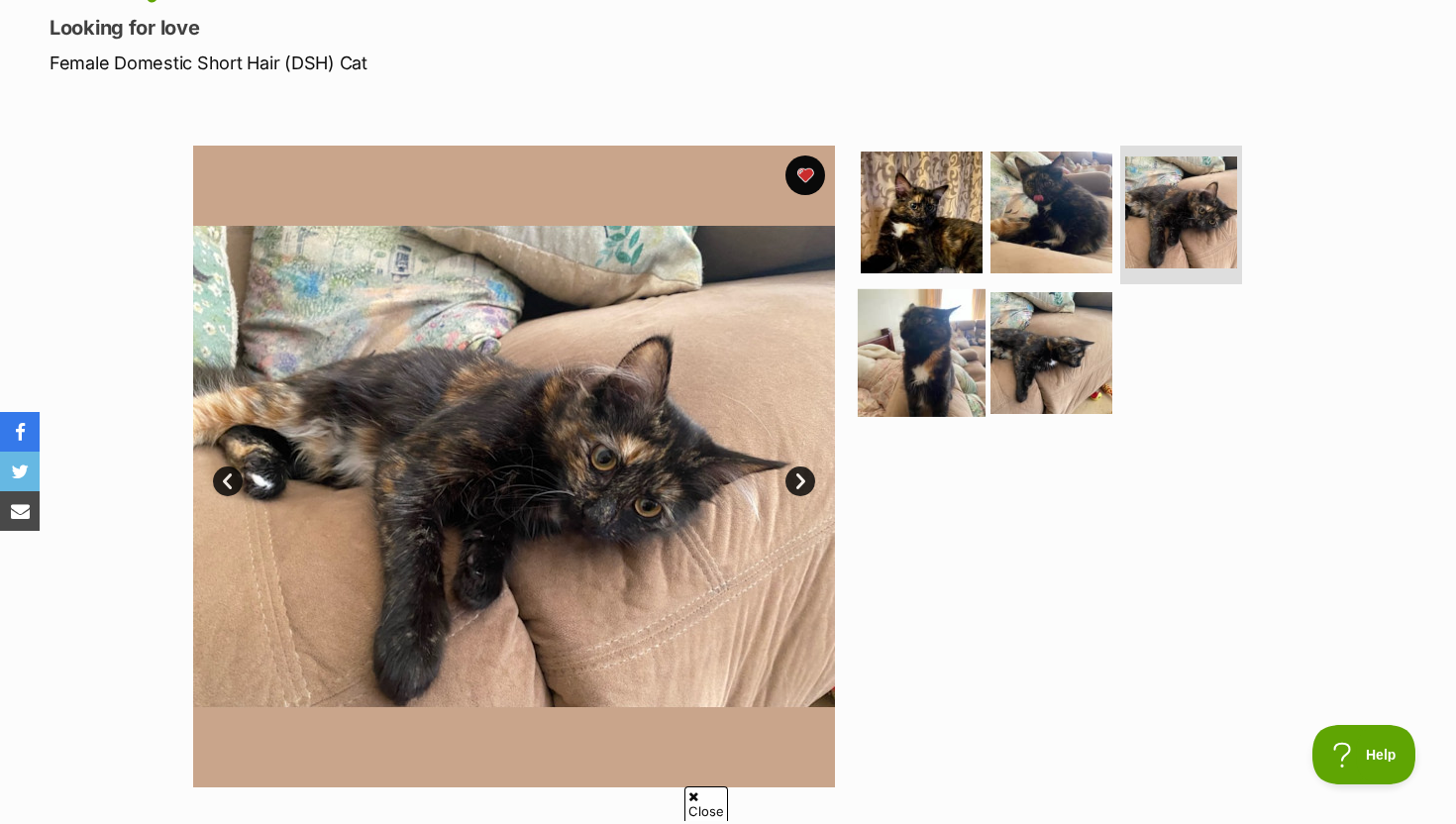 click at bounding box center [921, 352] 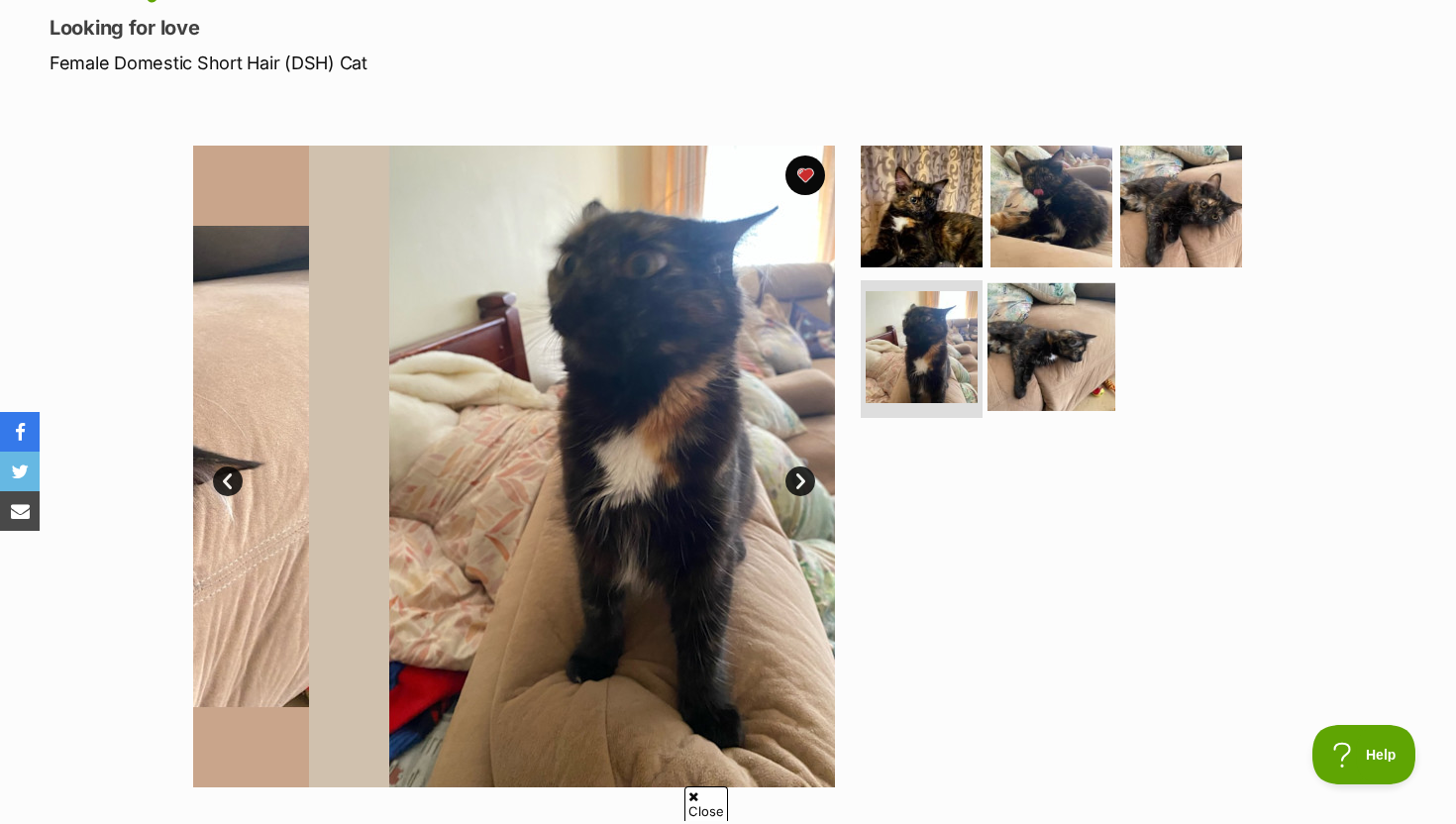click at bounding box center [1051, 346] 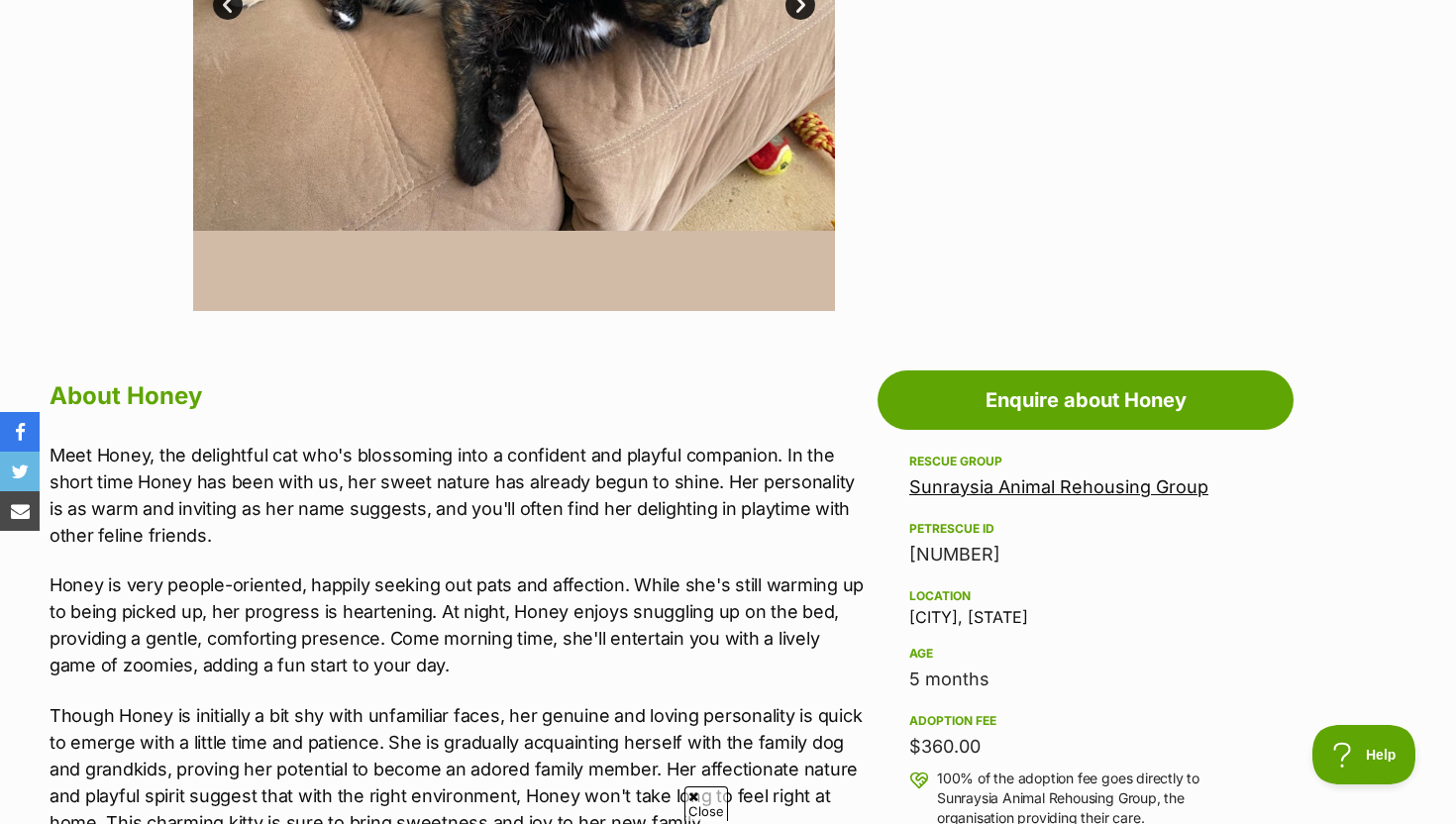 scroll, scrollTop: 1176, scrollLeft: 0, axis: vertical 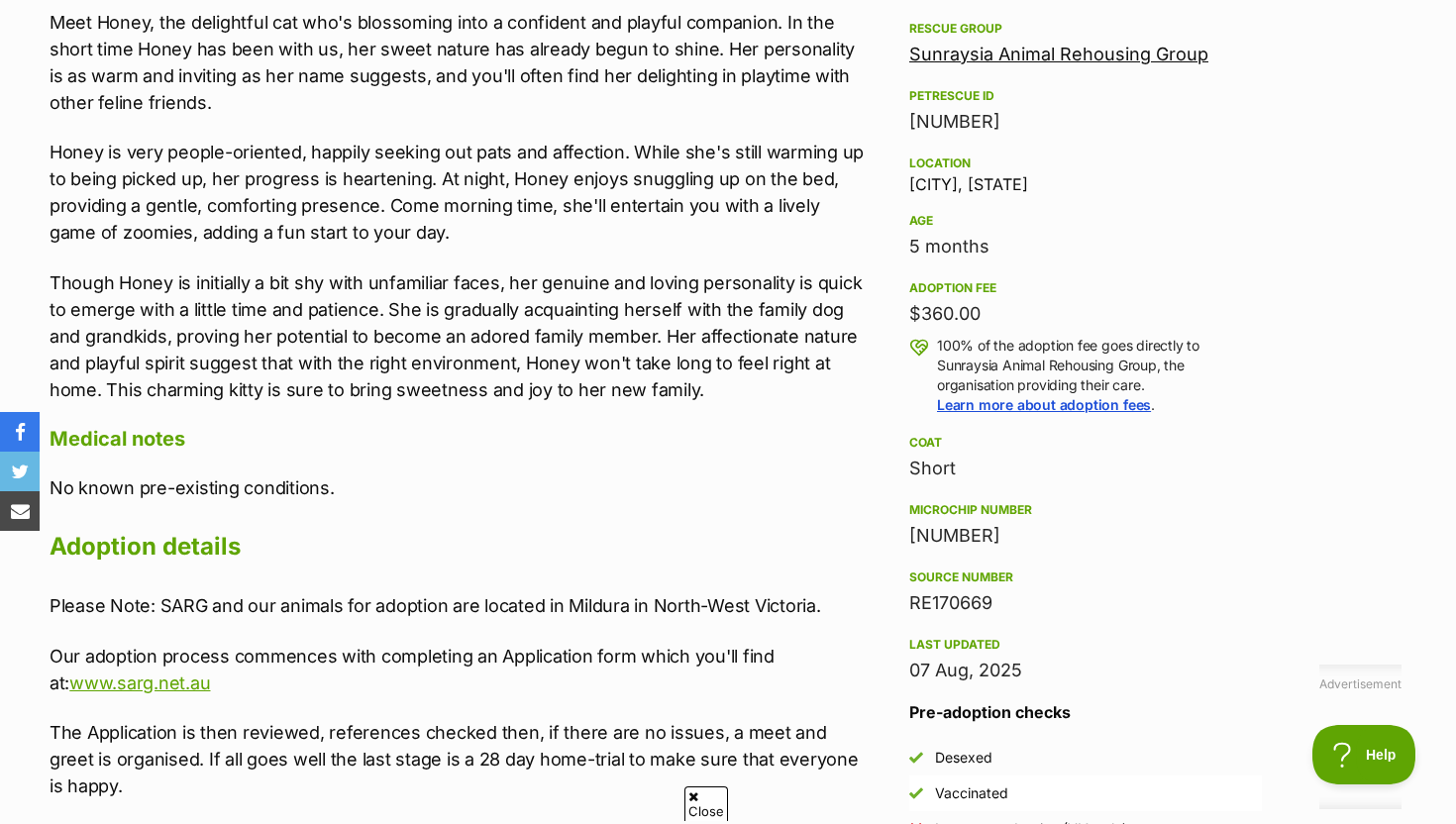 click on "Though Honey is initially a bit shy with unfamiliar faces, her genuine and loving personality is quick to emerge with a little time and patience. She is gradually acquainting herself with the family dog and grandkids, proving her potential to become an adored family member. Her affectionate nature and playful spirit suggest that with the right environment, Honey won't take long to feel right at home. This charming kitty is sure to bring sweetness and joy to her new family." at bounding box center (459, 336) 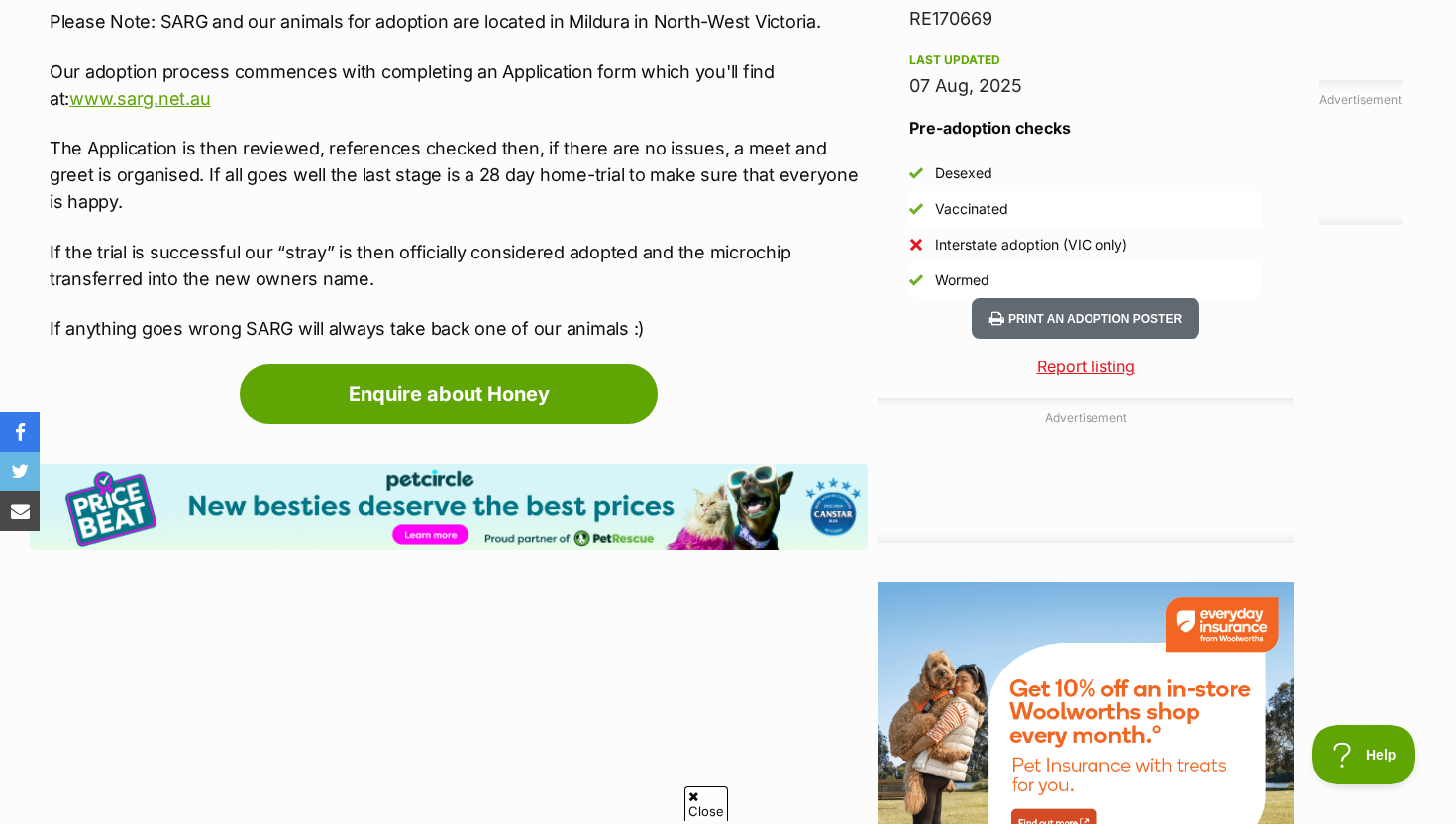 scroll, scrollTop: 1736, scrollLeft: 0, axis: vertical 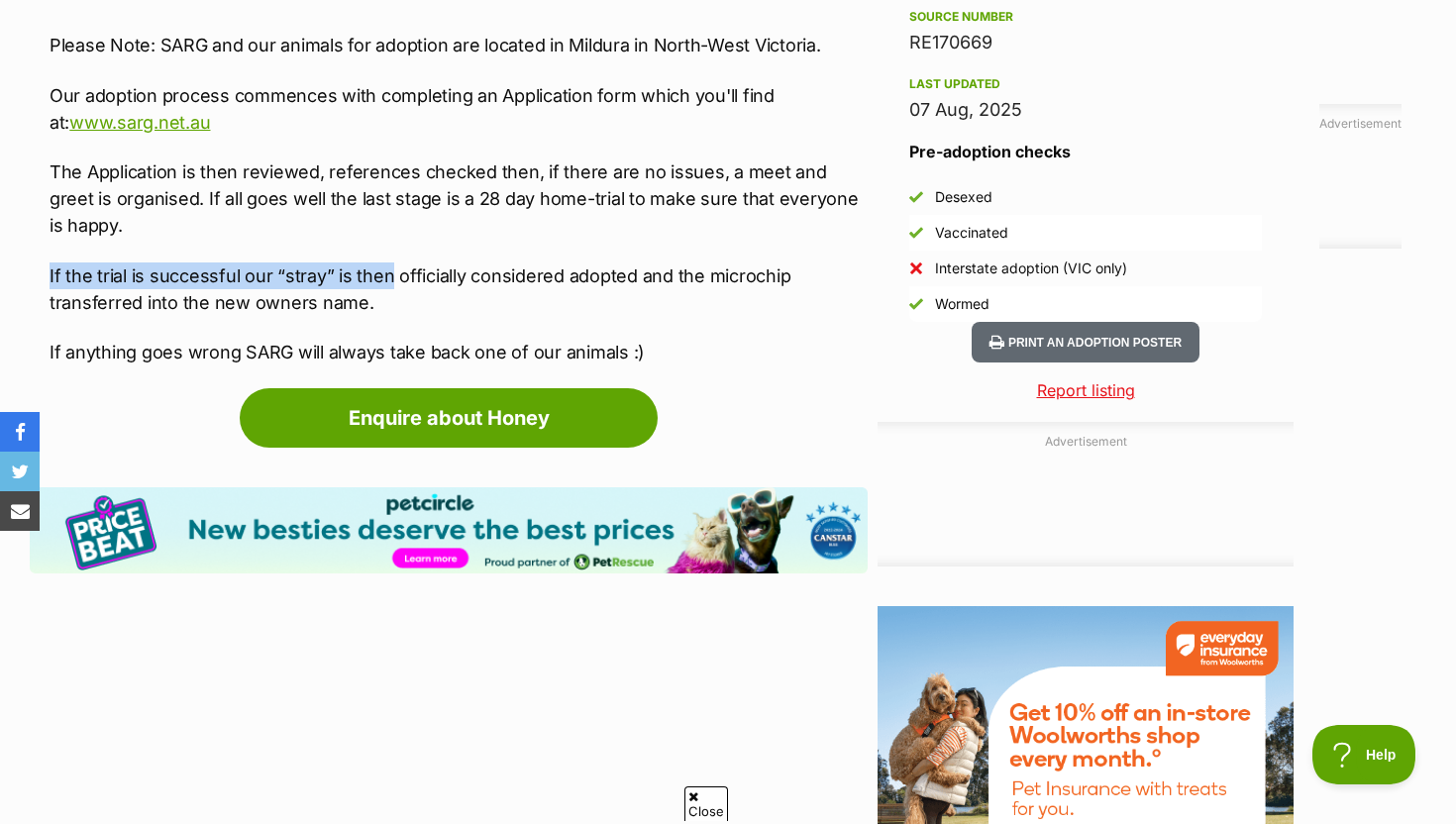 drag, startPoint x: 389, startPoint y: 271, endPoint x: 368, endPoint y: 258, distance: 24.698178 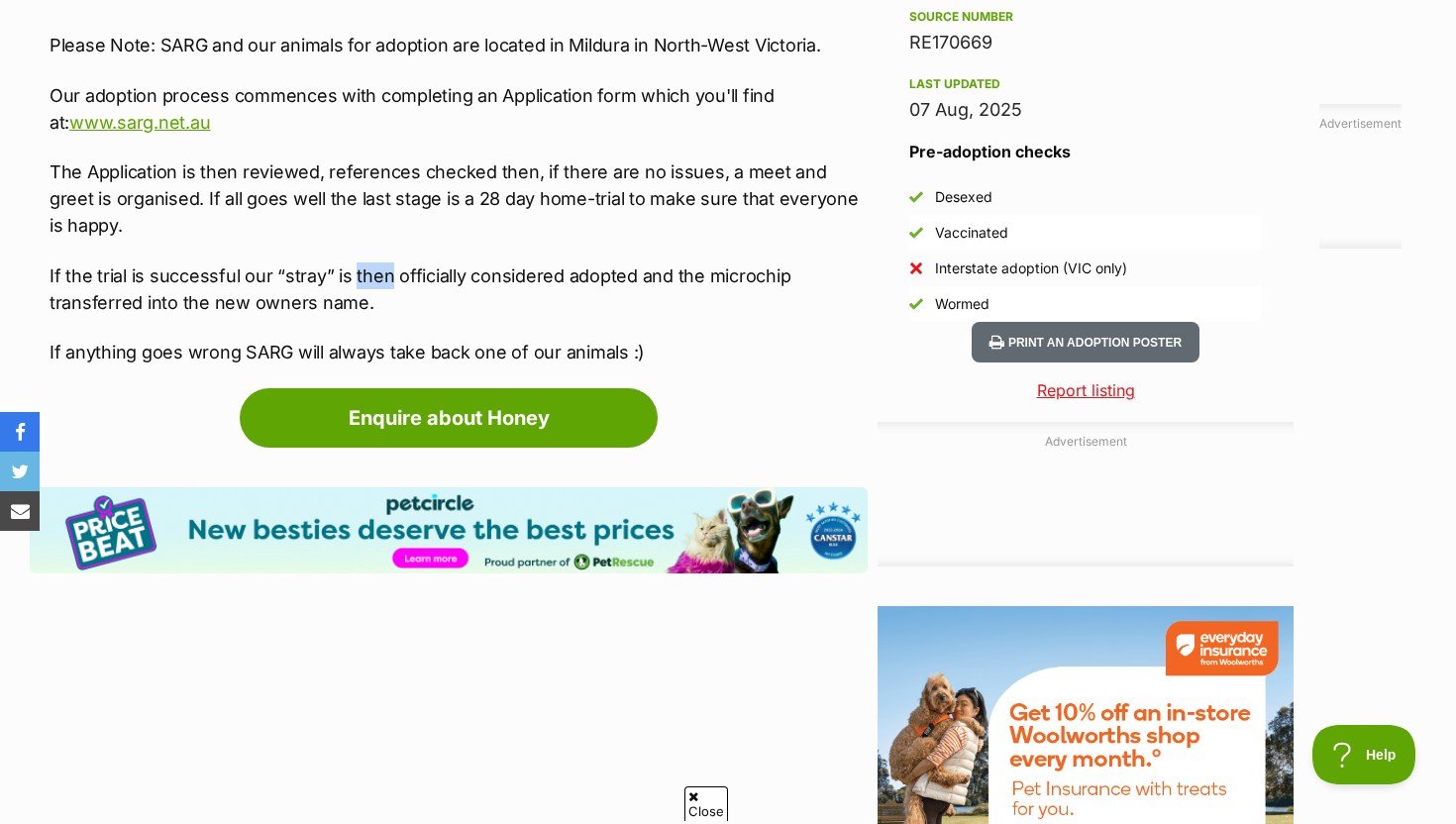 click on "If the trial is successful our “stray” is then officially considered adopted and the microchip transferred into the new owners name." at bounding box center [459, 289] 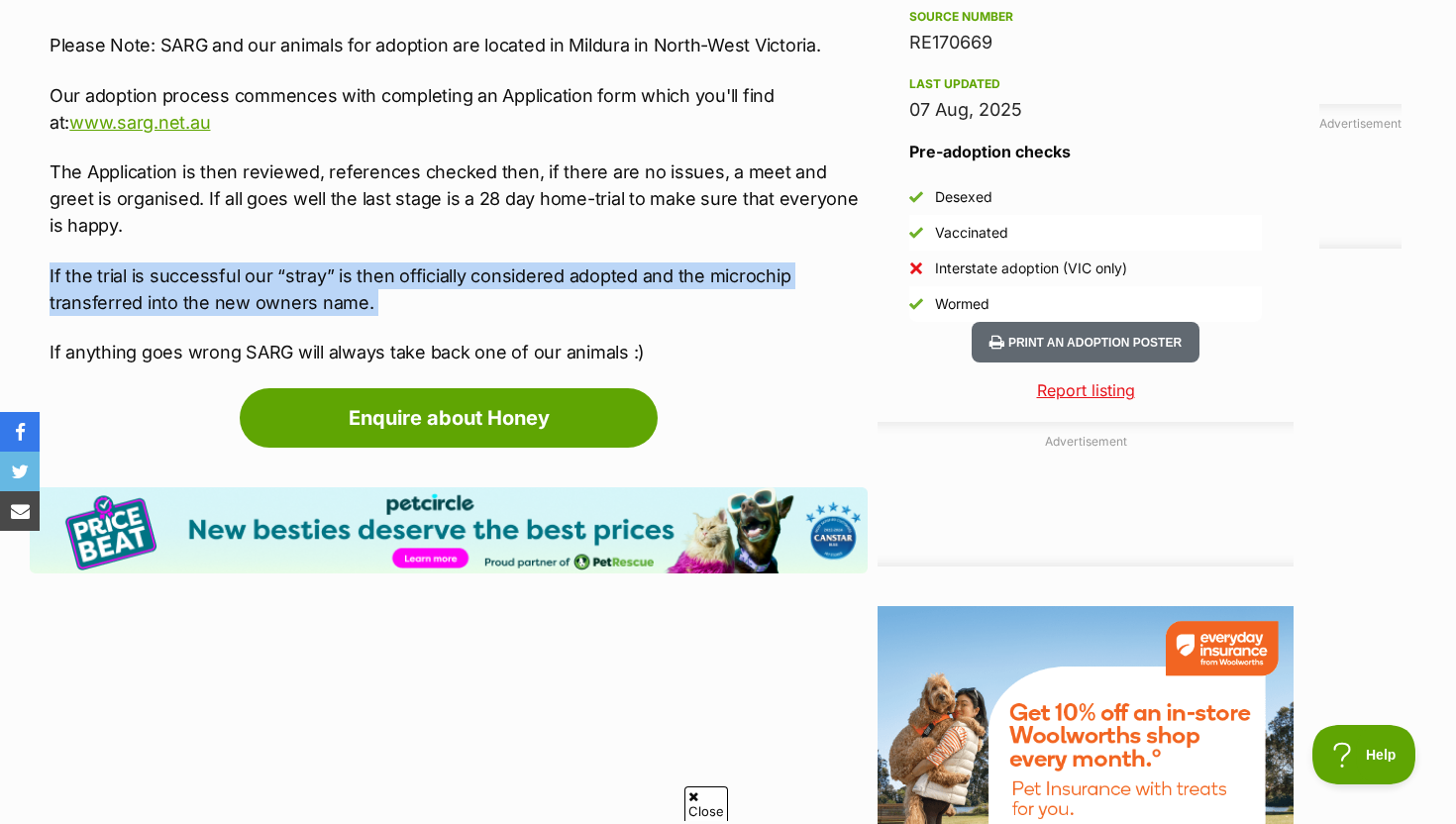 click on "If the trial is successful our “stray” is then officially considered adopted and the microchip transferred into the new owners name." at bounding box center [459, 289] 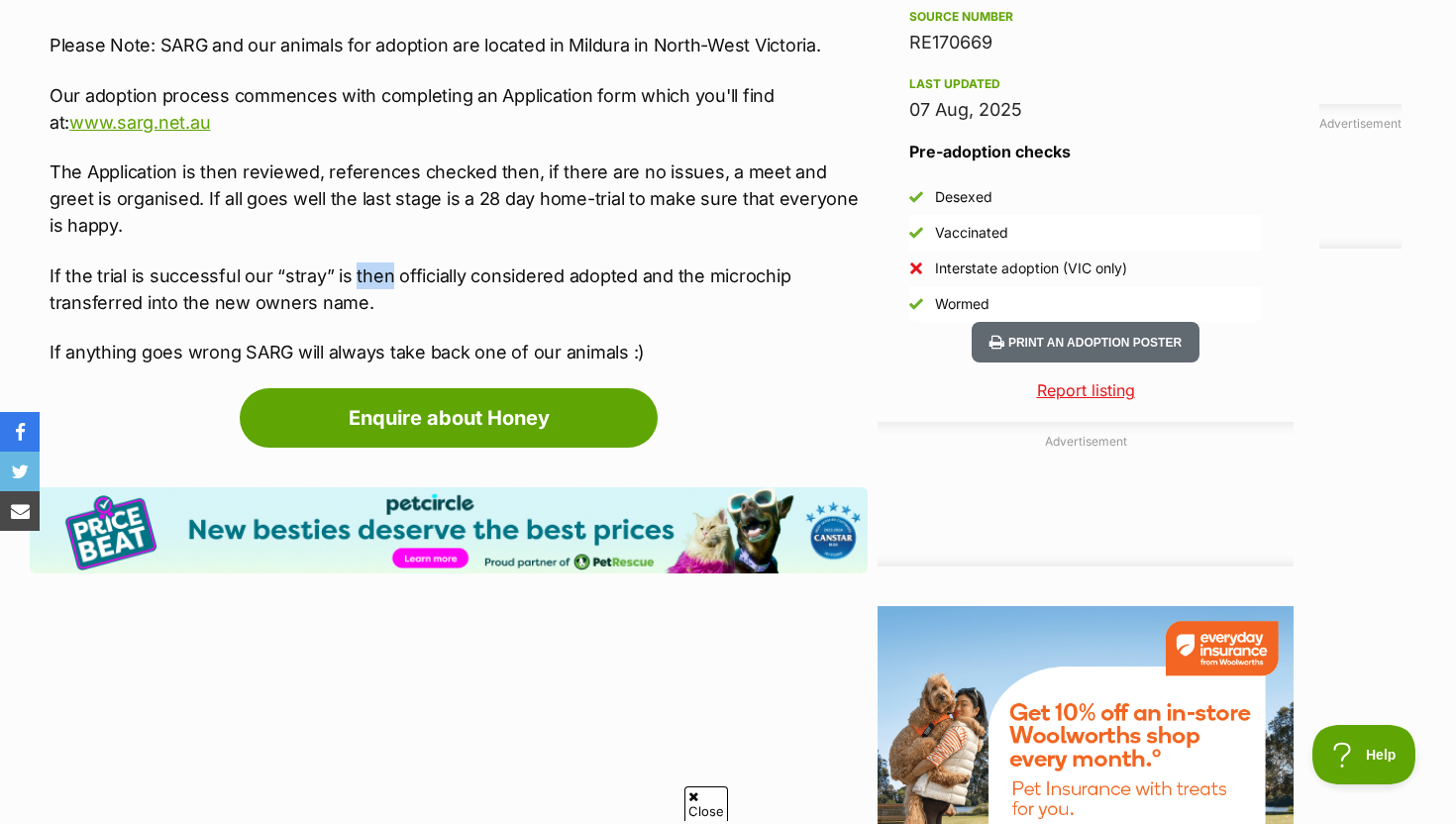 click on "If the trial is successful our “stray” is then officially considered adopted and the microchip transferred into the new owners name." at bounding box center [459, 289] 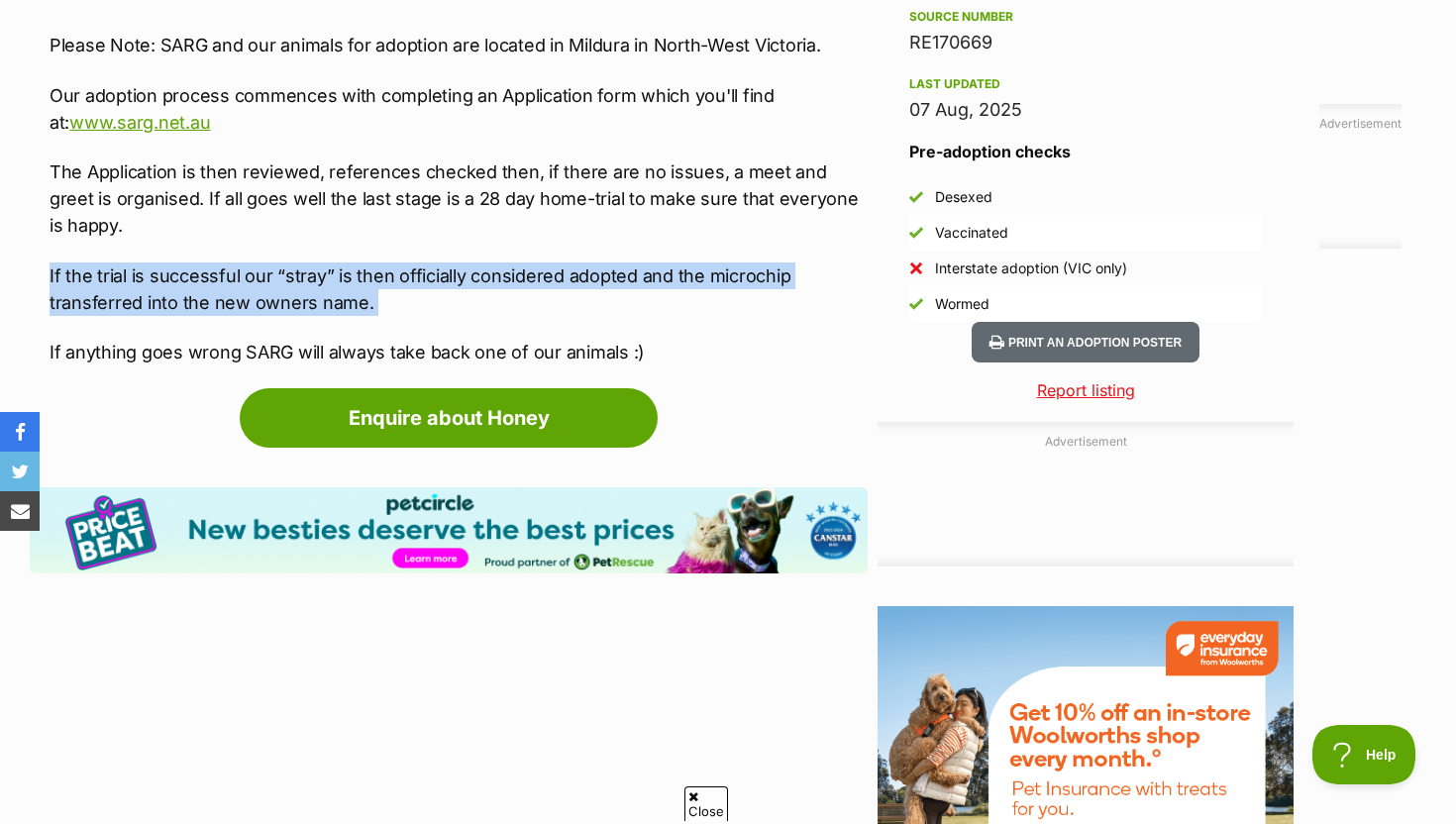 click on "If the trial is successful our “stray” is then officially considered adopted and the microchip transferred into the new owners name." at bounding box center (459, 289) 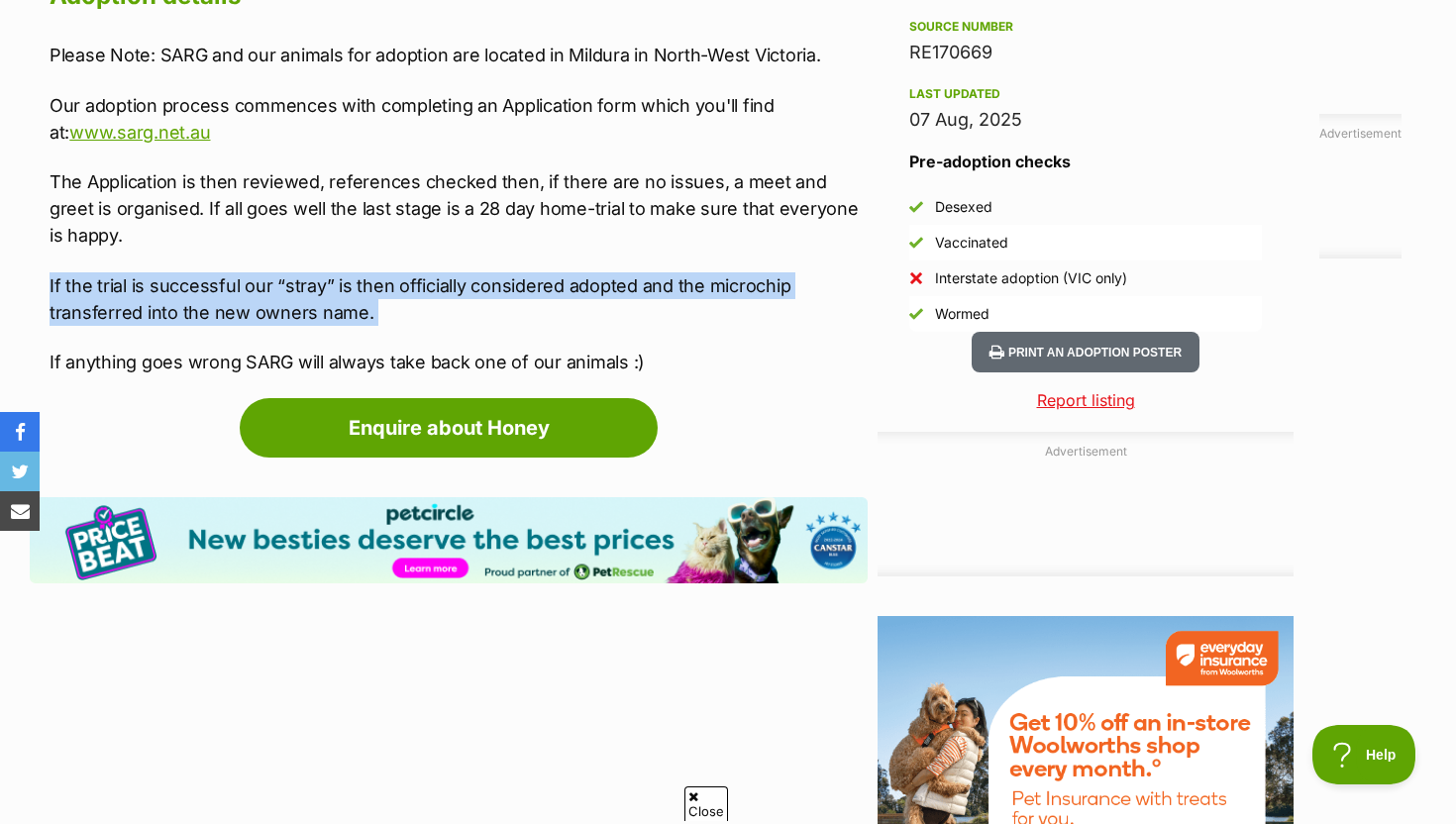 click on "If the trial is successful our “stray” is then officially considered adopted and the microchip transferred into the new owners name." at bounding box center [459, 299] 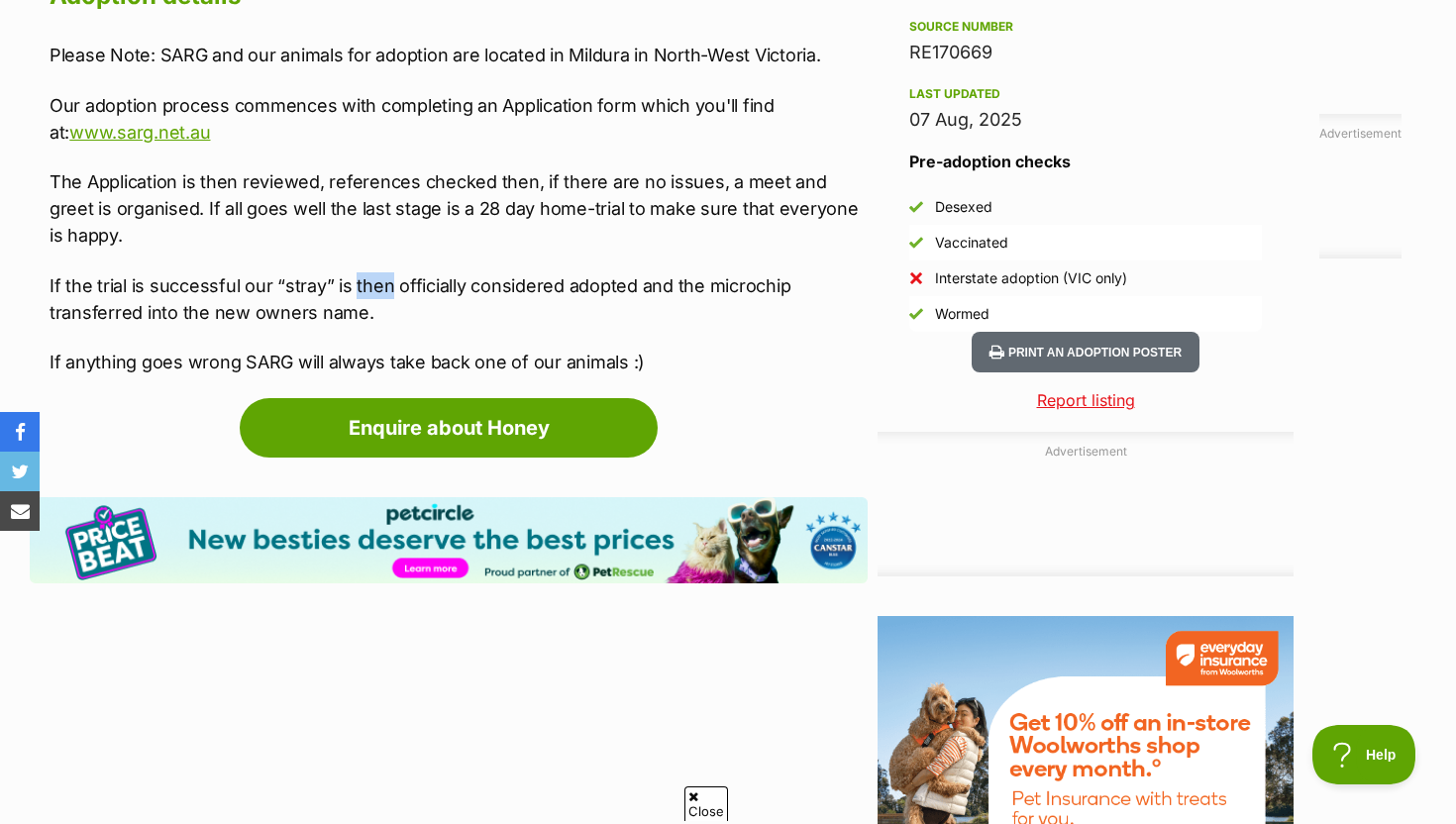 click on "If the trial is successful our “stray” is then officially considered adopted and the microchip transferred into the new owners name." at bounding box center [459, 299] 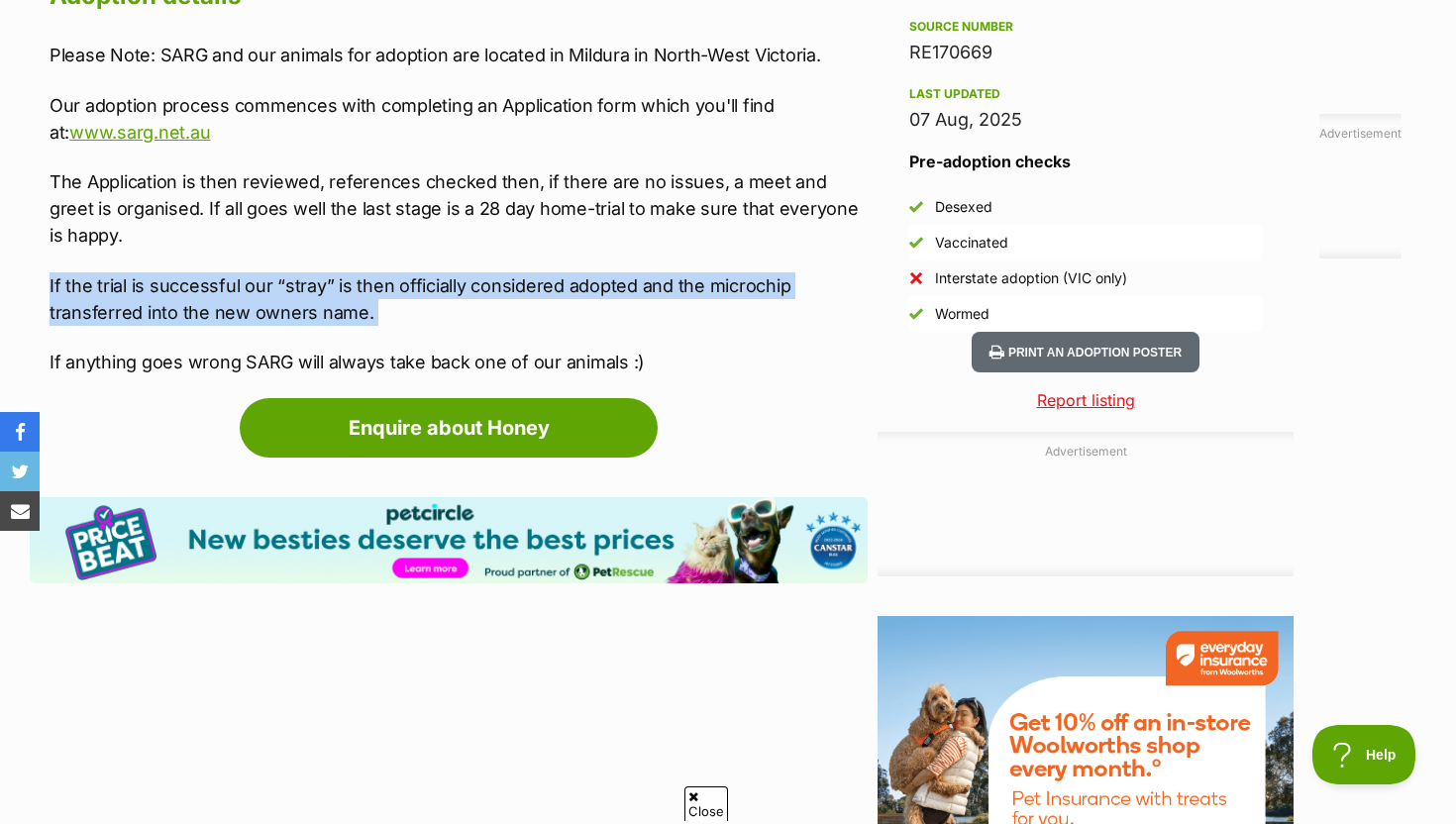 click on "If the trial is successful our “stray” is then officially considered adopted and the microchip transferred into the new owners name." at bounding box center [459, 299] 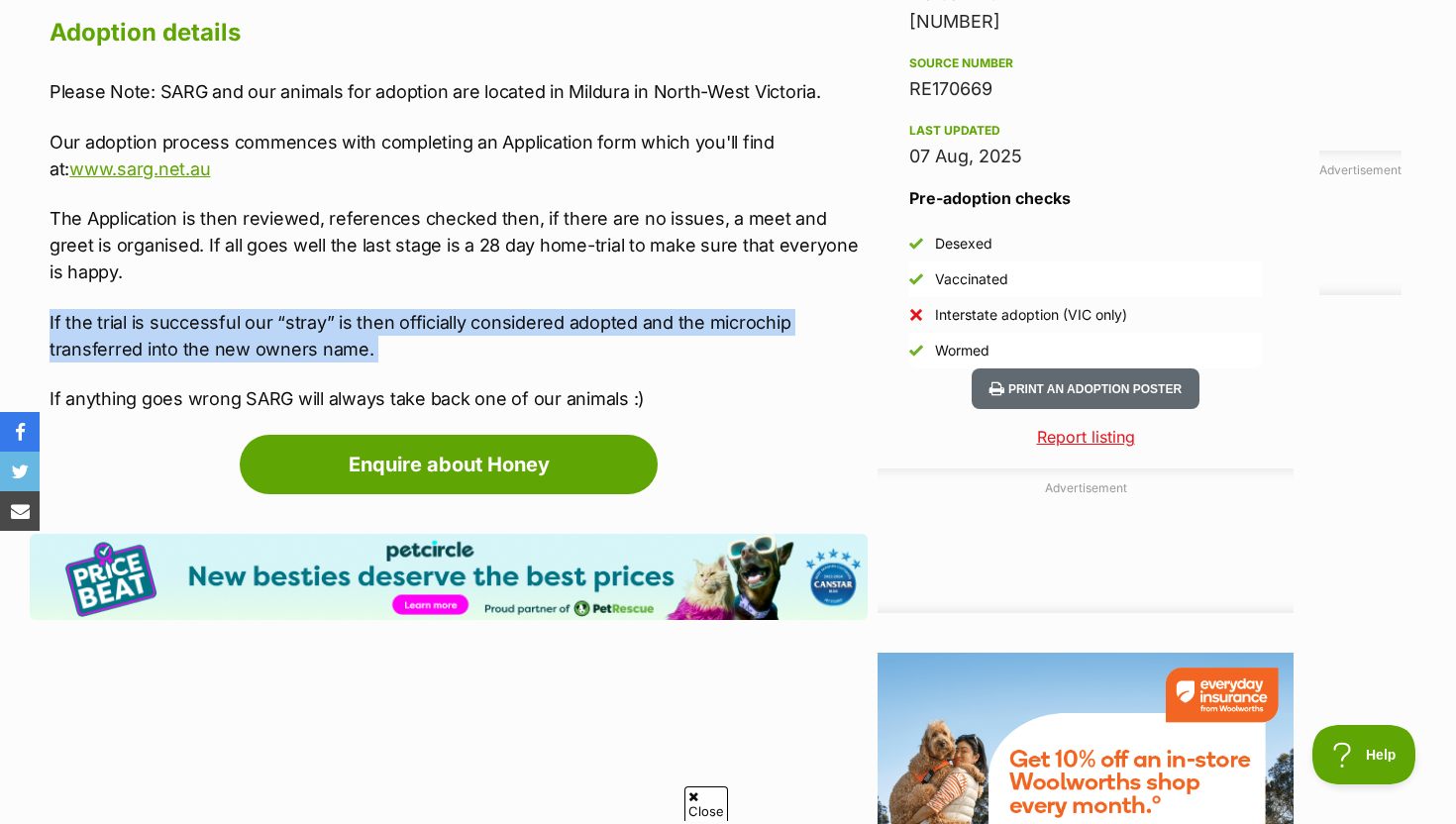 scroll, scrollTop: 1691, scrollLeft: 0, axis: vertical 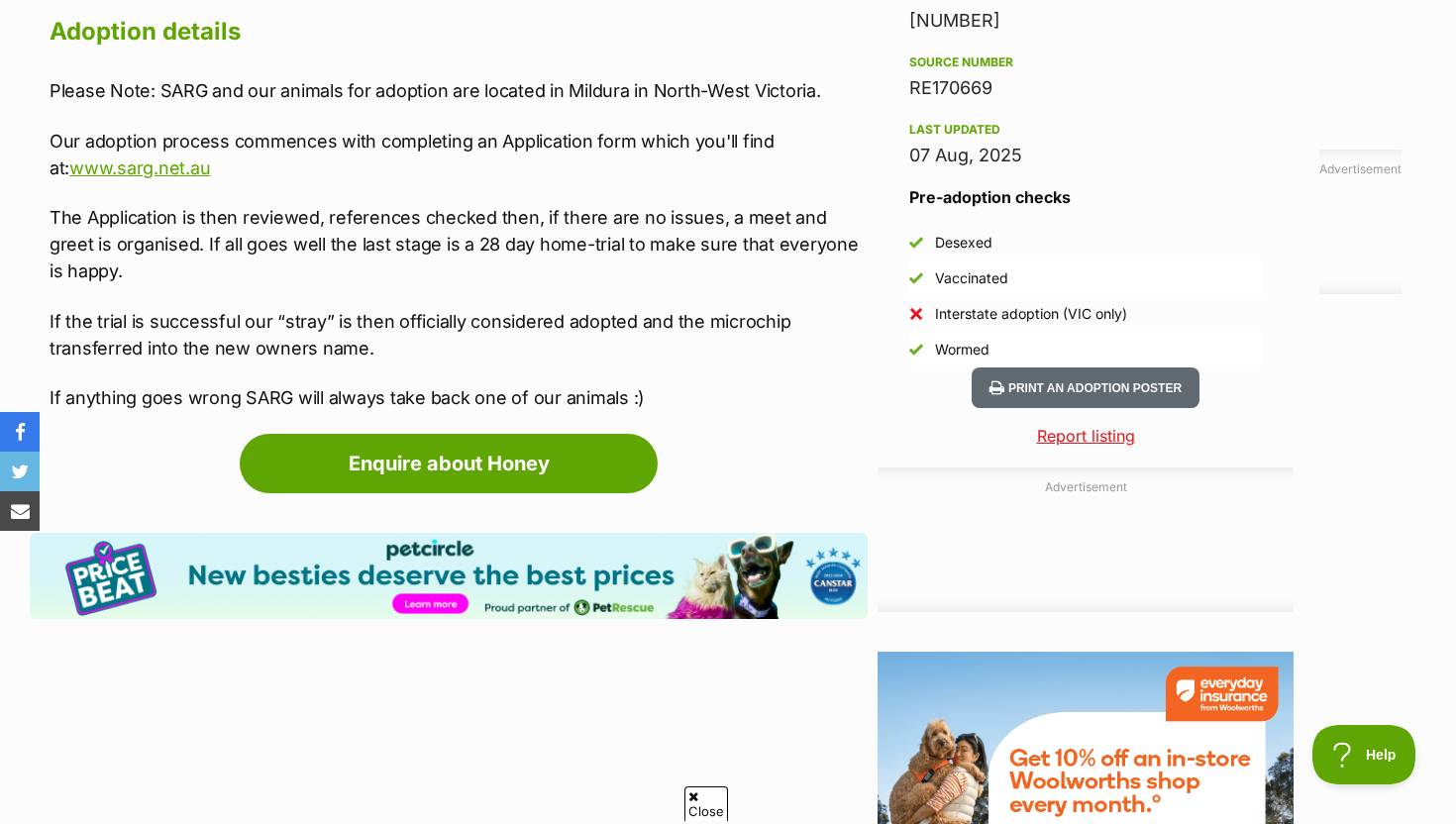 click on "The Application is then reviewed, references checked then, if there are no issues, a meet and greet is organised.  If all goes well the last stage is a 28 day home-trial to make sure that everyone is happy." at bounding box center [459, 244] 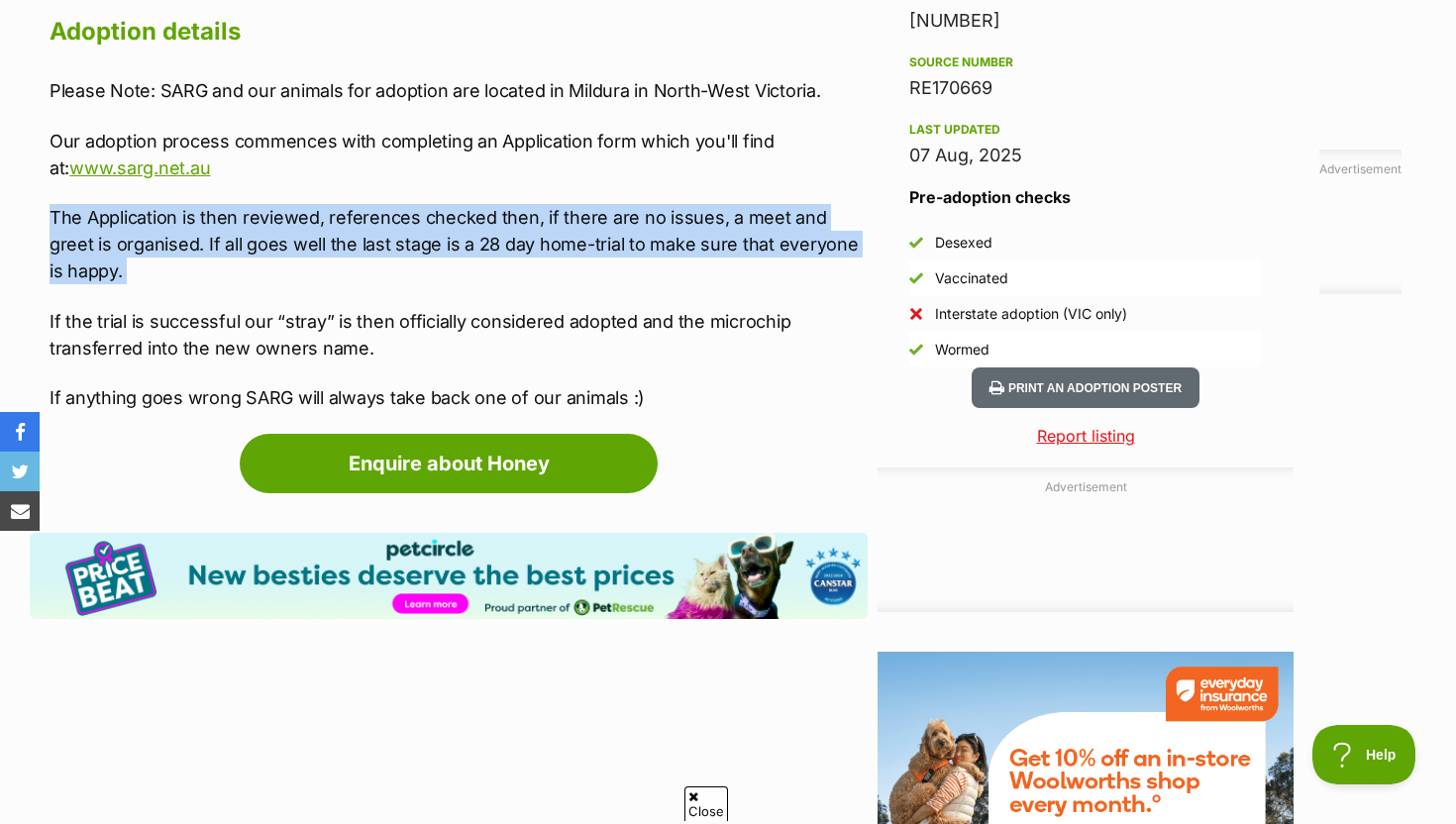 click on "The Application is then reviewed, references checked then, if there are no issues, a meet and greet is organised.  If all goes well the last stage is a 28 day home-trial to make sure that everyone is happy." at bounding box center [459, 244] 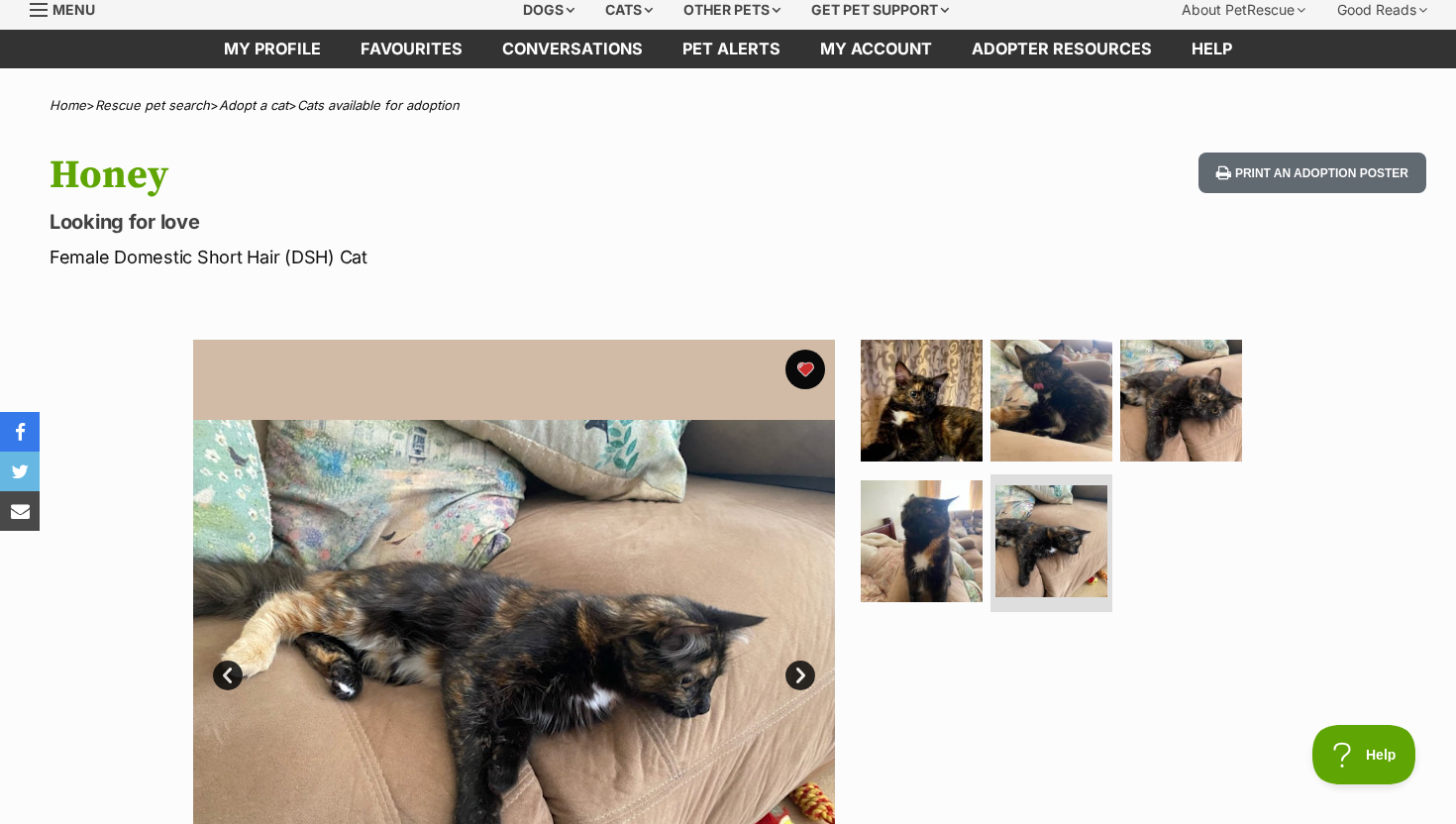 scroll, scrollTop: 0, scrollLeft: 0, axis: both 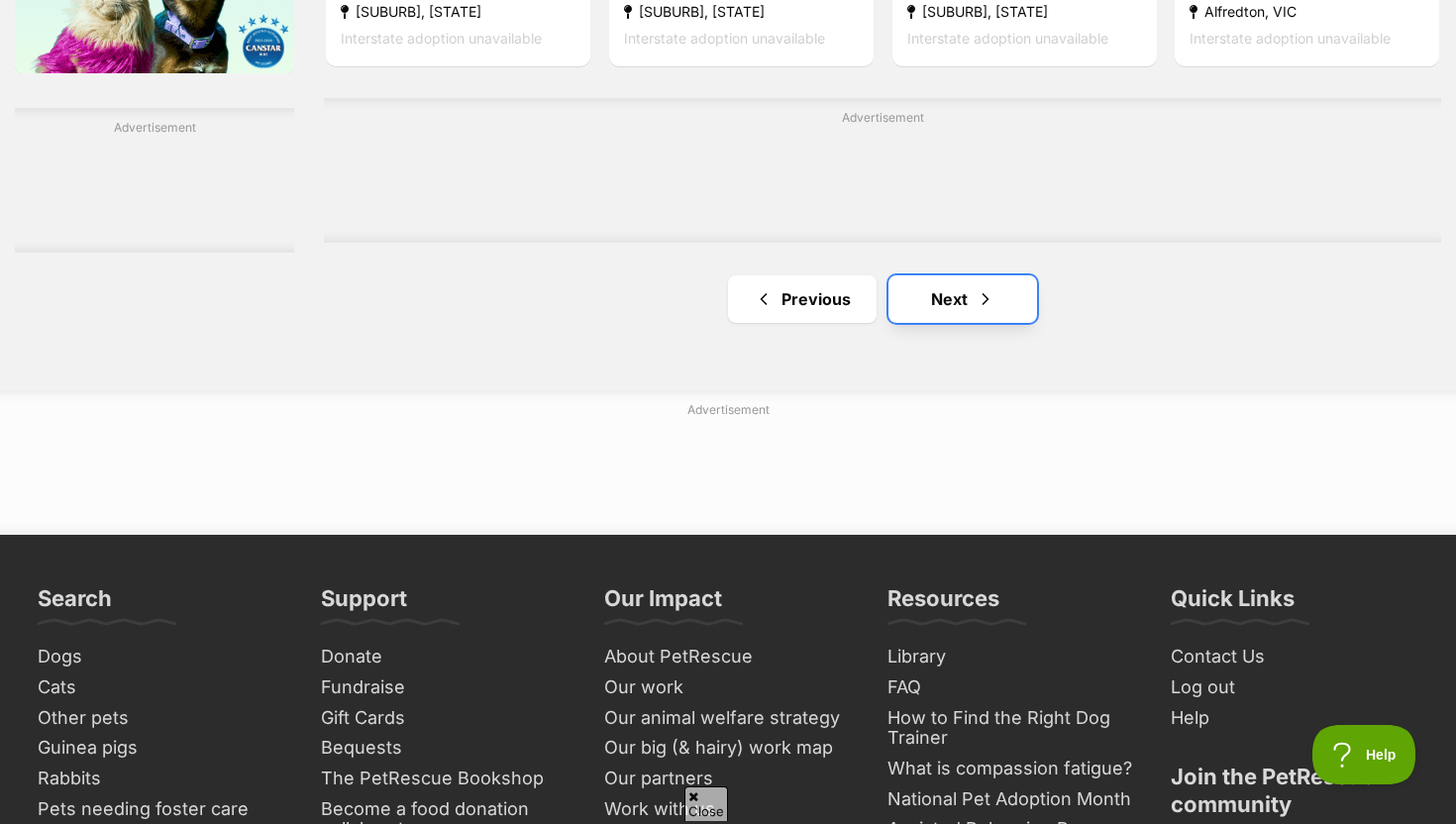 click on "Next" at bounding box center [963, 299] 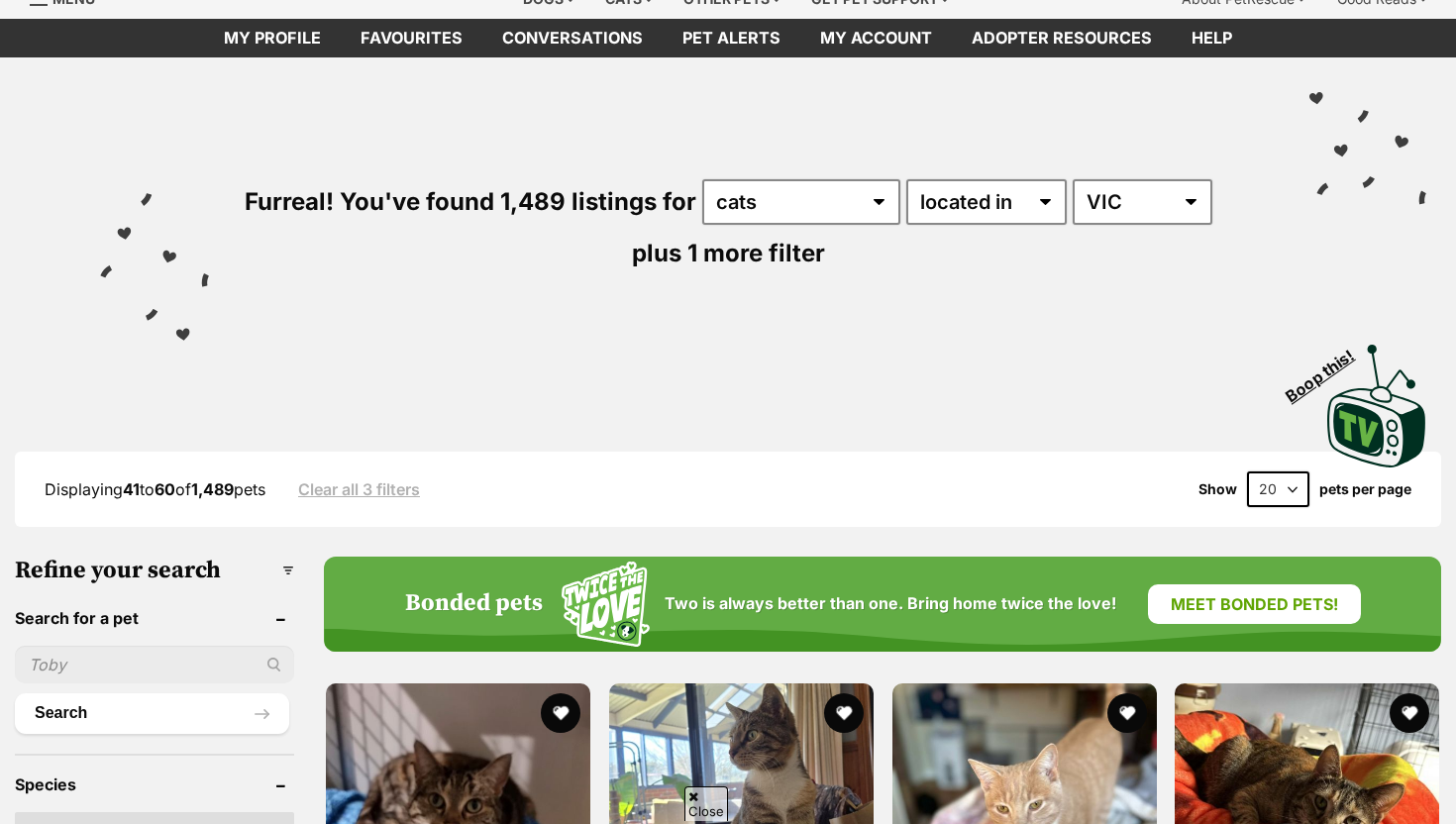 scroll, scrollTop: 317, scrollLeft: 0, axis: vertical 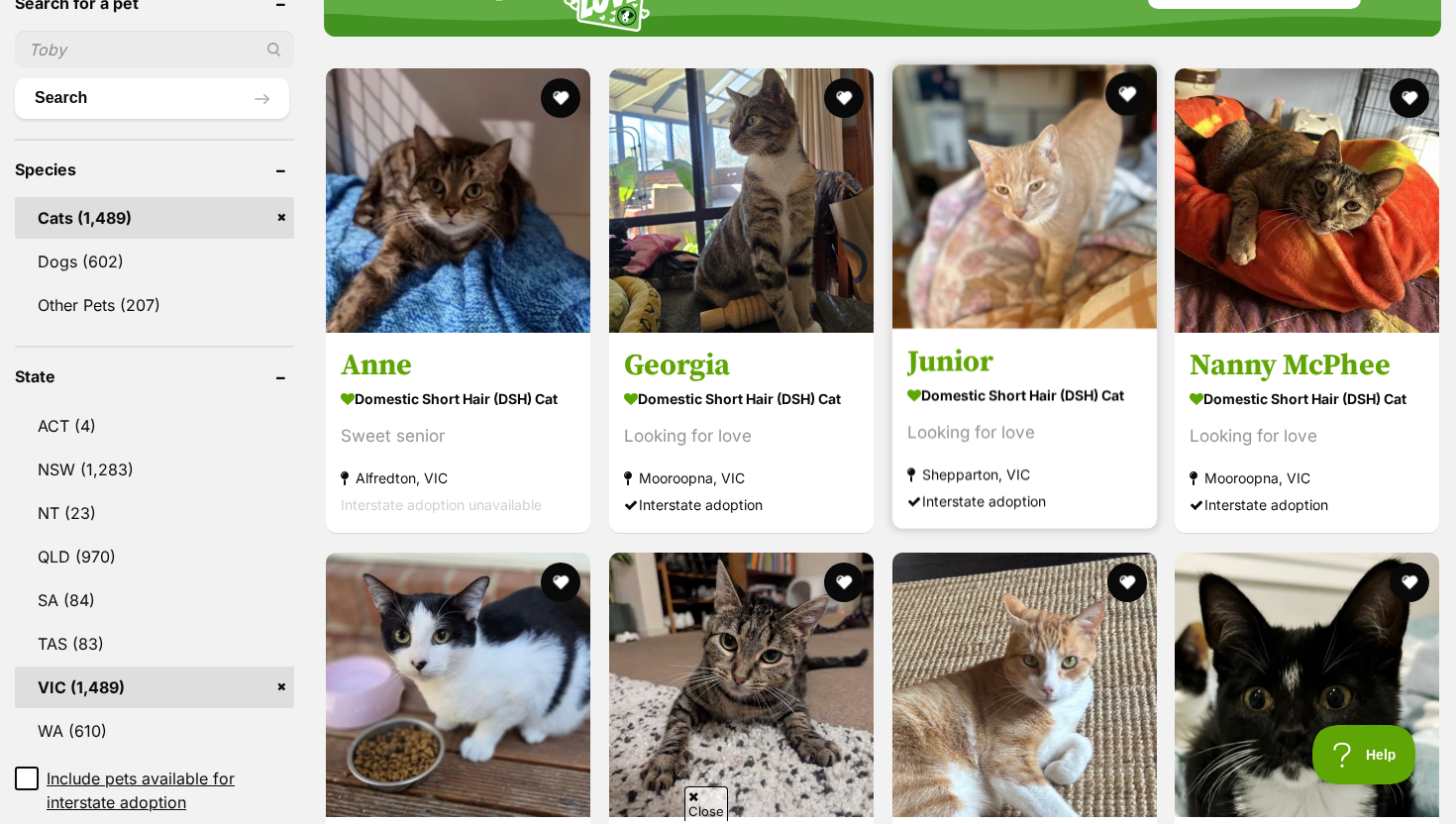 click at bounding box center (1126, 94) 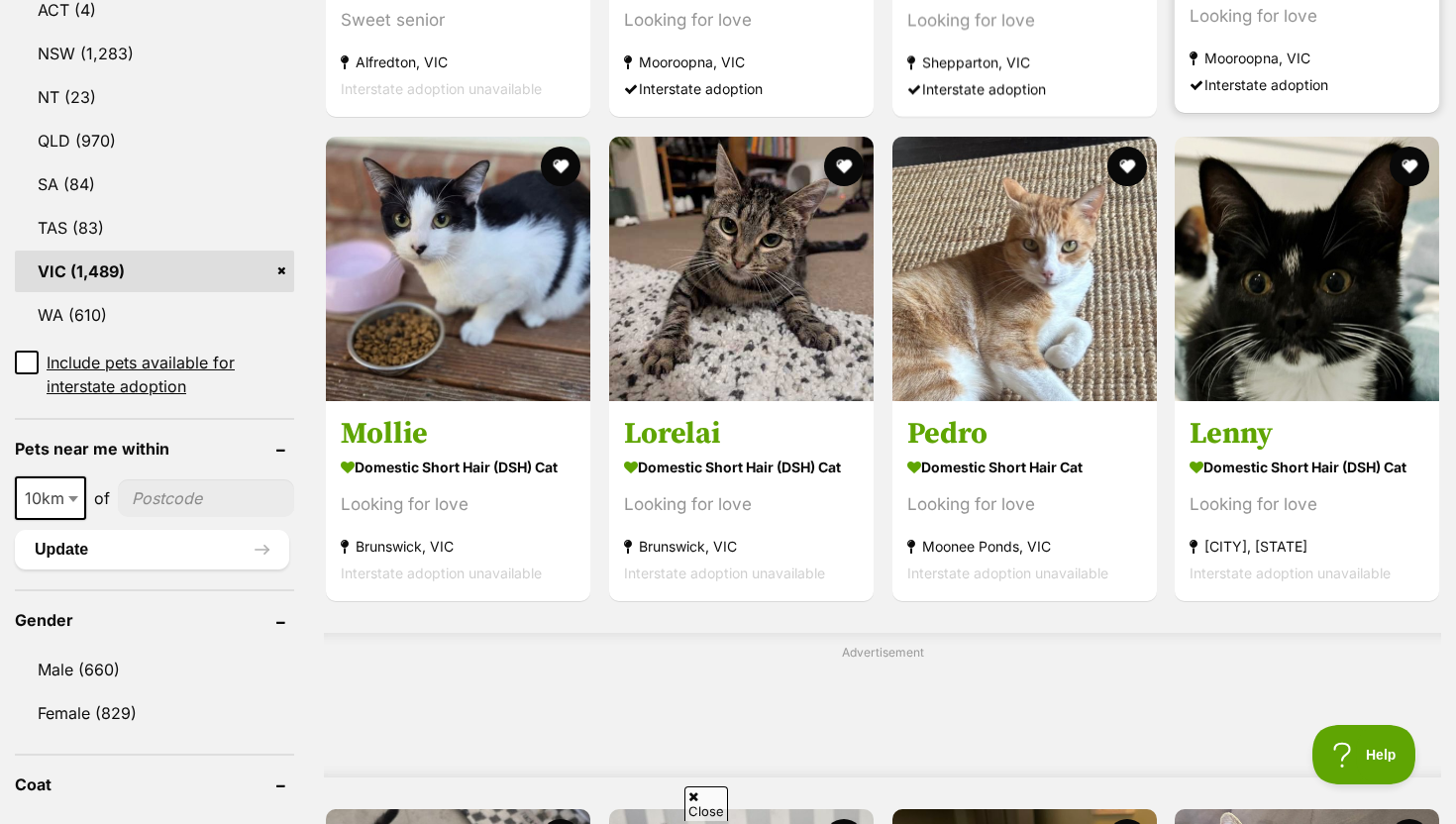 scroll, scrollTop: 1112, scrollLeft: 0, axis: vertical 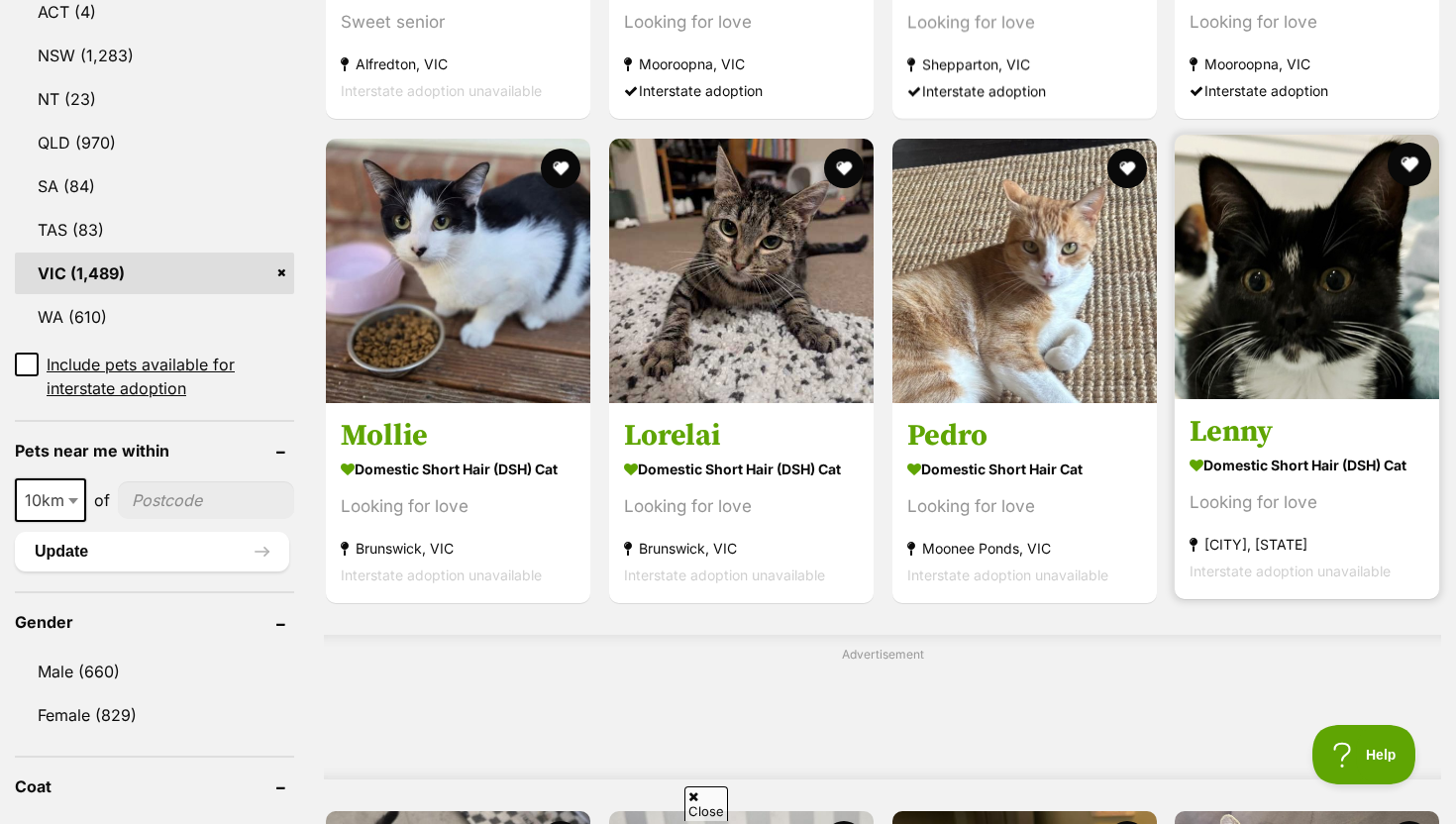 click at bounding box center (1409, 164) 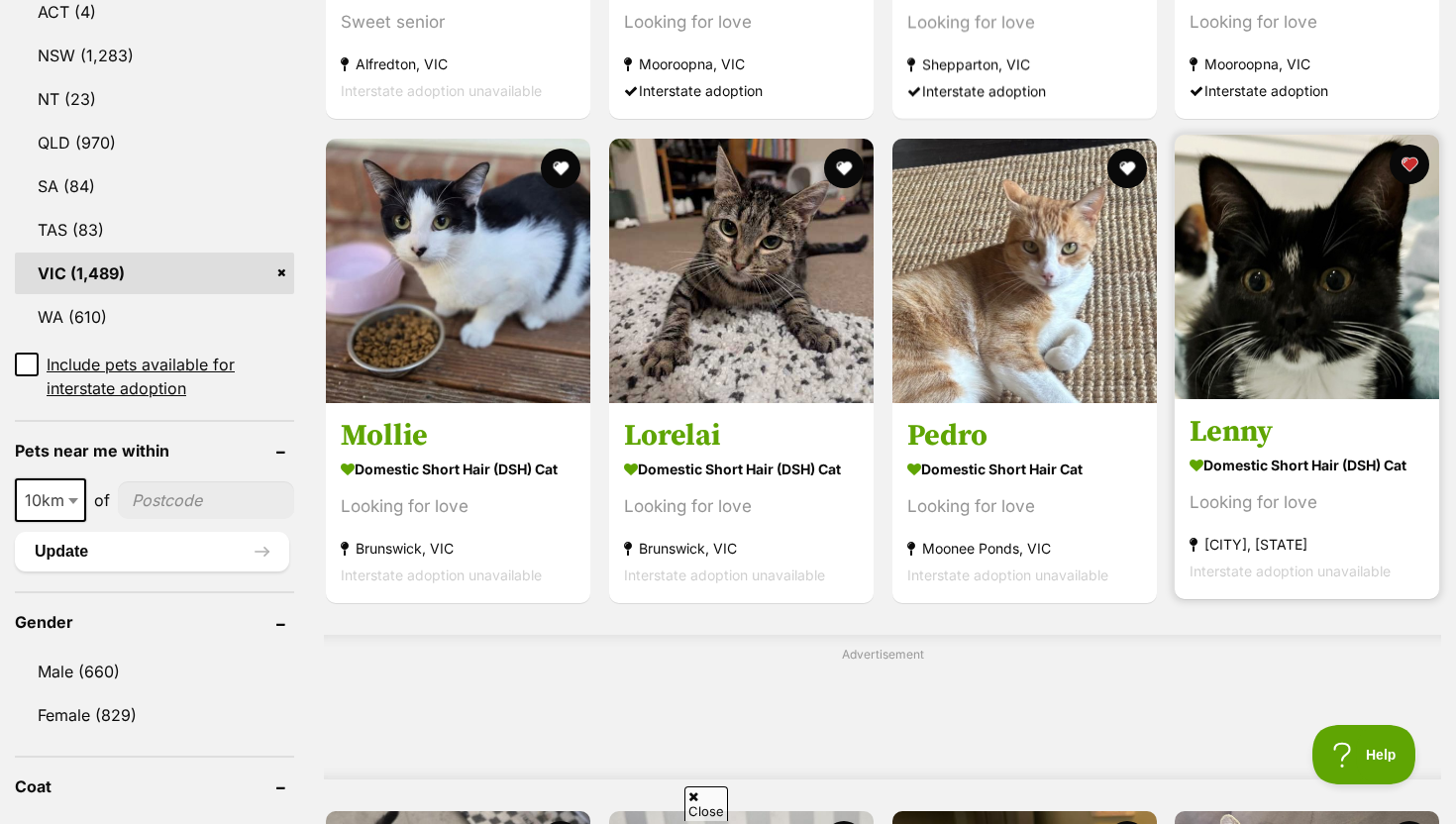 click at bounding box center [1306, 266] 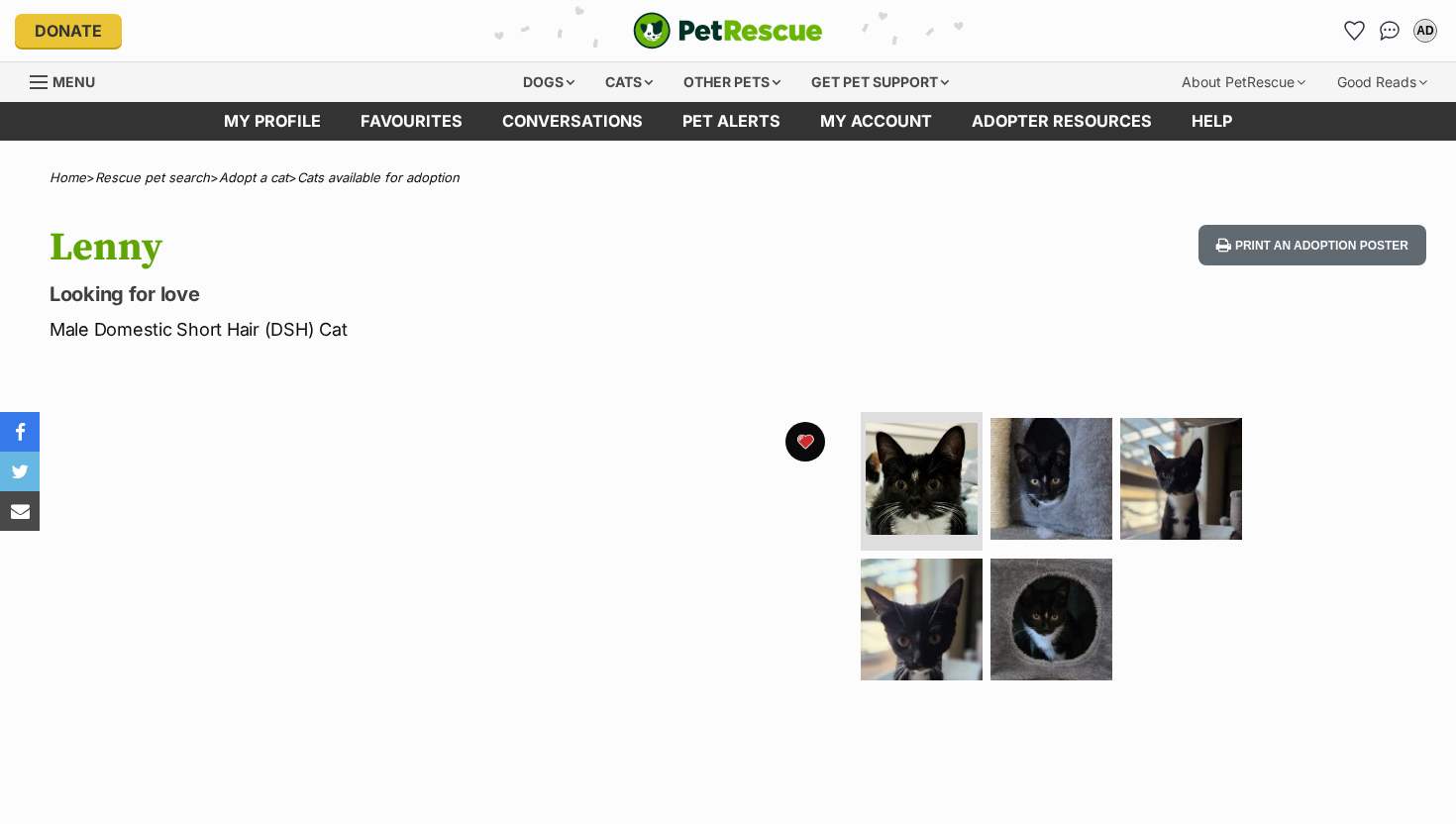scroll, scrollTop: 0, scrollLeft: 0, axis: both 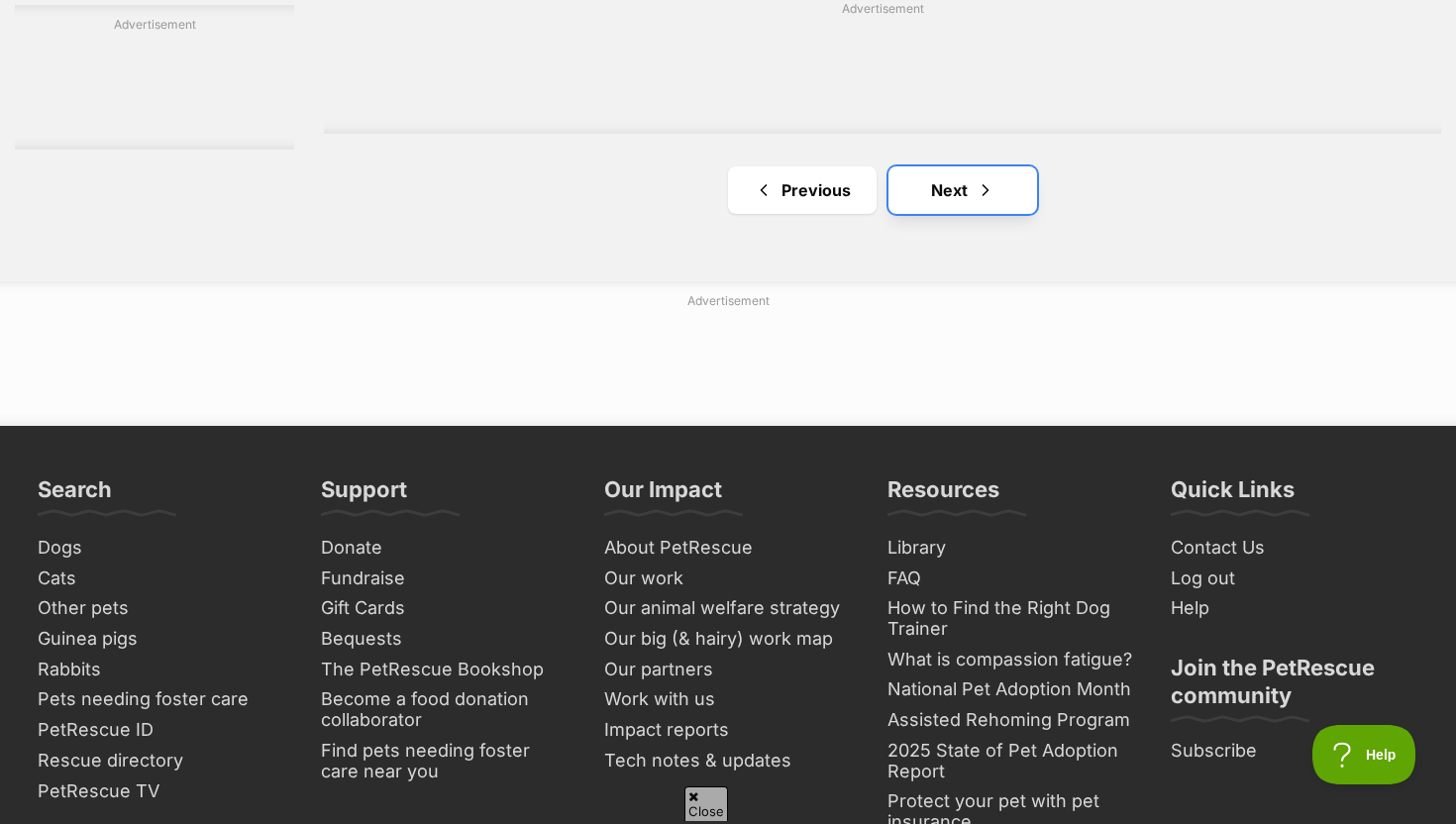 click on "Next" at bounding box center [963, 190] 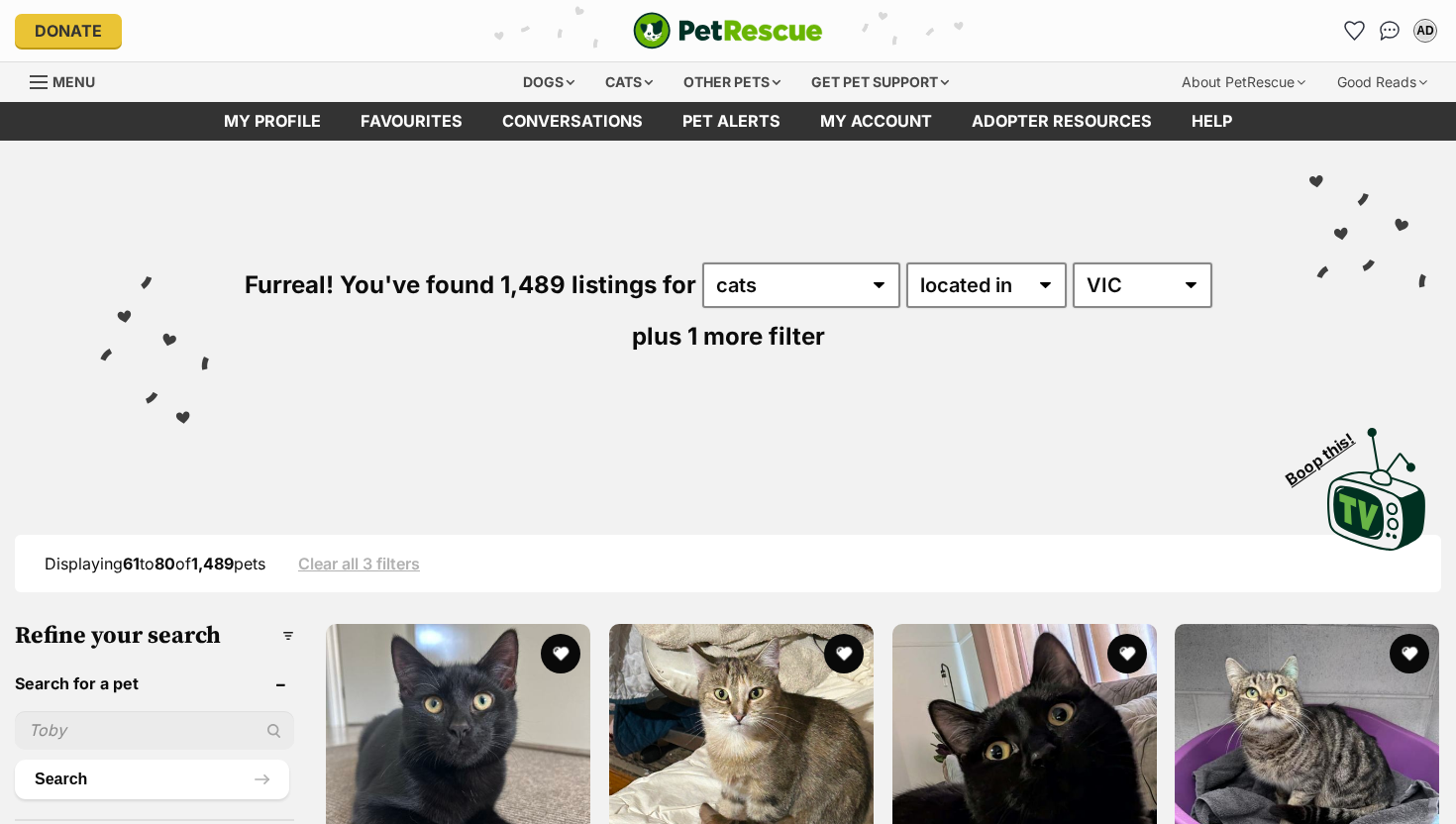 scroll, scrollTop: 0, scrollLeft: 0, axis: both 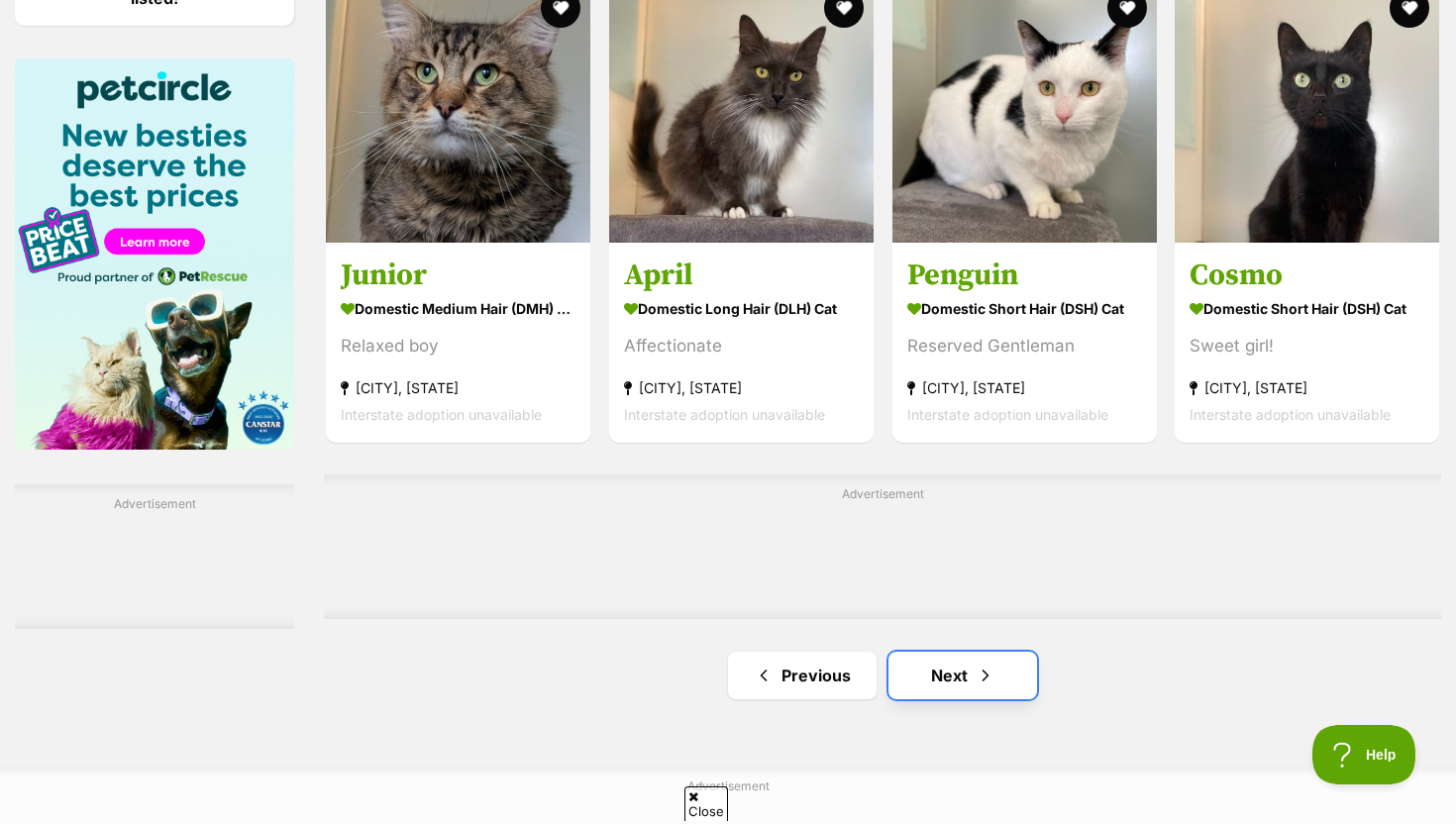 click at bounding box center [986, 675] 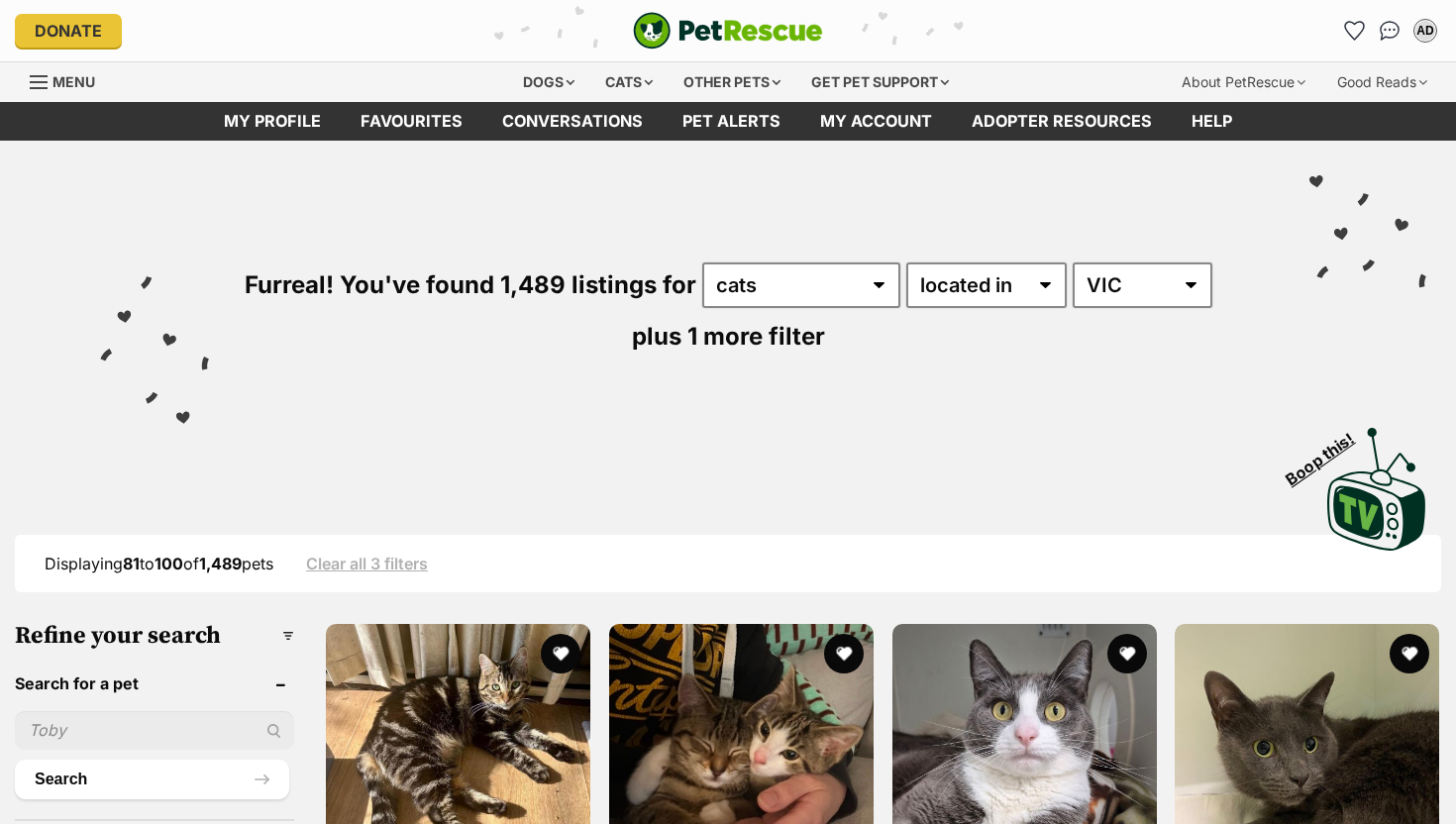 scroll, scrollTop: 0, scrollLeft: 0, axis: both 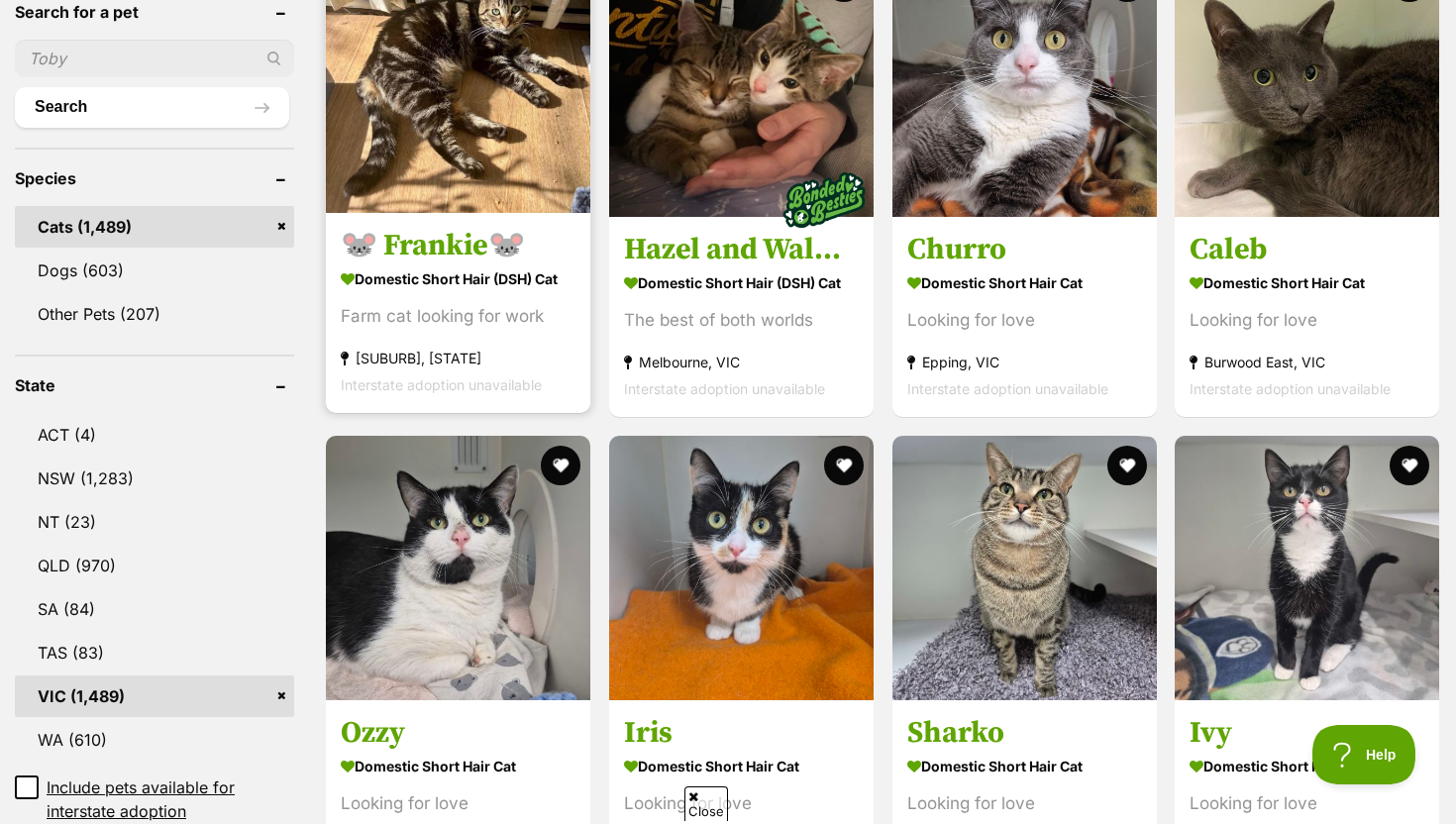 click at bounding box center (458, 80) 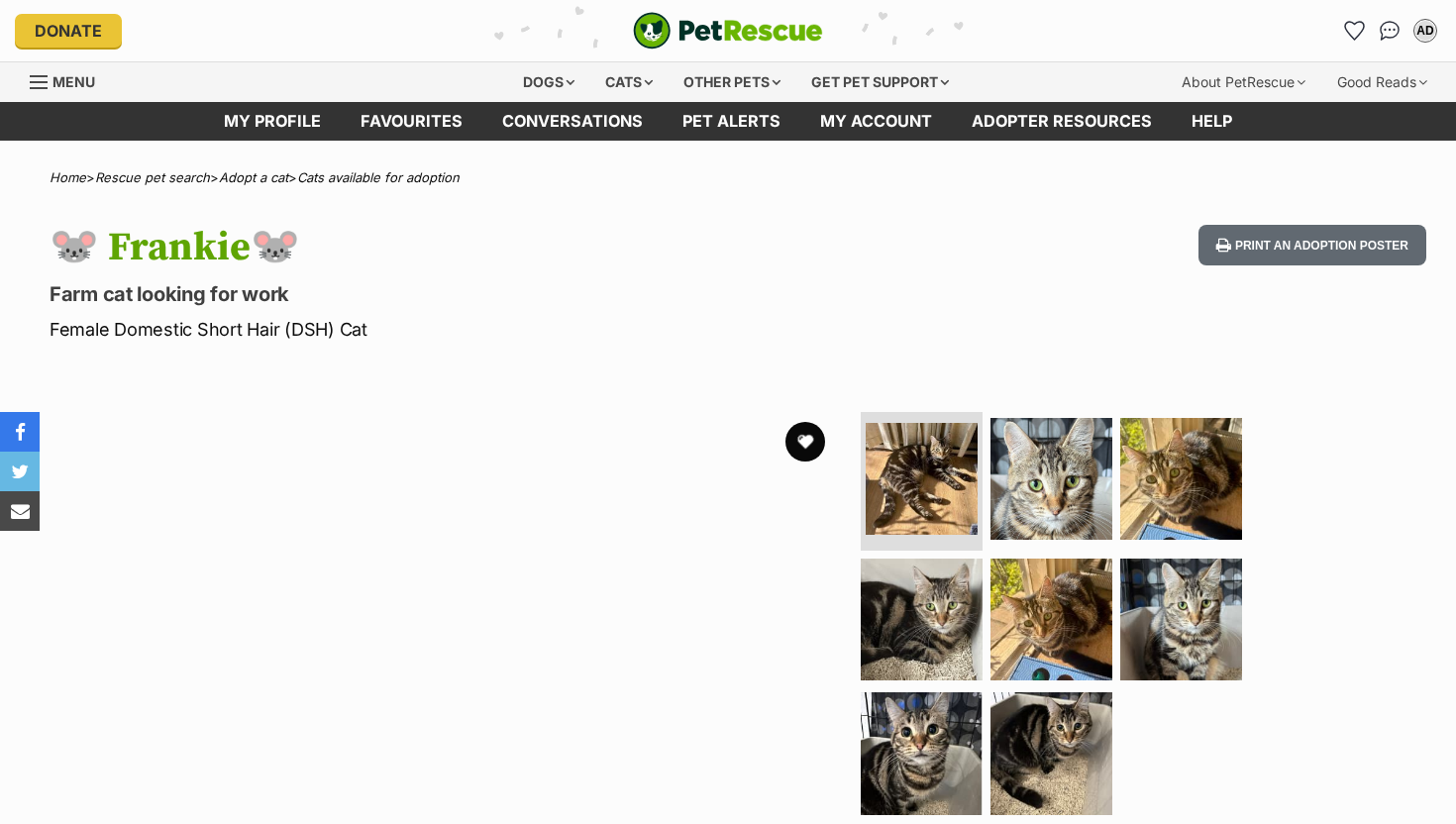 scroll, scrollTop: 0, scrollLeft: 0, axis: both 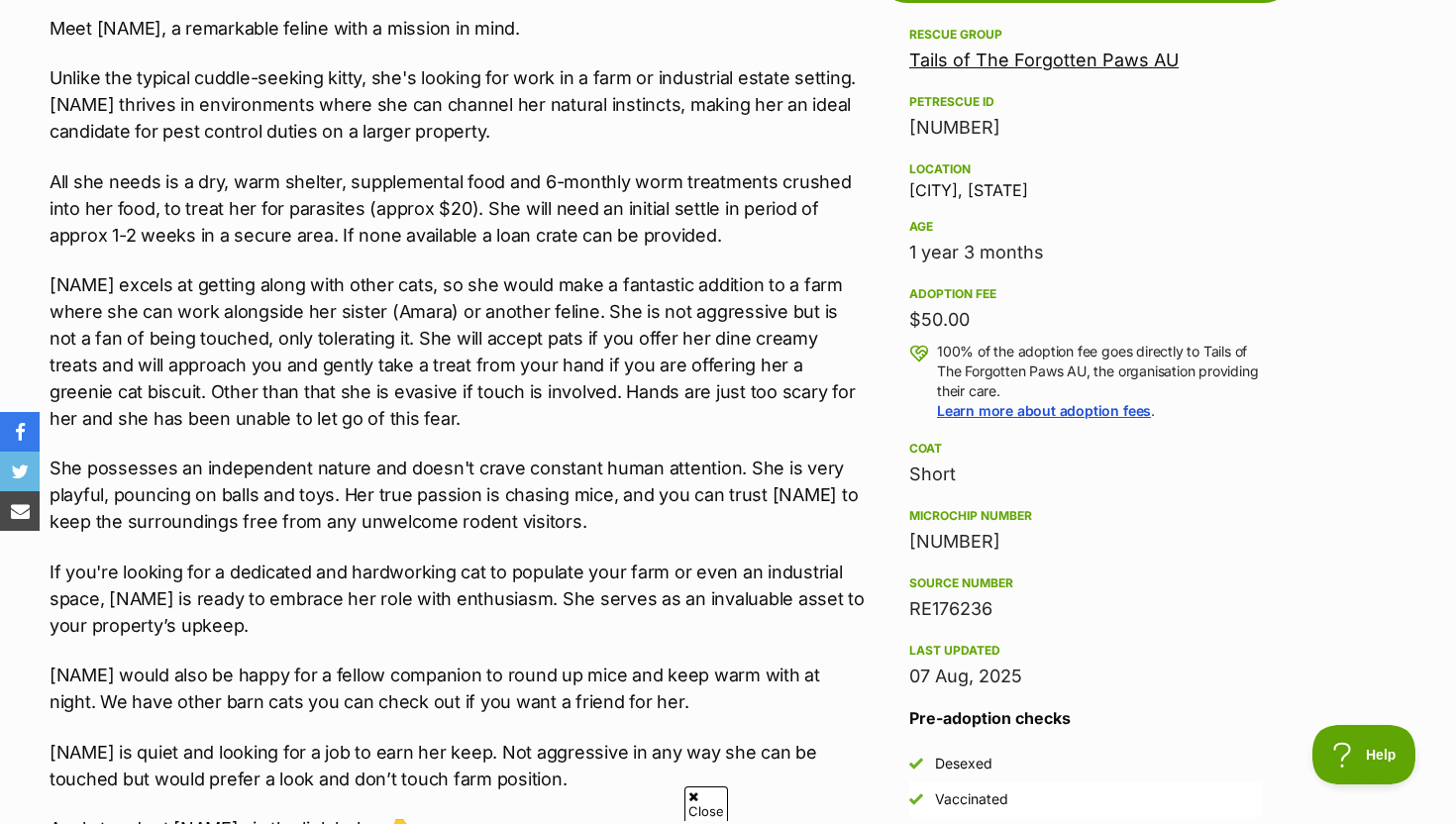 click on "All she needs is a dry, warm shelter, supplemental food and 6-monthly worm treatments crushed into her food, to treat her for parasites (approx $20). She will need an initial settle in period of approx 1-2 weeks in a secure area. If none available a loan crate can be provided." at bounding box center (459, 208) 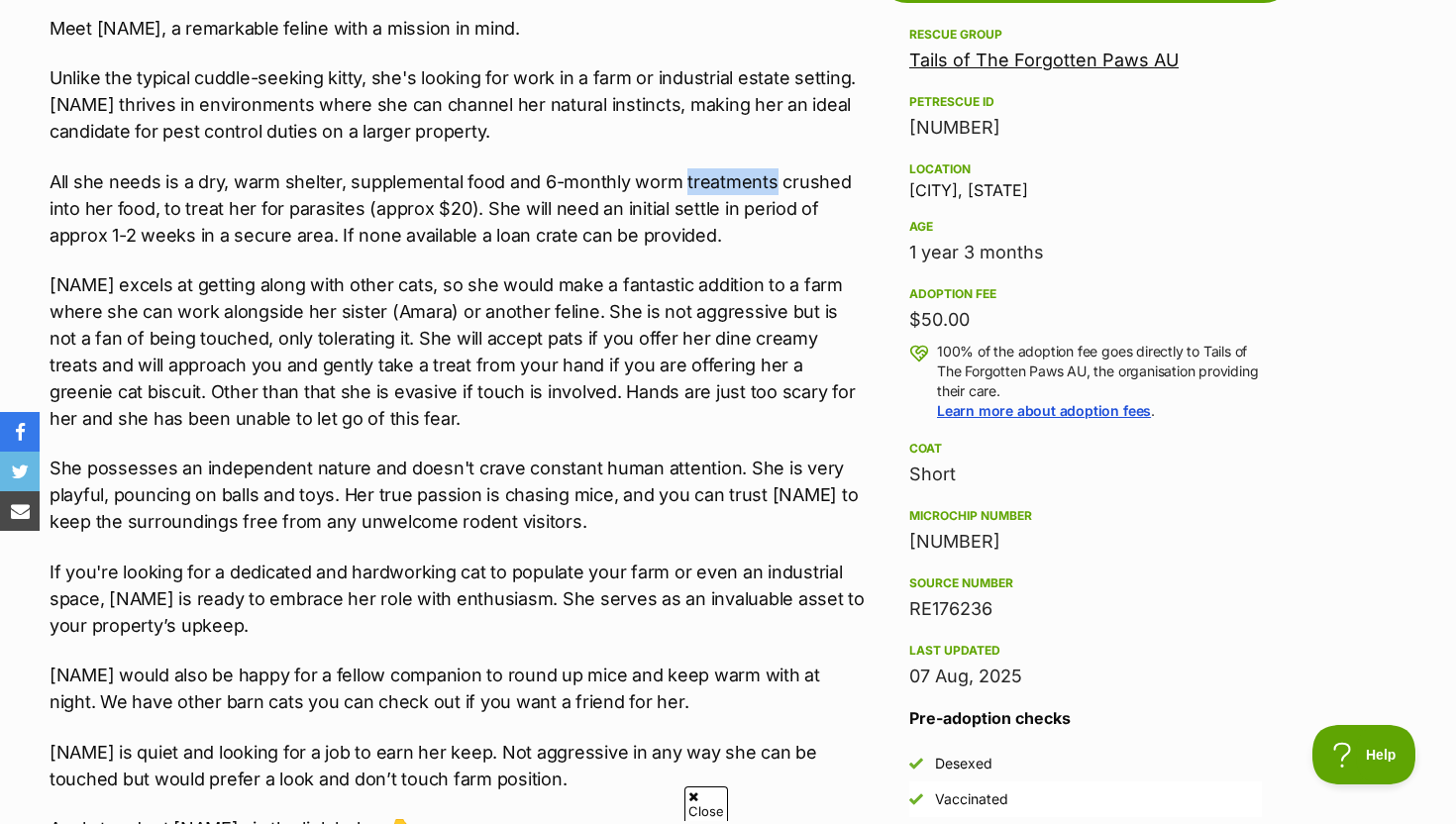 click on "All she needs is a dry, warm shelter, supplemental food and 6-monthly worm treatments crushed into her food, to treat her for parasites (approx $20). She will need an initial settle in period of approx 1-2 weeks in a secure area. If none available a loan crate can be provided." at bounding box center (459, 208) 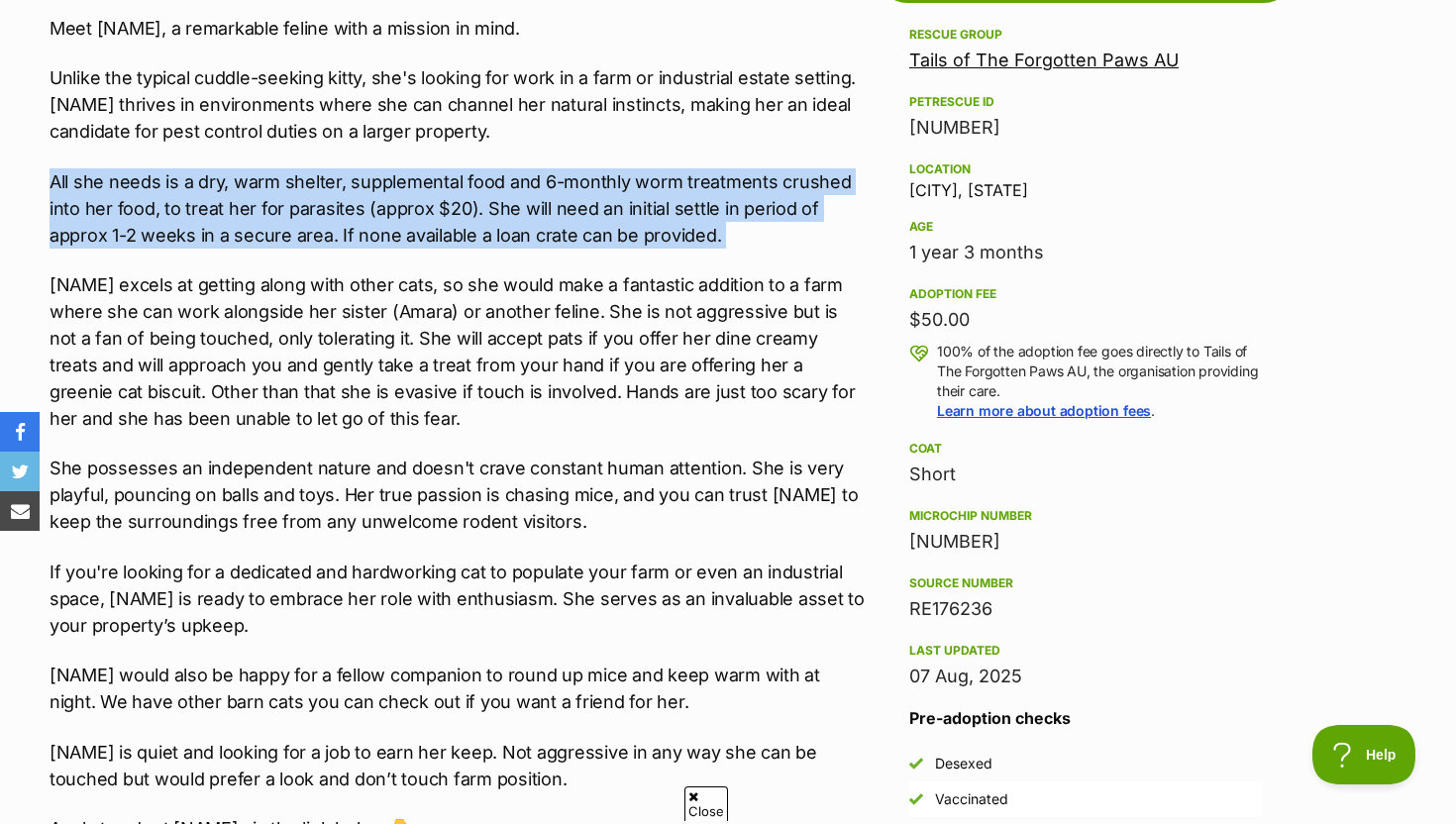 click on "All she needs is a dry, warm shelter, supplemental food and 6-monthly worm treatments crushed into her food, to treat her for parasites (approx $20). She will need an initial settle in period of approx 1-2 weeks in a secure area. If none available a loan crate can be provided." at bounding box center [459, 208] 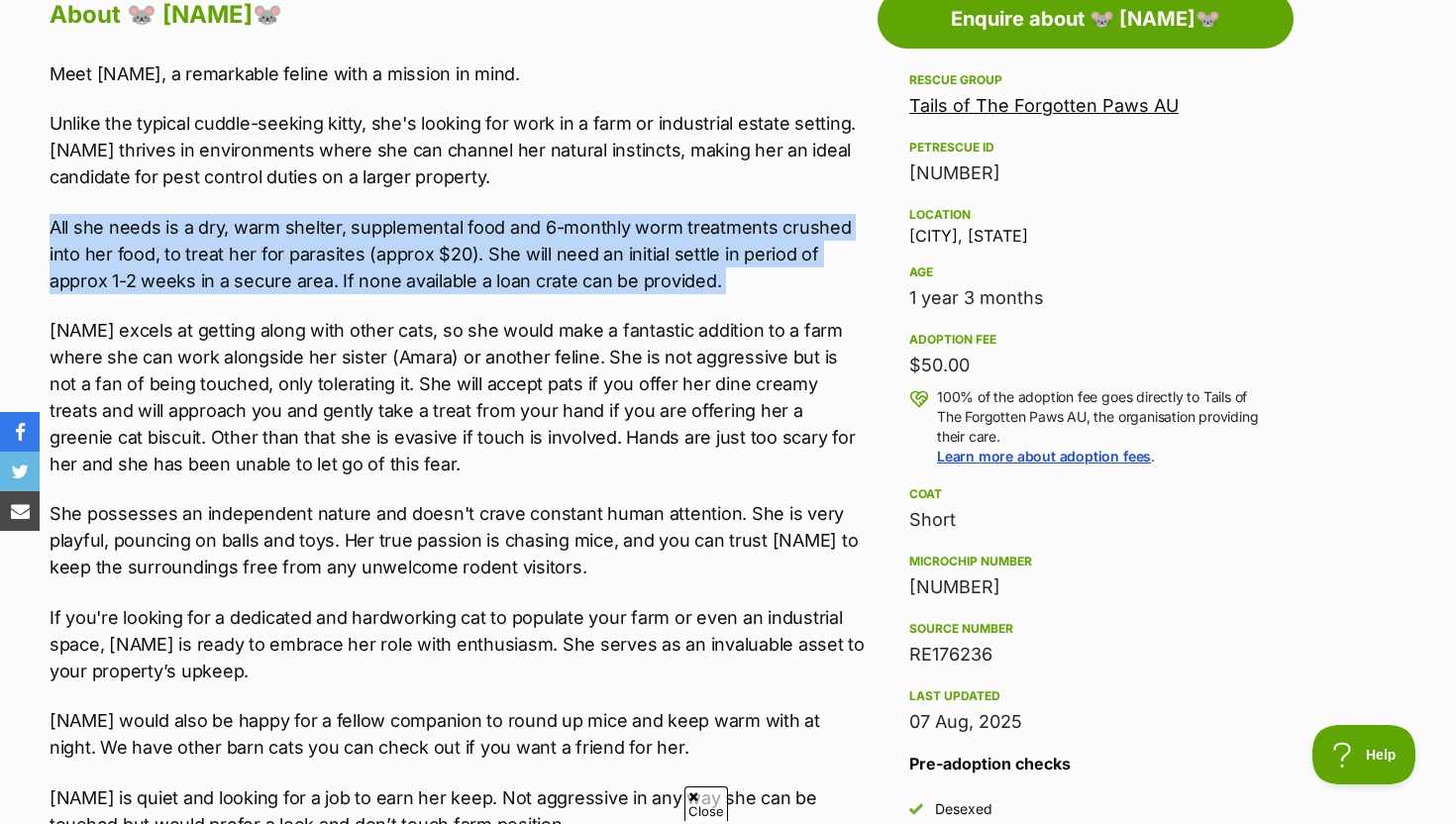 scroll, scrollTop: 1130, scrollLeft: 0, axis: vertical 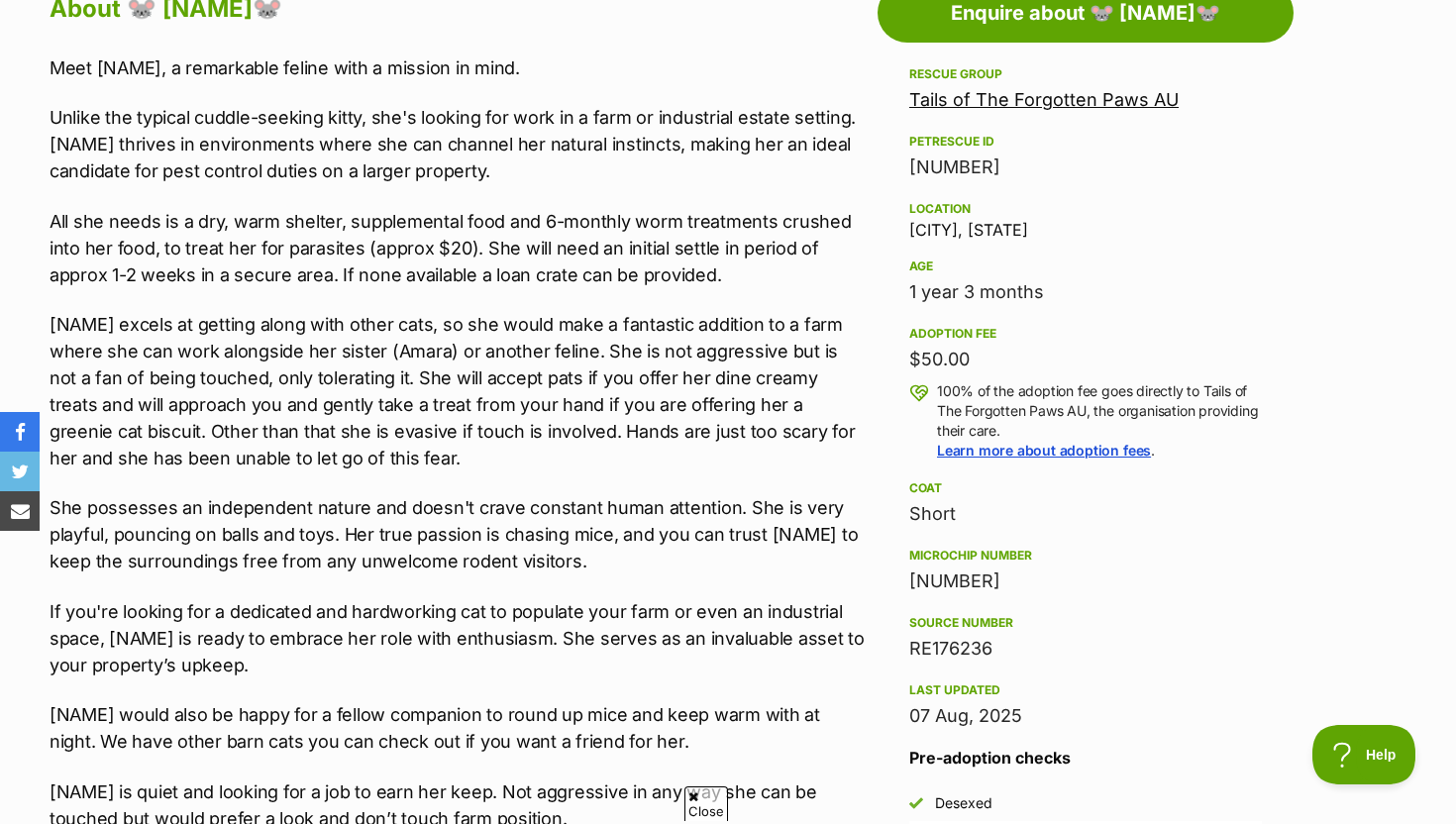 click on "Unlike the typical cuddle-seeking kitty, she's looking for work in a farm or industrial estate setting. Frankie thrives in environments where she can channel her natural instincts, making her an ideal candidate for pest control duties on a larger property." at bounding box center [459, 144] 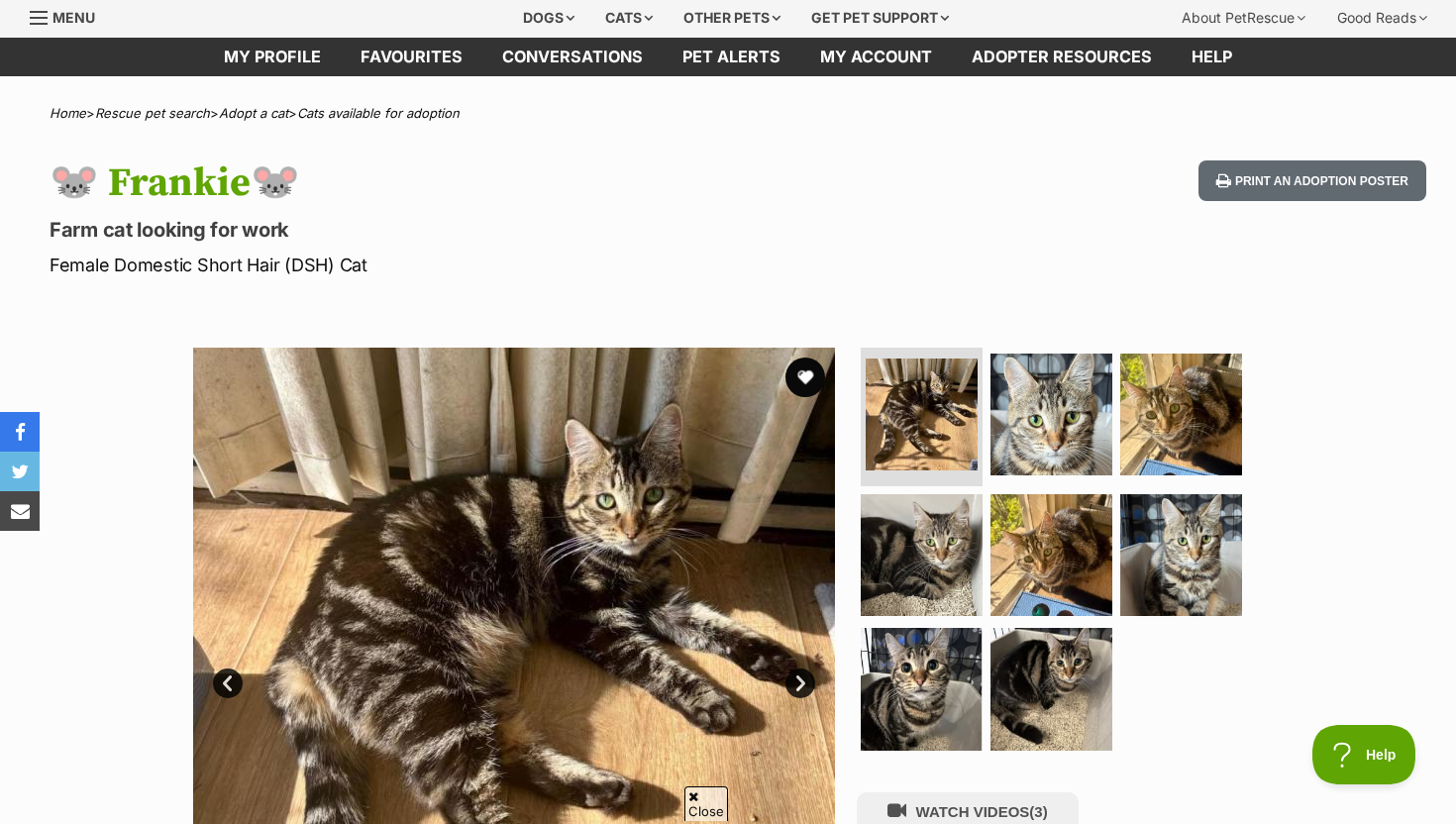 scroll, scrollTop: 5, scrollLeft: 0, axis: vertical 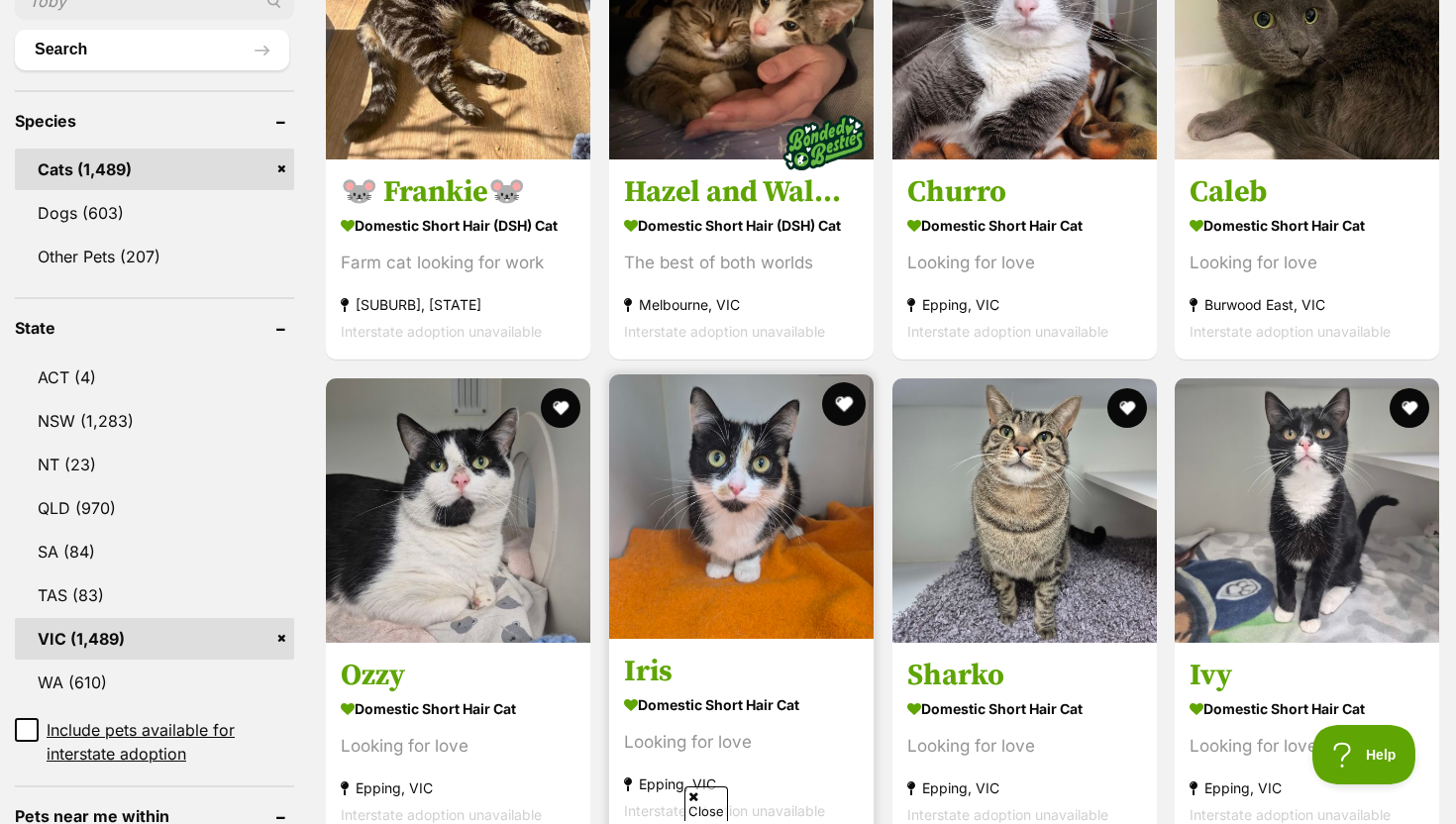 click at bounding box center [844, 404] 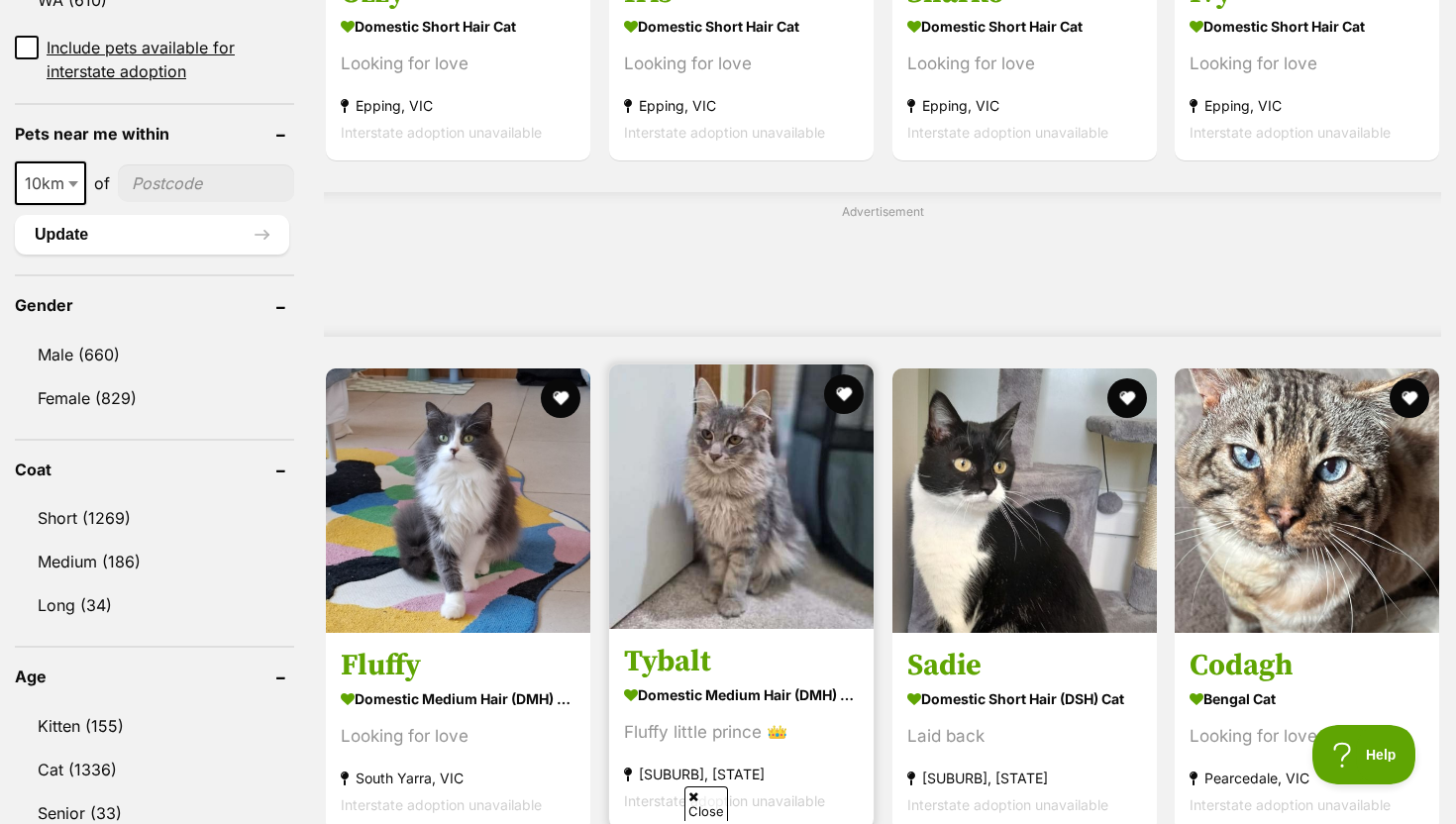scroll, scrollTop: 1440, scrollLeft: 0, axis: vertical 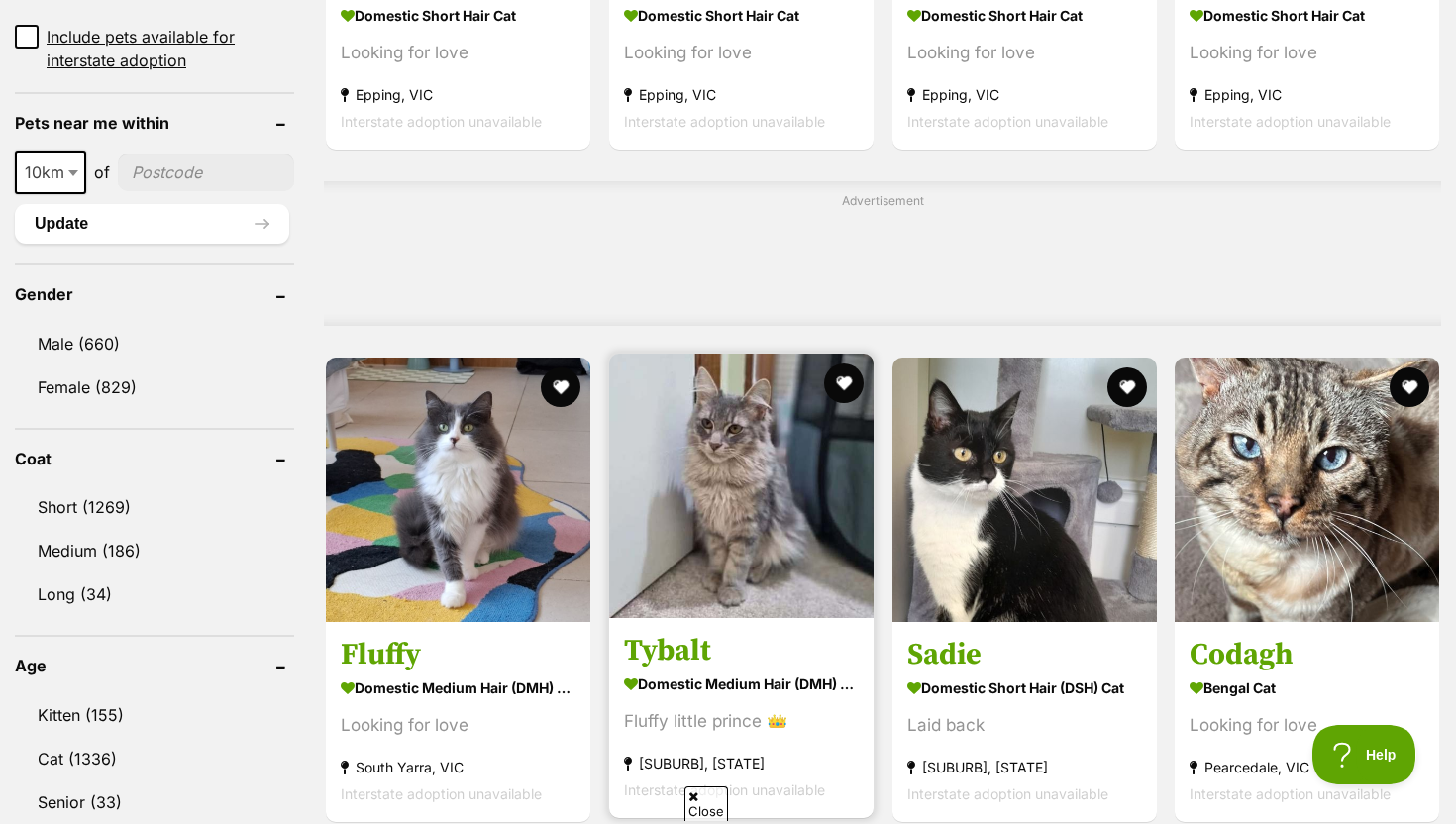 click at bounding box center (741, 485) 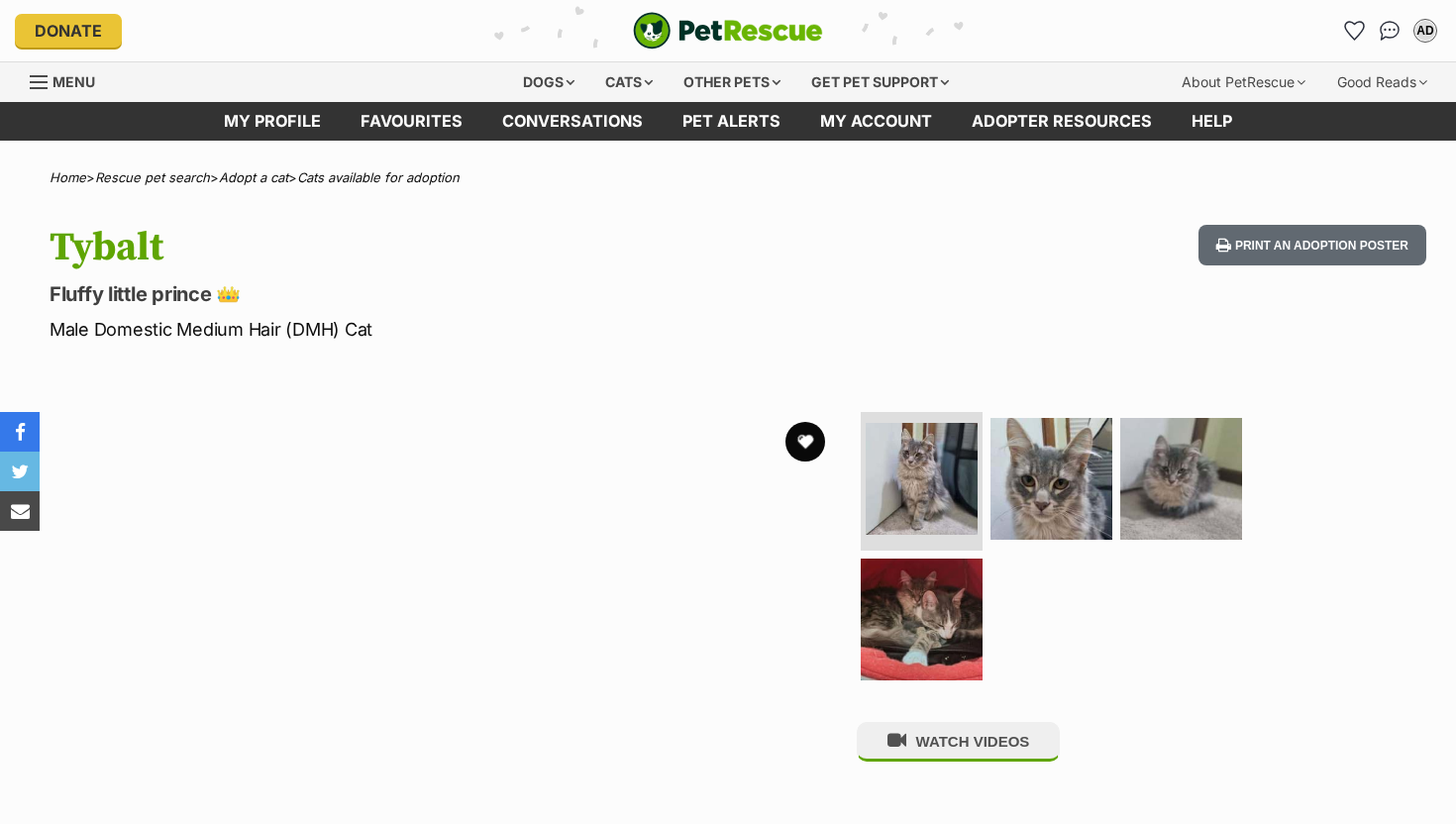 scroll, scrollTop: 0, scrollLeft: 0, axis: both 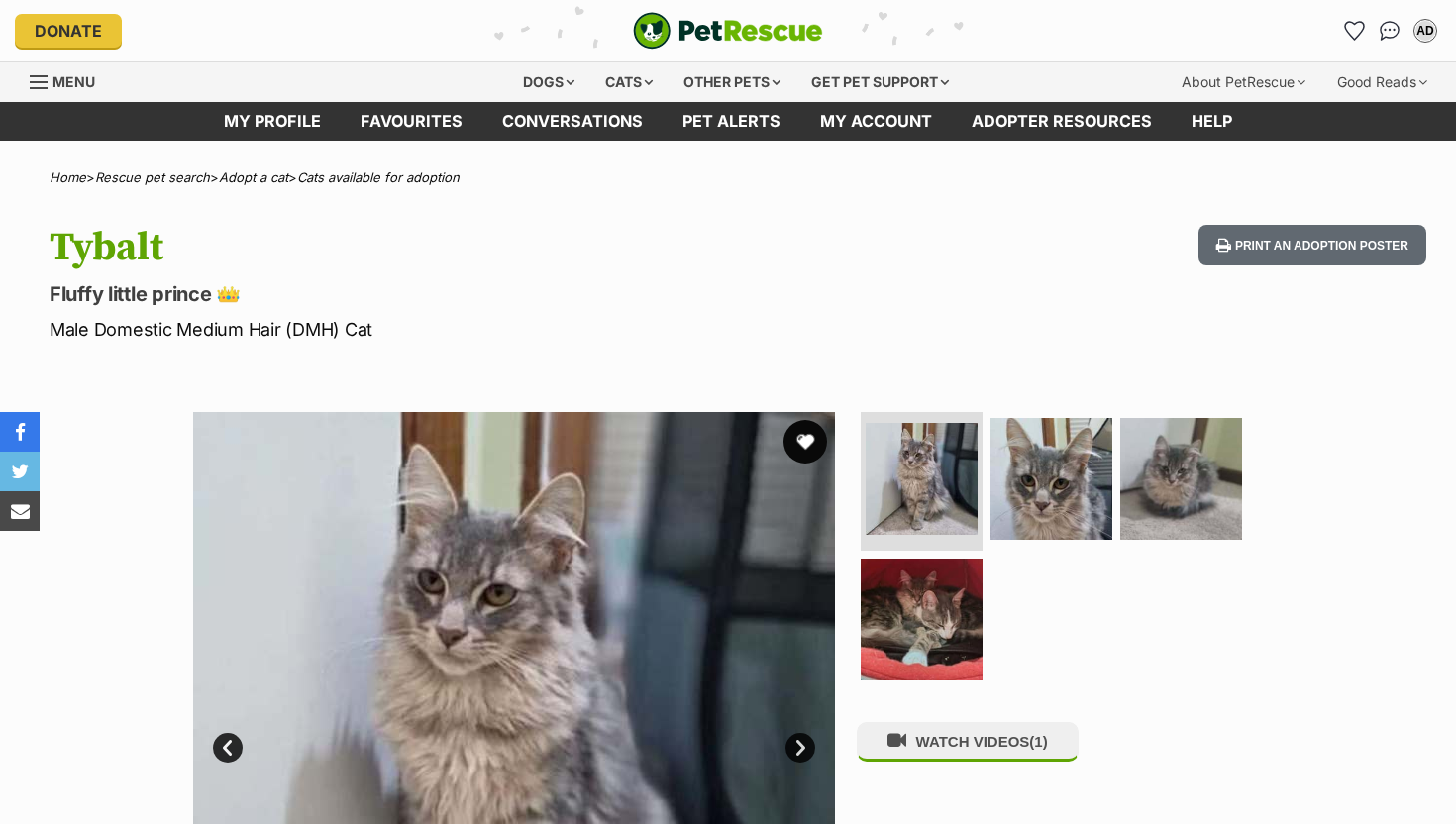 click at bounding box center (805, 442) 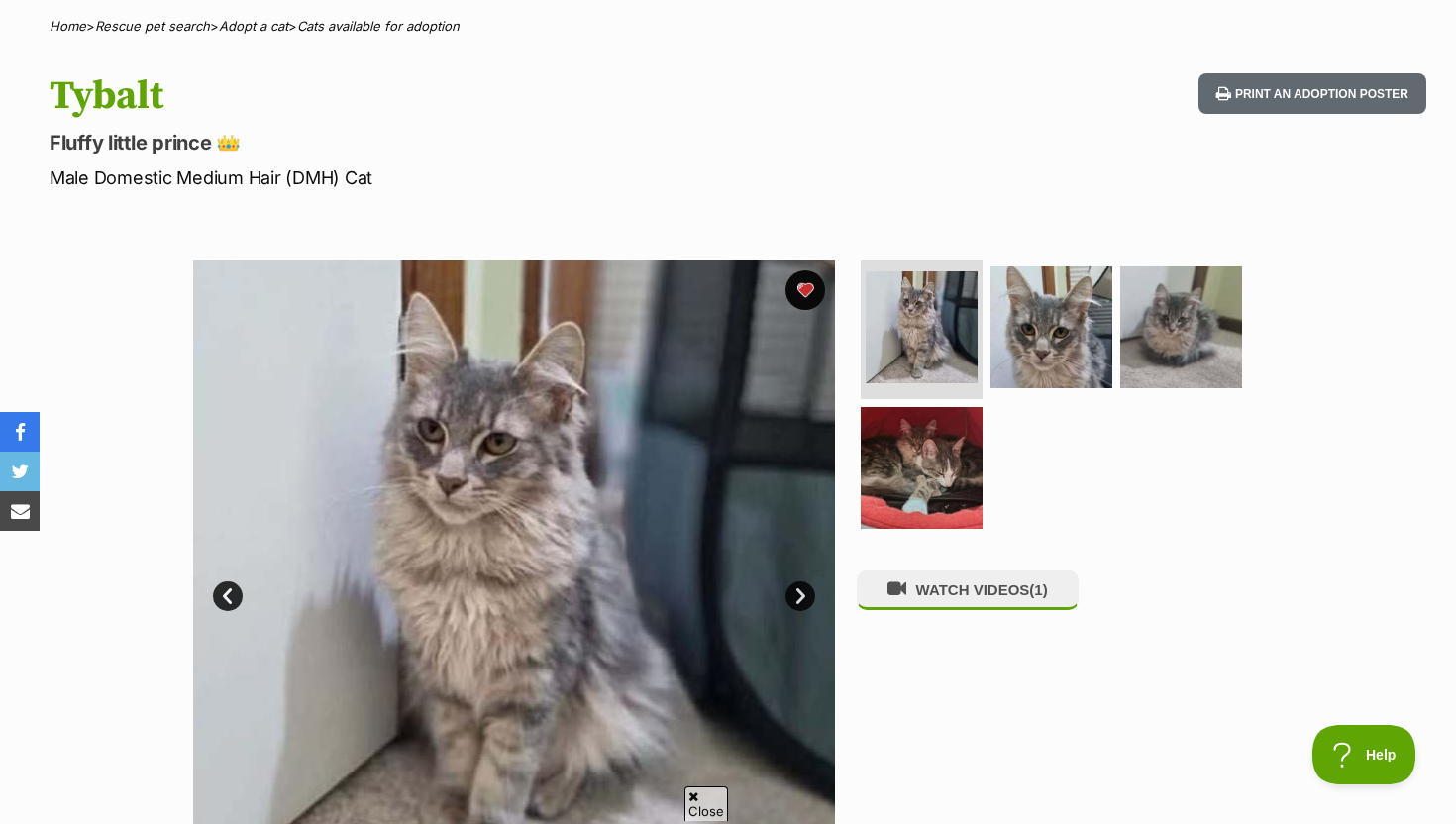 scroll, scrollTop: 54, scrollLeft: 0, axis: vertical 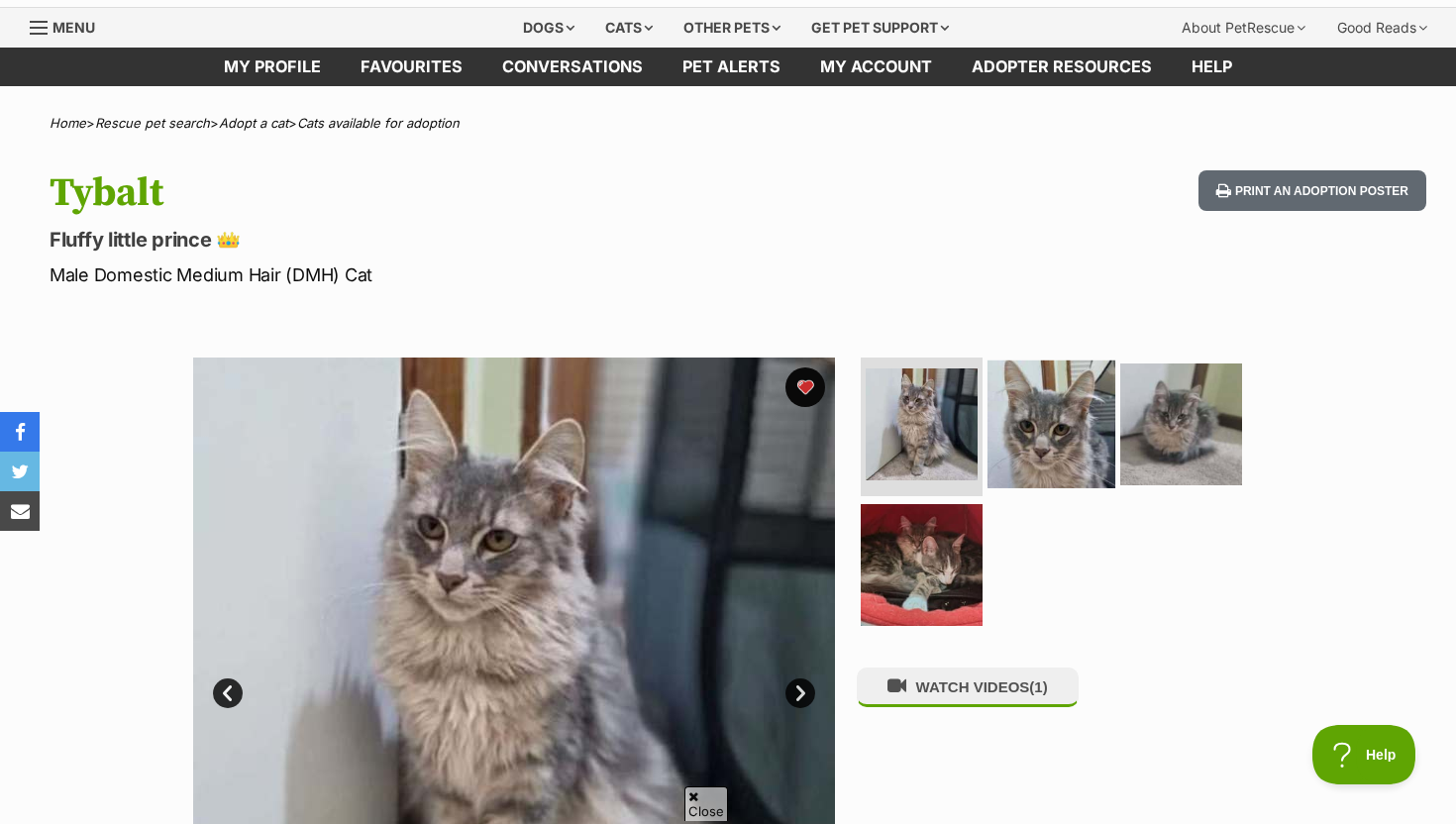 click at bounding box center (1051, 424) 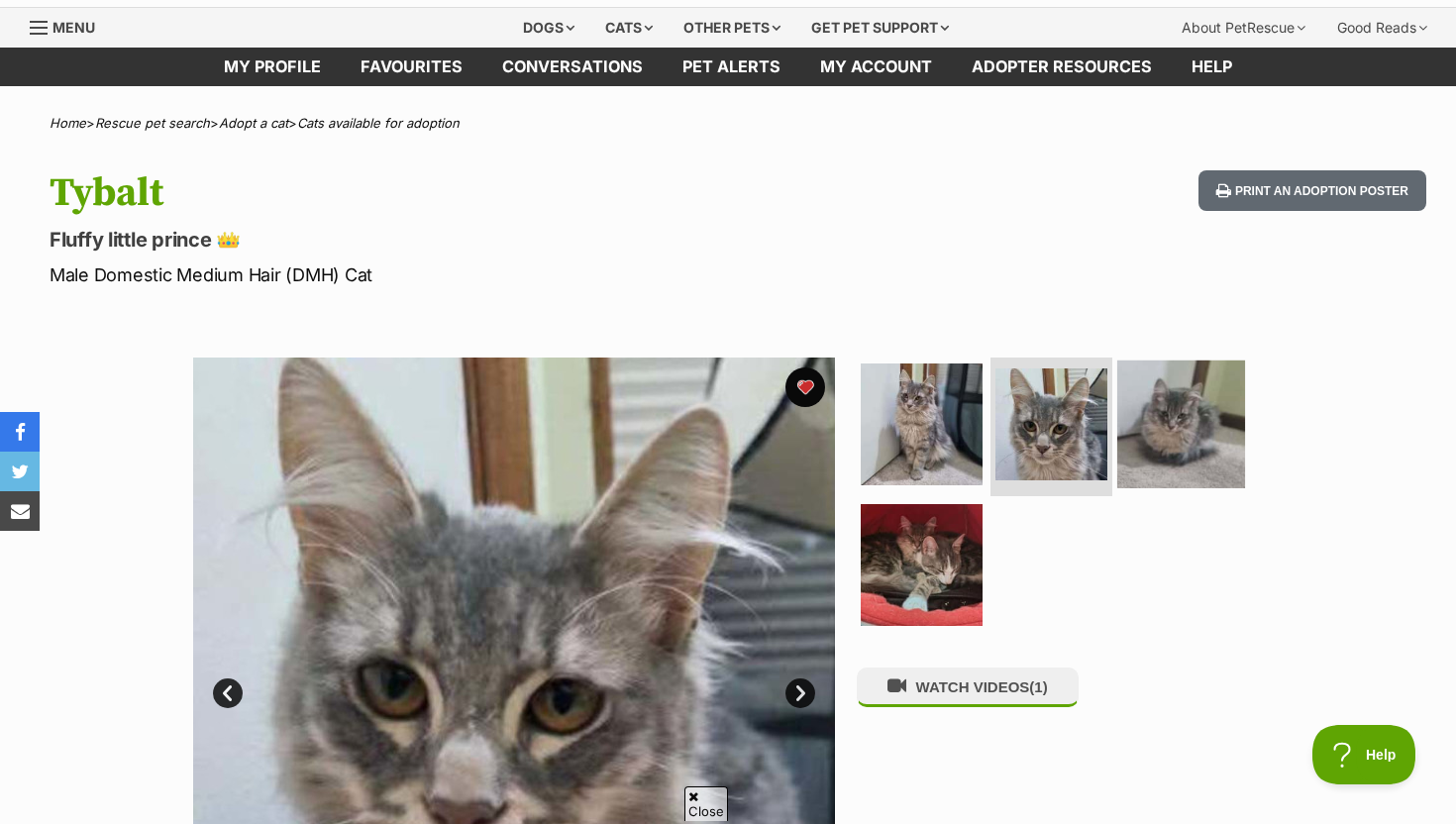 click at bounding box center [1181, 424] 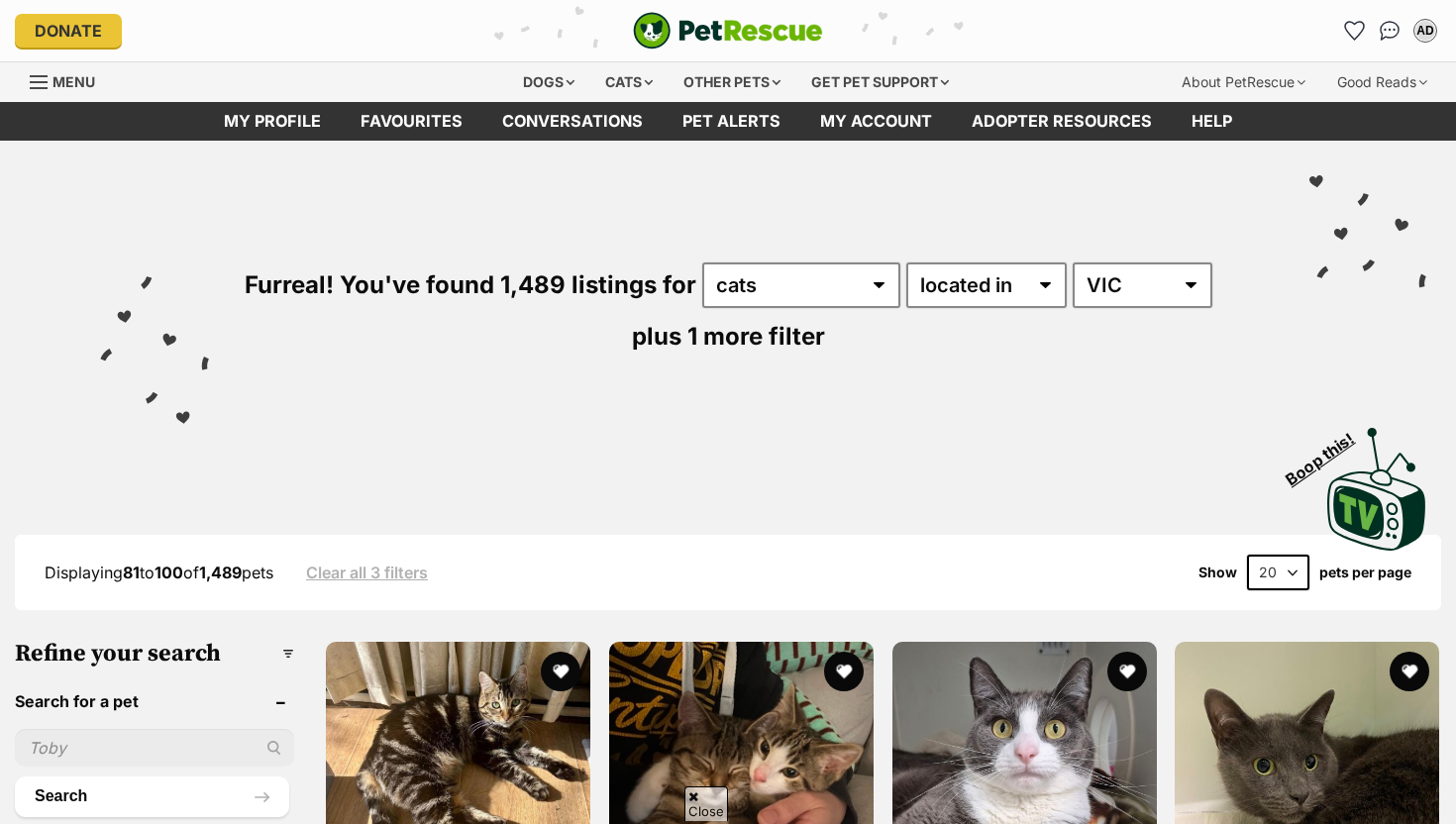 scroll, scrollTop: 1446, scrollLeft: 0, axis: vertical 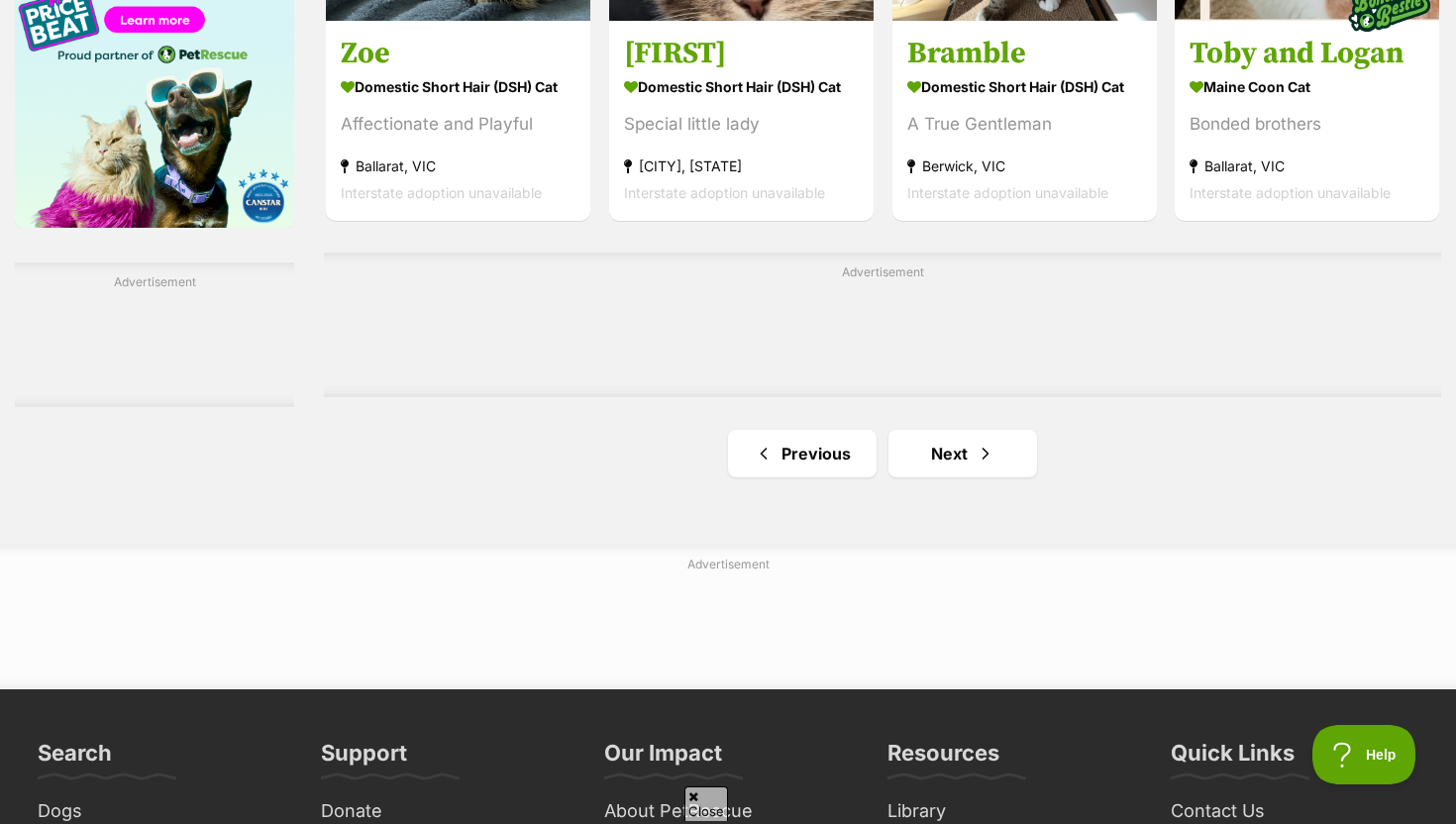 click on "🐭 [NAME]🐭
Domestic Short Hair (DSH) Cat
Farm cat looking for work
[CITY], [STATE]
Interstate adoption unavailable
[NAME] and [NAME]
Domestic Short Hair (DSH) Cat
The best of both worlds
[CITY], [STATE]
Interstate adoption unavailable
[NAME]
Domestic Short Hair Cat
Looking for love
[CITY], [STATE]
Interstate adoption unavailable
[NAME]
Domestic Short Hair Cat
Looking for love
[CITY], [STATE]
Interstate adoption unavailable
[NAME]
Domestic Short Hair Cat
Looking for love
[CITY], [STATE]
Interstate adoption unavailable
Advertisement
[NAME]" at bounding box center (883, -1041) 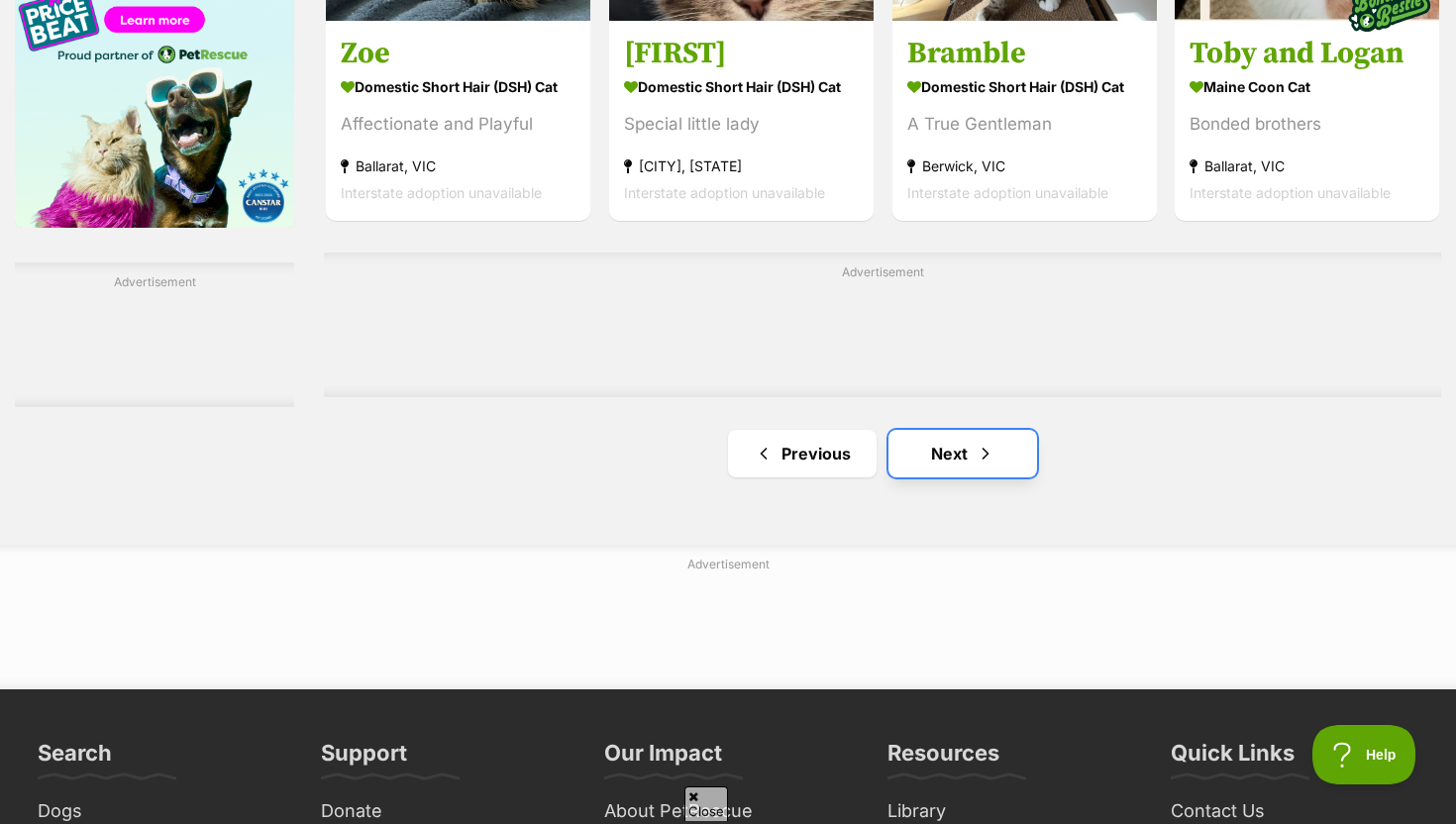 click on "Next" at bounding box center [963, 454] 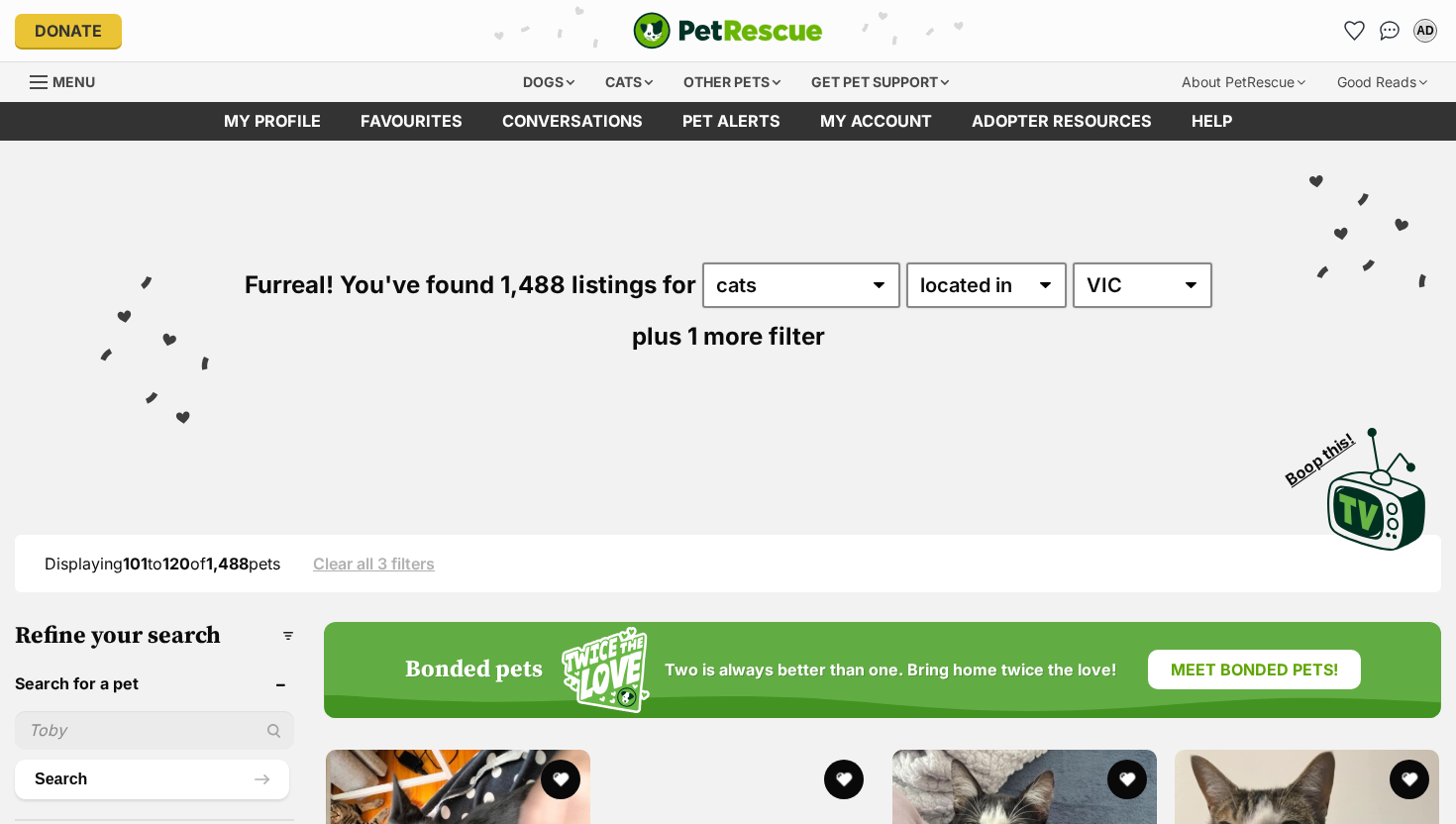 scroll, scrollTop: 0, scrollLeft: 0, axis: both 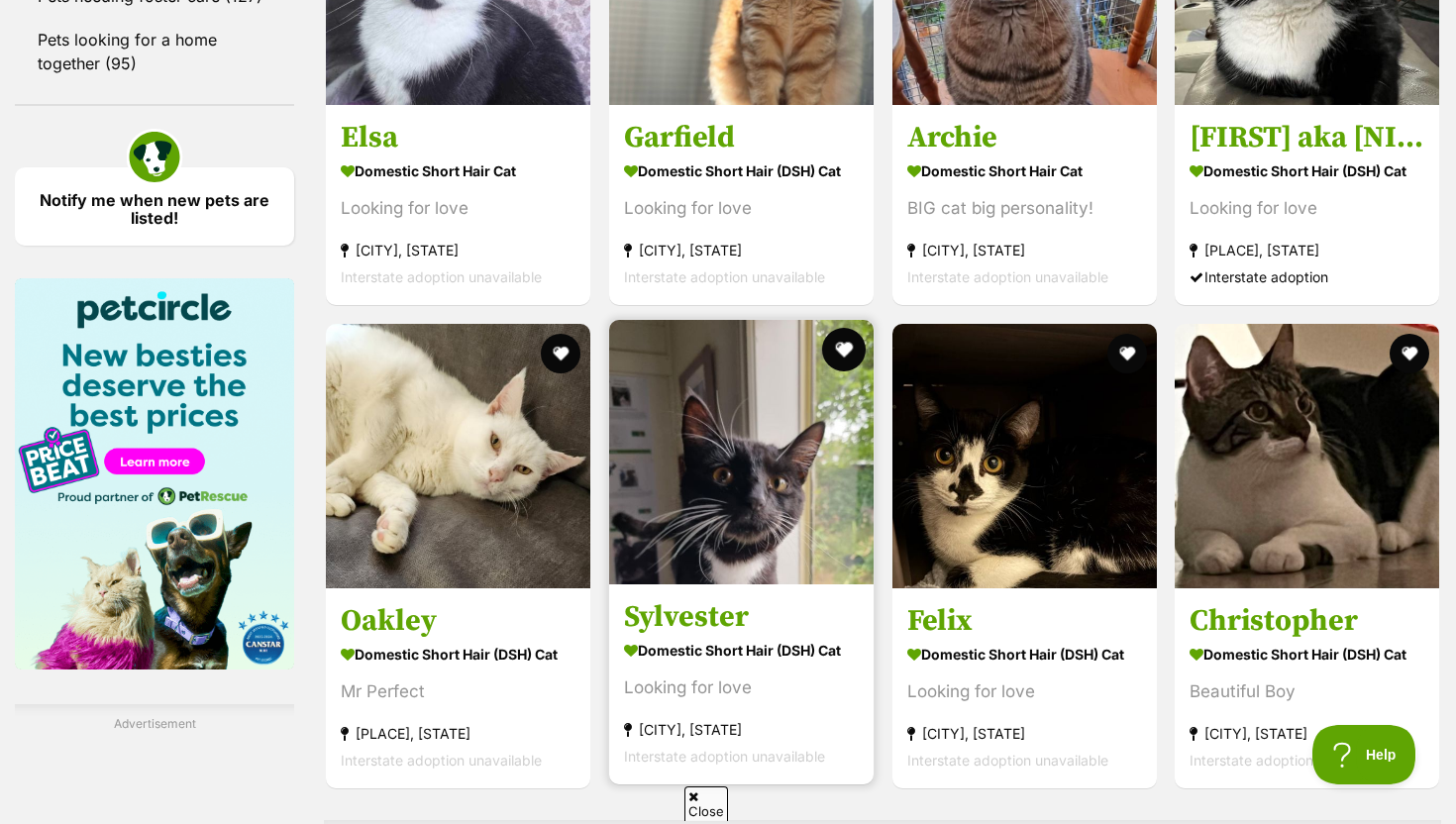 click at bounding box center [844, 350] 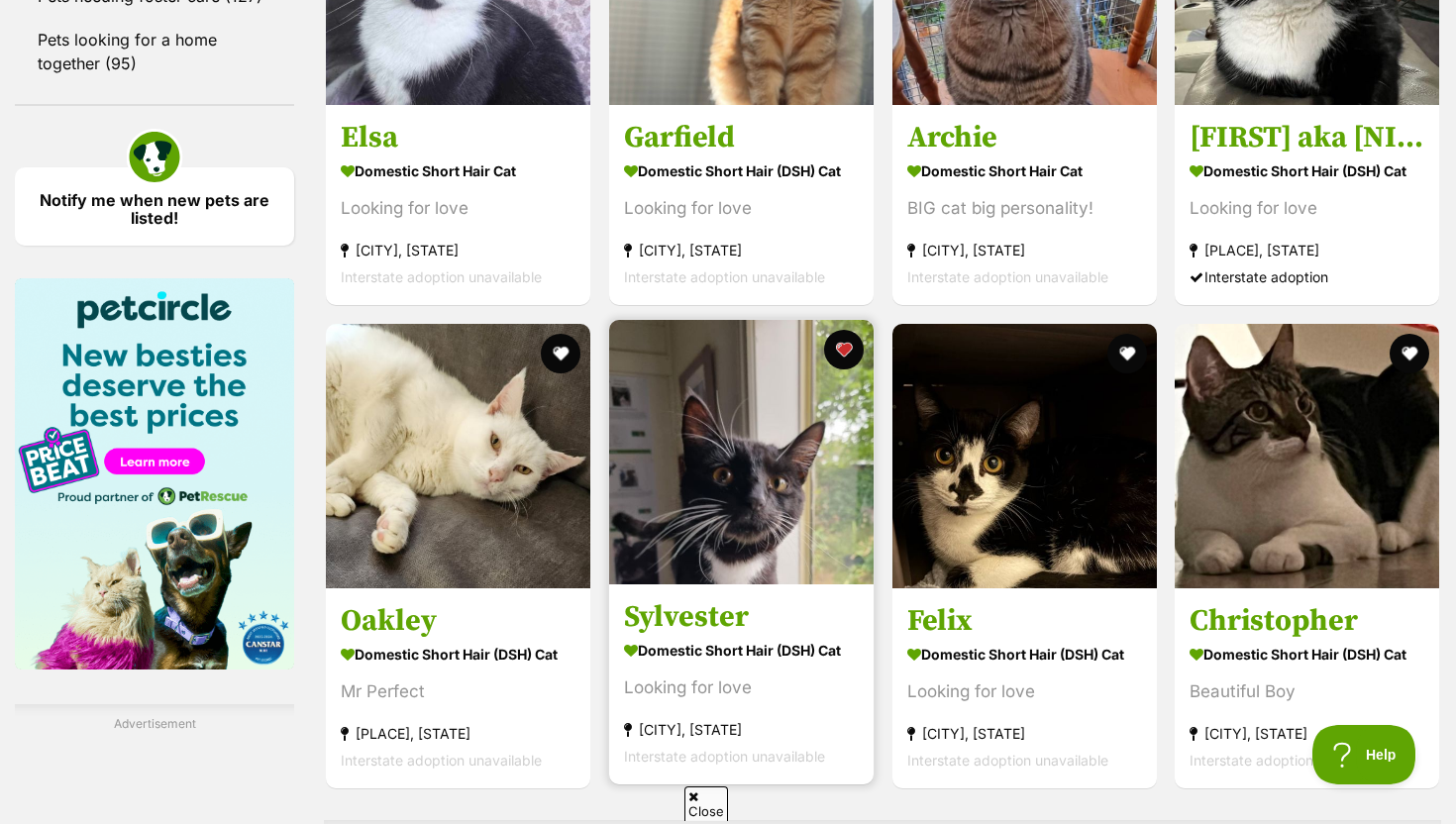 click at bounding box center [741, 452] 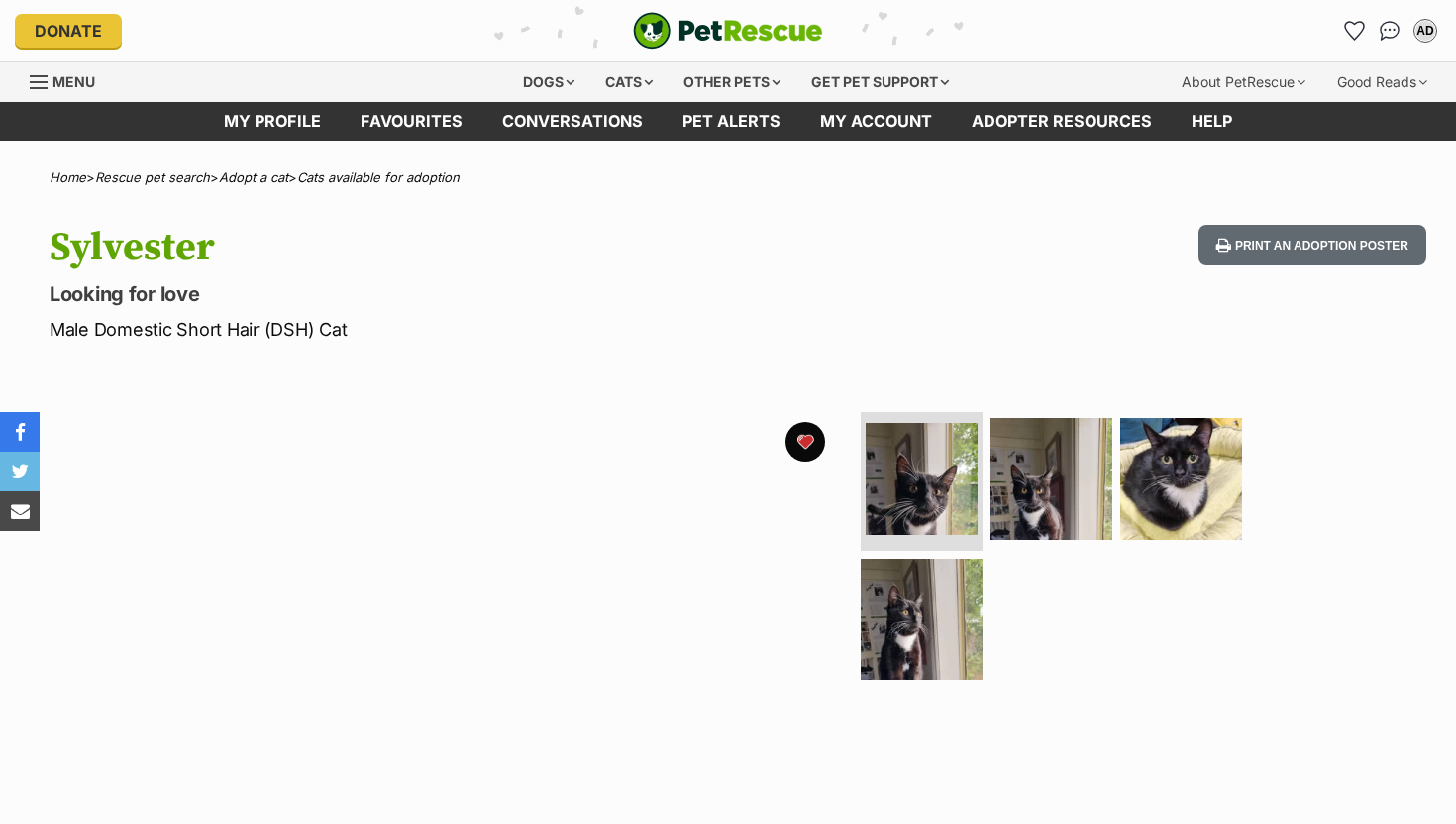 scroll, scrollTop: 0, scrollLeft: 0, axis: both 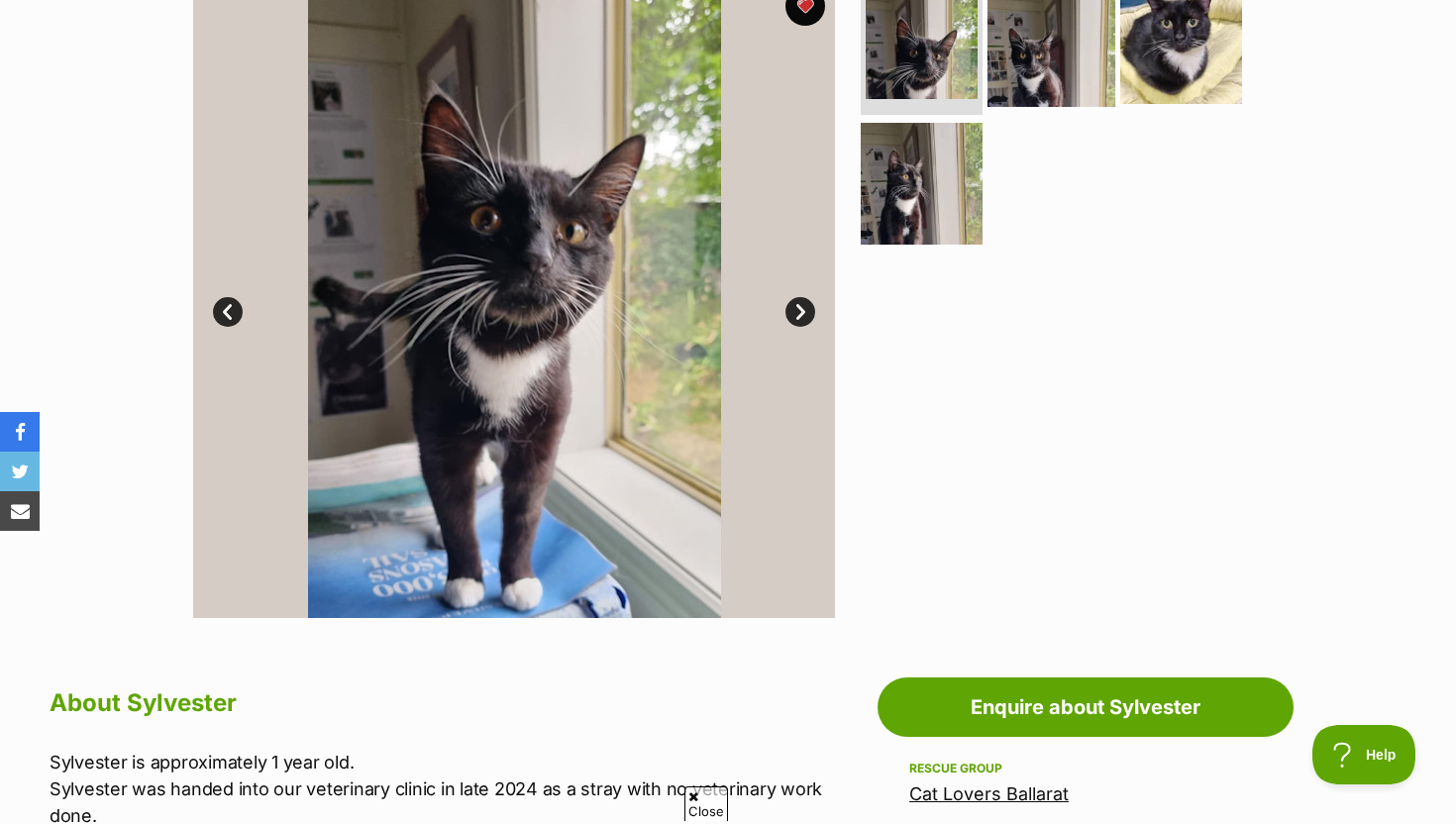 click at bounding box center [1051, 43] 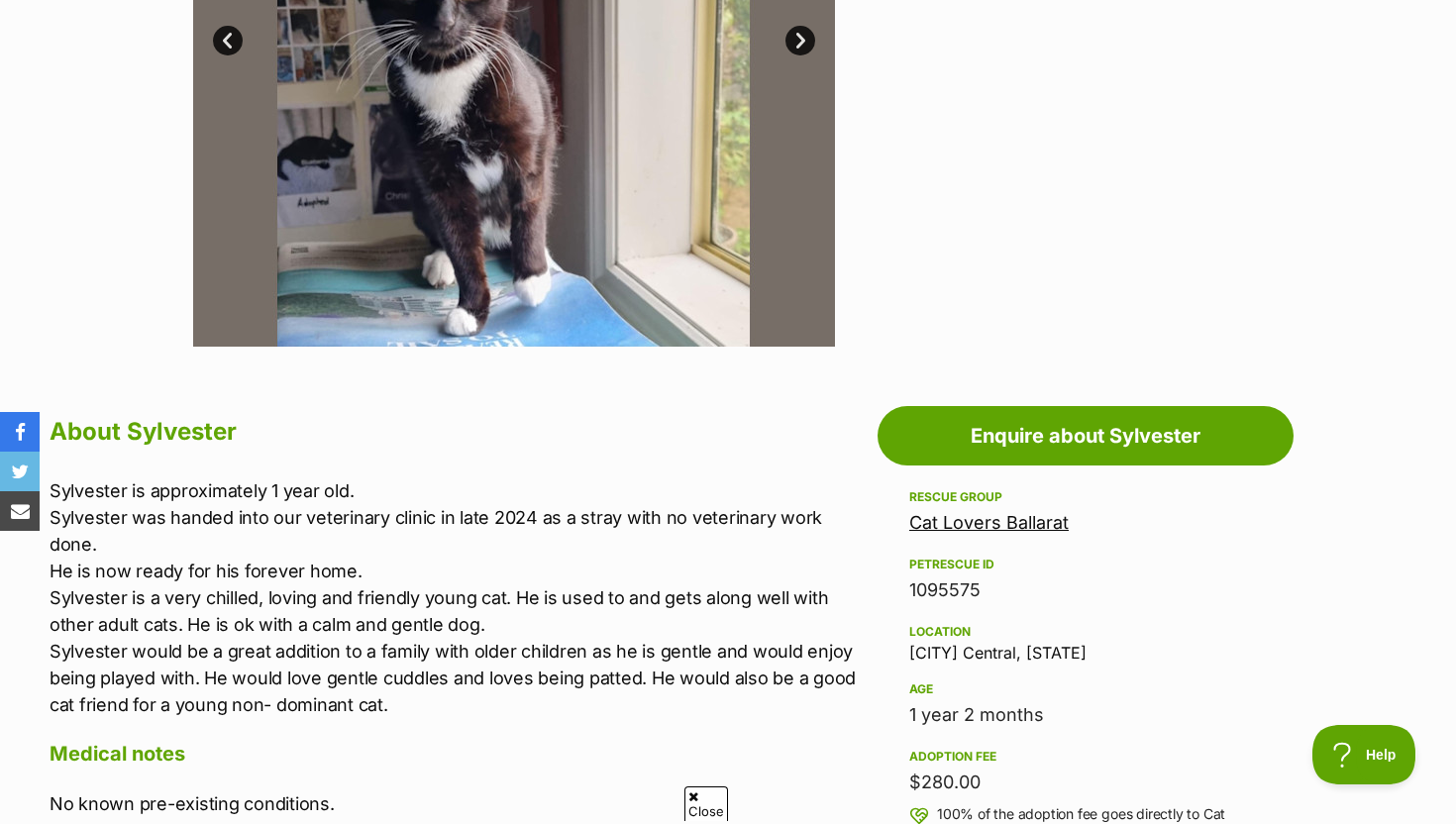 scroll, scrollTop: 708, scrollLeft: 0, axis: vertical 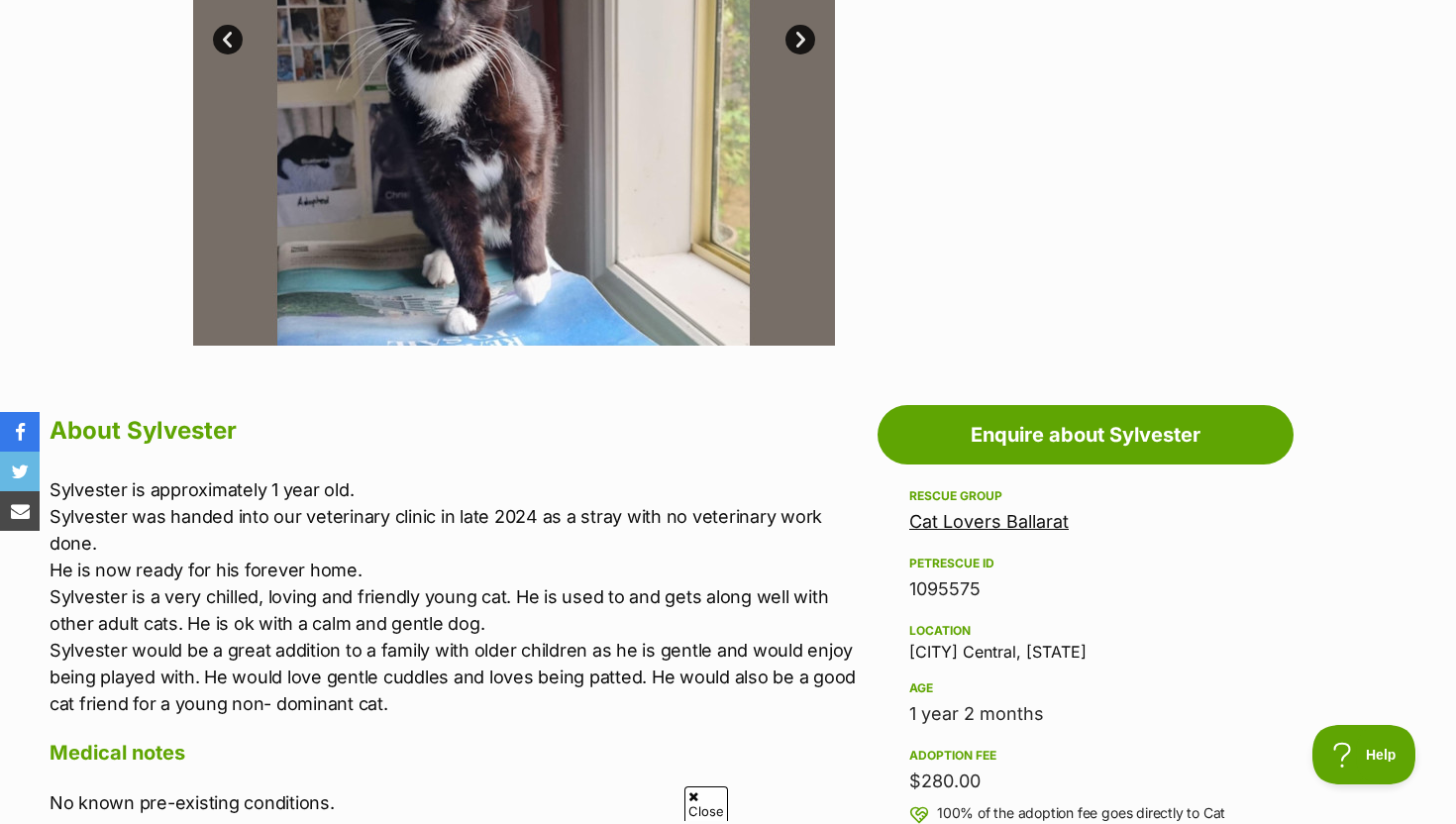 click on "Sylvester is  approximately 1 year old.
Sylvester was handed into our veterinary clinic in late 2024 as a stray with no veterinary work done.
He is now ready for his forever home.
Sylvester is a very chilled, loving and friendly young cat. He is used to and gets along well with other adult cats. He is ok with a calm and gentle dog.
Sylvester would be a great addition to a family with older children as he is gentle and would enjoy being played with. He would love gentle cuddles and loves being patted. He would also be a good cat friend for a young non- dominant cat." at bounding box center (459, 596) 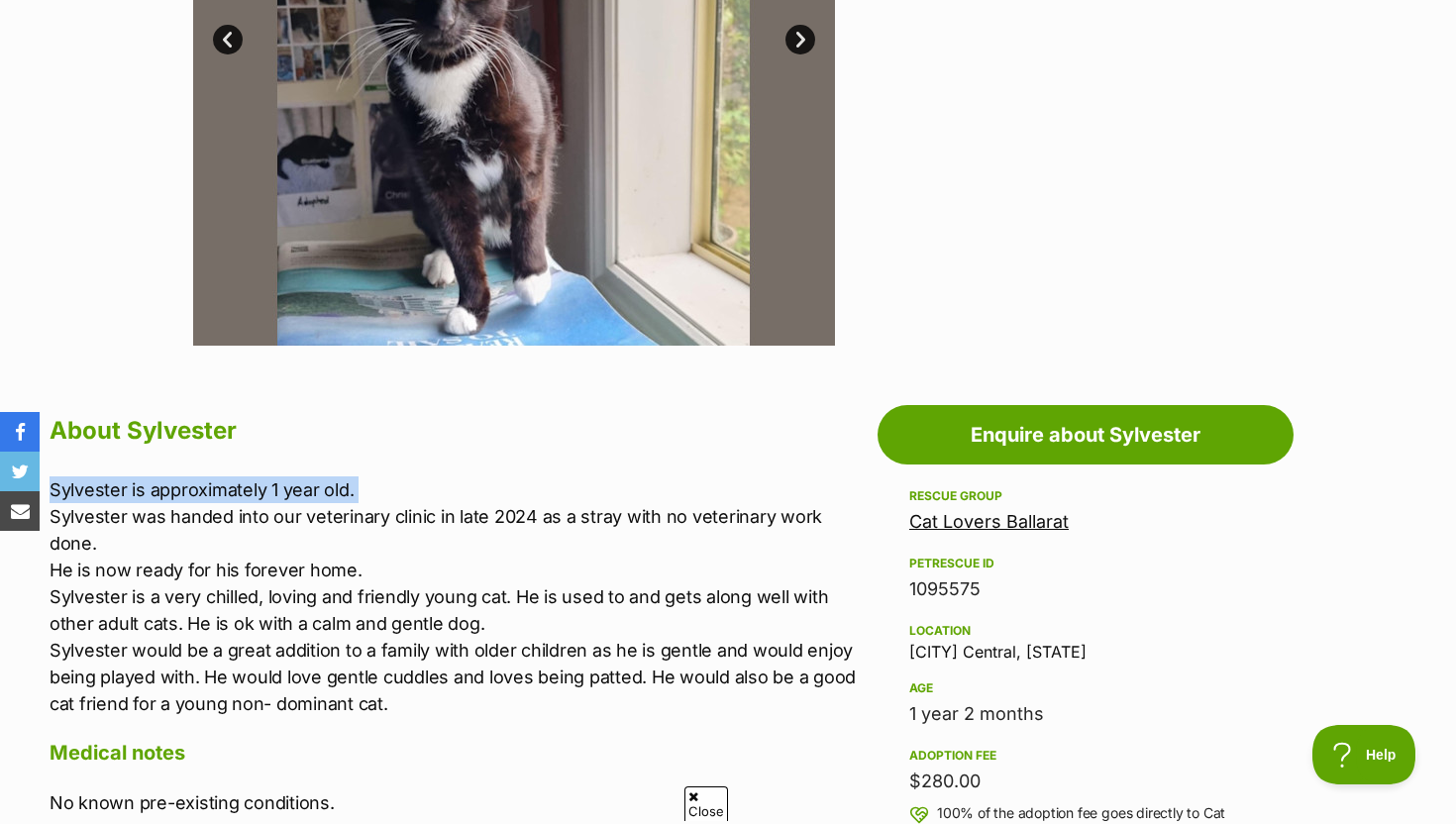 click on "Sylvester is  approximately 1 year old.
Sylvester was handed into our veterinary clinic in late 2024 as a stray with no veterinary work done.
He is now ready for his forever home.
Sylvester is a very chilled, loving and friendly young cat. He is used to and gets along well with other adult cats. He is ok with a calm and gentle dog.
Sylvester would be a great addition to a family with older children as he is gentle and would enjoy being played with. He would love gentle cuddles and loves being patted. He would also be a good cat friend for a young non- dominant cat." at bounding box center (459, 596) 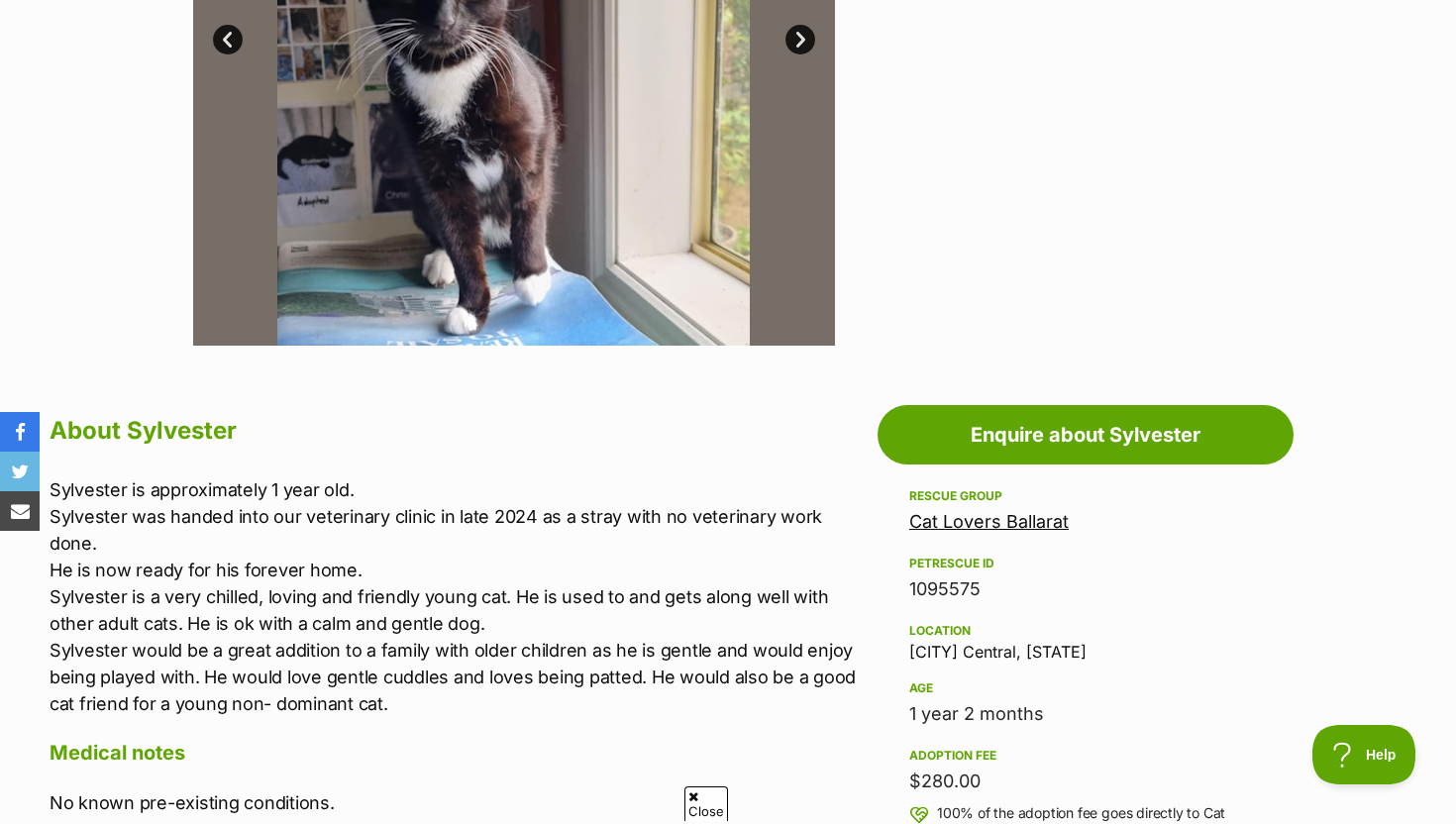 click on "Sylvester is  approximately 1 year old.
Sylvester was handed into our veterinary clinic in late 2024 as a stray with no veterinary work done.
He is now ready for his forever home.
Sylvester is a very chilled, loving and friendly young cat. He is used to and gets along well with other adult cats. He is ok with a calm and gentle dog.
Sylvester would be a great addition to a family with older children as he is gentle and would enjoy being played with. He would love gentle cuddles and loves being patted. He would also be a good cat friend for a young non- dominant cat." at bounding box center [459, 596] 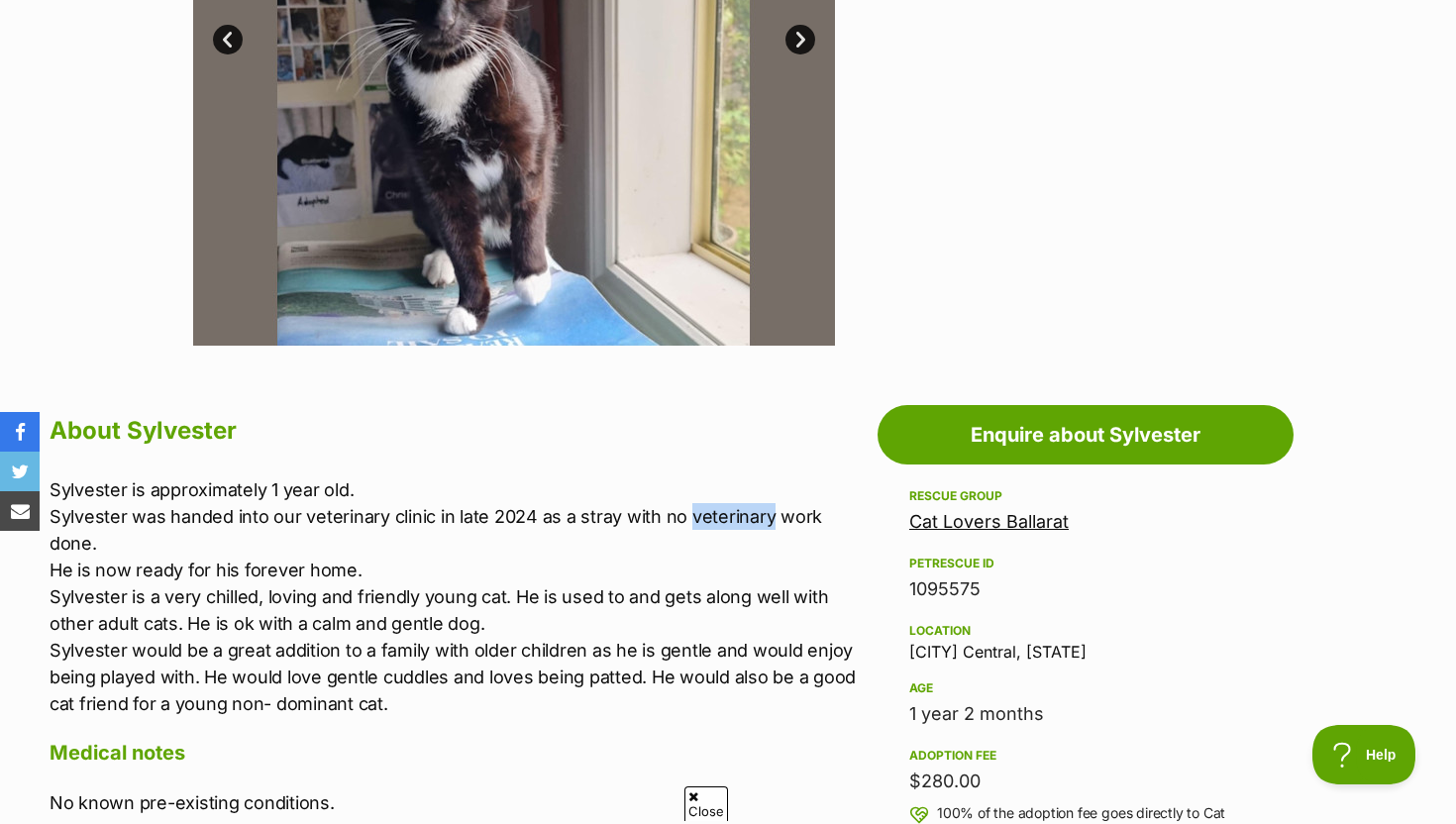 click on "Sylvester is  approximately 1 year old.
Sylvester was handed into our veterinary clinic in late 2024 as a stray with no veterinary work done.
He is now ready for his forever home.
Sylvester is a very chilled, loving and friendly young cat. He is used to and gets along well with other adult cats. He is ok with a calm and gentle dog.
Sylvester would be a great addition to a family with older children as he is gentle and would enjoy being played with. He would love gentle cuddles and loves being patted. He would also be a good cat friend for a young non- dominant cat." at bounding box center [459, 596] 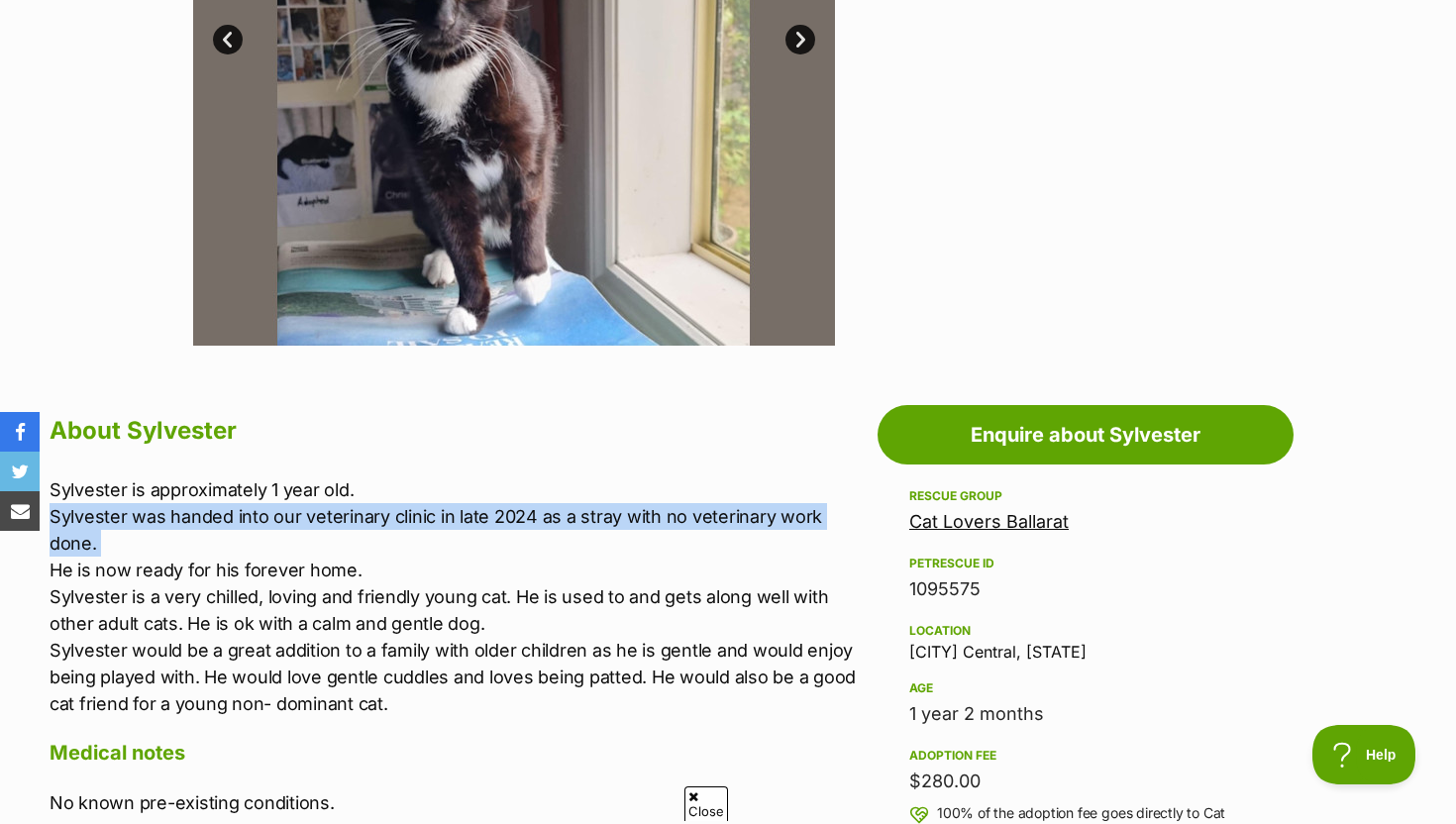 click on "Sylvester is  approximately 1 year old.
Sylvester was handed into our veterinary clinic in late 2024 as a stray with no veterinary work done.
He is now ready for his forever home.
Sylvester is a very chilled, loving and friendly young cat. He is used to and gets along well with other adult cats. He is ok with a calm and gentle dog.
Sylvester would be a great addition to a family with older children as he is gentle and would enjoy being played with. He would love gentle cuddles and loves being patted. He would also be a good cat friend for a young non- dominant cat." at bounding box center [459, 596] 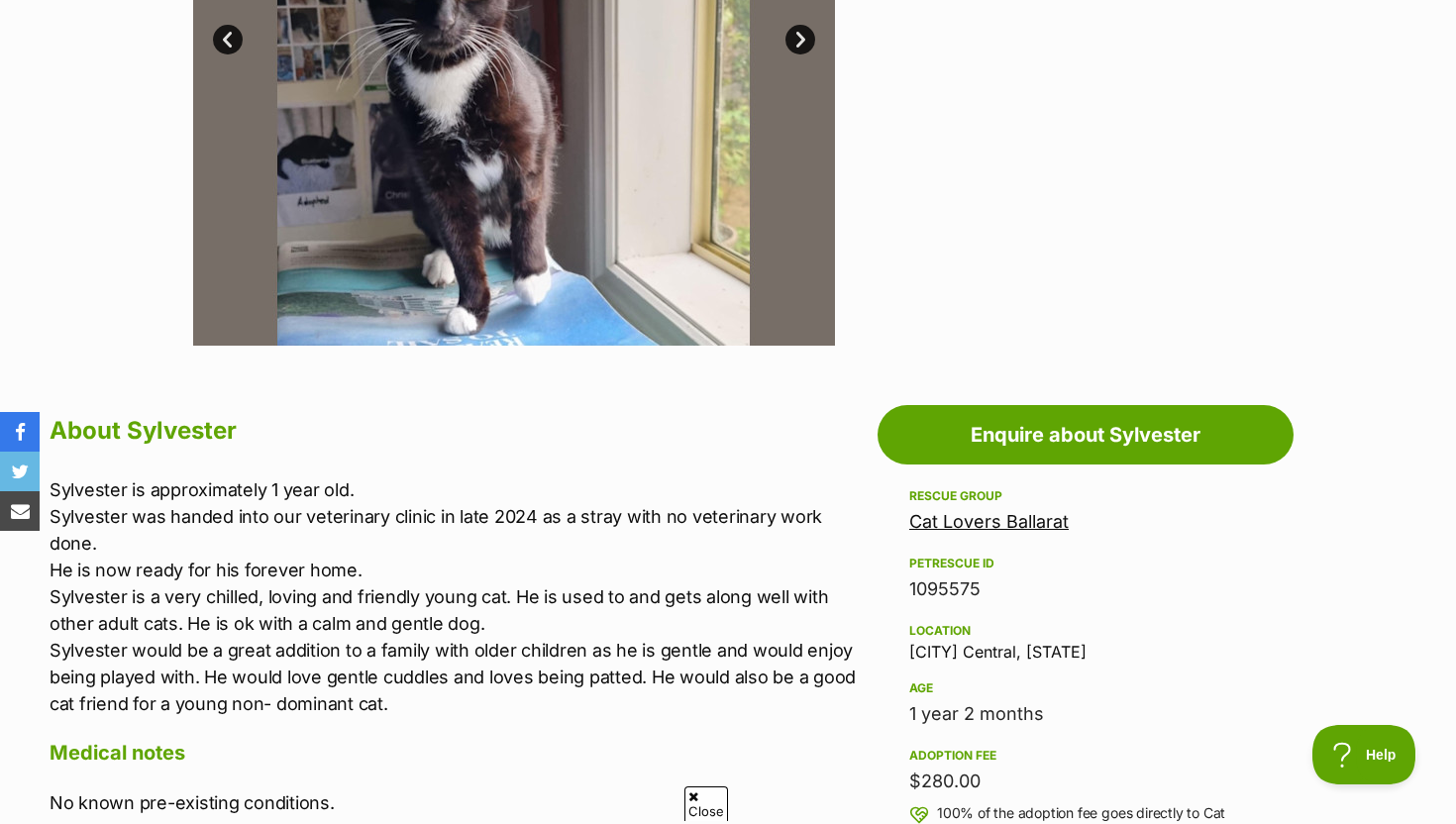 click on "Sylvester is  approximately 1 year old.
Sylvester was handed into our veterinary clinic in late 2024 as a stray with no veterinary work done.
He is now ready for his forever home.
Sylvester is a very chilled, loving and friendly young cat. He is used to and gets along well with other adult cats. He is ok with a calm and gentle dog.
Sylvester would be a great addition to a family with older children as he is gentle and would enjoy being played with. He would love gentle cuddles and loves being patted. He would also be a good cat friend for a young non- dominant cat." at bounding box center [459, 596] 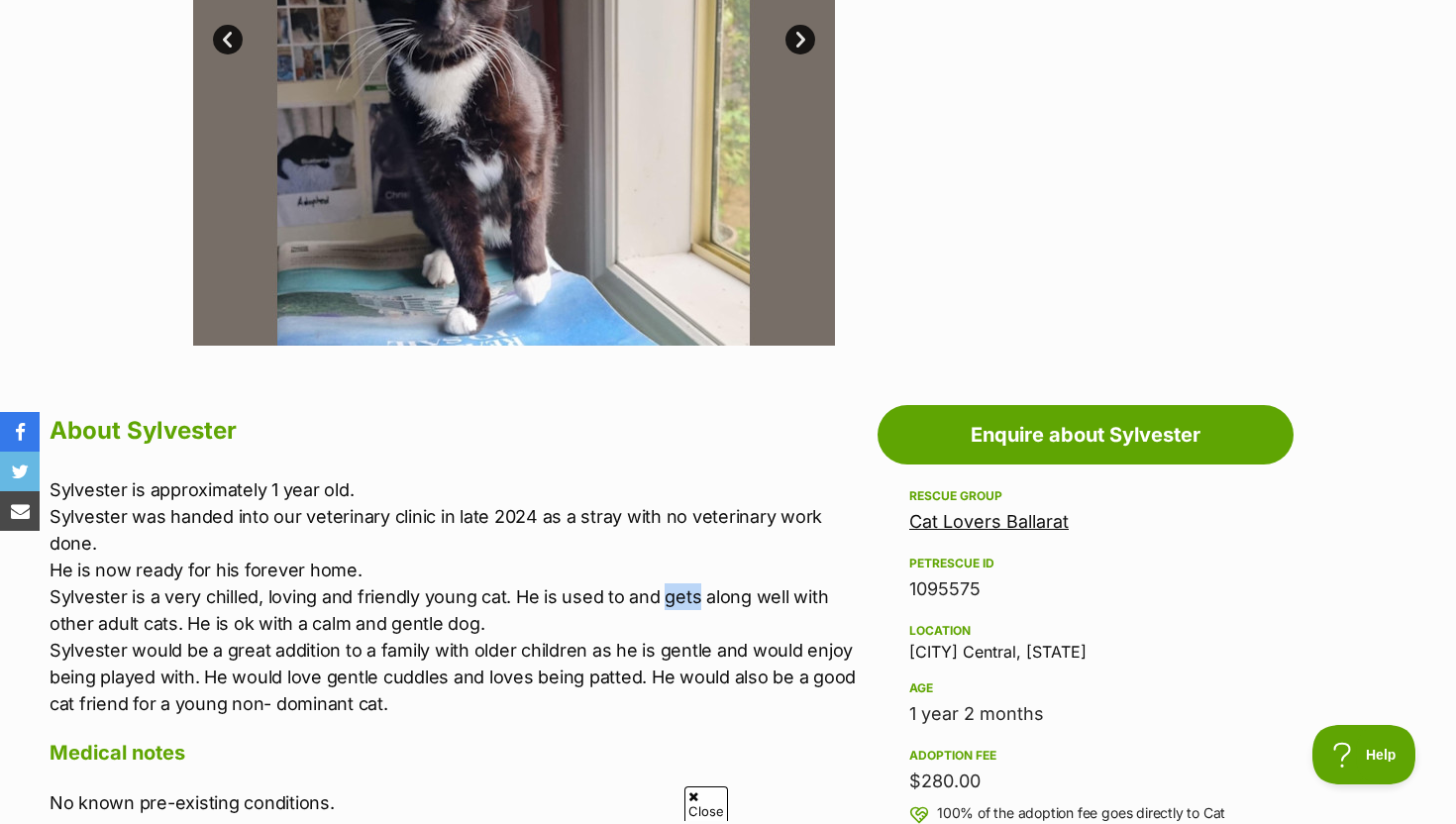 click on "Sylvester is  approximately 1 year old.
Sylvester was handed into our veterinary clinic in late 2024 as a stray with no veterinary work done.
He is now ready for his forever home.
Sylvester is a very chilled, loving and friendly young cat. He is used to and gets along well with other adult cats. He is ok with a calm and gentle dog.
Sylvester would be a great addition to a family with older children as he is gentle and would enjoy being played with. He would love gentle cuddles and loves being patted. He would also be a good cat friend for a young non- dominant cat." at bounding box center (459, 596) 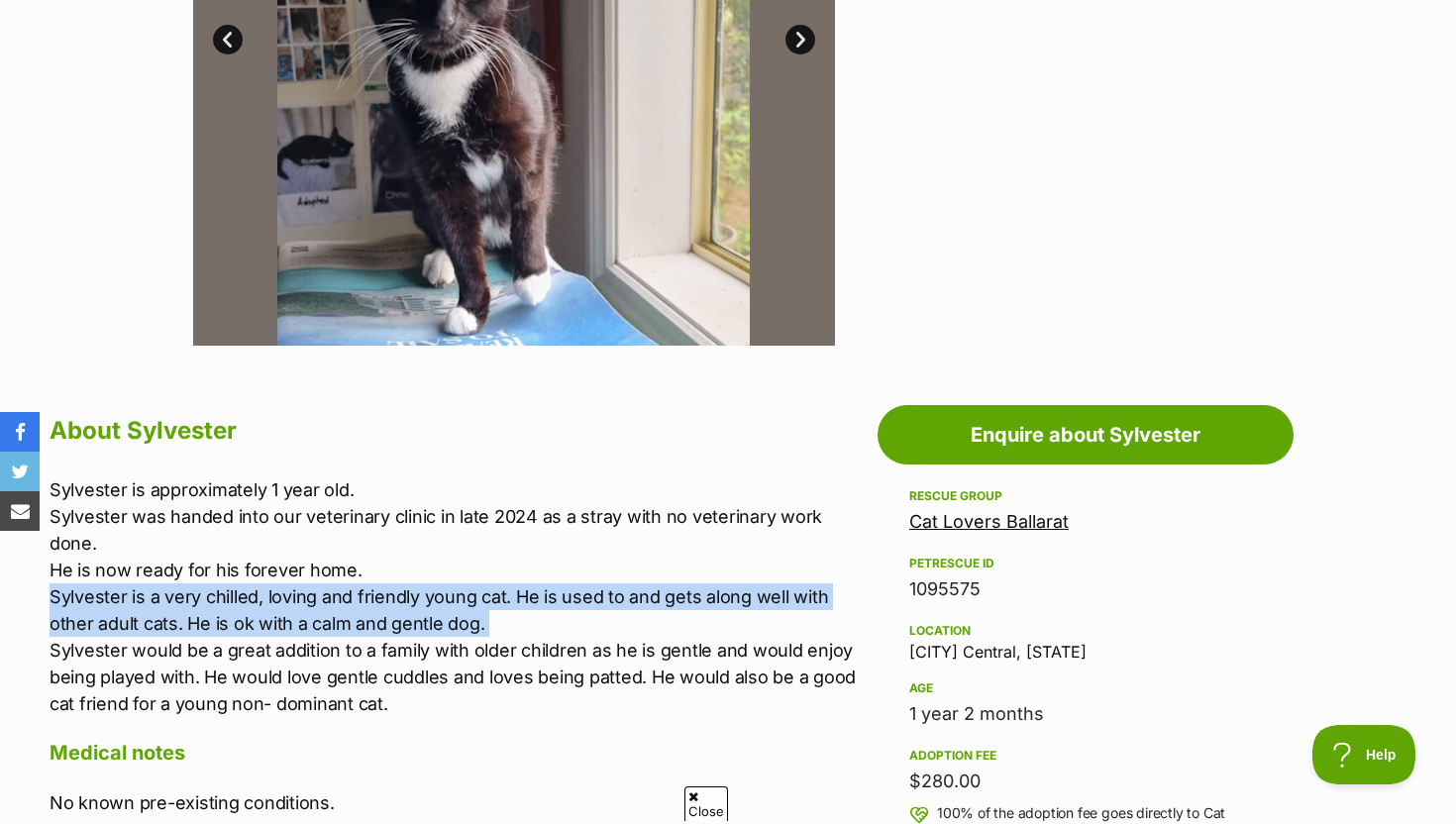 click on "Sylvester is  approximately 1 year old.
Sylvester was handed into our veterinary clinic in late 2024 as a stray with no veterinary work done.
He is now ready for his forever home.
Sylvester is a very chilled, loving and friendly young cat. He is used to and gets along well with other adult cats. He is ok with a calm and gentle dog.
Sylvester would be a great addition to a family with older children as he is gentle and would enjoy being played with. He would love gentle cuddles and loves being patted. He would also be a good cat friend for a young non- dominant cat." at bounding box center [459, 596] 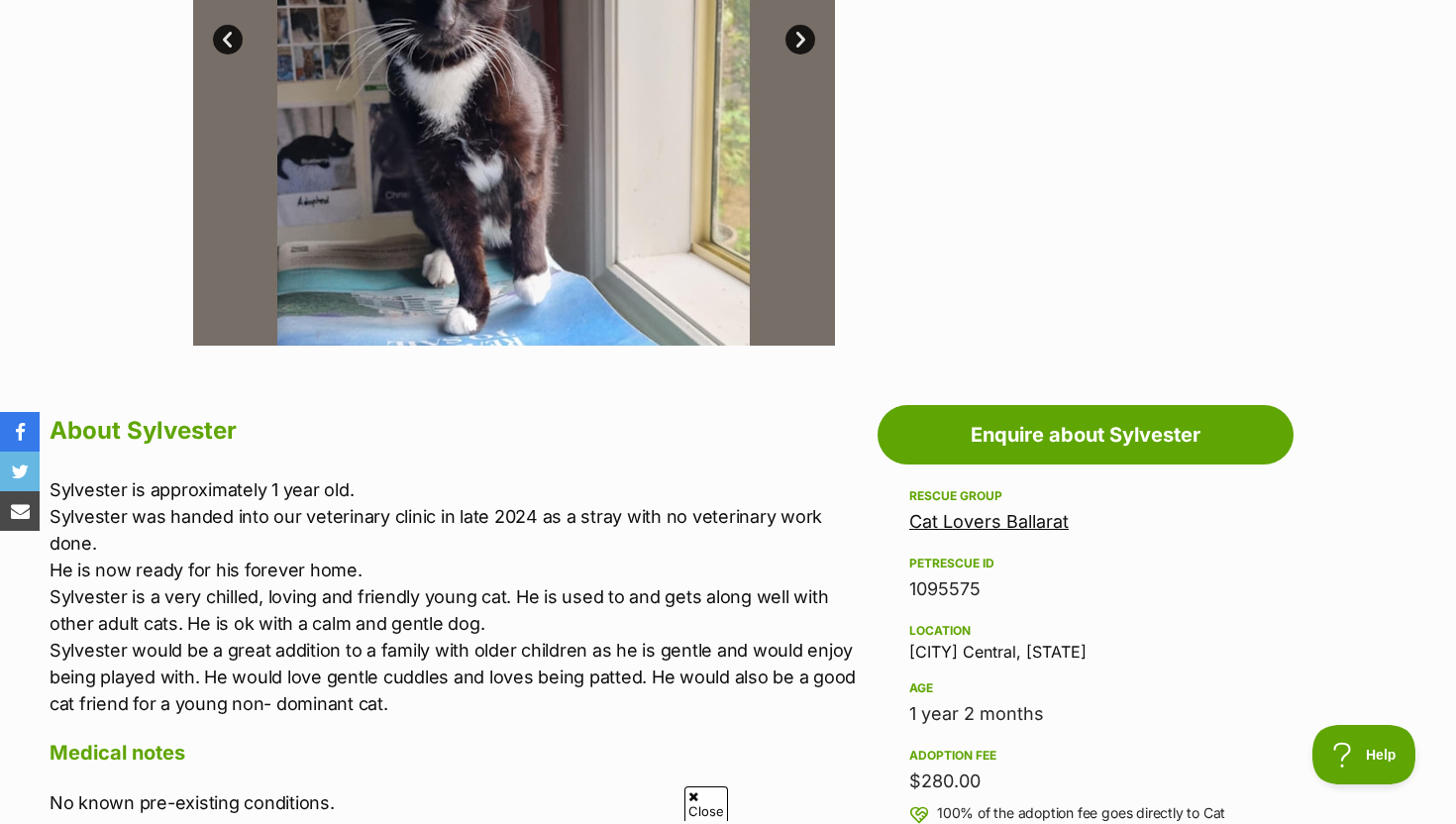 click on "Sylvester is  approximately 1 year old.
Sylvester was handed into our veterinary clinic in late 2024 as a stray with no veterinary work done.
He is now ready for his forever home.
Sylvester is a very chilled, loving and friendly young cat. He is used to and gets along well with other adult cats. He is ok with a calm and gentle dog.
Sylvester would be a great addition to a family with older children as he is gentle and would enjoy being played with. He would love gentle cuddles and loves being patted. He would also be a good cat friend for a young non- dominant cat." at bounding box center (459, 596) 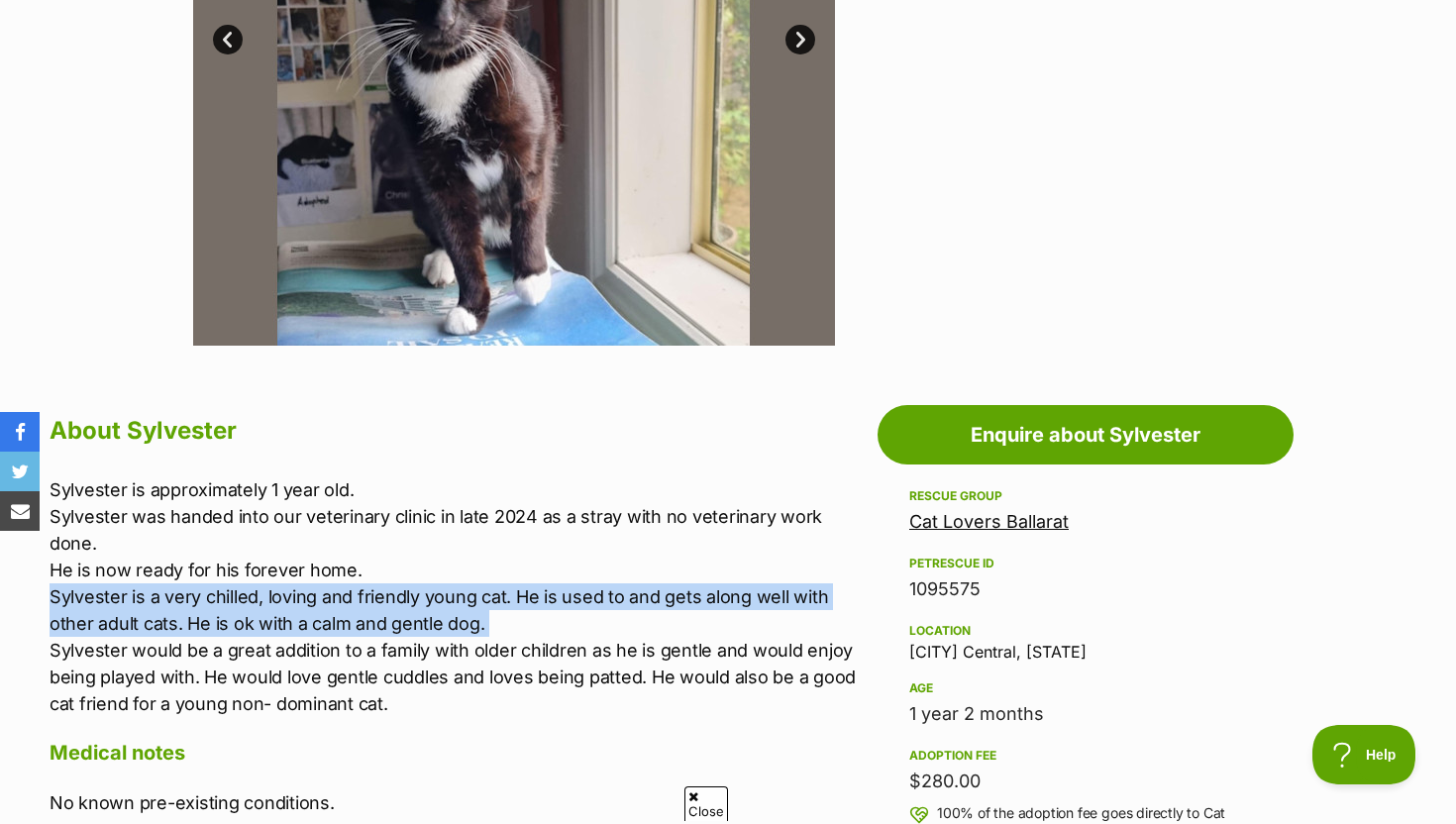 click on "Sylvester is  approximately 1 year old.
Sylvester was handed into our veterinary clinic in late 2024 as a stray with no veterinary work done.
He is now ready for his forever home.
Sylvester is a very chilled, loving and friendly young cat. He is used to and gets along well with other adult cats. He is ok with a calm and gentle dog.
Sylvester would be a great addition to a family with older children as he is gentle and would enjoy being played with. He would love gentle cuddles and loves being patted. He would also be a good cat friend for a young non- dominant cat." at bounding box center [459, 596] 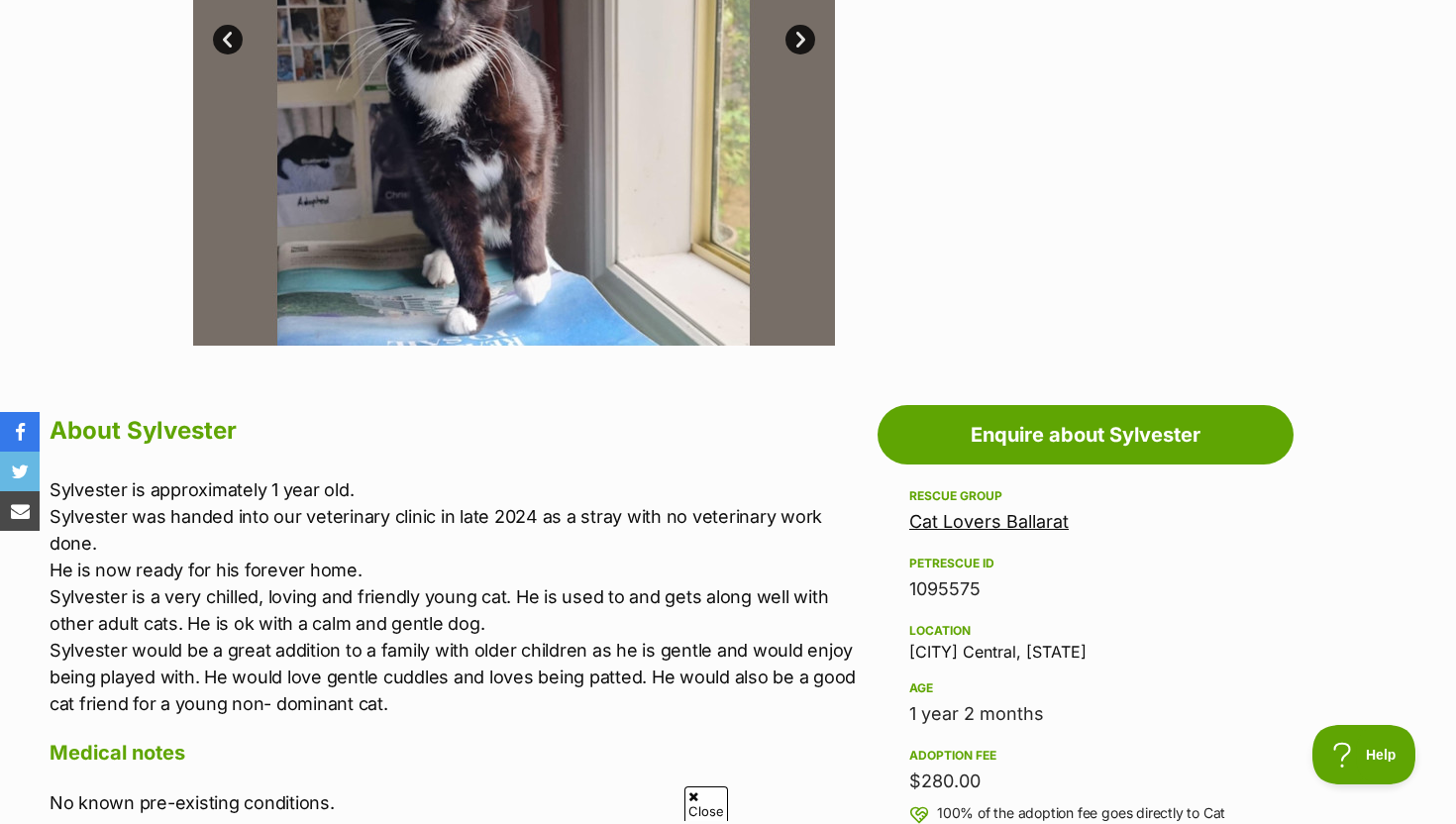 click on "Sylvester is  approximately 1 year old.
Sylvester was handed into our veterinary clinic in late 2024 as a stray with no veterinary work done.
He is now ready for his forever home.
Sylvester is a very chilled, loving and friendly young cat. He is used to and gets along well with other adult cats. He is ok with a calm and gentle dog.
Sylvester would be a great addition to a family with older children as he is gentle and would enjoy being played with. He would love gentle cuddles and loves being patted. He would also be a good cat friend for a young non- dominant cat." at bounding box center [459, 596] 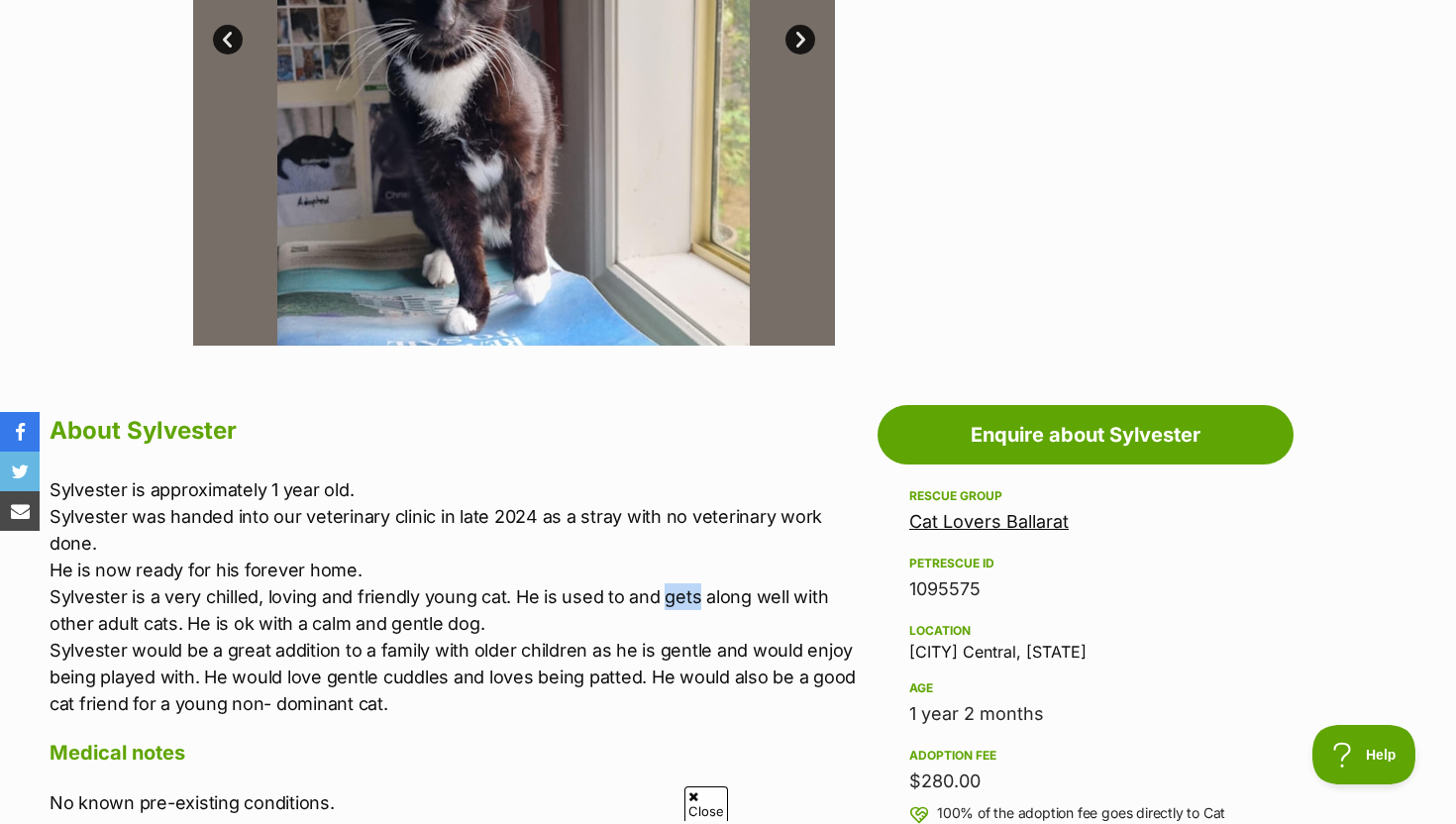 click on "Sylvester is  approximately 1 year old.
Sylvester was handed into our veterinary clinic in late 2024 as a stray with no veterinary work done.
He is now ready for his forever home.
Sylvester is a very chilled, loving and friendly young cat. He is used to and gets along well with other adult cats. He is ok with a calm and gentle dog.
Sylvester would be a great addition to a family with older children as he is gentle and would enjoy being played with. He would love gentle cuddles and loves being patted. He would also be a good cat friend for a young non- dominant cat." at bounding box center (459, 596) 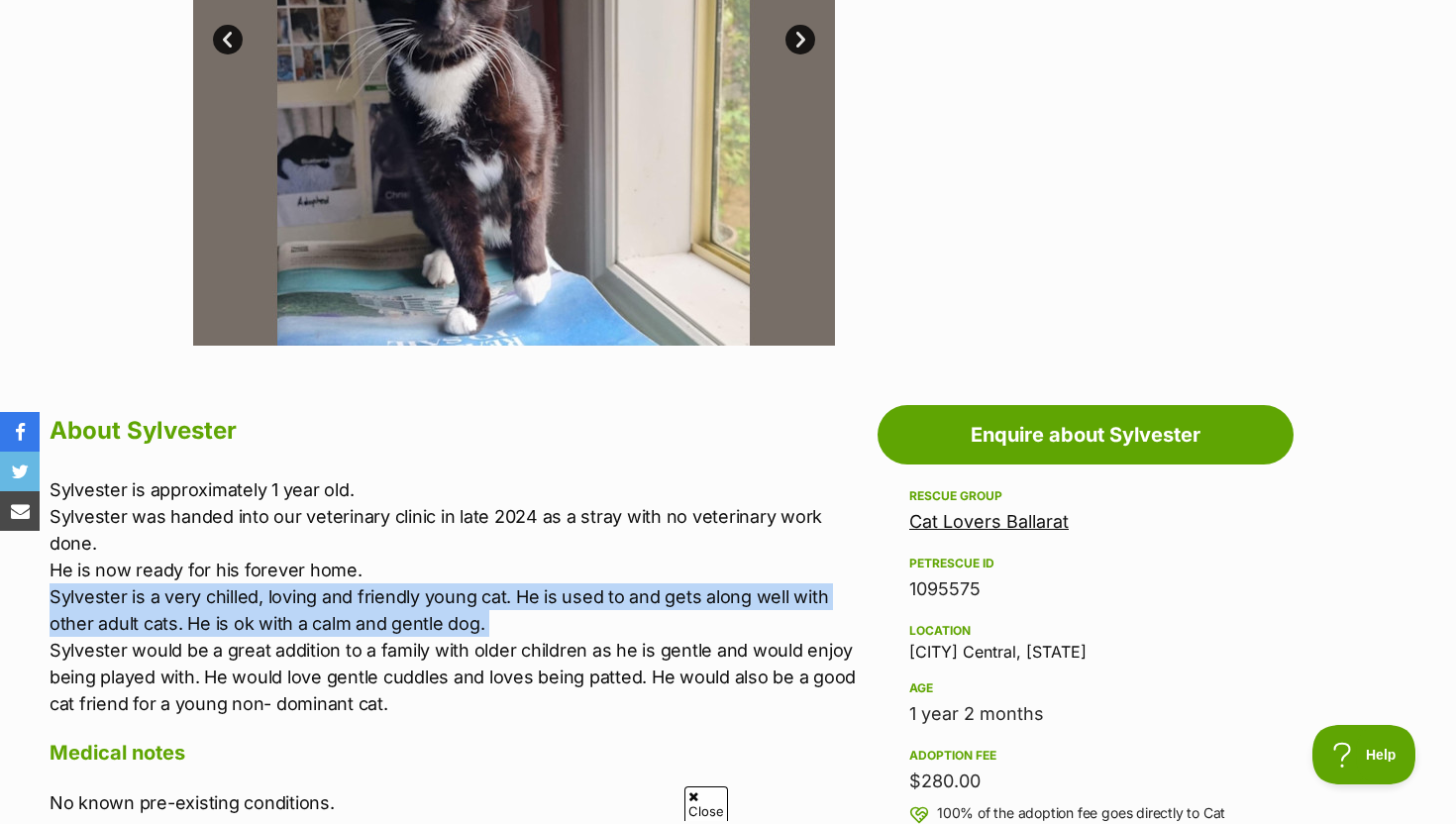 click on "Sylvester is  approximately 1 year old.
Sylvester was handed into our veterinary clinic in late 2024 as a stray with no veterinary work done.
He is now ready for his forever home.
Sylvester is a very chilled, loving and friendly young cat. He is used to and gets along well with other adult cats. He is ok with a calm and gentle dog.
Sylvester would be a great addition to a family with older children as he is gentle and would enjoy being played with. He would love gentle cuddles and loves being patted. He would also be a good cat friend for a young non- dominant cat." at bounding box center [459, 596] 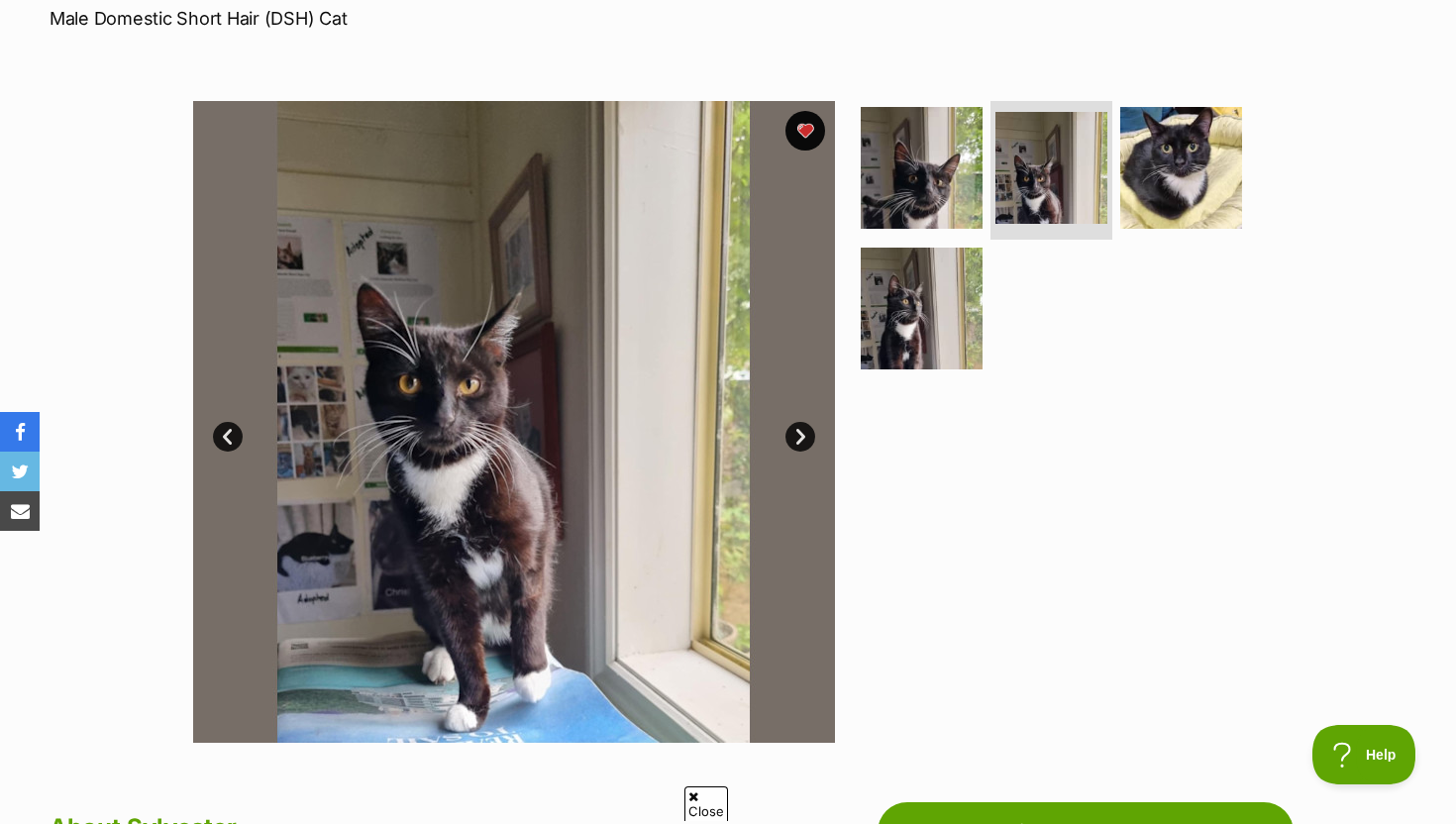 scroll, scrollTop: 218, scrollLeft: 0, axis: vertical 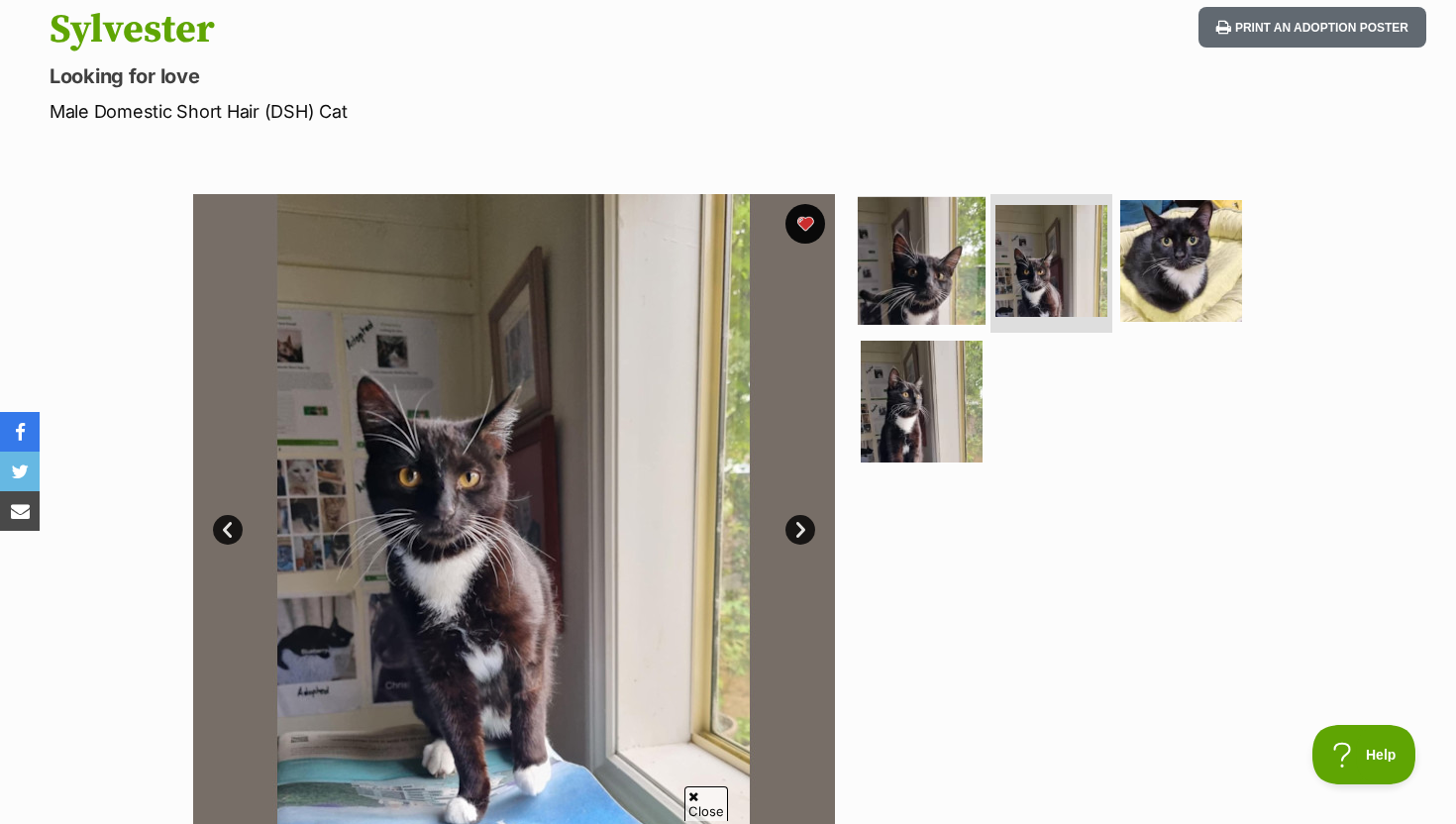 click at bounding box center (921, 260) 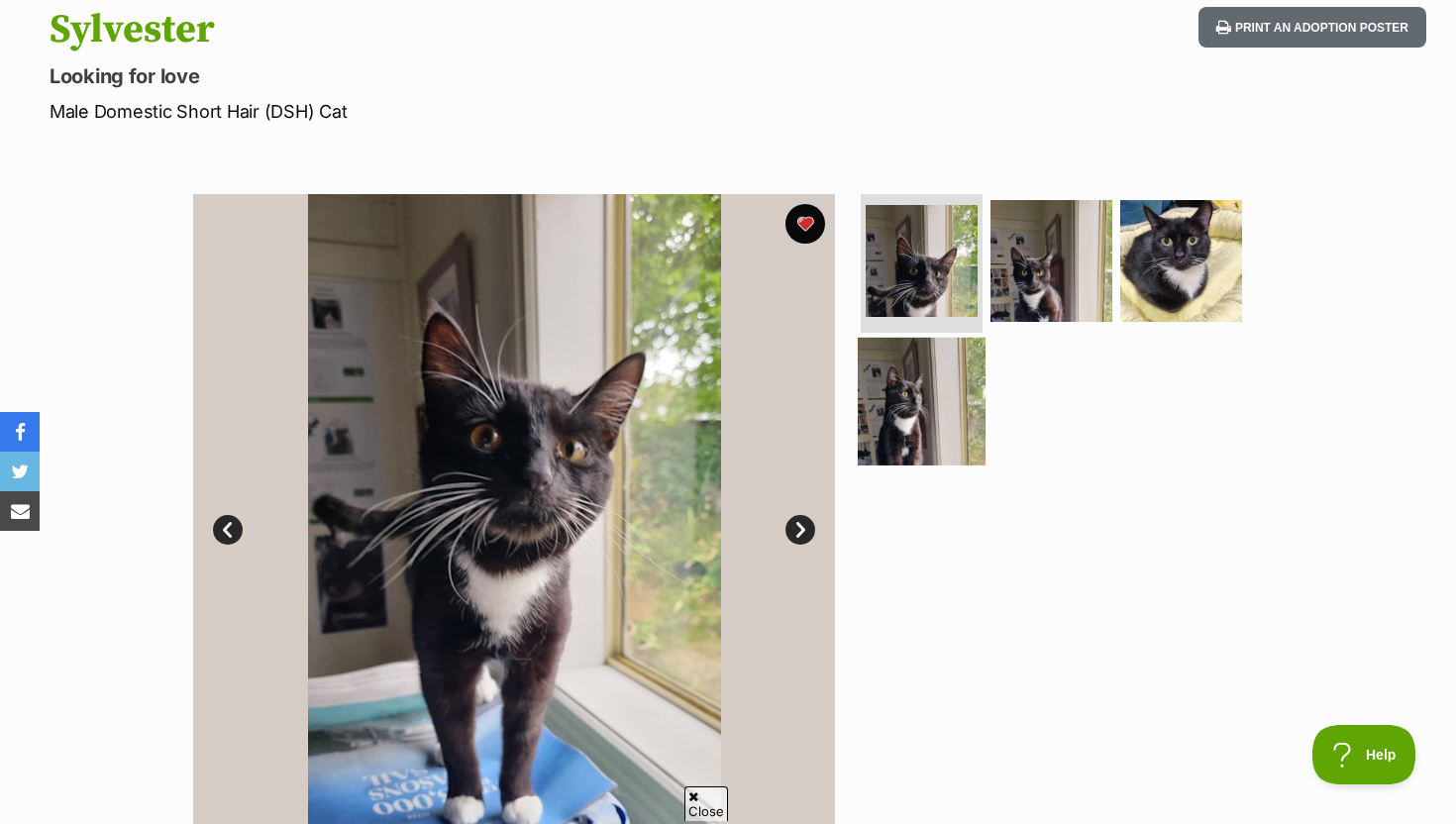 click at bounding box center (921, 400) 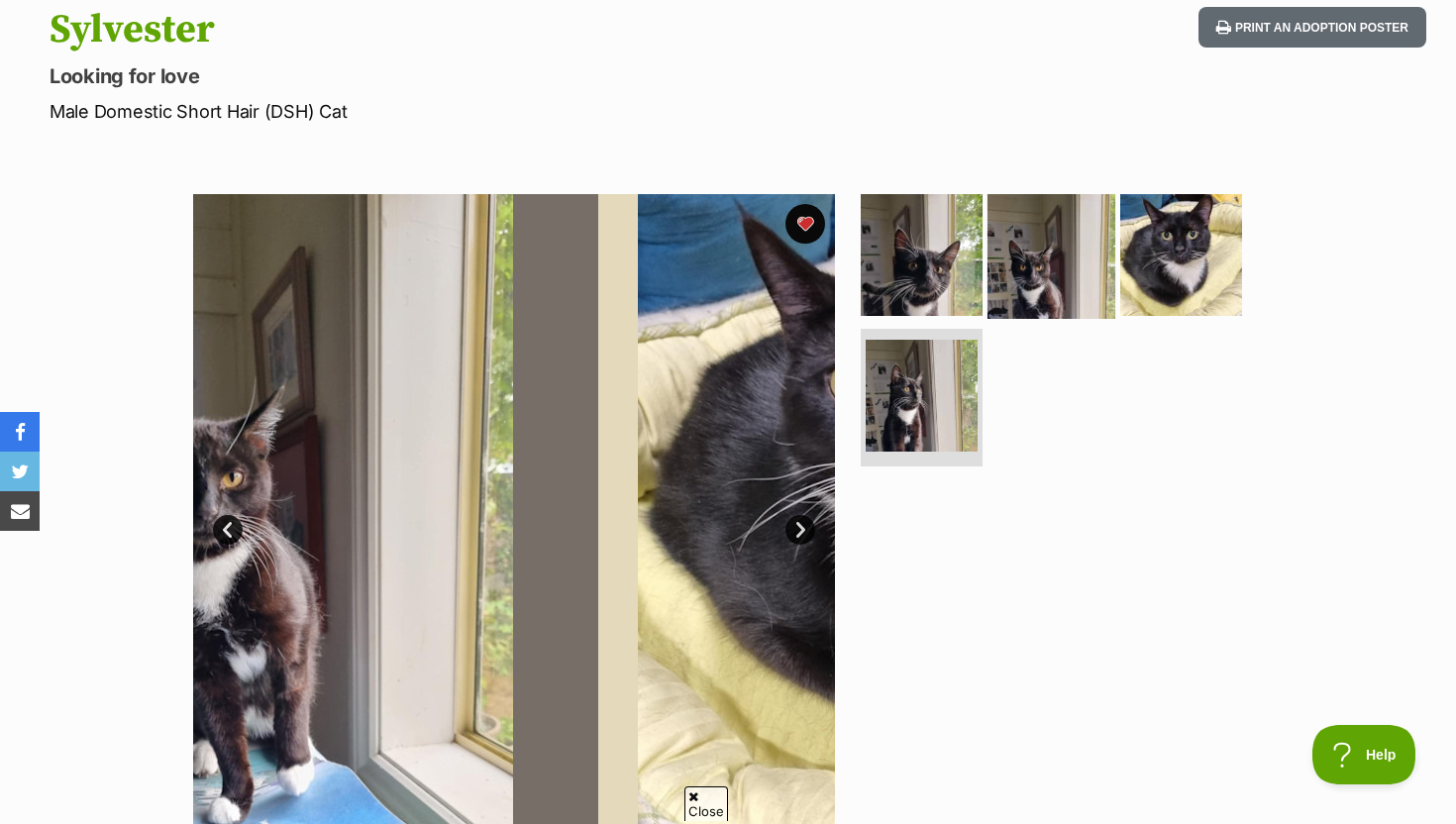 click at bounding box center [1051, 255] 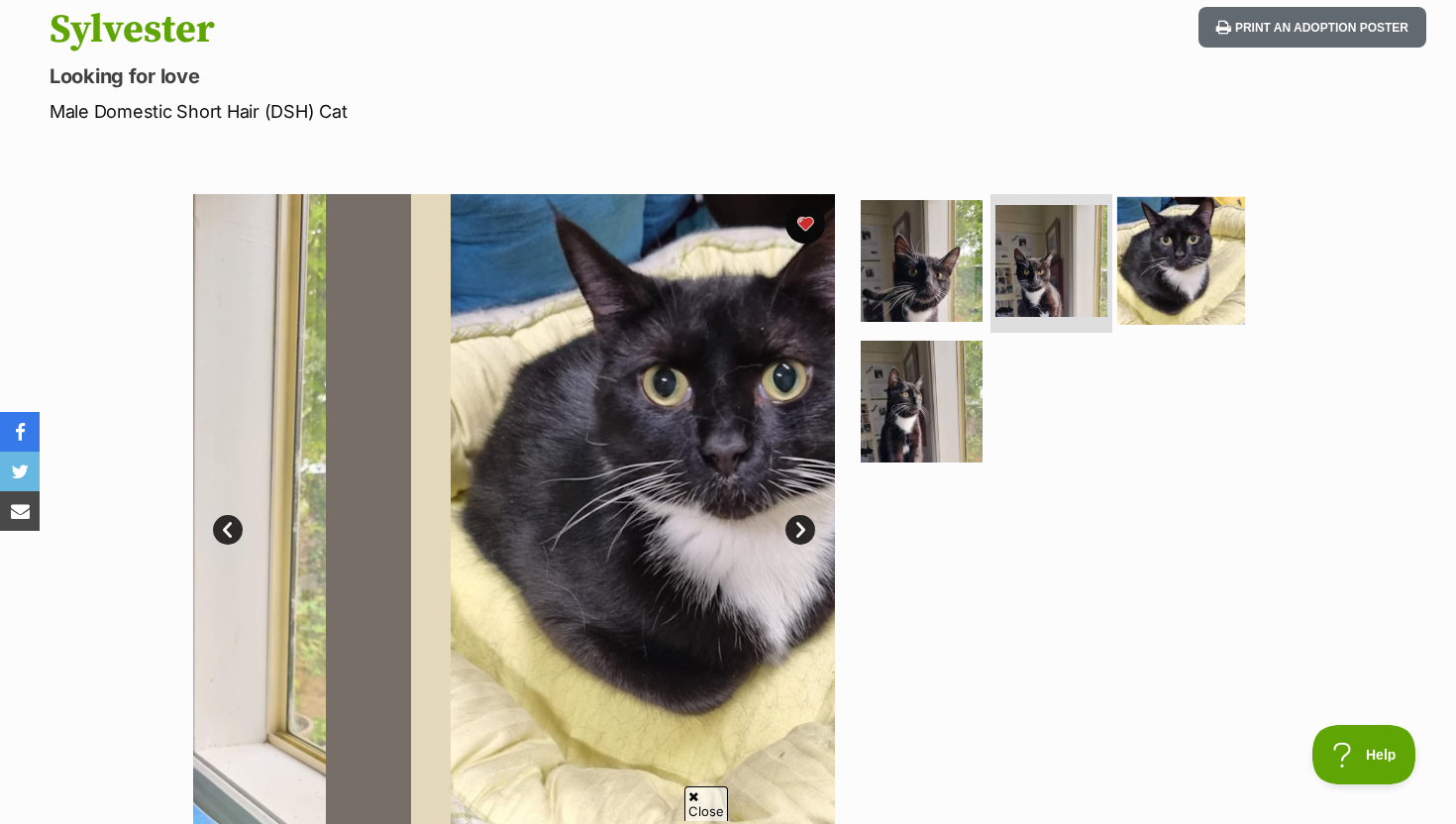 click at bounding box center [1181, 260] 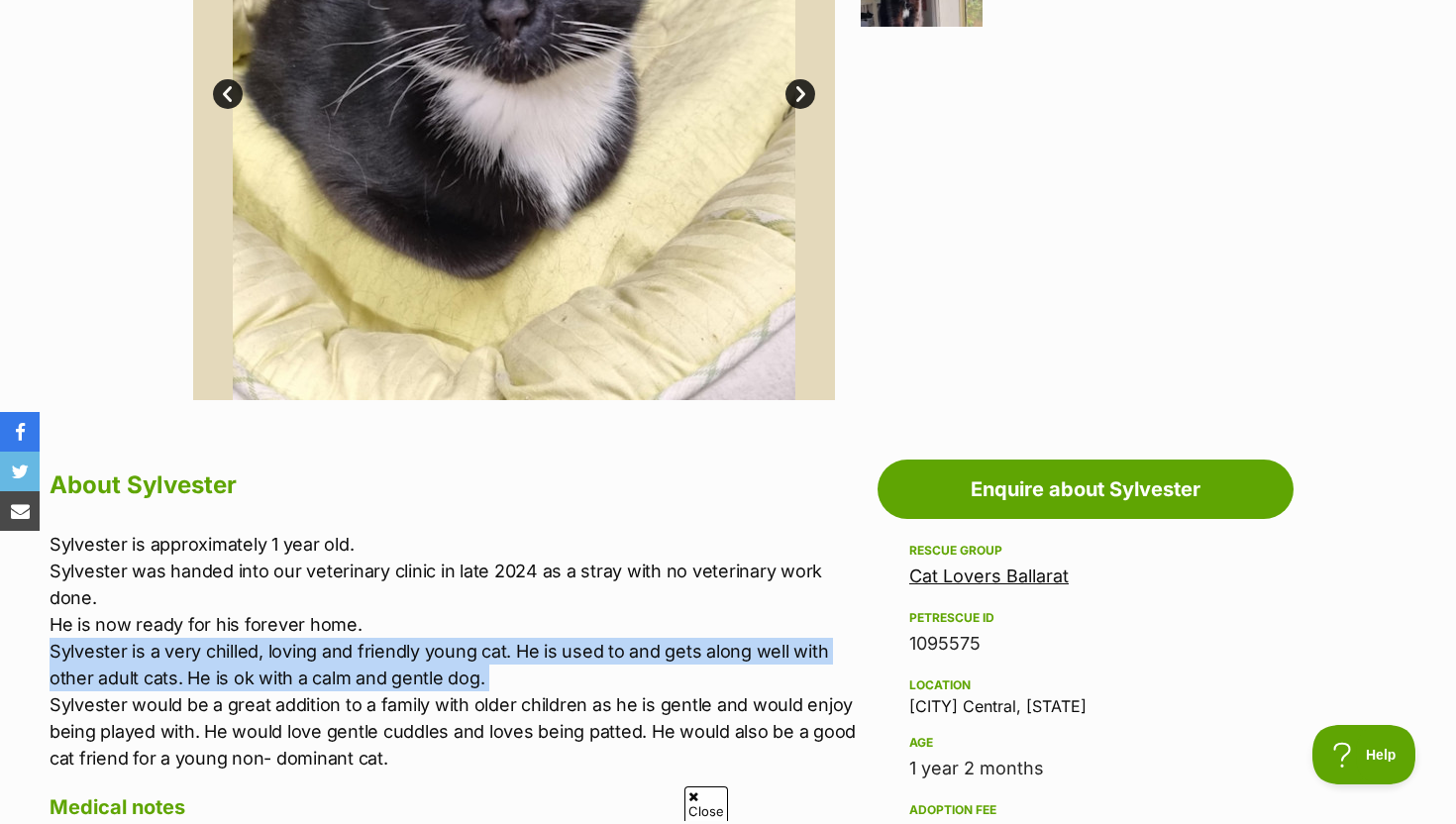 scroll, scrollTop: 949, scrollLeft: 0, axis: vertical 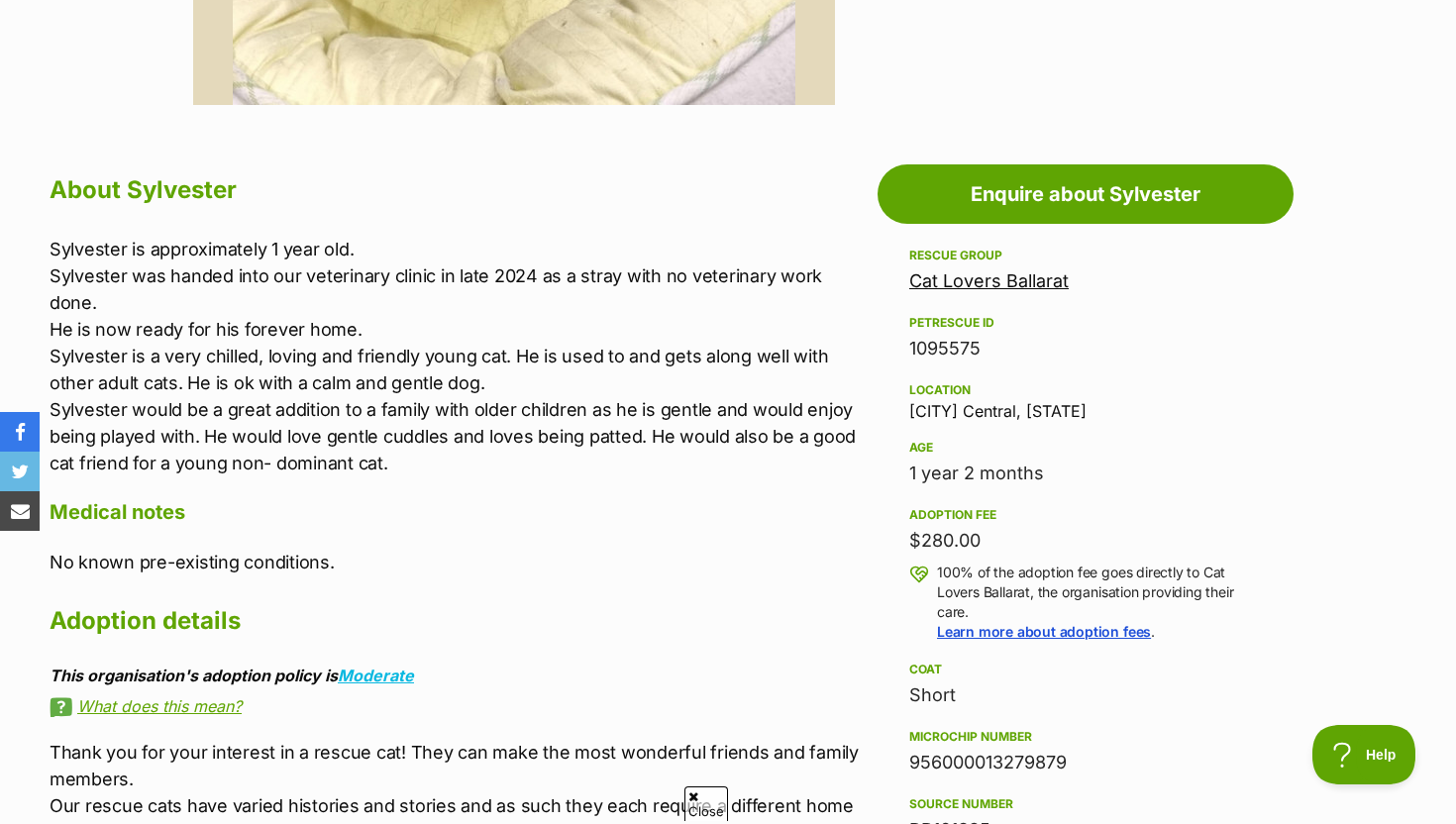 click on "Sylvester is  approximately 1 year old.
Sylvester was handed into our veterinary clinic in late 2024 as a stray with no veterinary work done.
He is now ready for his forever home.
Sylvester is a very chilled, loving and friendly young cat. He is used to and gets along well with other adult cats. He is ok with a calm and gentle dog.
Sylvester would be a great addition to a family with older children as he is gentle and would enjoy being played with. He would love gentle cuddles and loves being patted. He would also be a good cat friend for a young non- dominant cat." at bounding box center (459, 356) 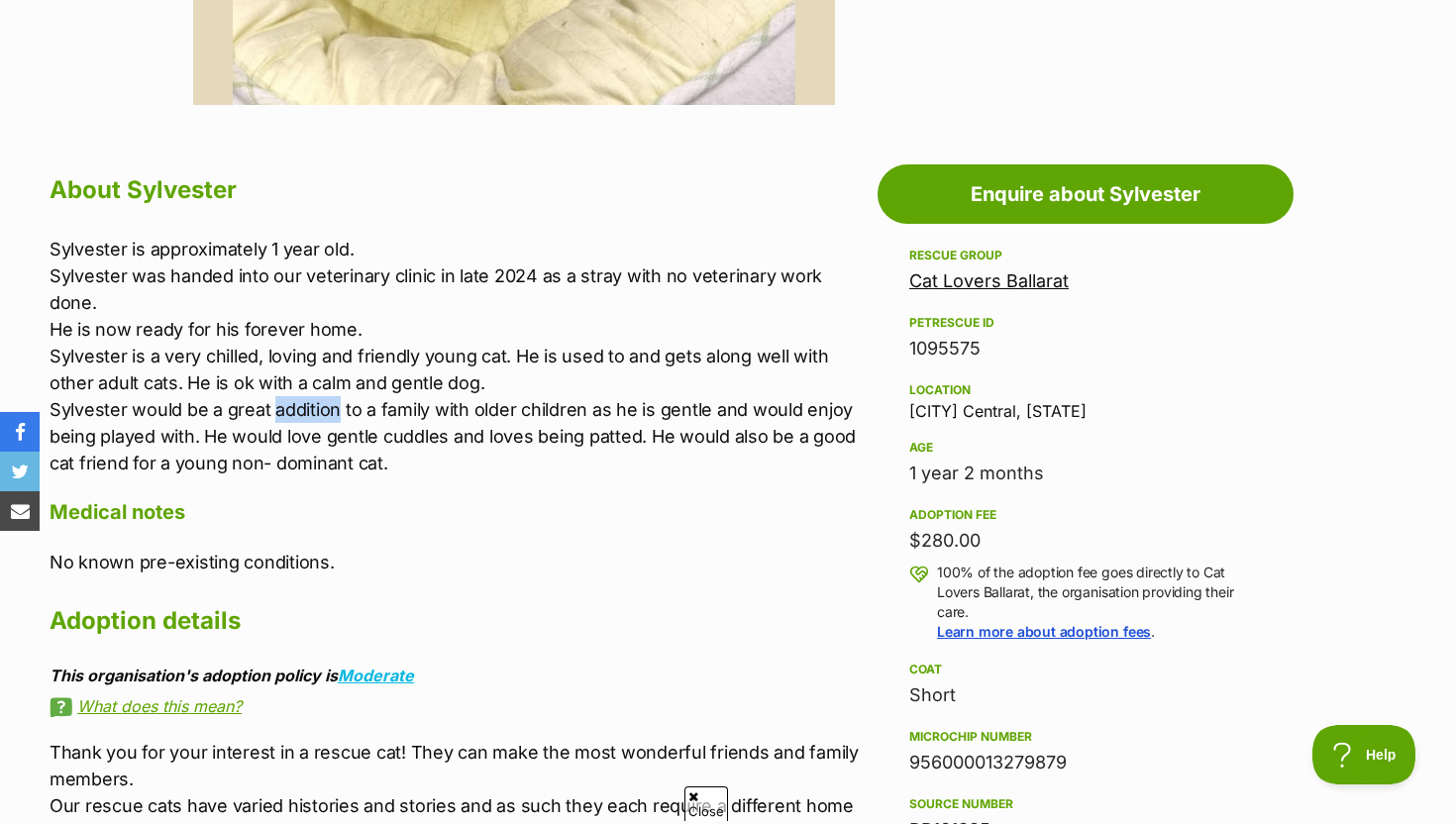 click on "Sylvester is  approximately 1 year old.
Sylvester was handed into our veterinary clinic in late 2024 as a stray with no veterinary work done.
He is now ready for his forever home.
Sylvester is a very chilled, loving and friendly young cat. He is used to and gets along well with other adult cats. He is ok with a calm and gentle dog.
Sylvester would be a great addition to a family with older children as he is gentle and would enjoy being played with. He would love gentle cuddles and loves being patted. He would also be a good cat friend for a young non- dominant cat." at bounding box center (459, 356) 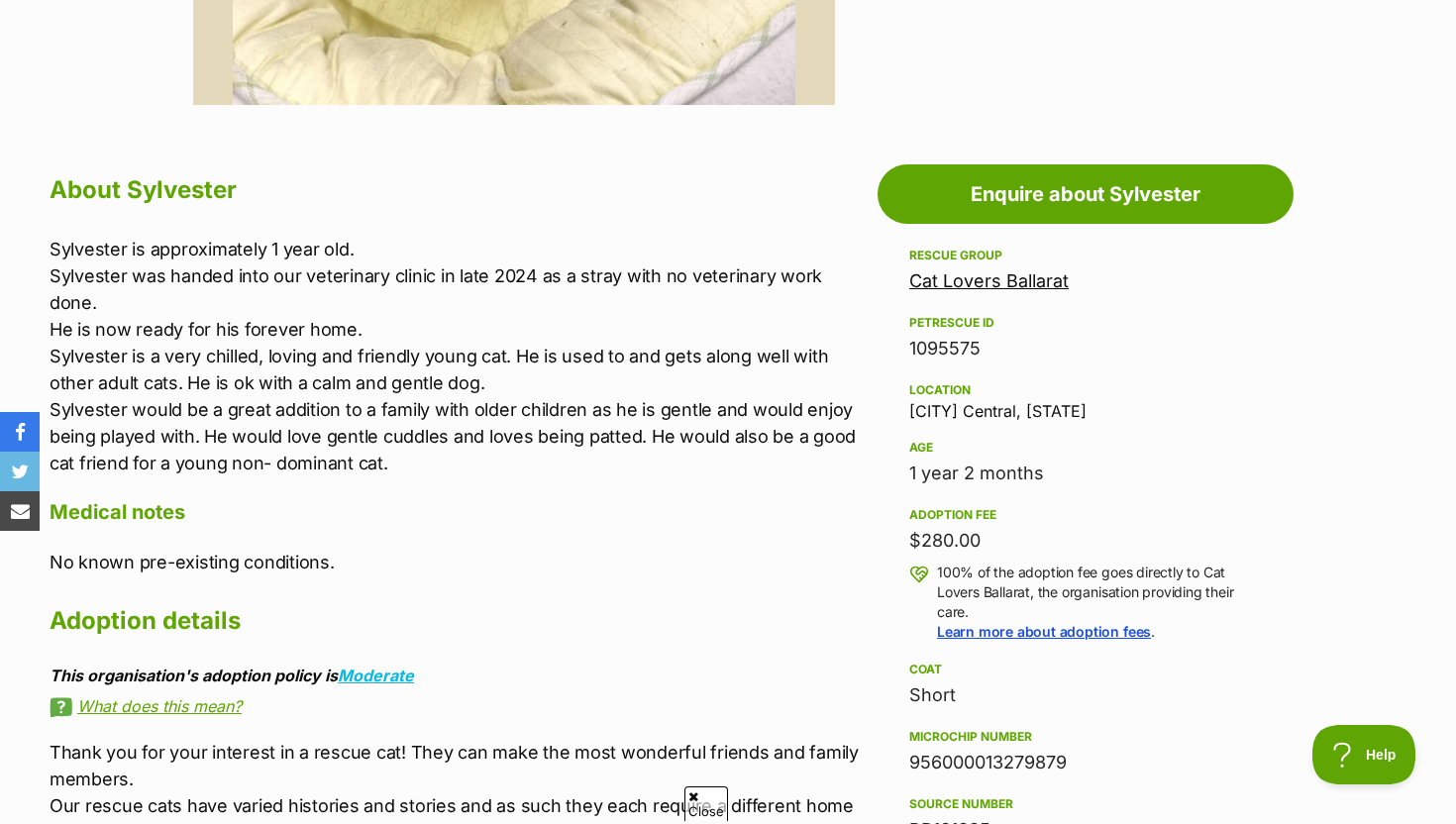 click on "Sylvester is  approximately 1 year old.
Sylvester was handed into our veterinary clinic in late 2024 as a stray with no veterinary work done.
He is now ready for his forever home.
Sylvester is a very chilled, loving and friendly young cat. He is used to and gets along well with other adult cats. He is ok with a calm and gentle dog.
Sylvester would be a great addition to a family with older children as he is gentle and would enjoy being played with. He would love gentle cuddles and loves being patted. He would also be a good cat friend for a young non- dominant cat." at bounding box center [459, 356] 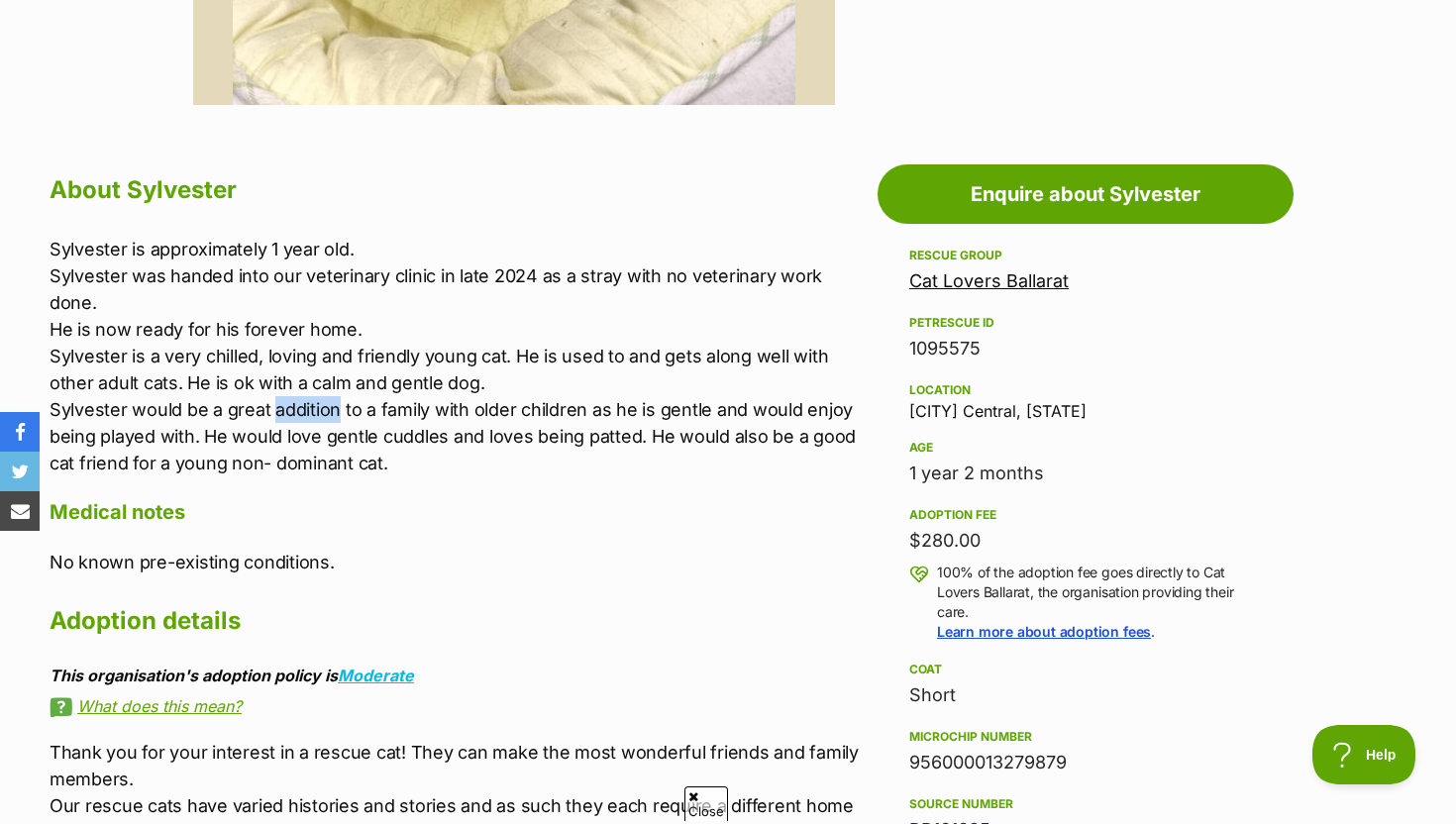 click on "Sylvester is  approximately 1 year old.
Sylvester was handed into our veterinary clinic in late 2024 as a stray with no veterinary work done.
He is now ready for his forever home.
Sylvester is a very chilled, loving and friendly young cat. He is used to and gets along well with other adult cats. He is ok with a calm and gentle dog.
Sylvester would be a great addition to a family with older children as he is gentle and would enjoy being played with. He would love gentle cuddles and loves being patted. He would also be a good cat friend for a young non- dominant cat." at bounding box center (459, 356) 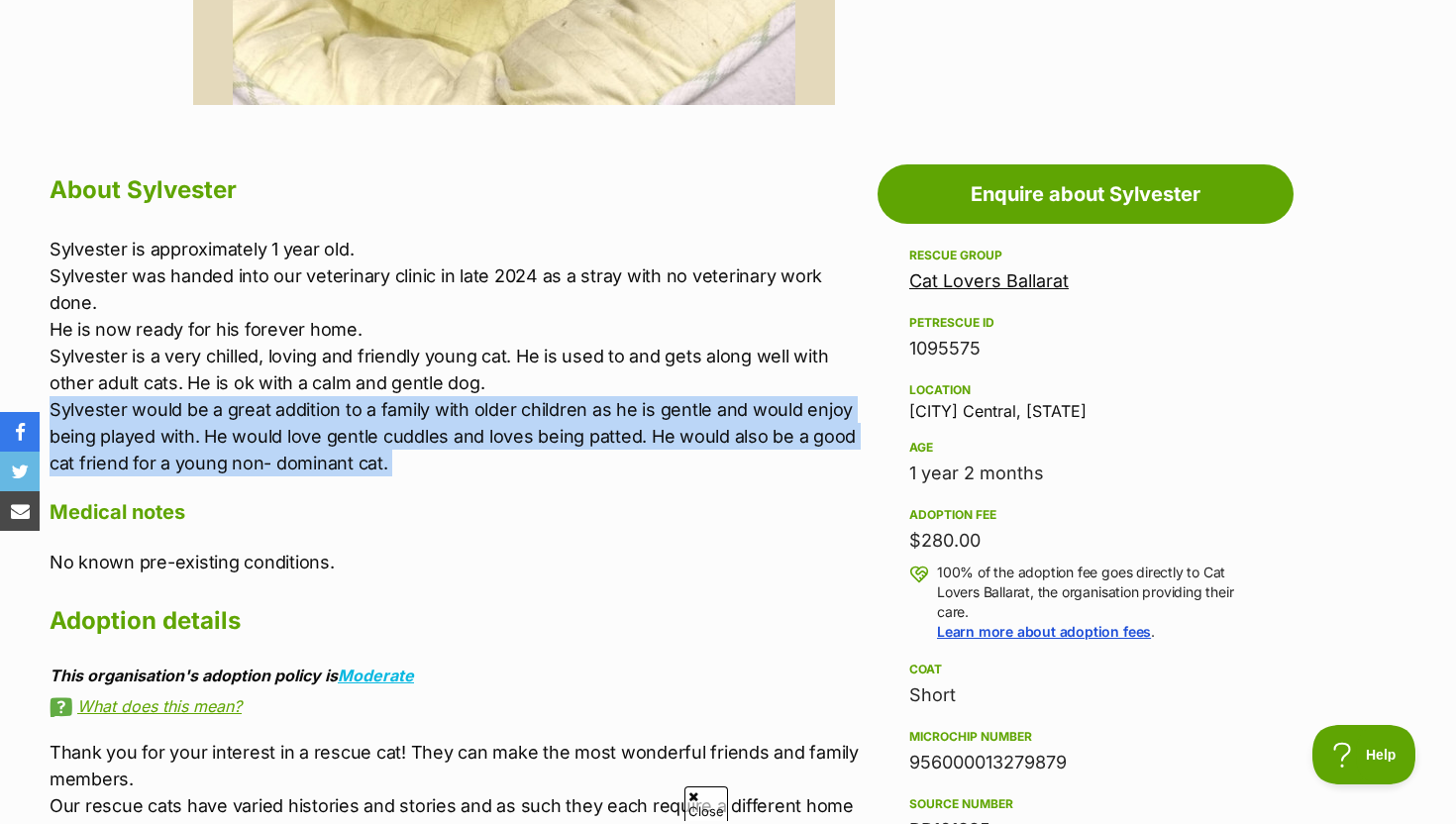 click on "Sylvester is  approximately 1 year old.
Sylvester was handed into our veterinary clinic in late 2024 as a stray with no veterinary work done.
He is now ready for his forever home.
Sylvester is a very chilled, loving and friendly young cat. He is used to and gets along well with other adult cats. He is ok with a calm and gentle dog.
Sylvester would be a great addition to a family with older children as he is gentle and would enjoy being played with. He would love gentle cuddles and loves being patted. He would also be a good cat friend for a young non- dominant cat." at bounding box center [459, 356] 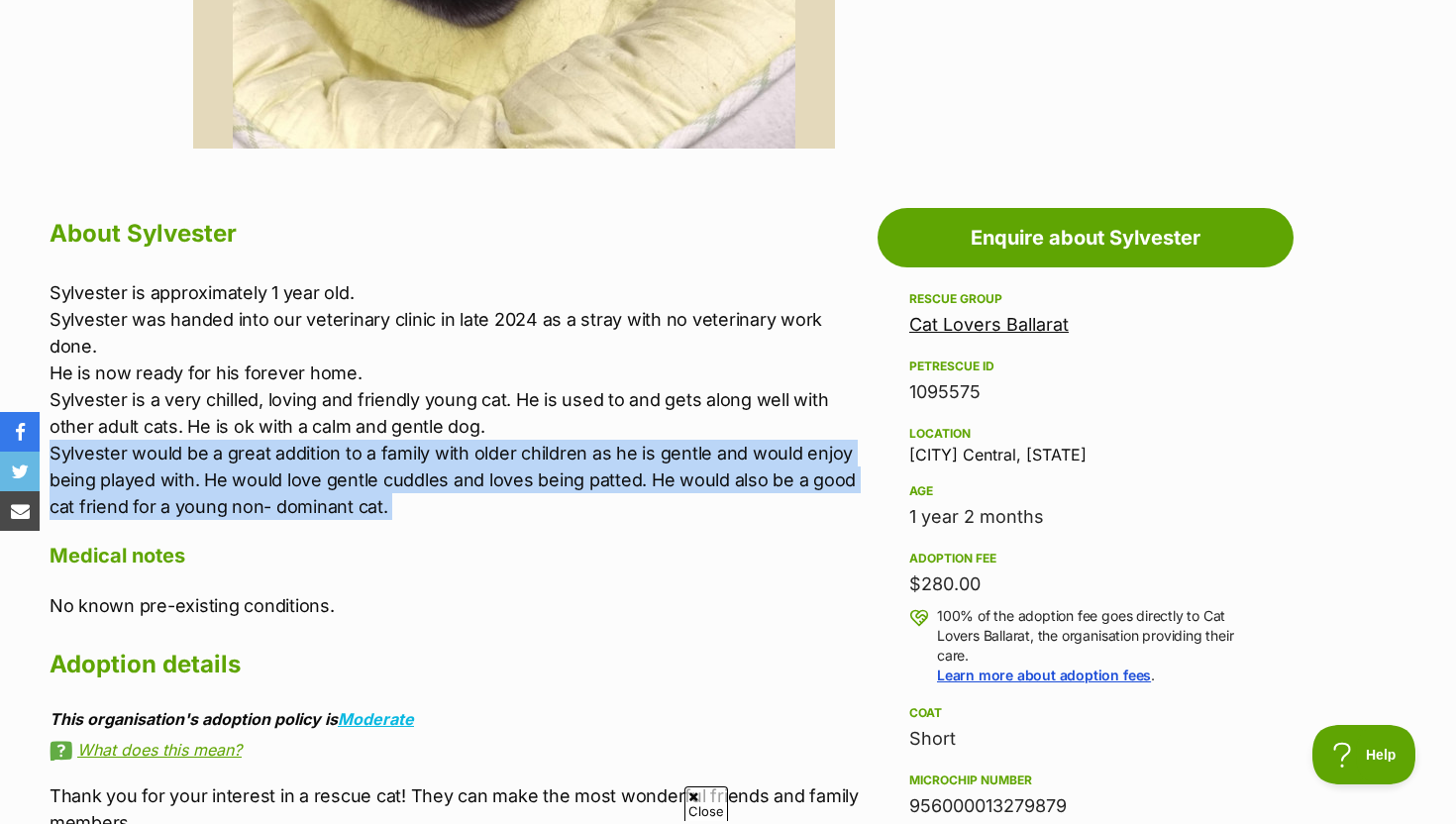 scroll, scrollTop: 907, scrollLeft: 0, axis: vertical 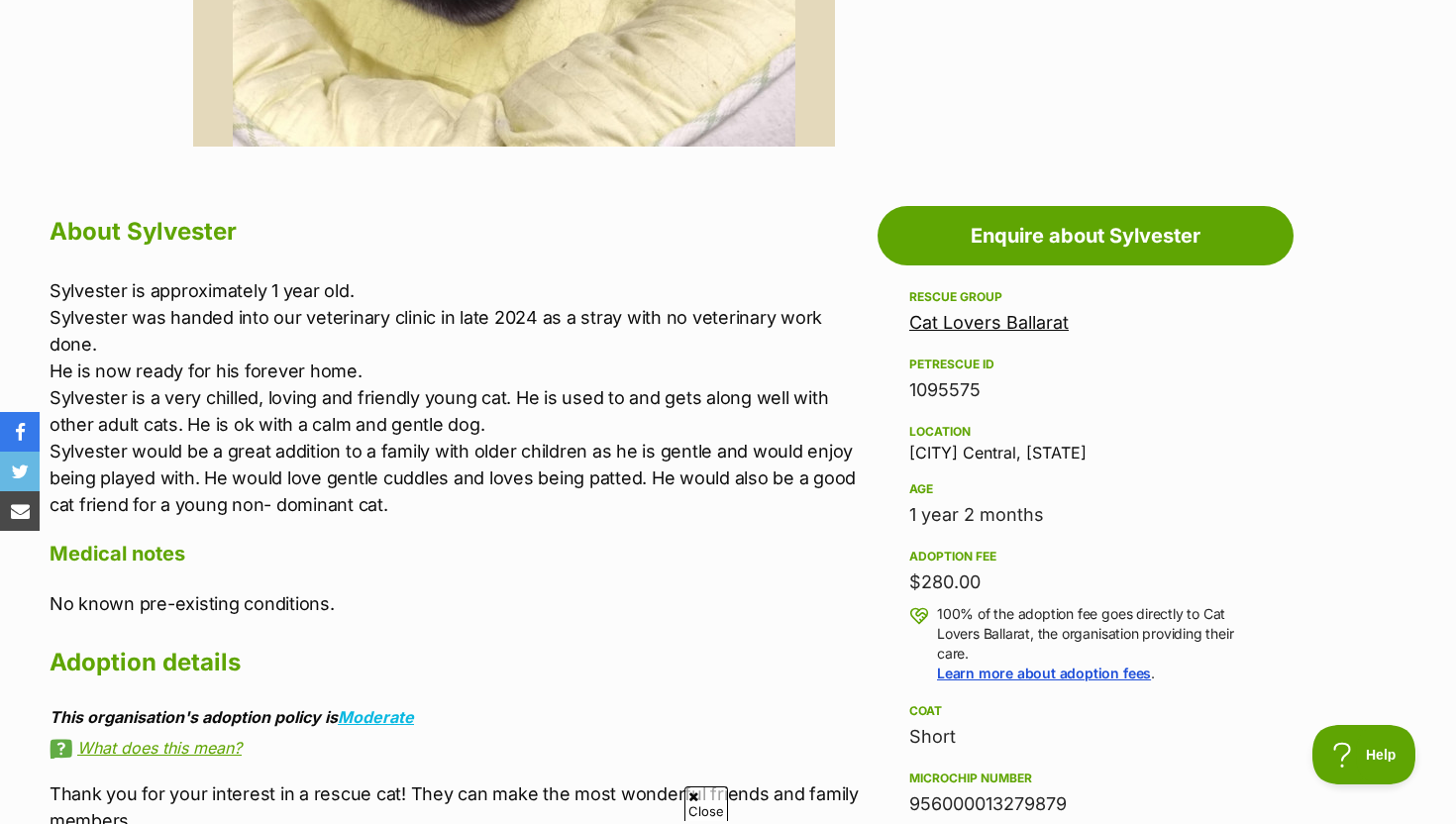 click on "Age" at bounding box center (1086, 489) 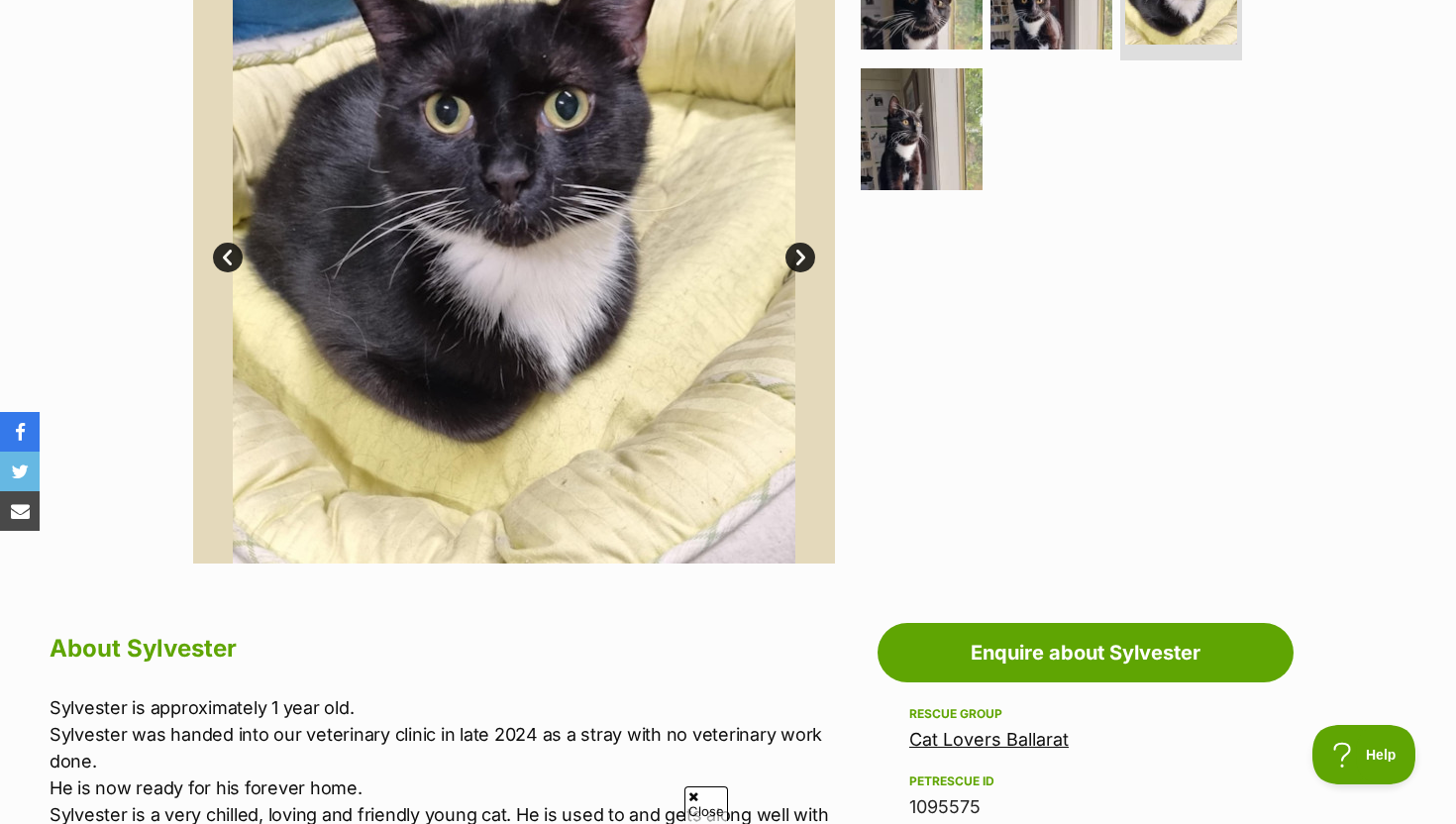 scroll, scrollTop: 685, scrollLeft: 0, axis: vertical 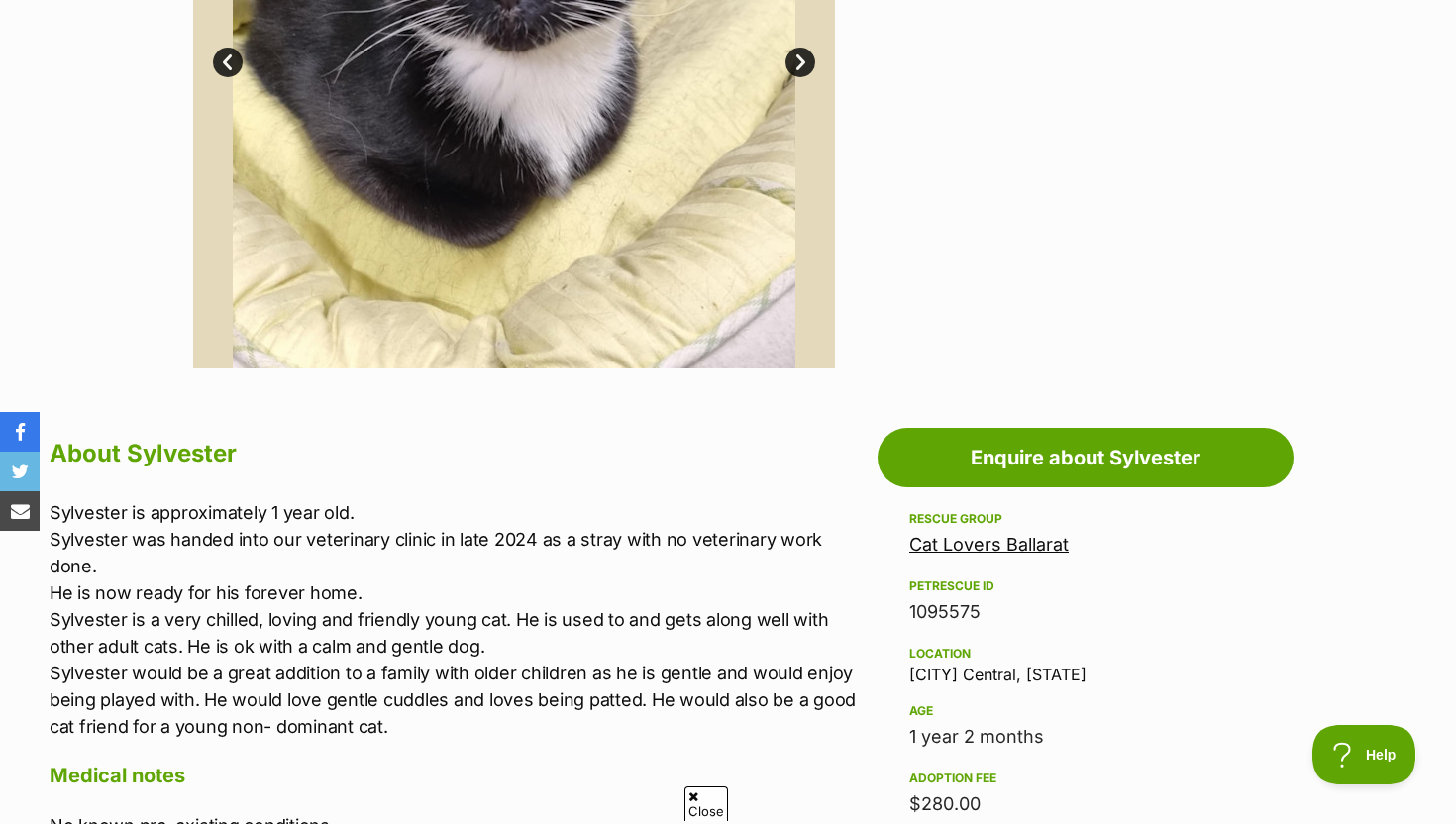 click on "Location
Ballarat Central, VIC" at bounding box center [1086, 663] 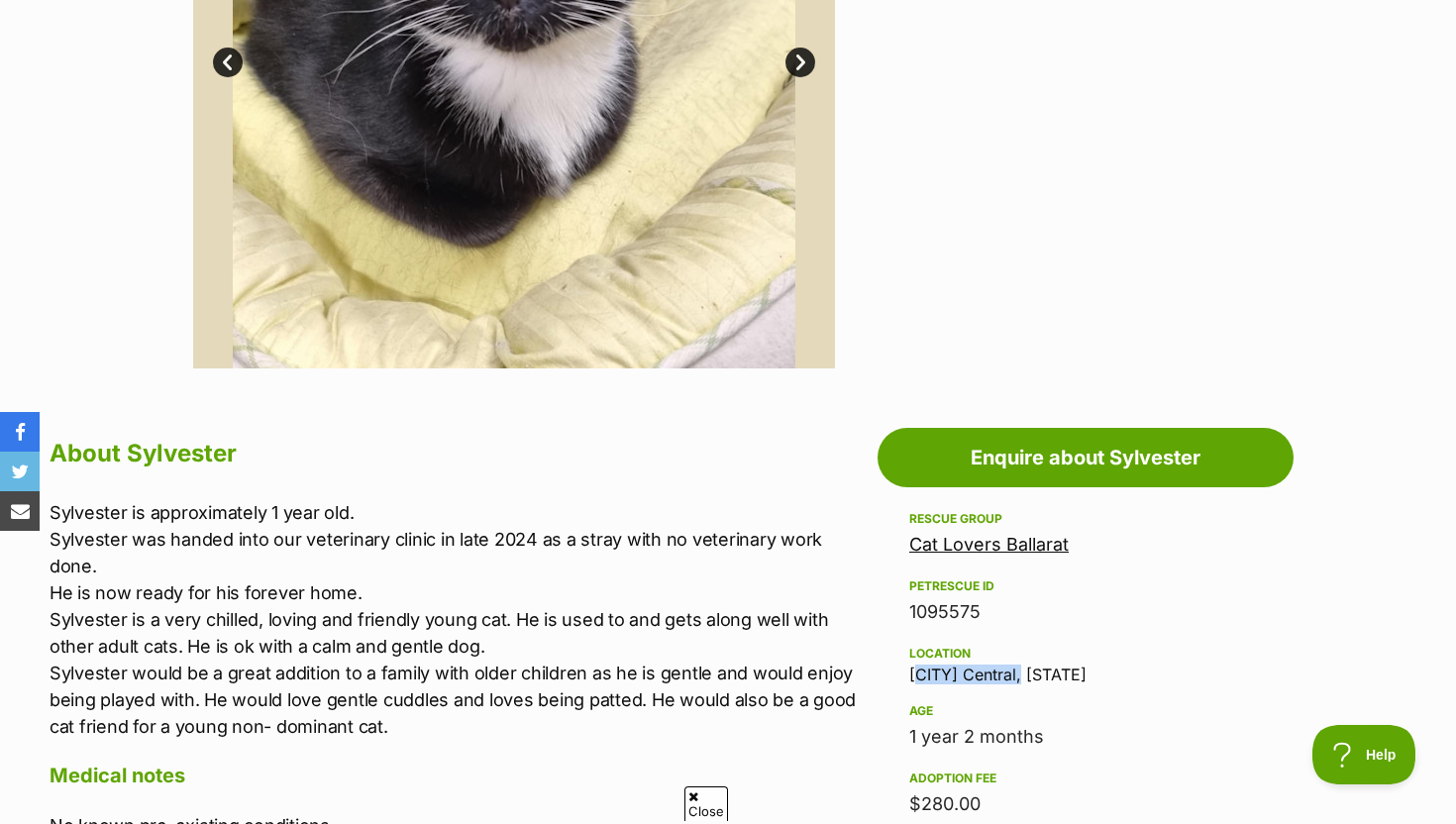 drag, startPoint x: 907, startPoint y: 670, endPoint x: 1011, endPoint y: 673, distance: 104.04326 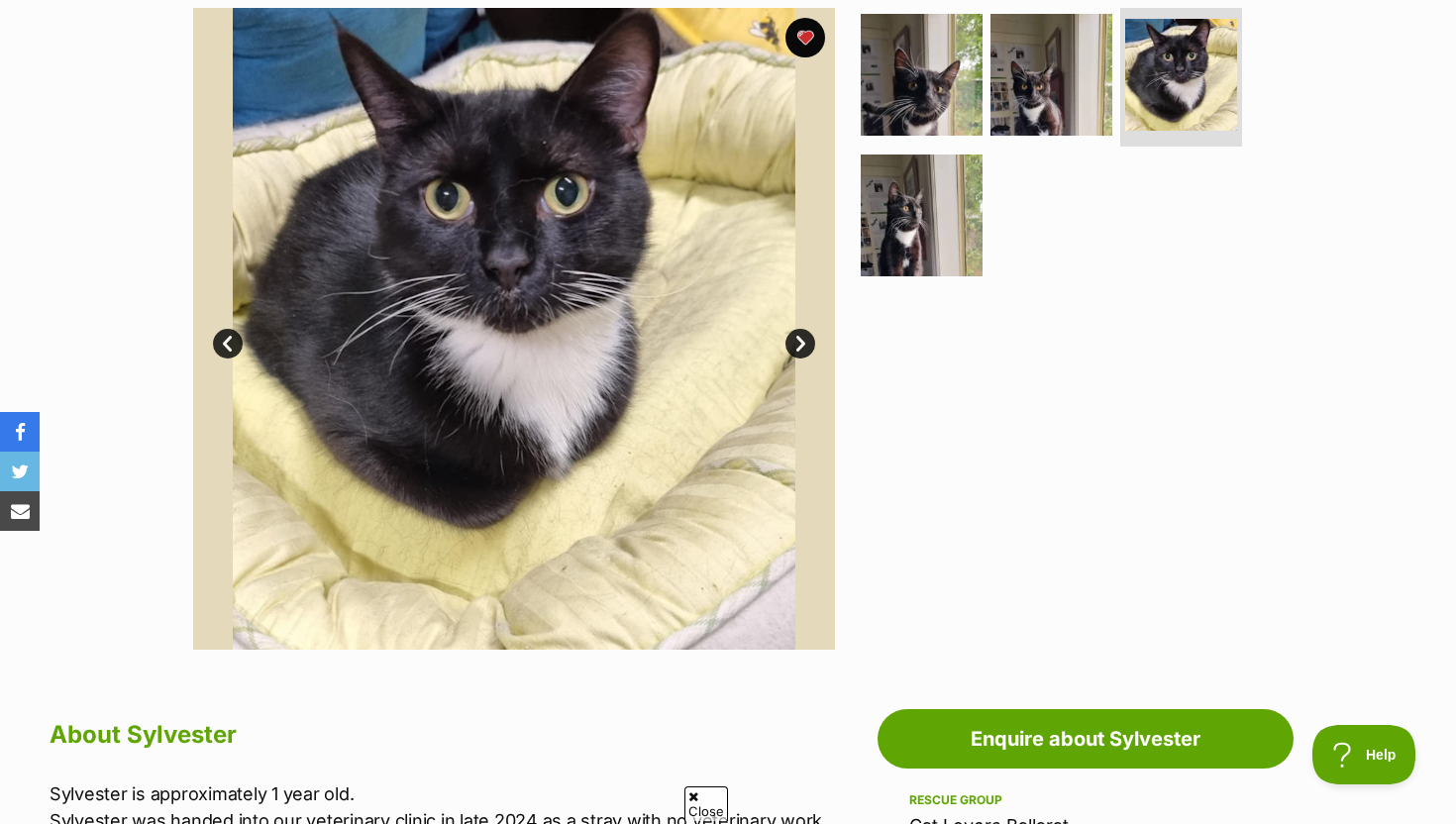scroll, scrollTop: 0, scrollLeft: 0, axis: both 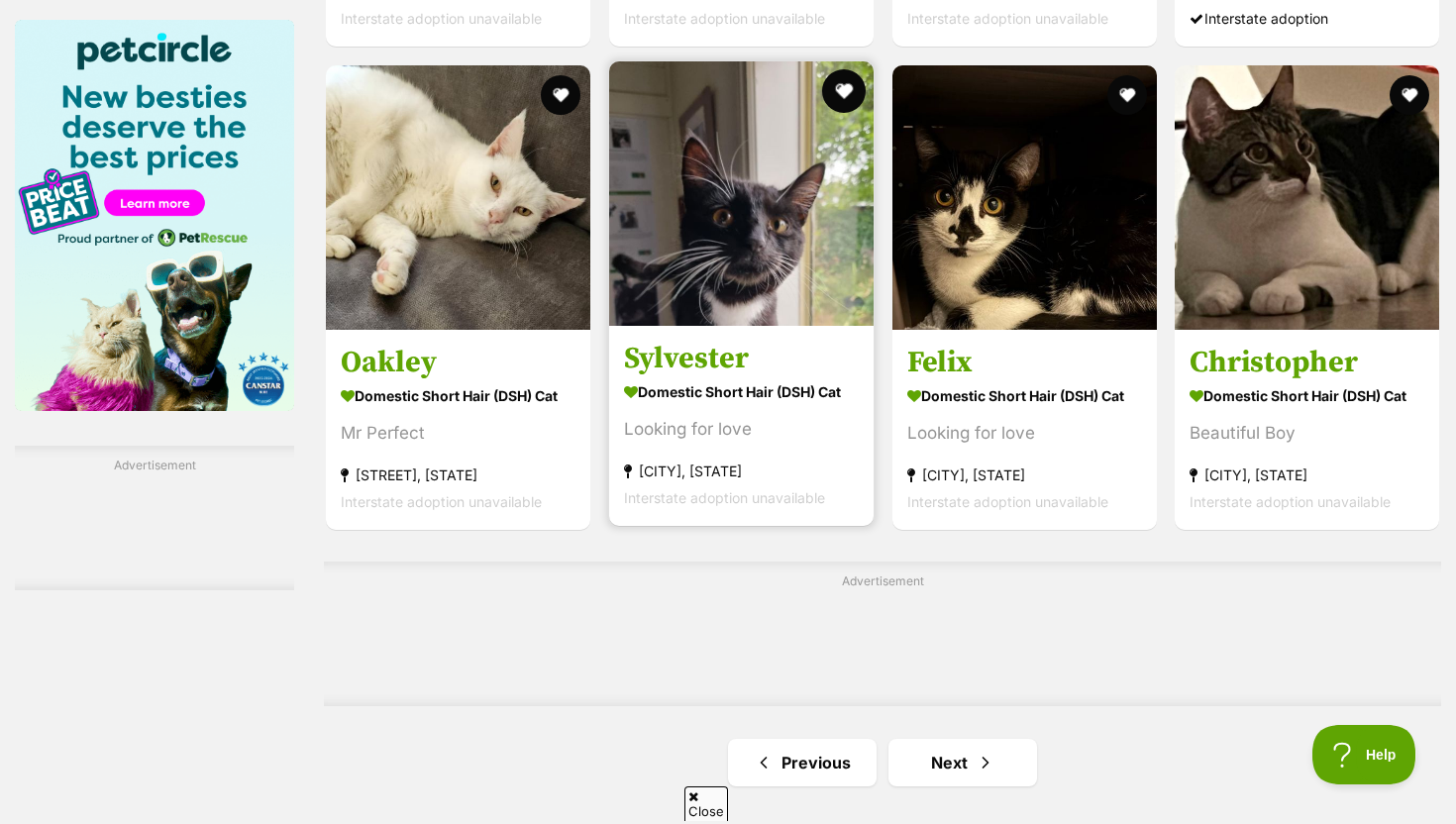 click at bounding box center (844, 91) 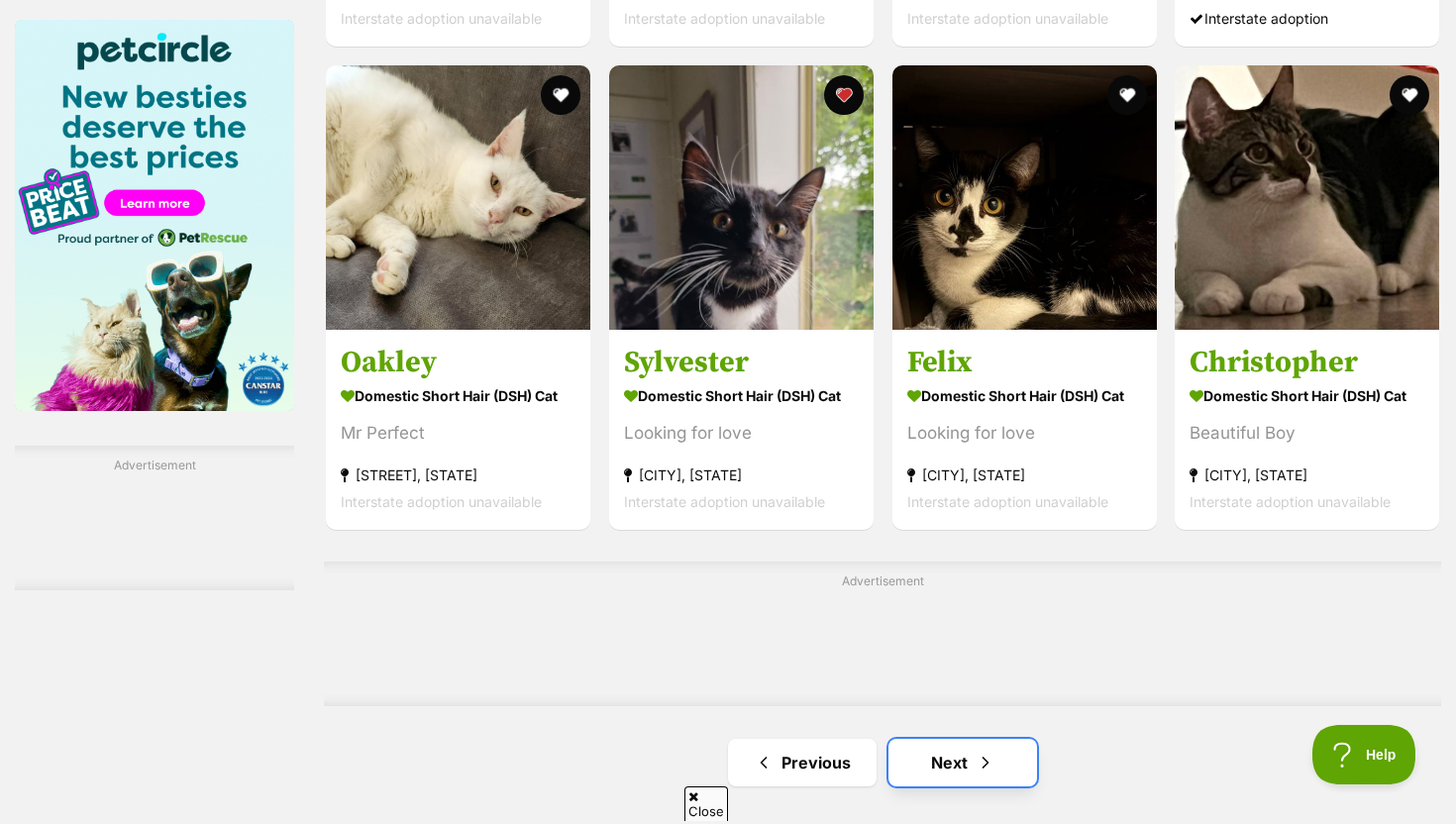 click on "Next" at bounding box center [963, 763] 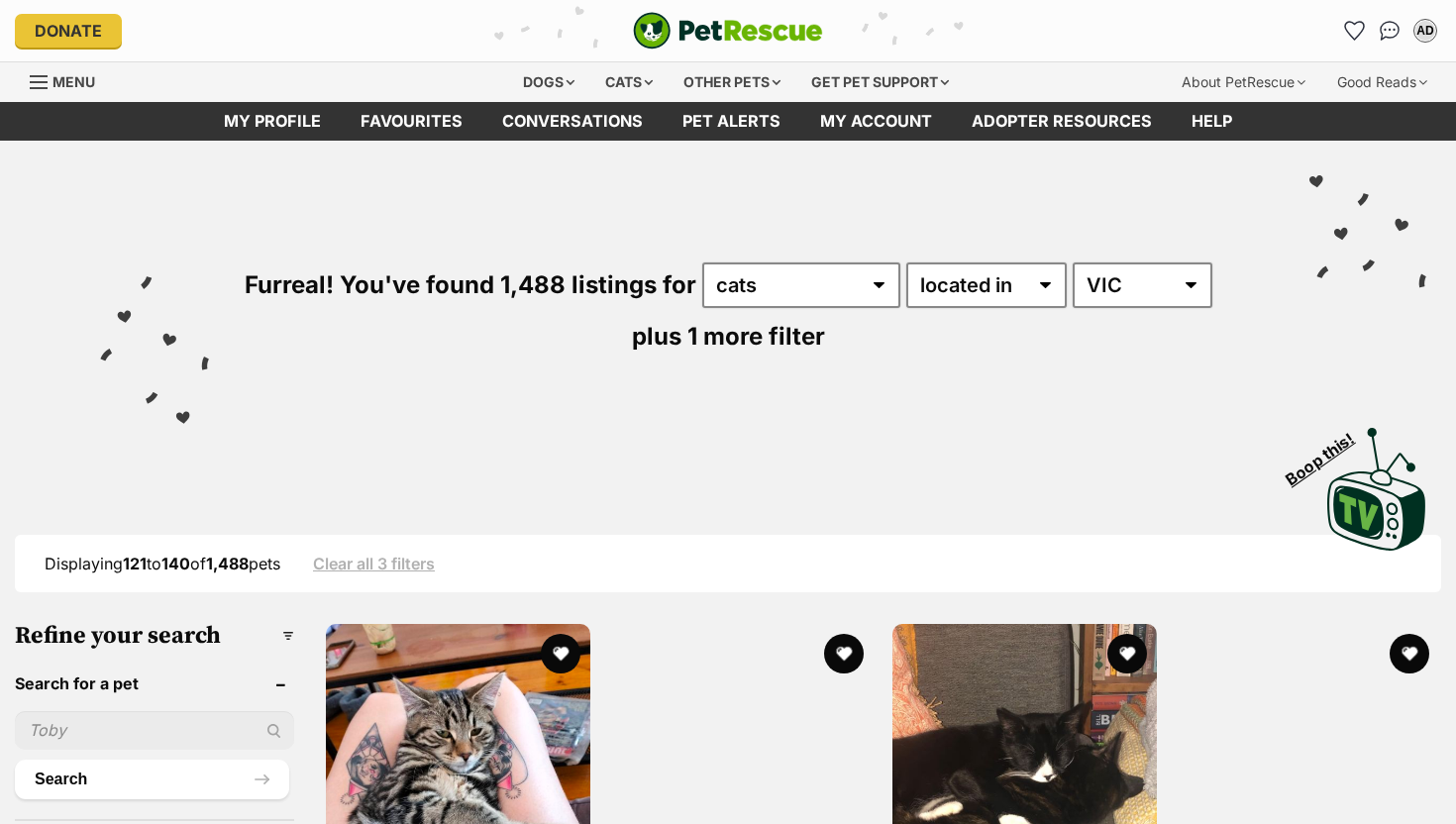 scroll, scrollTop: 0, scrollLeft: 0, axis: both 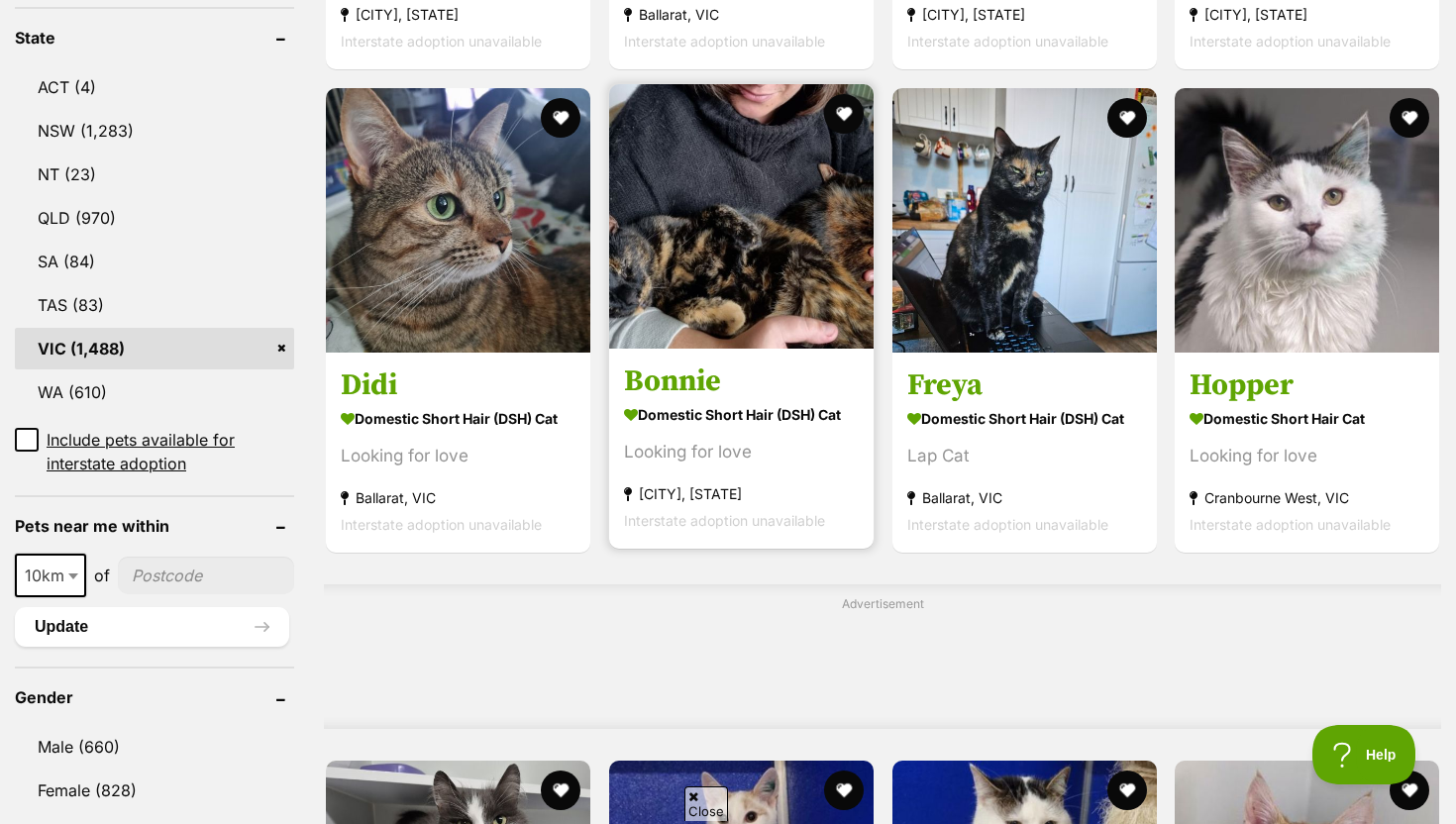click at bounding box center [741, 216] 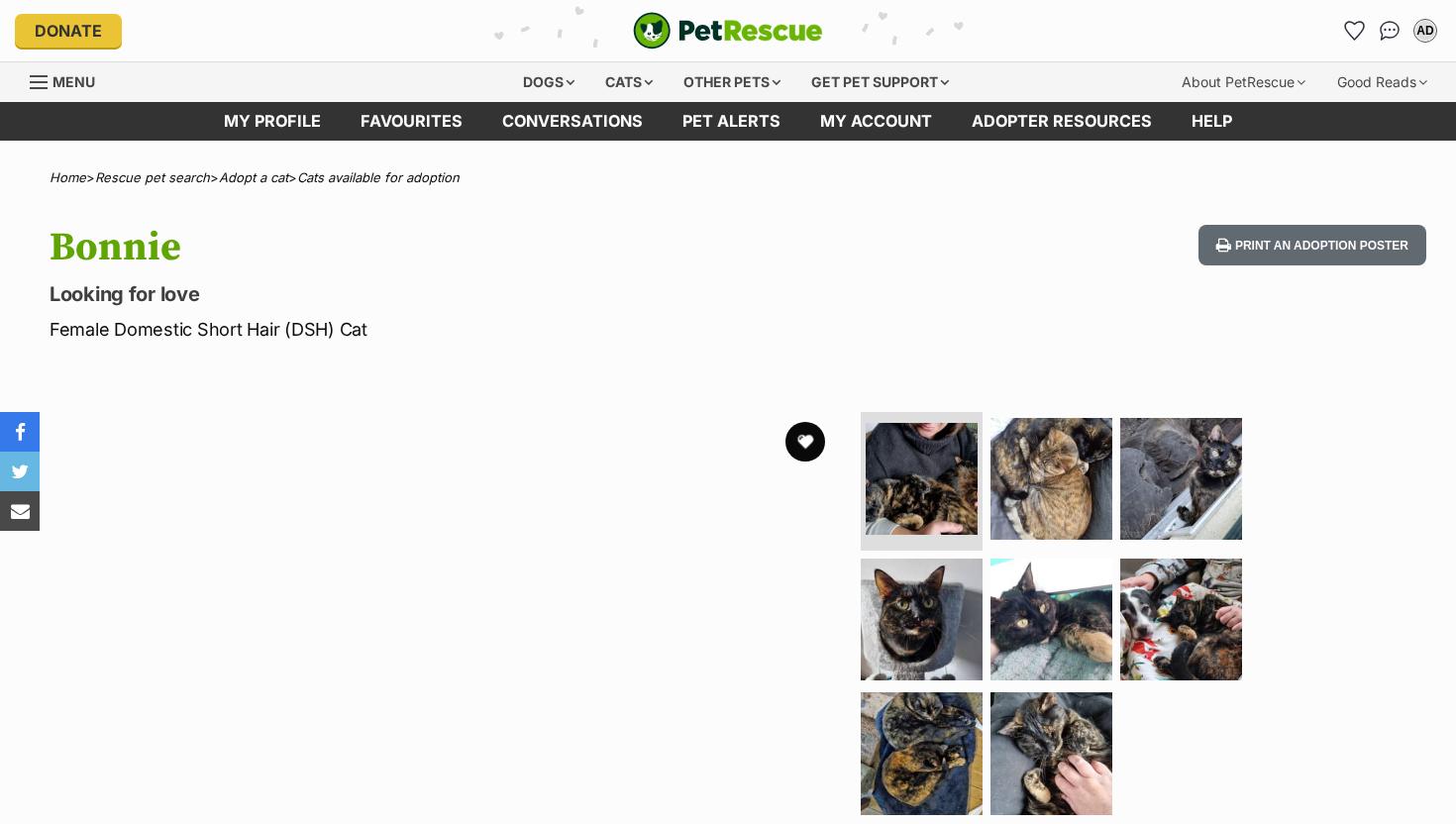 scroll, scrollTop: 0, scrollLeft: 0, axis: both 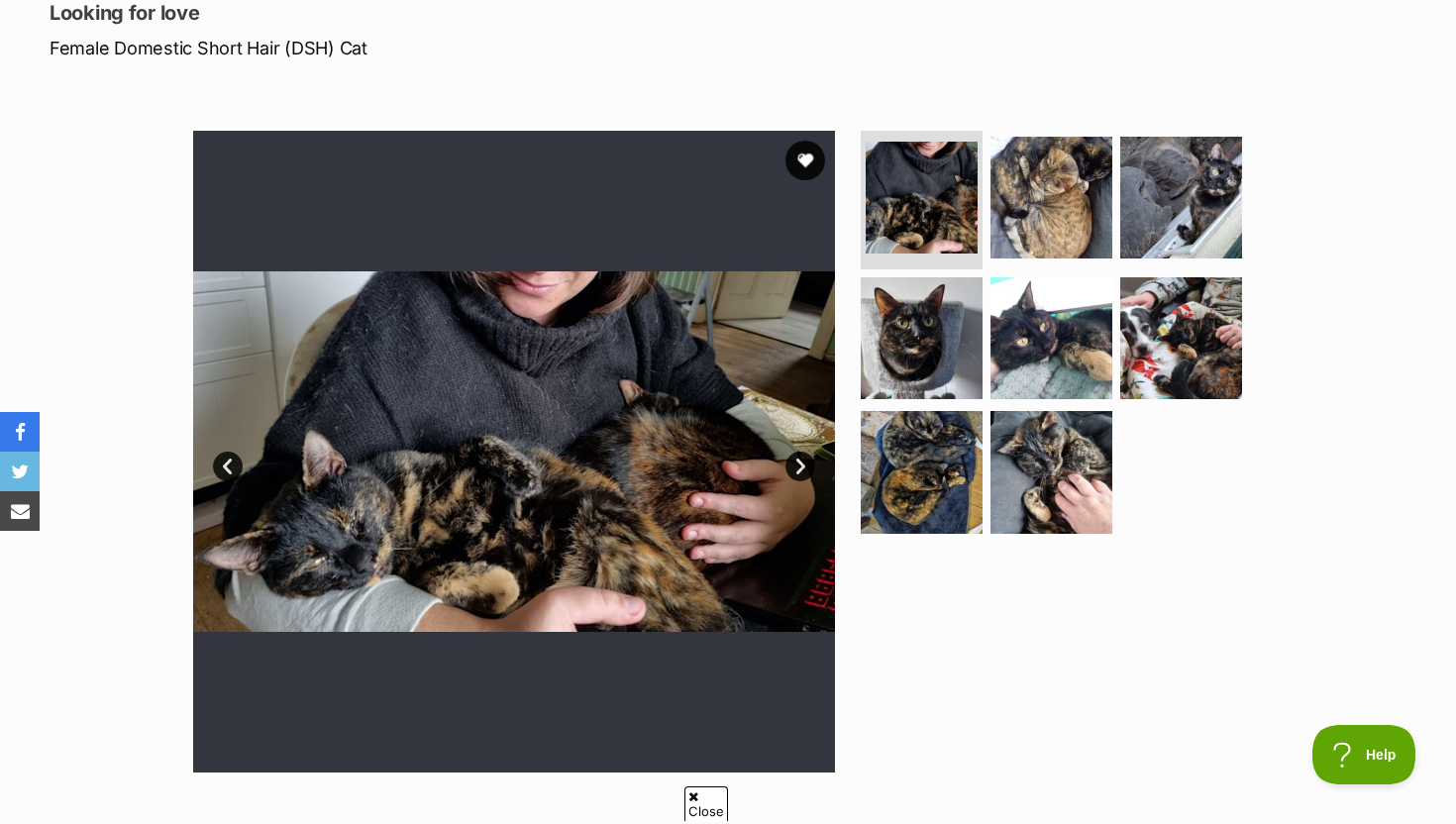 click on "Next" at bounding box center [800, 466] 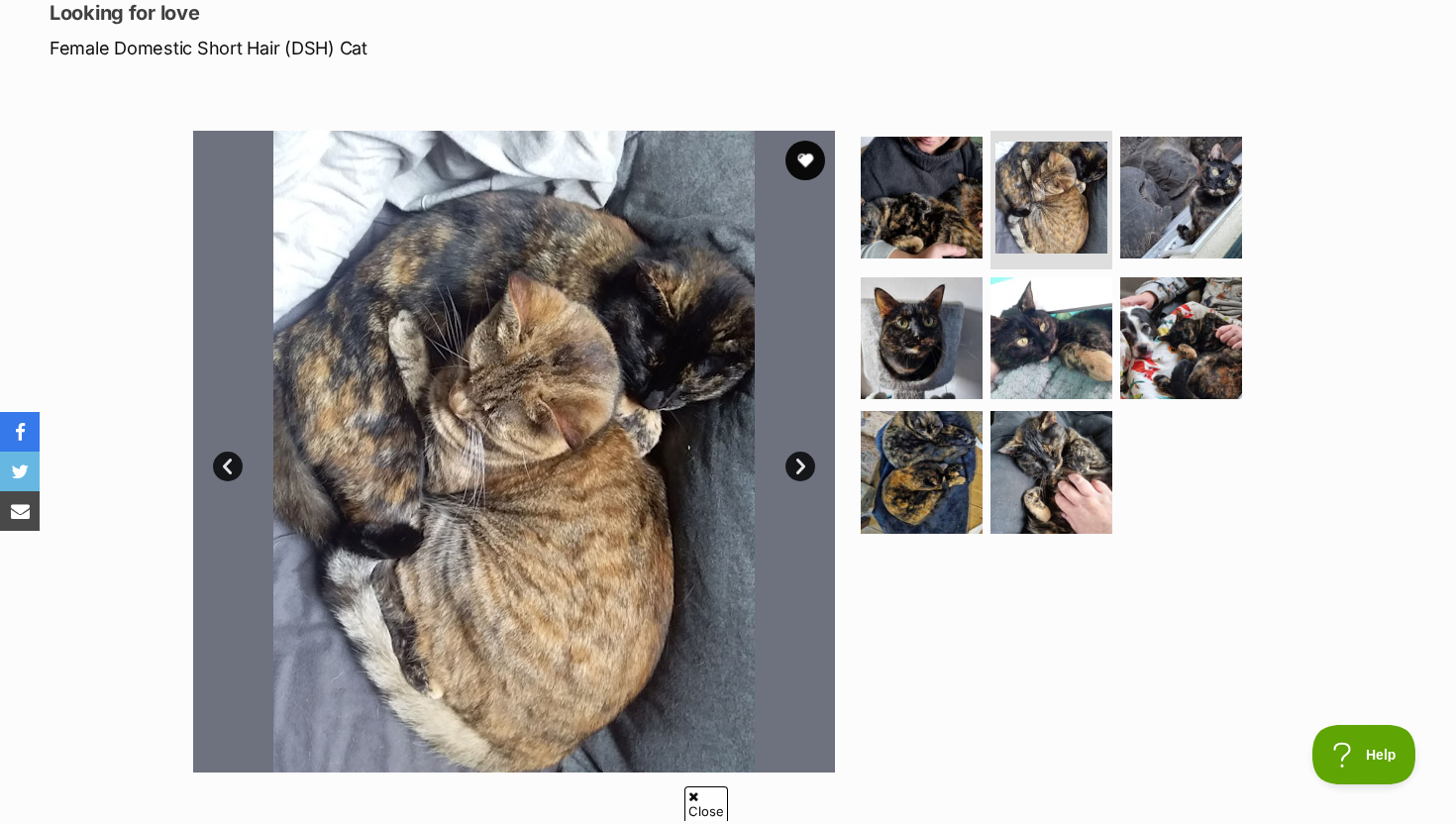 click at bounding box center [514, 452] 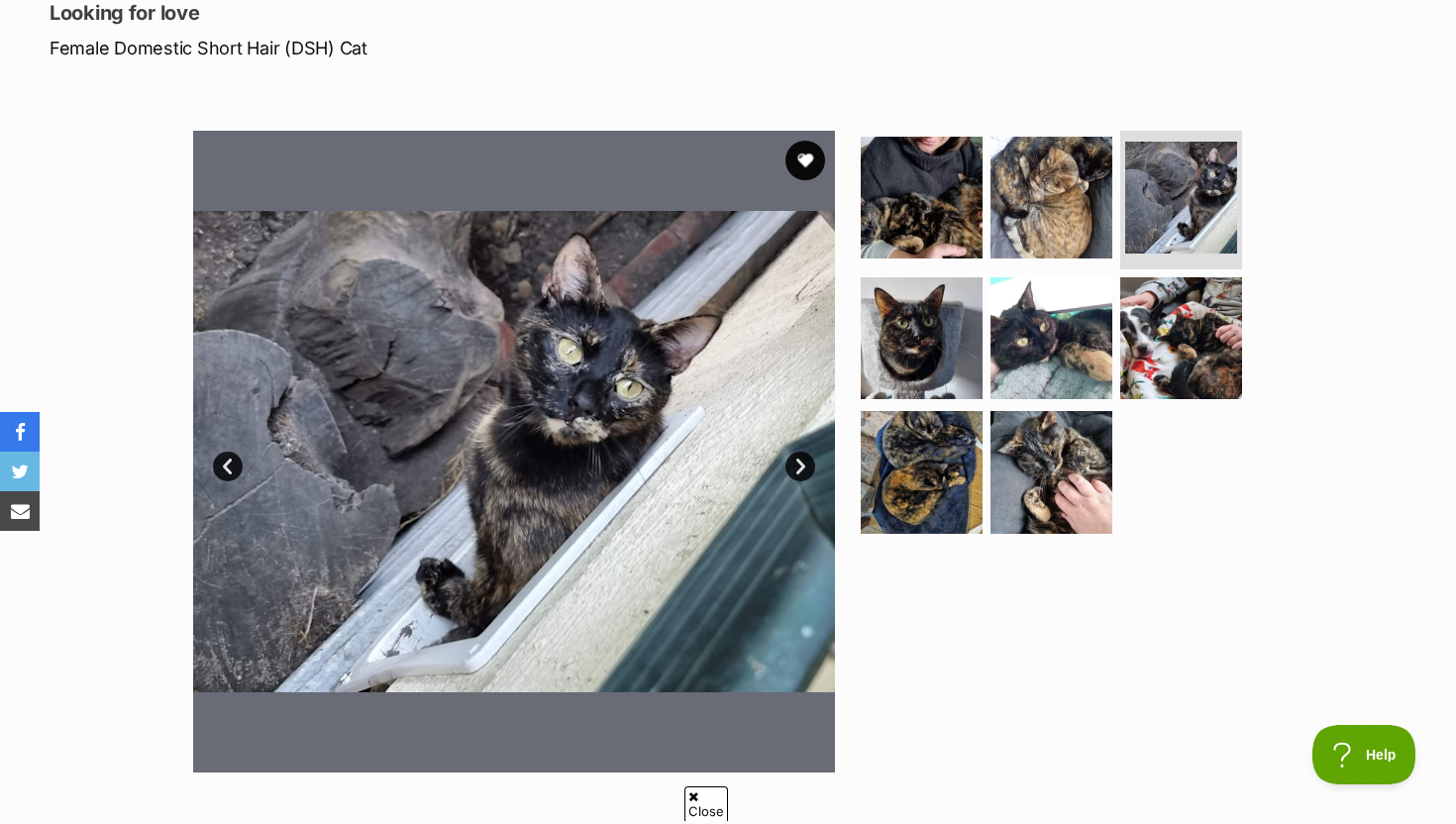 click on "Next" at bounding box center (800, 466) 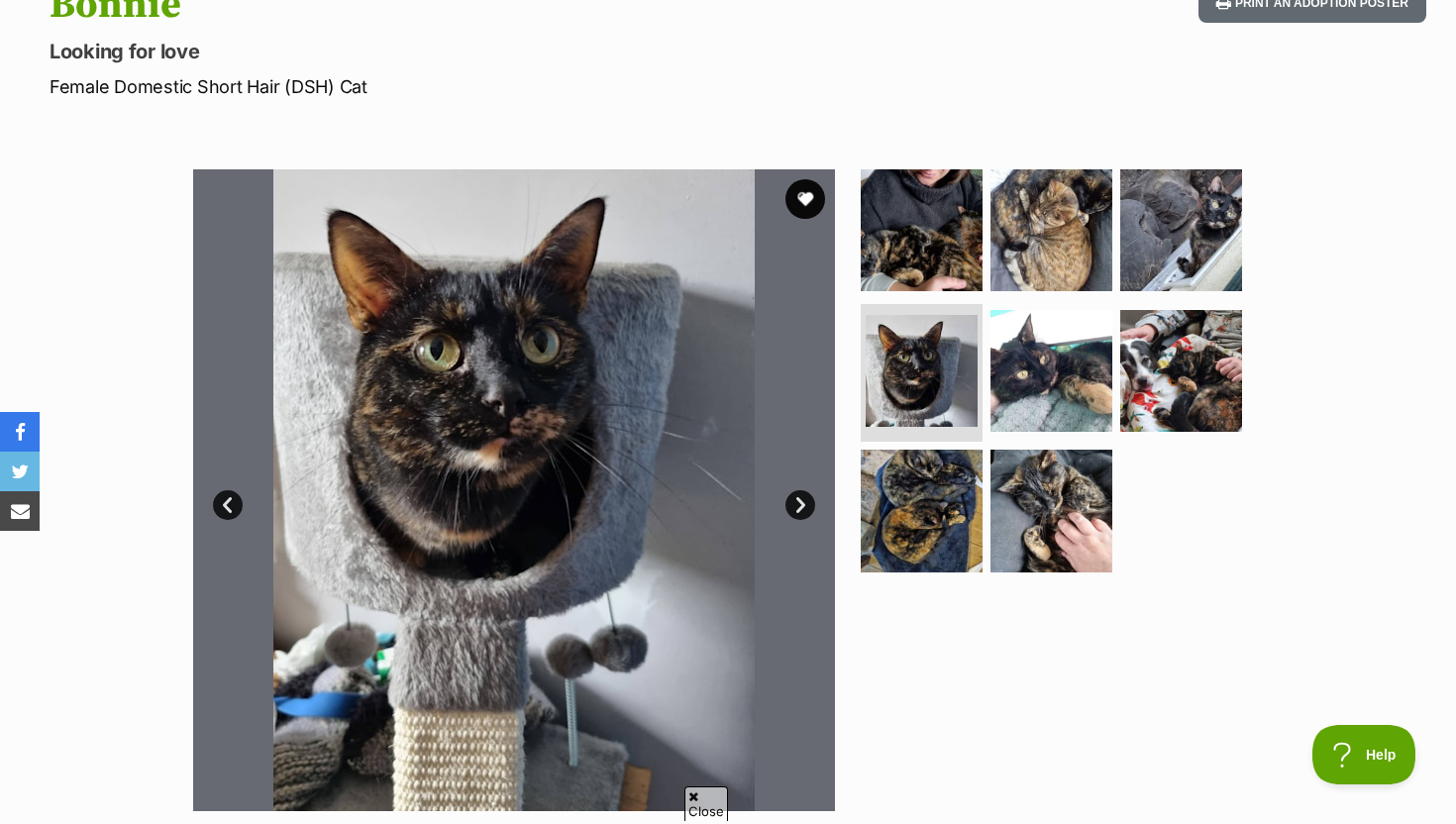 scroll, scrollTop: 0, scrollLeft: 0, axis: both 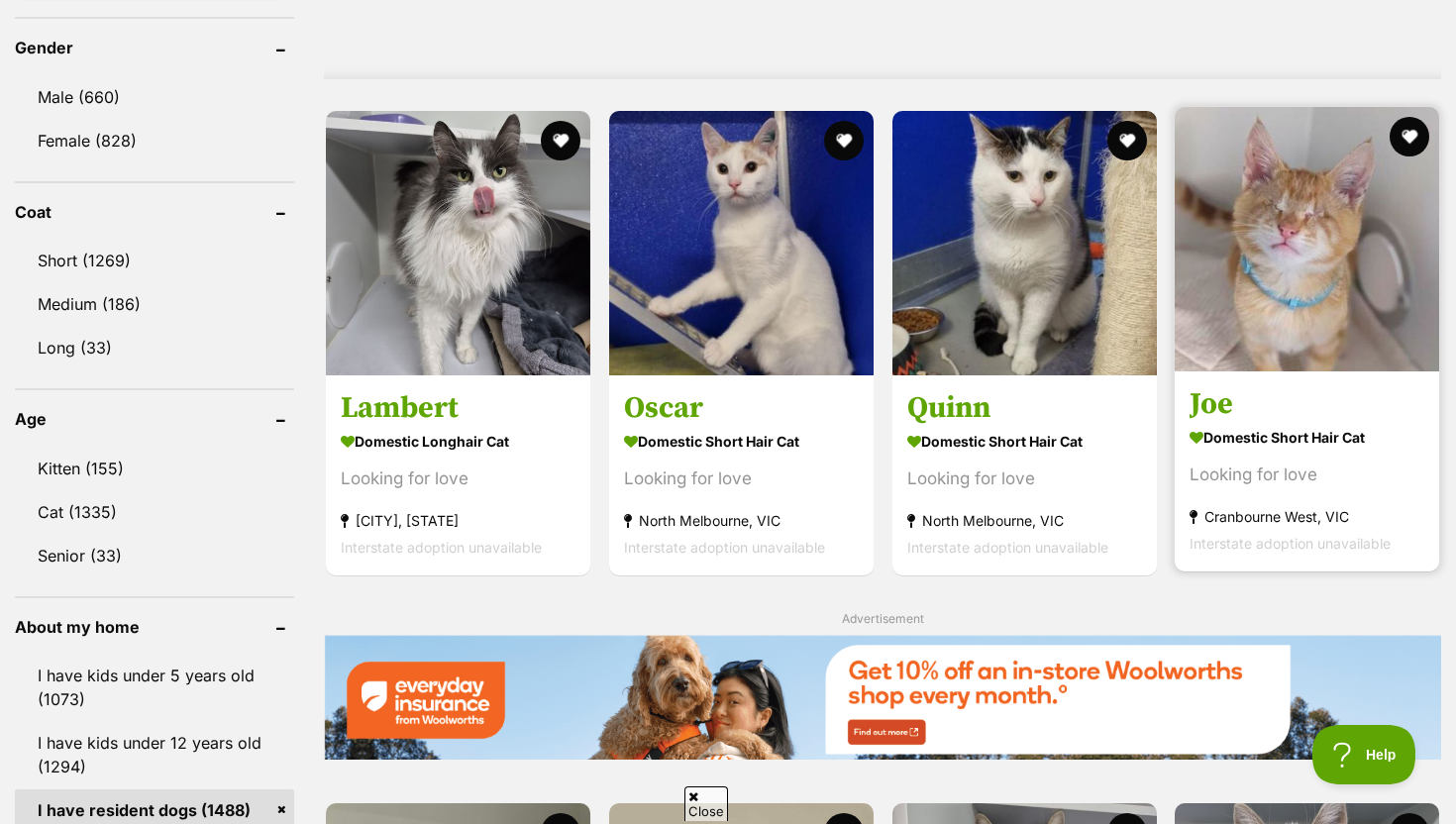 click at bounding box center (1306, 239) 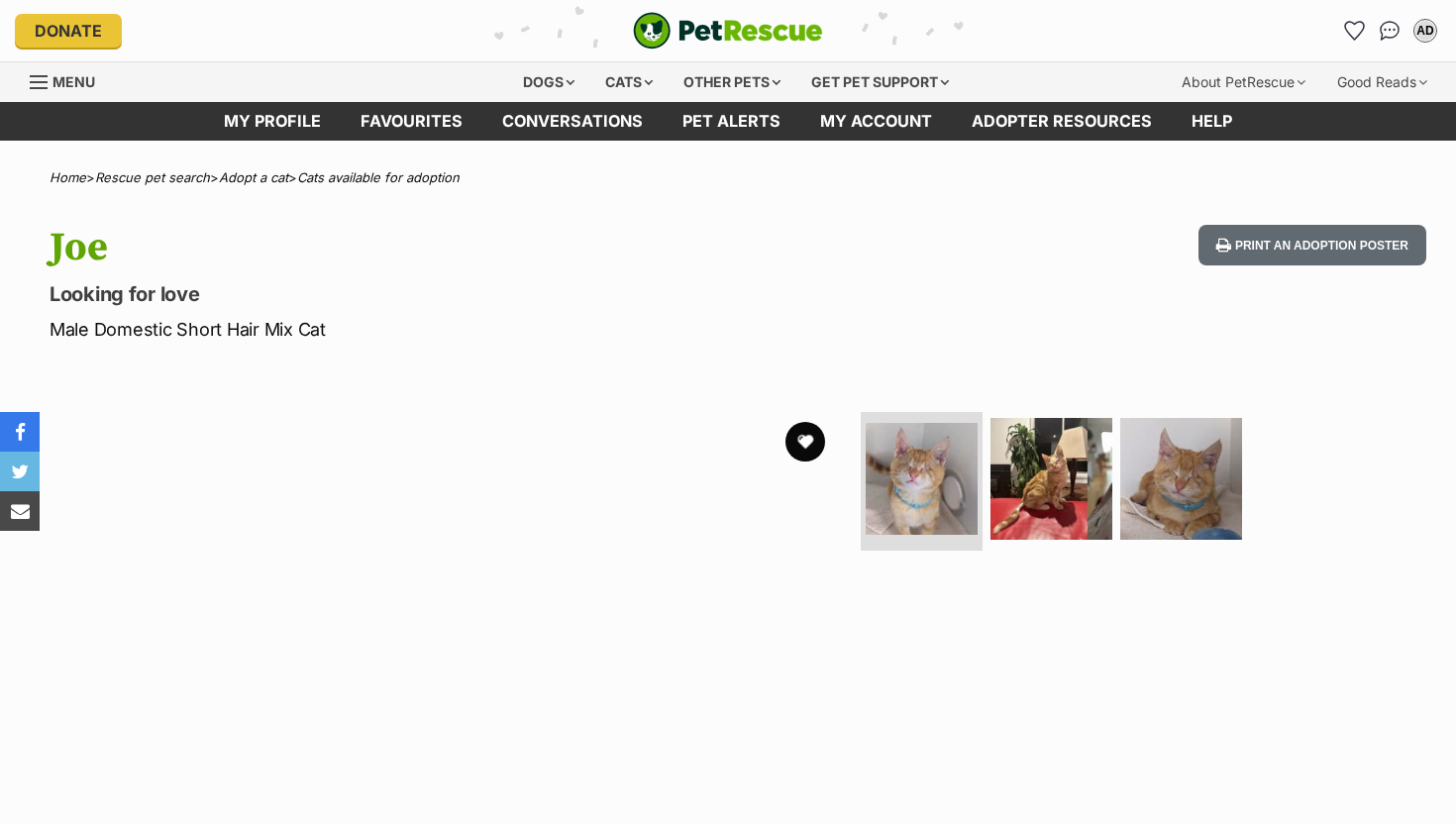 scroll, scrollTop: 0, scrollLeft: 0, axis: both 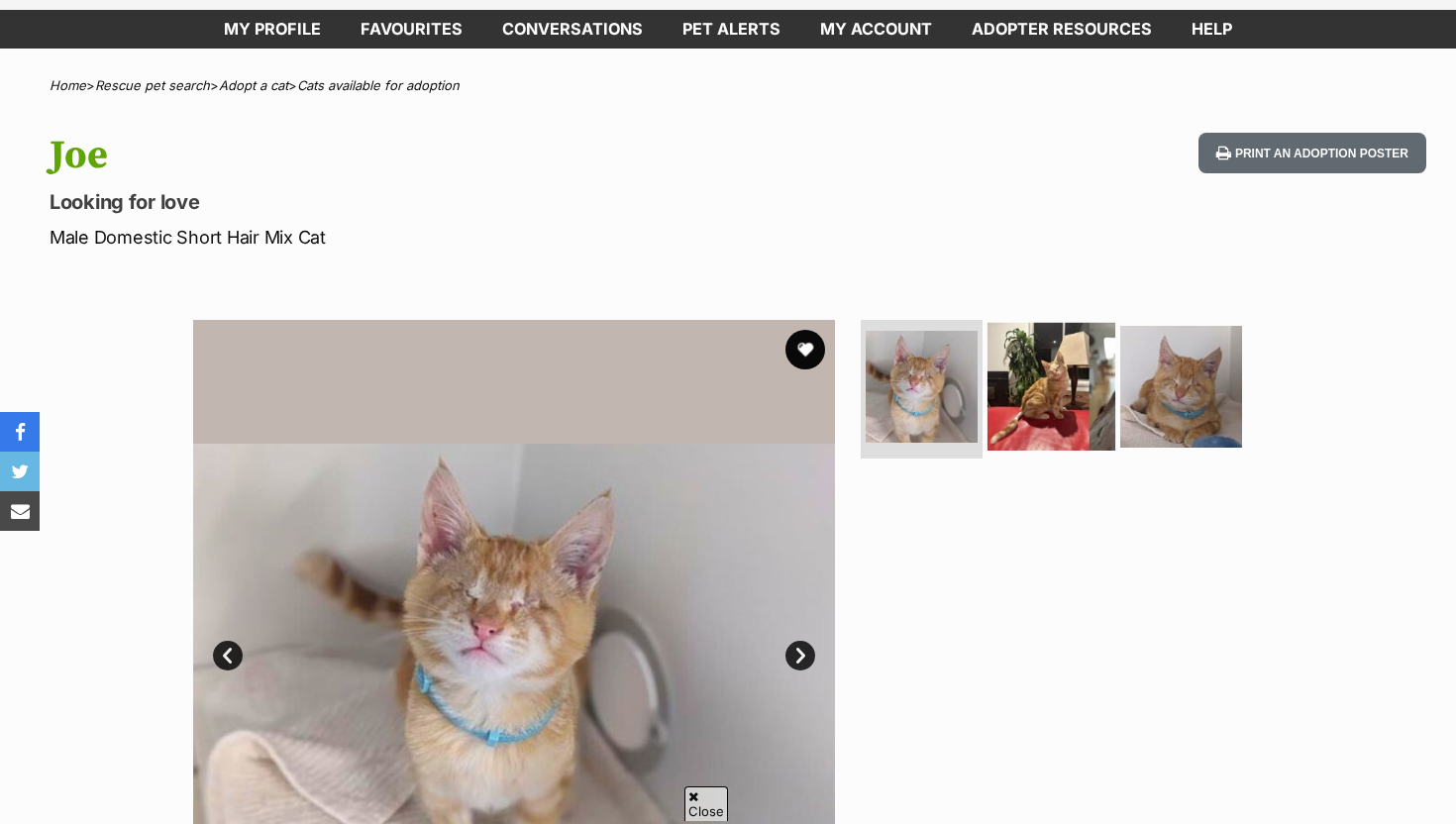 click at bounding box center (1051, 386) 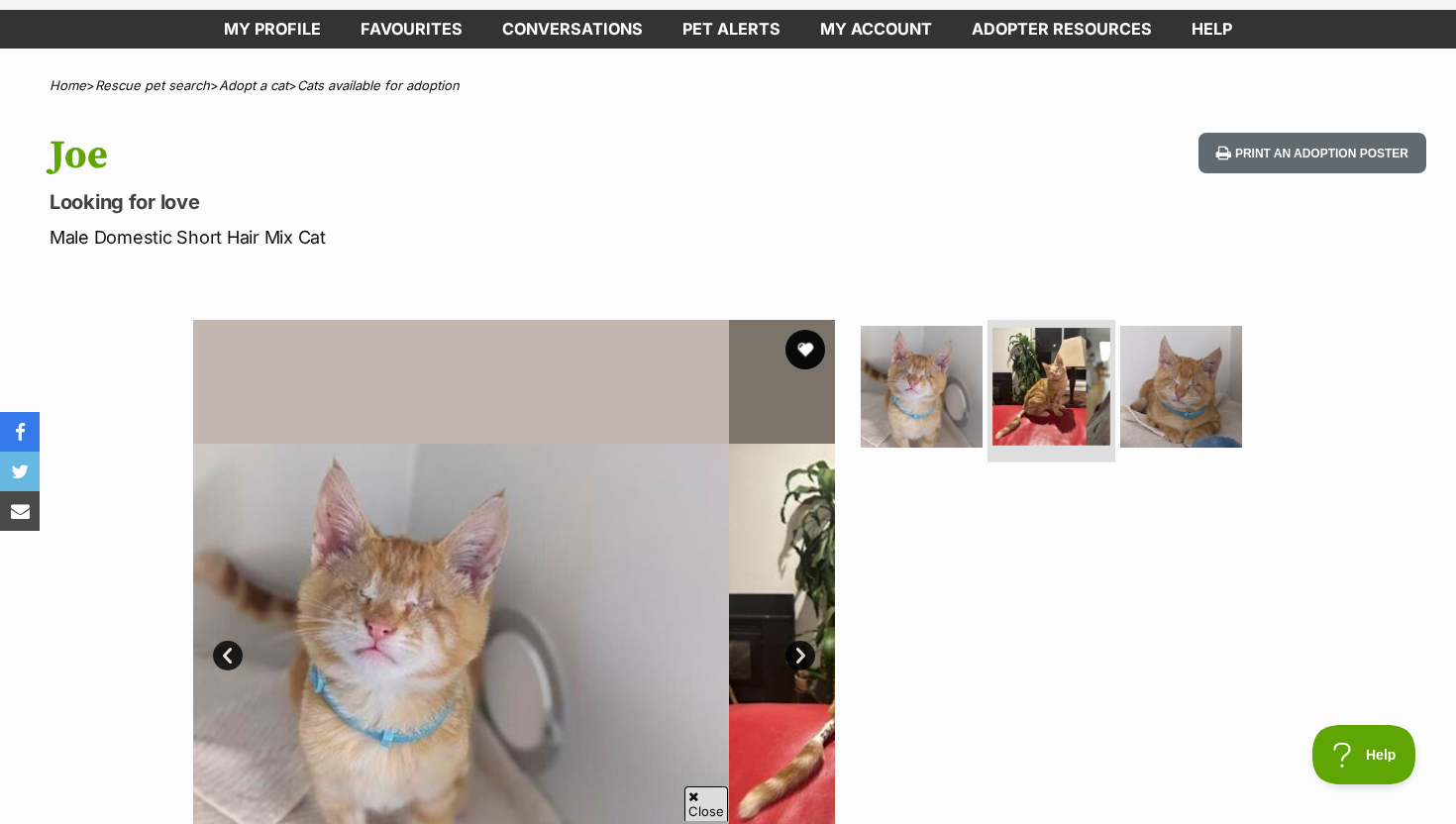 scroll, scrollTop: 0, scrollLeft: 0, axis: both 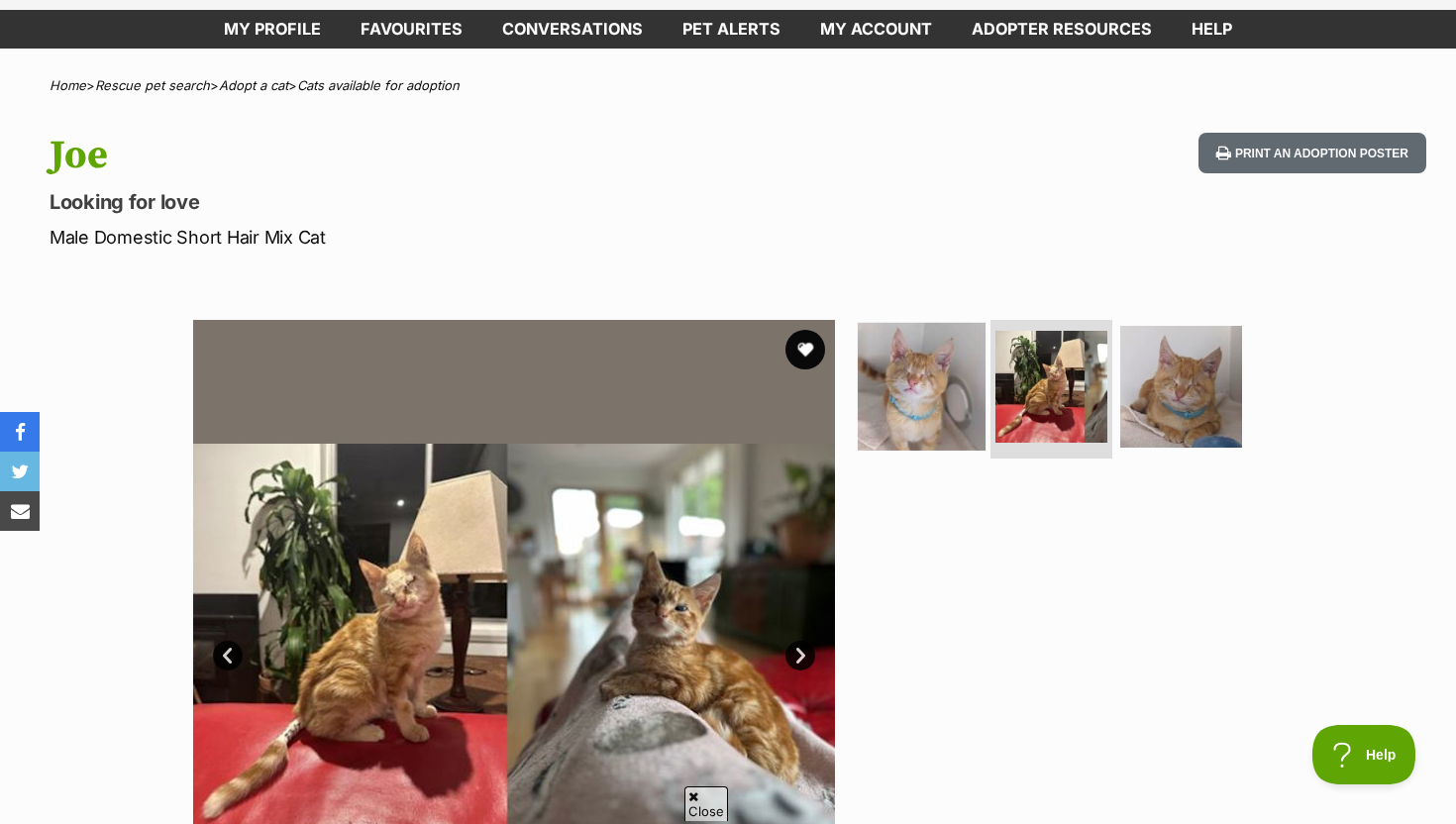 click at bounding box center (921, 386) 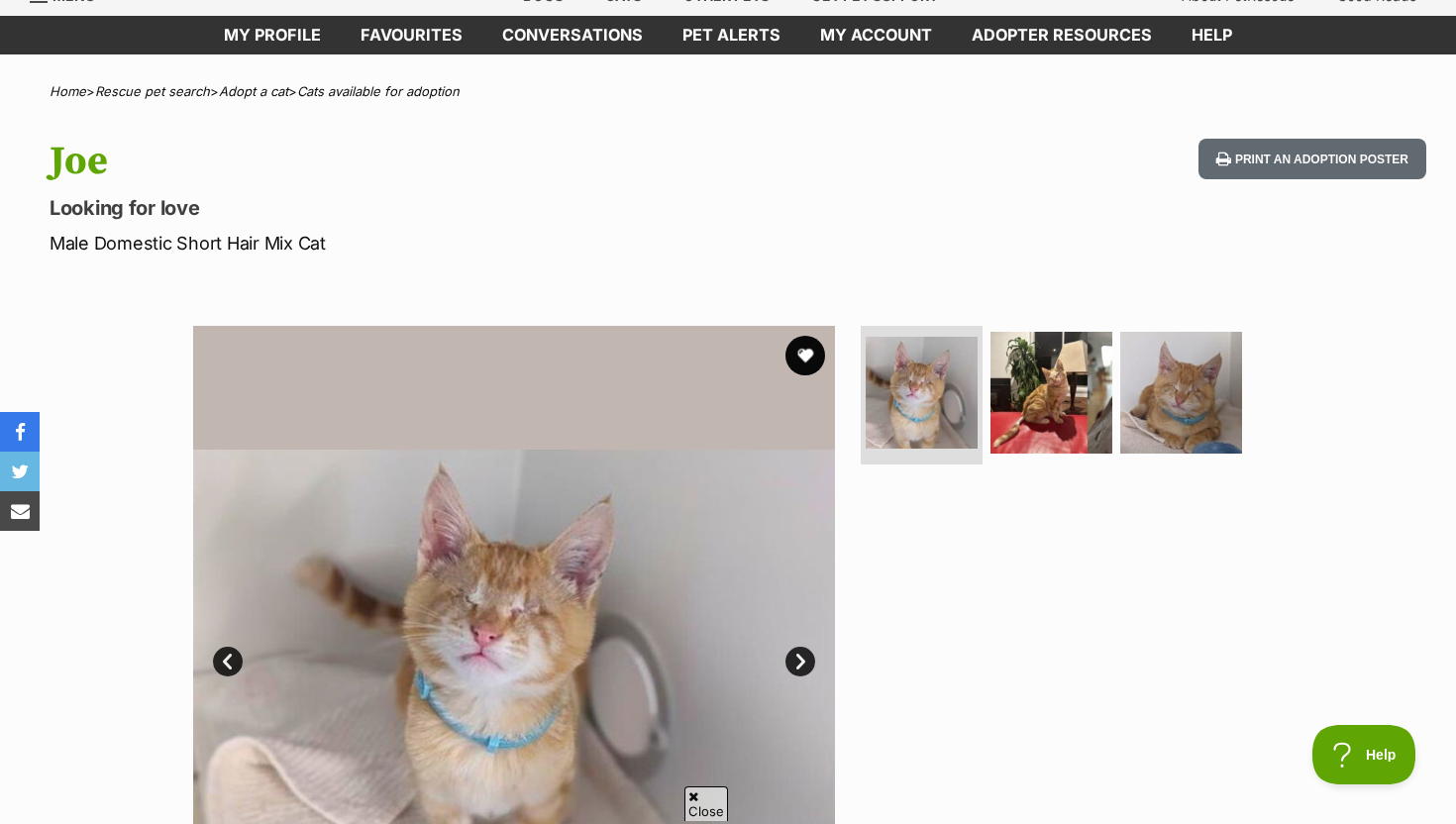 scroll, scrollTop: 0, scrollLeft: 0, axis: both 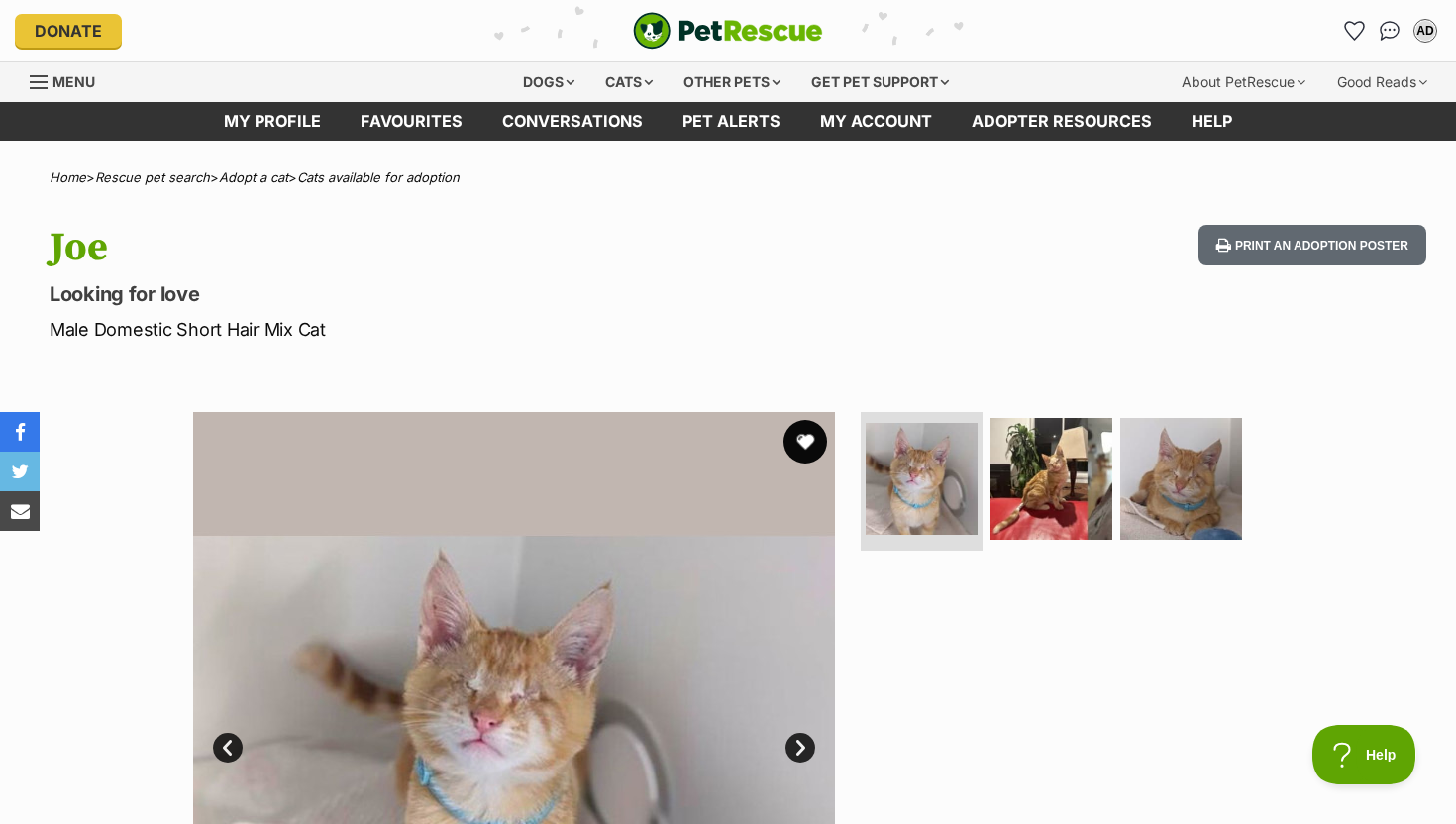 click at bounding box center [805, 442] 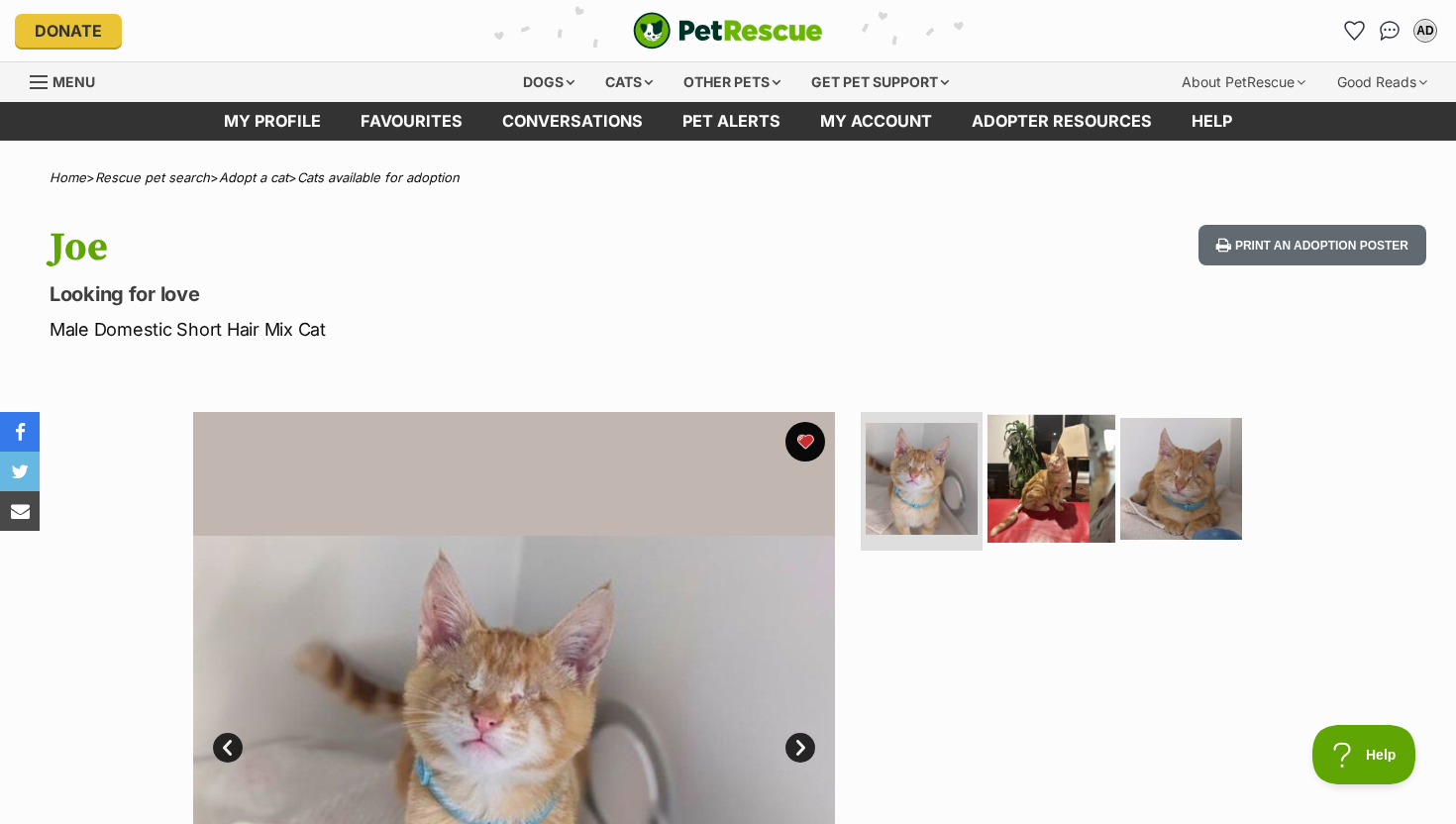 click at bounding box center (1051, 478) 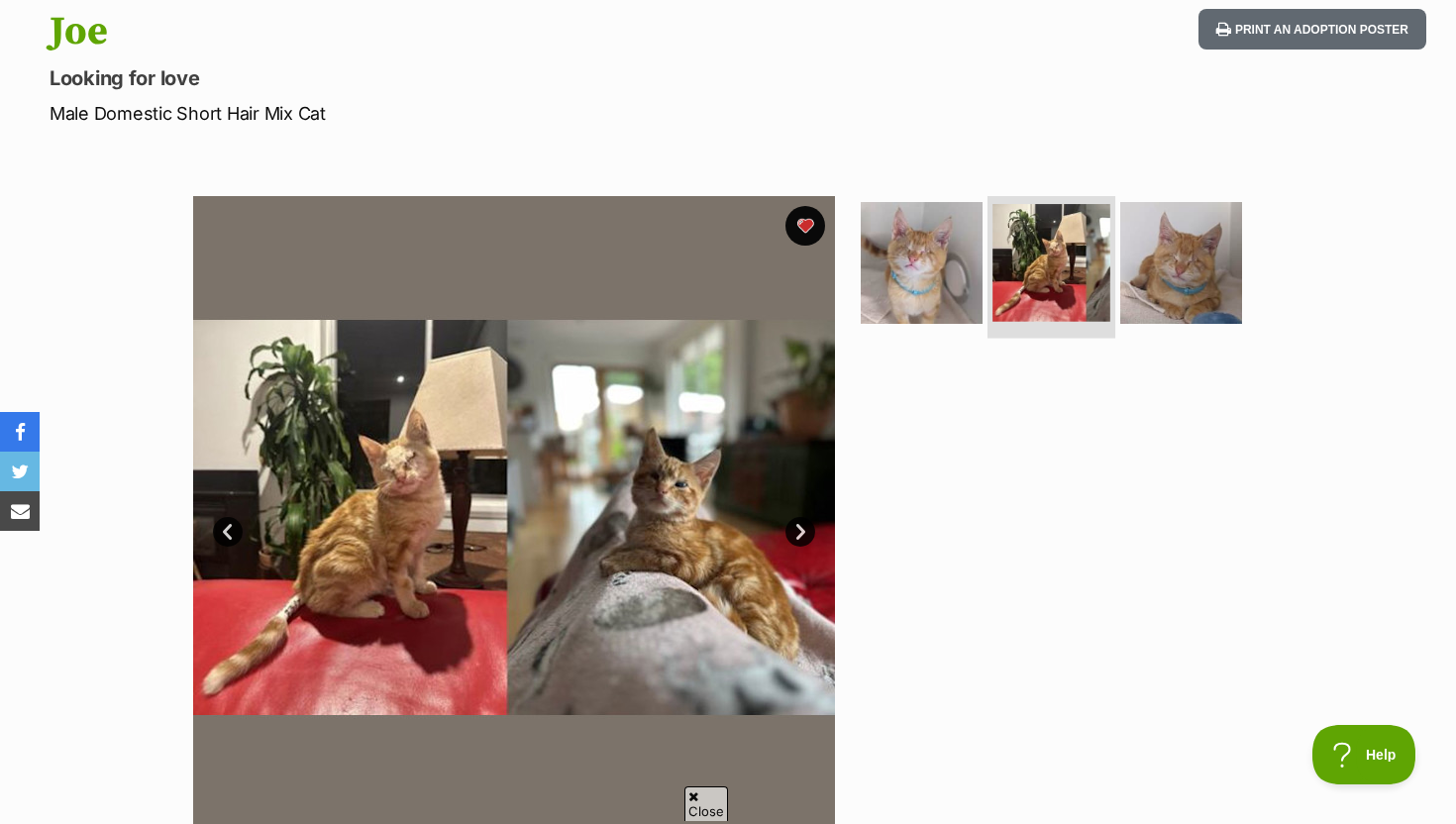 scroll, scrollTop: 217, scrollLeft: 0, axis: vertical 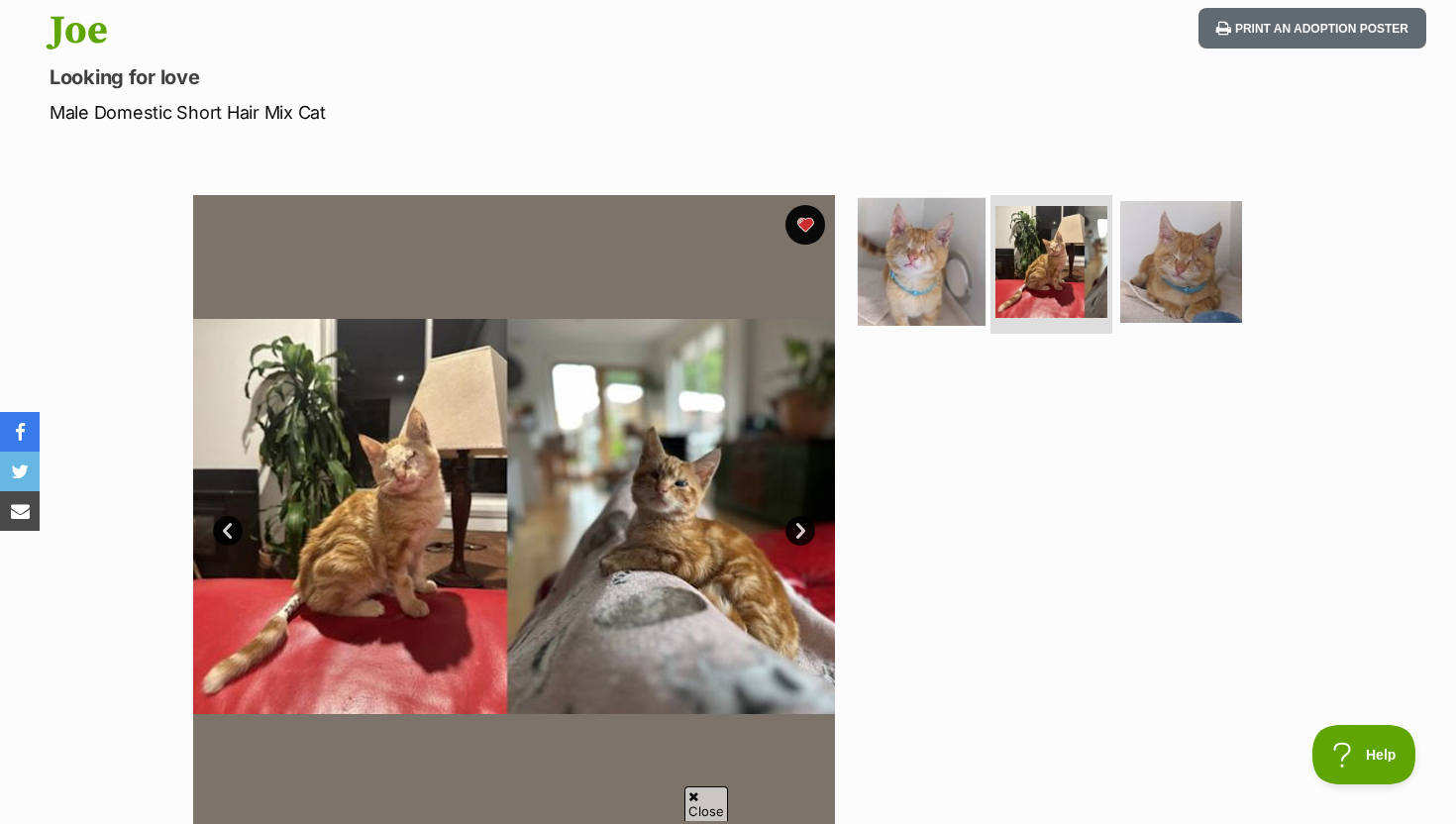 click at bounding box center [921, 261] 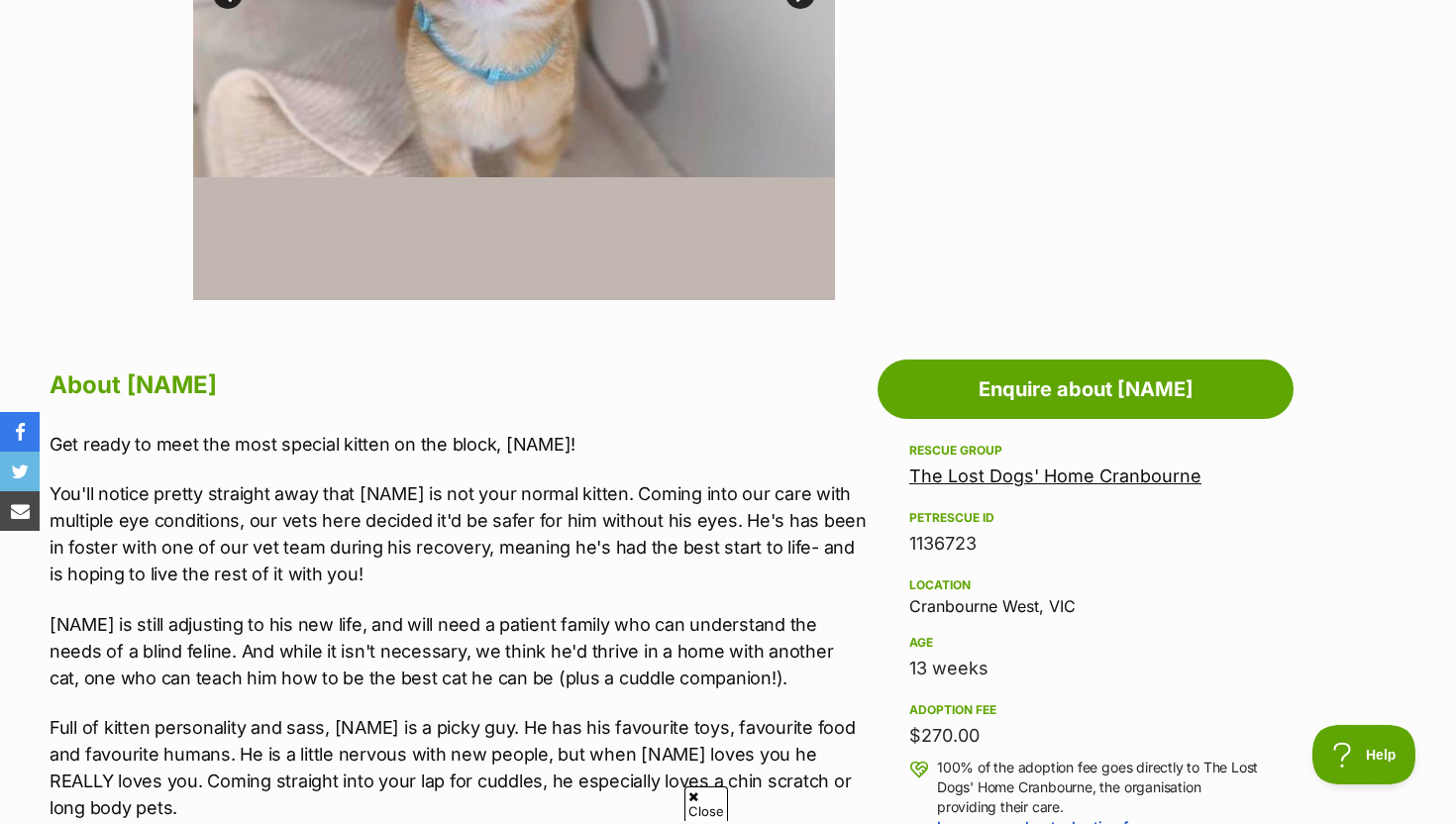 scroll, scrollTop: 922, scrollLeft: 0, axis: vertical 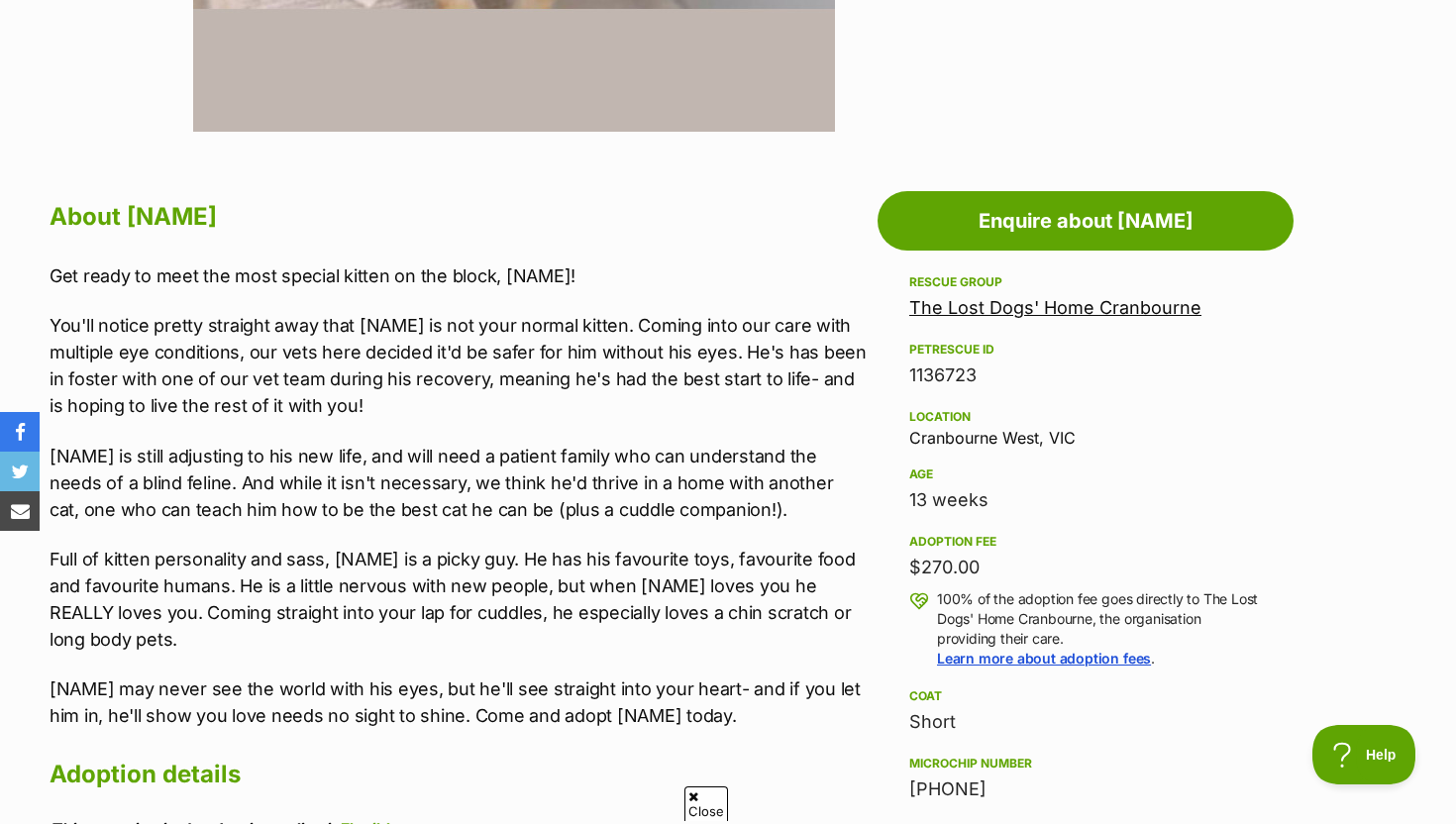 click on "Joe may never see the world with his eyes, but he'll see straight into your heart- and if you let him in, he'll show you love needs no sight to shine. Come and adopt Joe today." at bounding box center [459, 702] 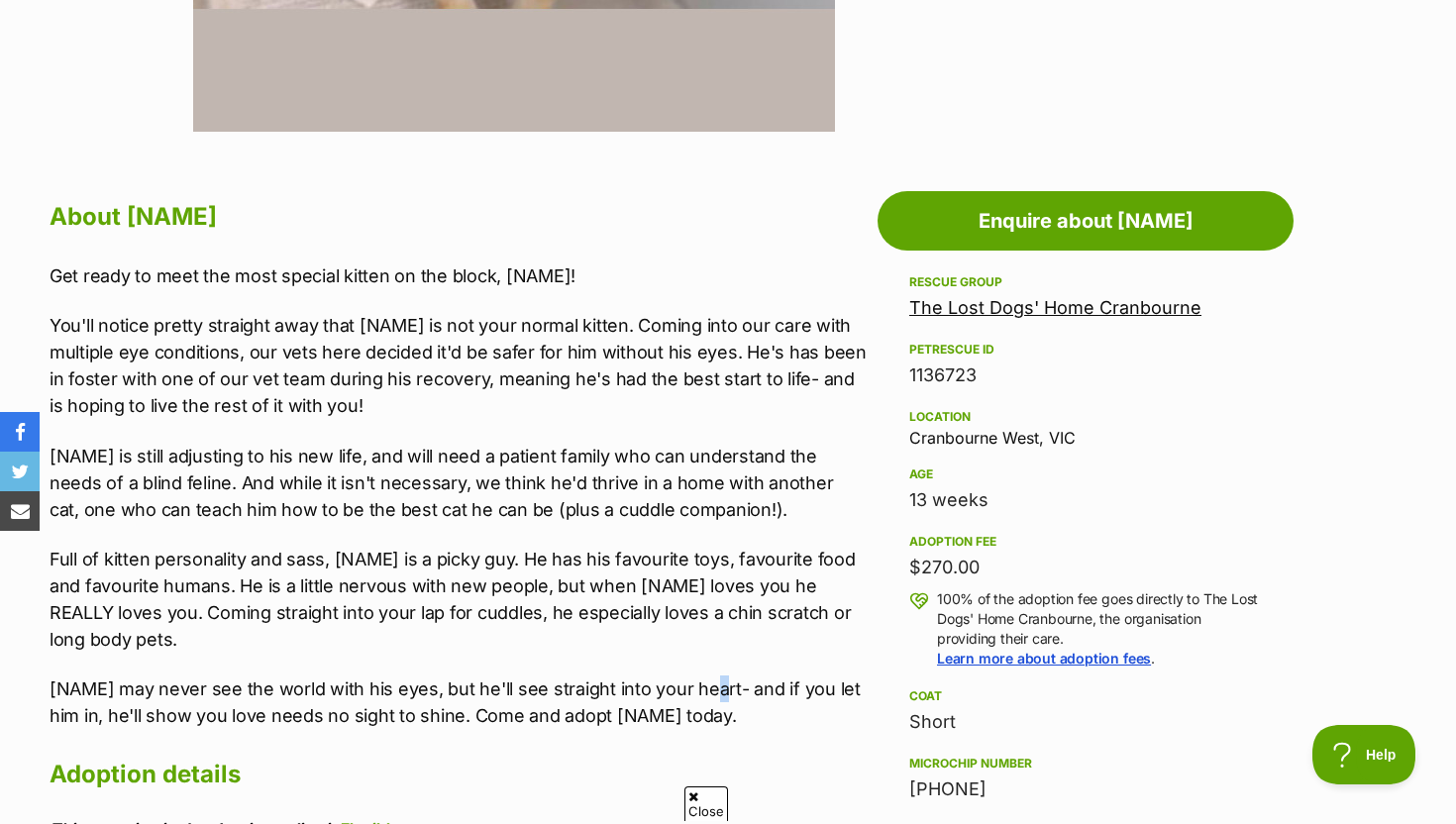 click on "Joe may never see the world with his eyes, but he'll see straight into your heart- and if you let him in, he'll show you love needs no sight to shine. Come and adopt Joe today." at bounding box center (459, 702) 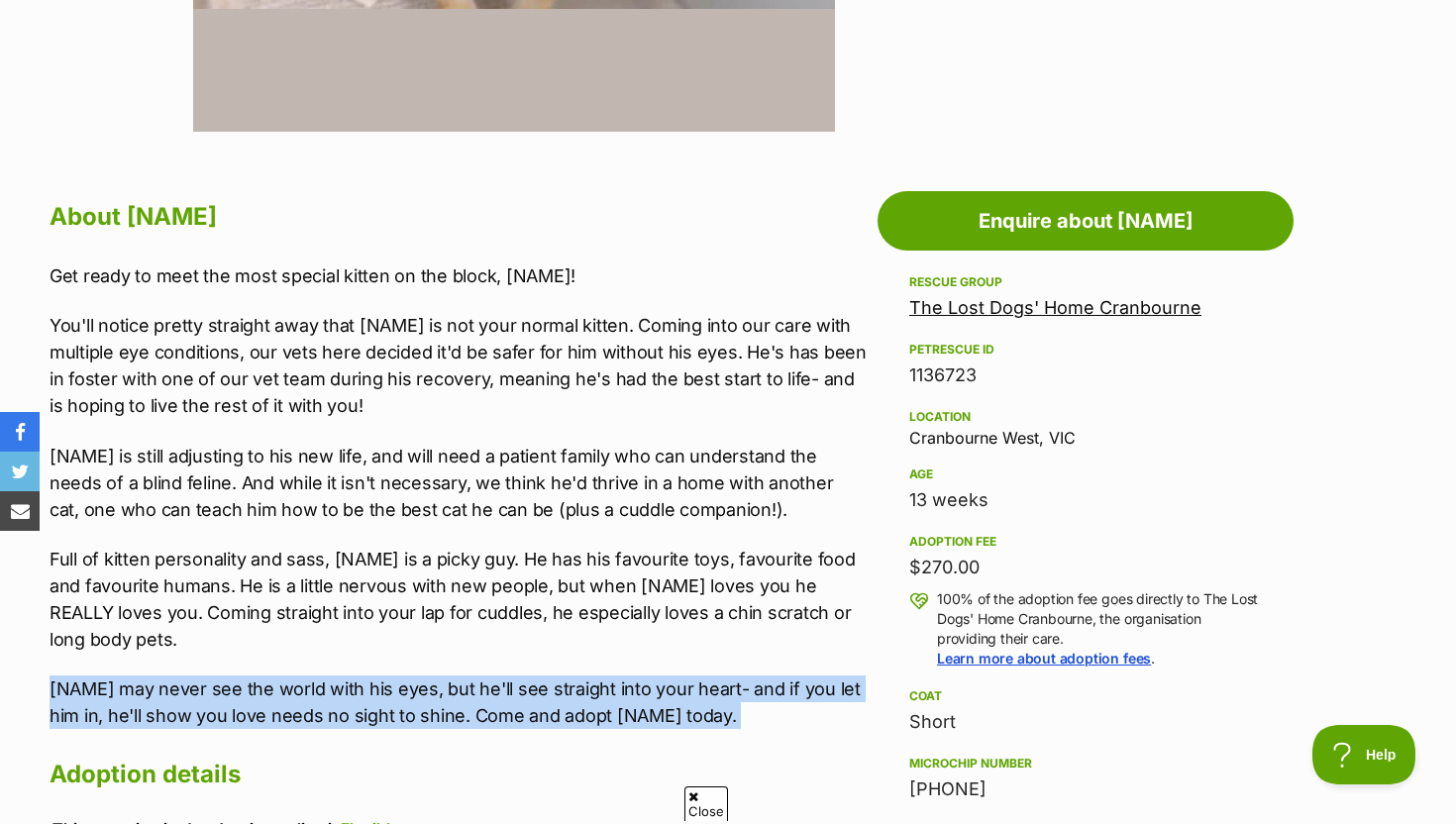 click on "Joe may never see the world with his eyes, but he'll see straight into your heart- and if you let him in, he'll show you love needs no sight to shine. Come and adopt Joe today." at bounding box center [459, 702] 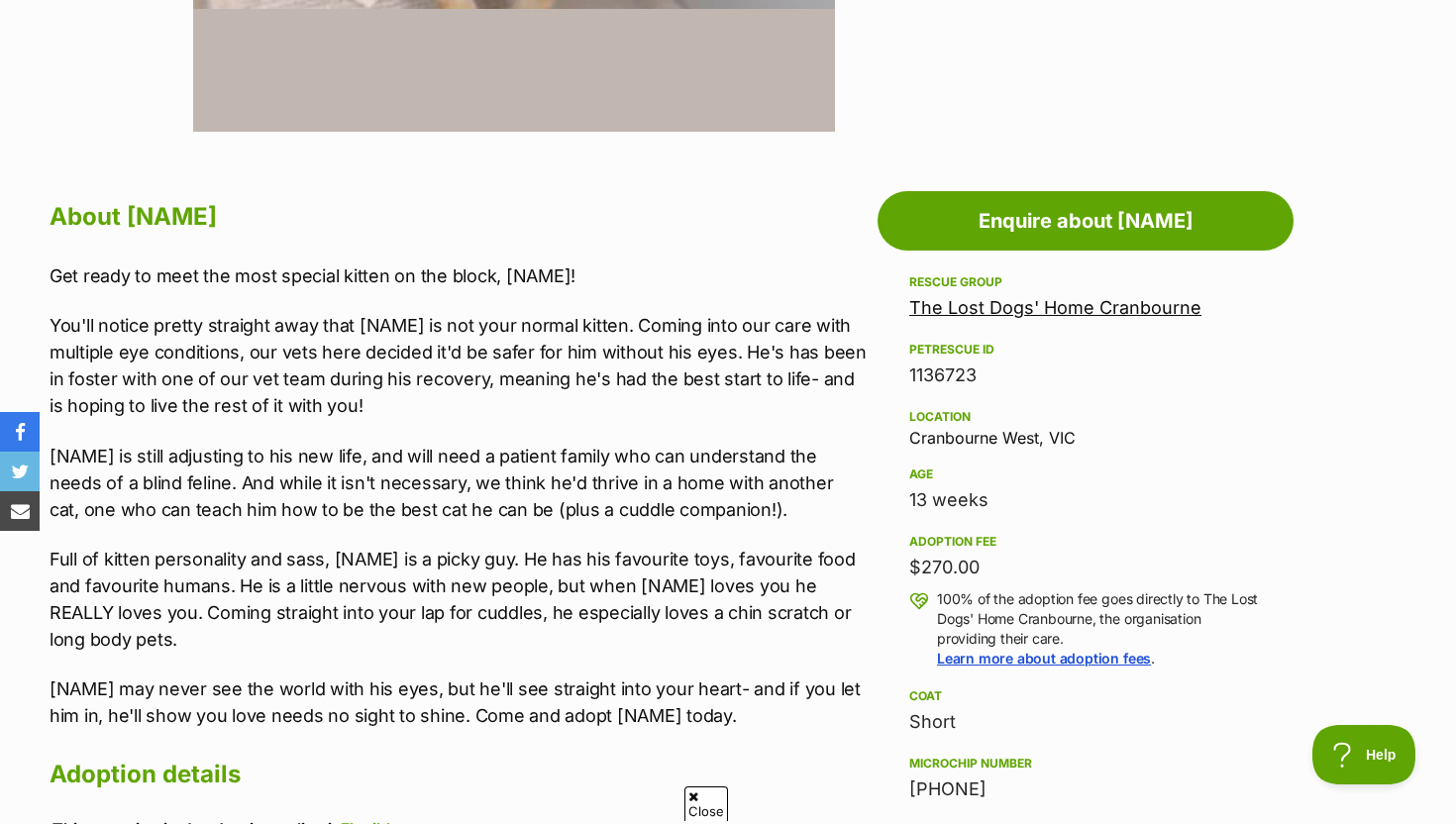 click on "Joe is still adjusting to his new life, and will need a patient family who can understand the needs of a blind feline. And while it isn't necessary, we think he'd thrive in a home with another cat, one who can teach him how to be the best cat he can be (plus a cuddle companion!)." at bounding box center (459, 482) 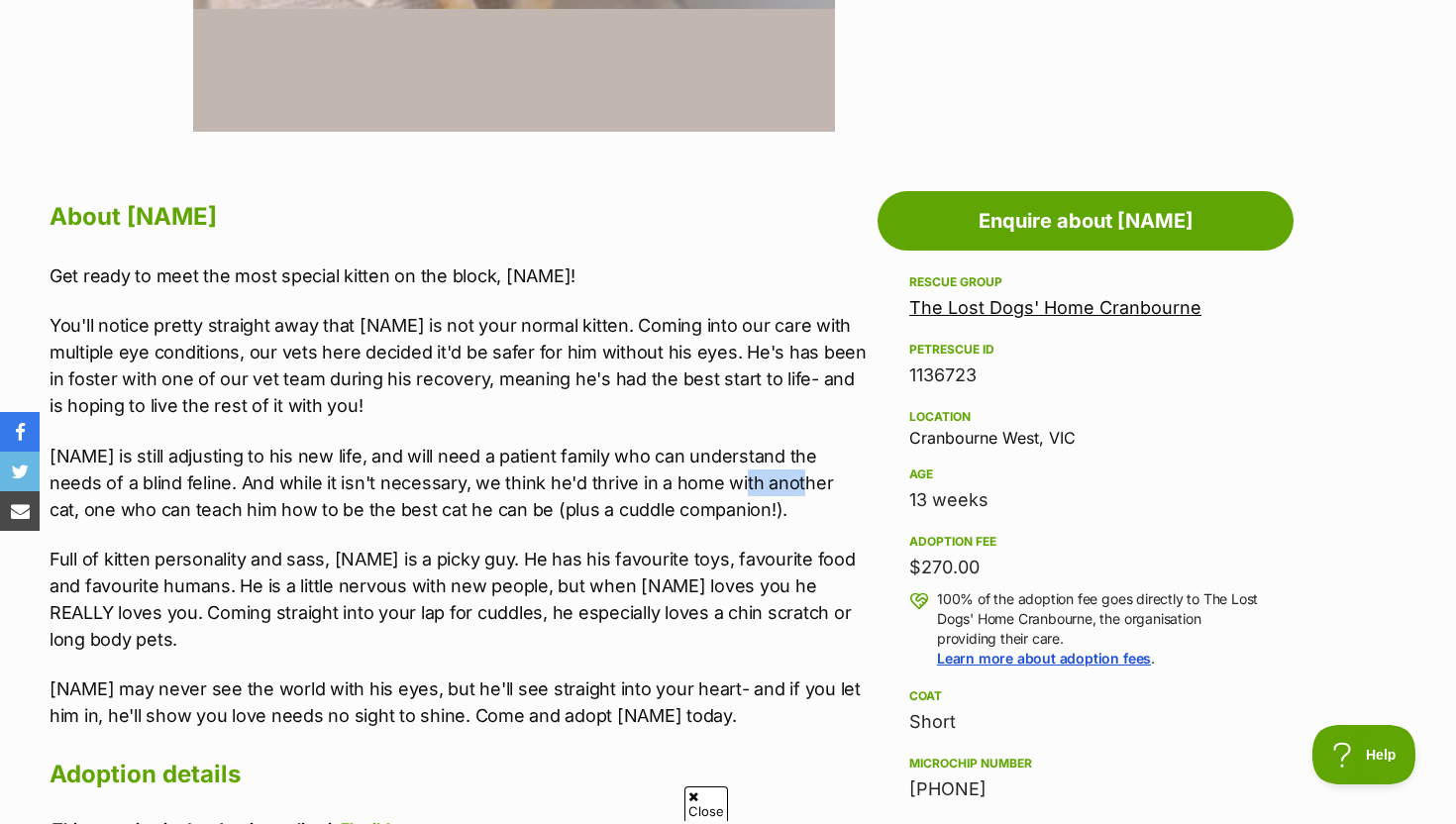 click on "Joe is still adjusting to his new life, and will need a patient family who can understand the needs of a blind feline. And while it isn't necessary, we think he'd thrive in a home with another cat, one who can teach him how to be the best cat he can be (plus a cuddle companion!)." at bounding box center (459, 482) 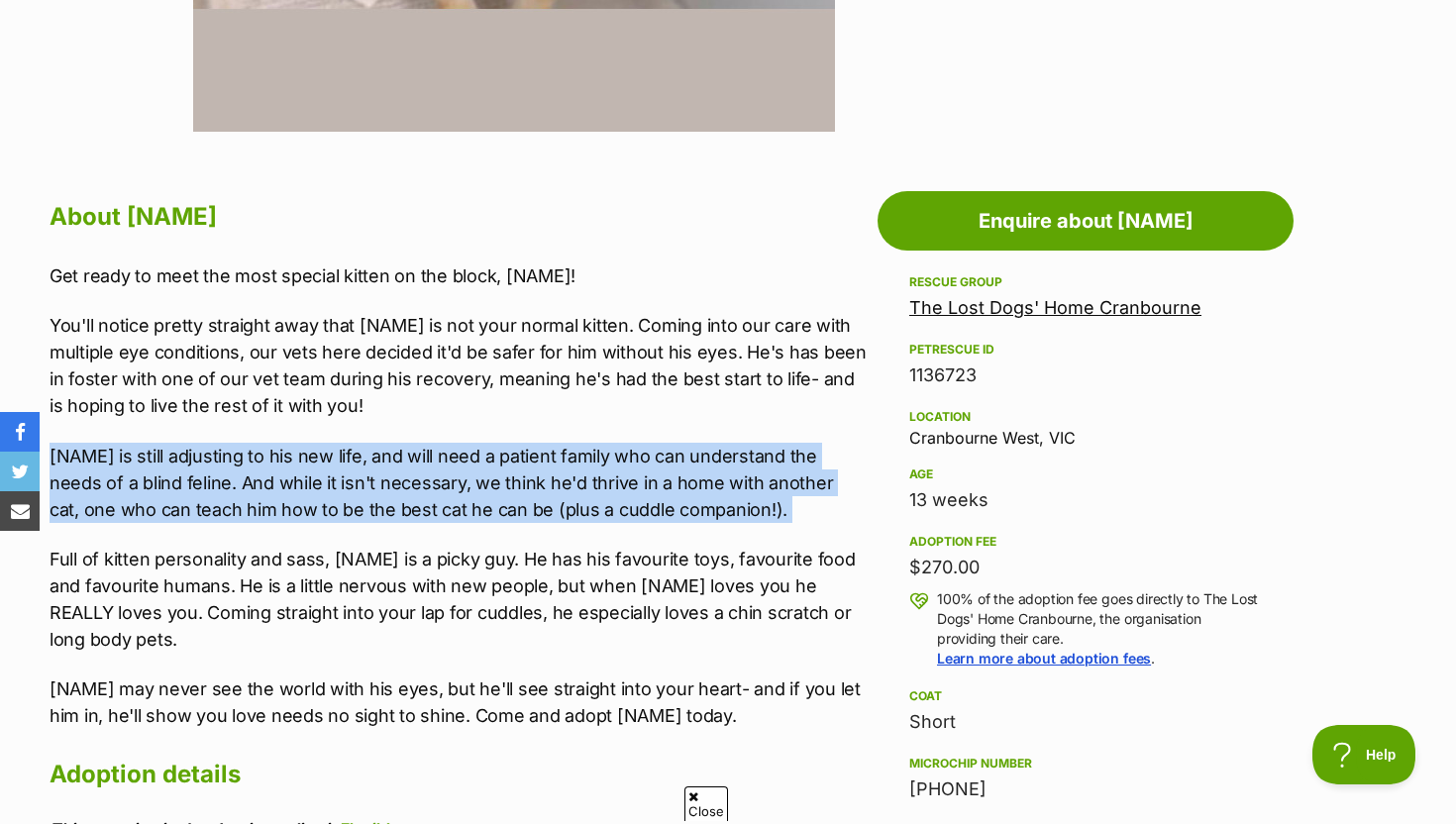 click on "Joe is still adjusting to his new life, and will need a patient family who can understand the needs of a blind feline. And while it isn't necessary, we think he'd thrive in a home with another cat, one who can teach him how to be the best cat he can be (plus a cuddle companion!)." at bounding box center (459, 482) 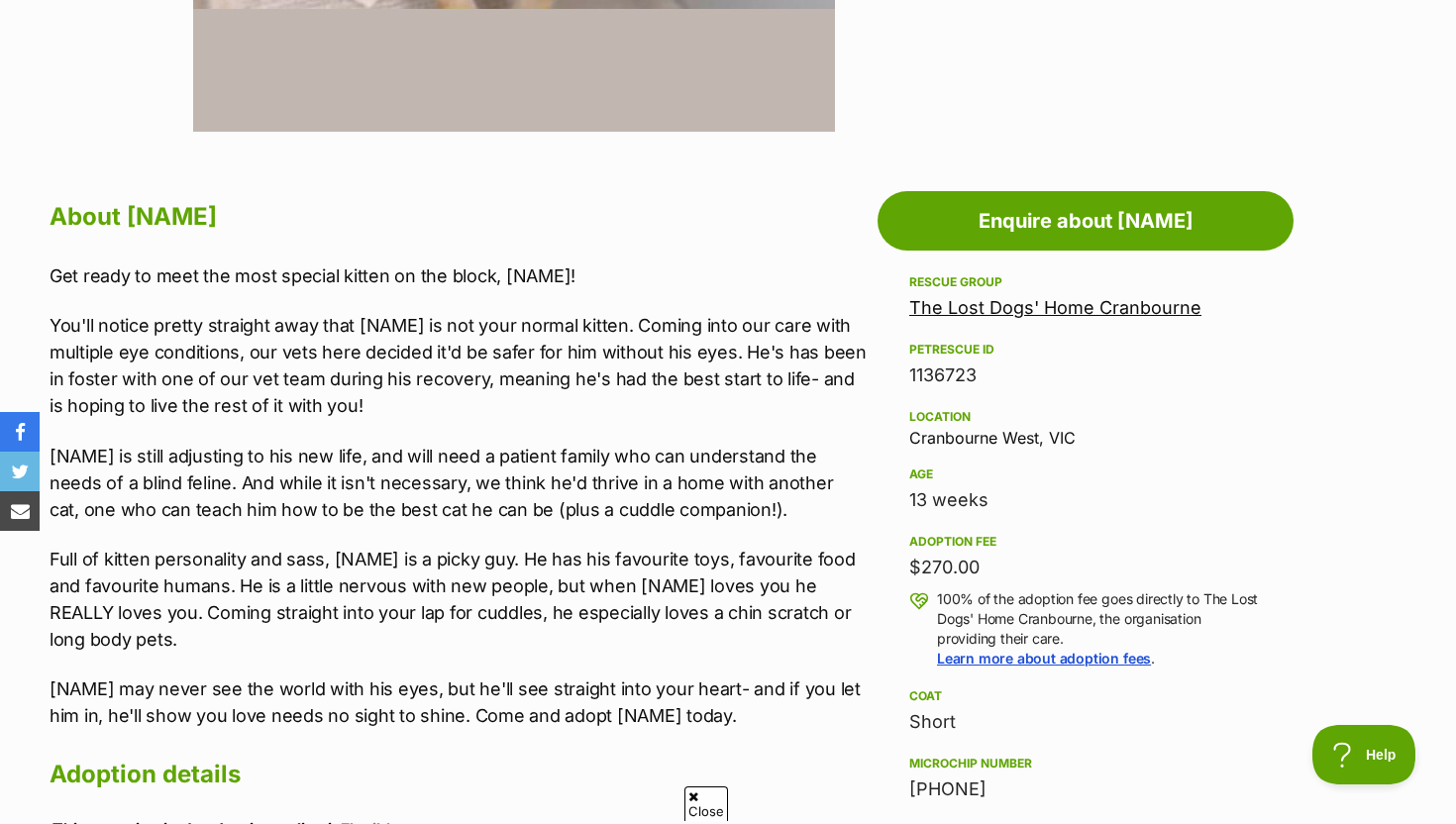 click on "You'll notice pretty straight away that Joe is not your normal kitten. Coming into our care with multiple eye conditions, our vets here decided it'd be safer for him without his eyes. He's has been in foster with one of our vet team during his recovery, meaning he's had the best start to life- and is hoping to live the rest of it with you!" at bounding box center [459, 365] 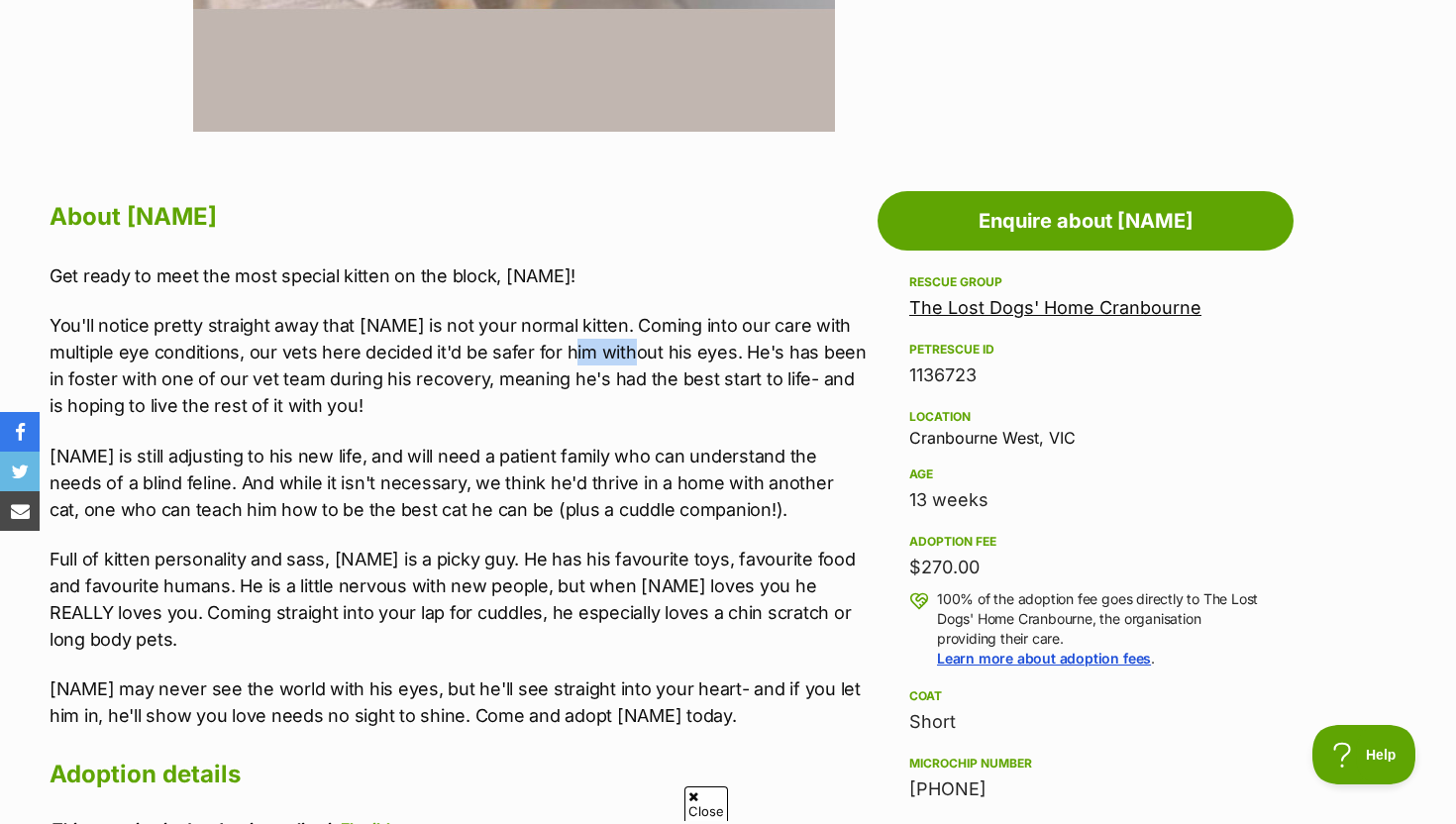 click on "You'll notice pretty straight away that Joe is not your normal kitten. Coming into our care with multiple eye conditions, our vets here decided it'd be safer for him without his eyes. He's has been in foster with one of our vet team during his recovery, meaning he's had the best start to life- and is hoping to live the rest of it with you!" at bounding box center [459, 365] 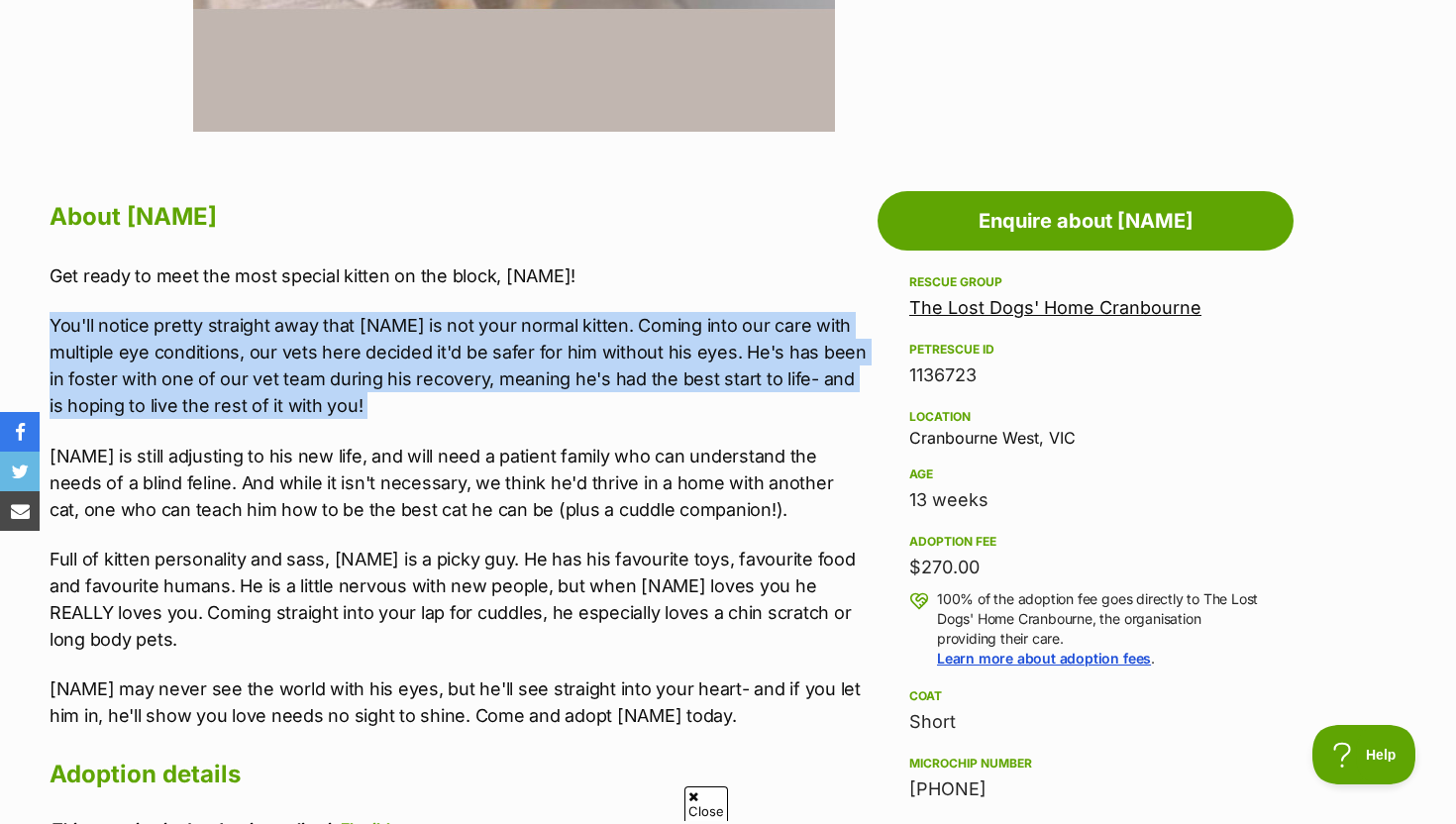click on "You'll notice pretty straight away that Joe is not your normal kitten. Coming into our care with multiple eye conditions, our vets here decided it'd be safer for him without his eyes. He's has been in foster with one of our vet team during his recovery, meaning he's had the best start to life- and is hoping to live the rest of it with you!" at bounding box center [459, 365] 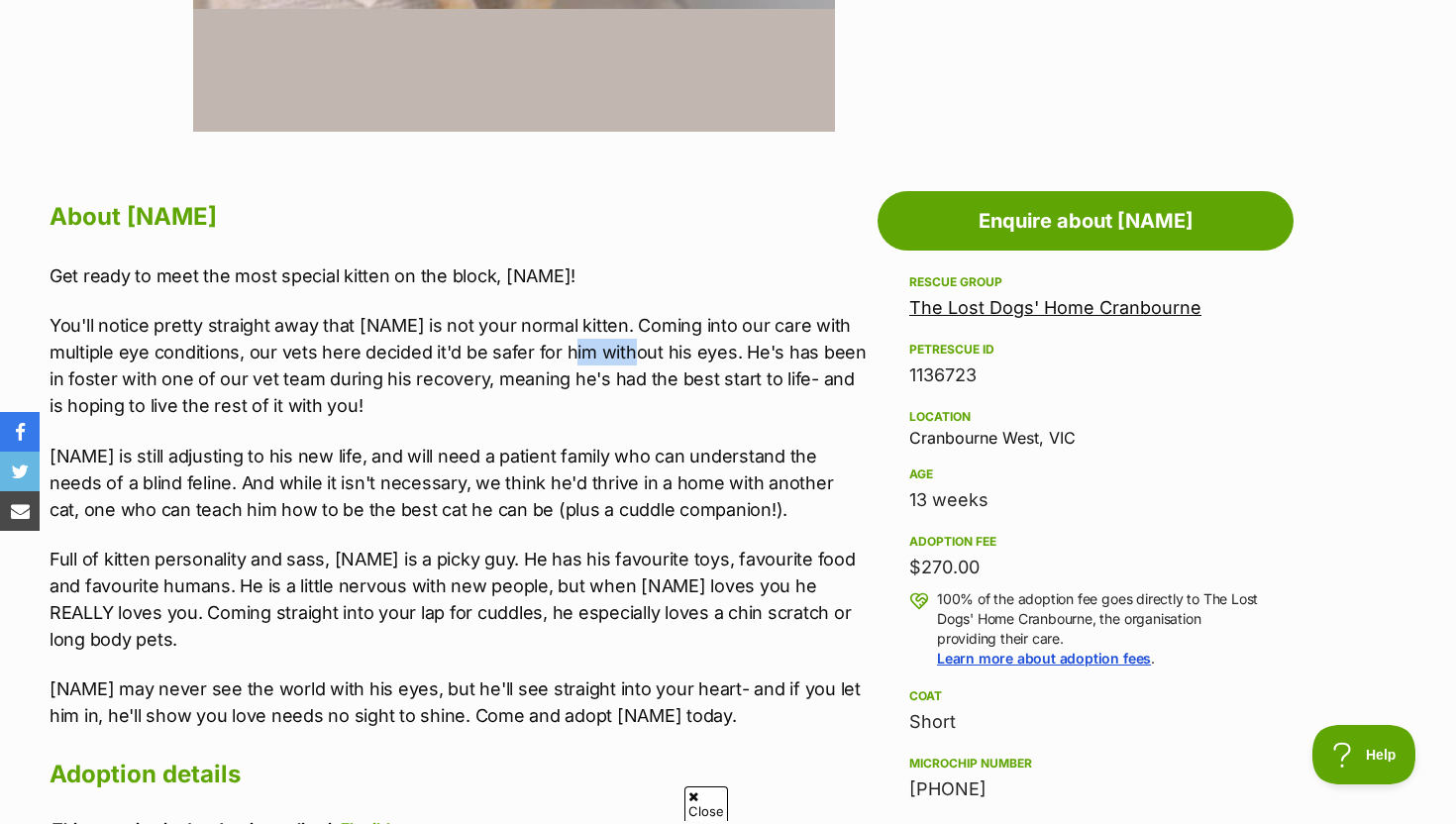 click on "You'll notice pretty straight away that Joe is not your normal kitten. Coming into our care with multiple eye conditions, our vets here decided it'd be safer for him without his eyes. He's has been in foster with one of our vet team during his recovery, meaning he's had the best start to life- and is hoping to live the rest of it with you!" at bounding box center (459, 365) 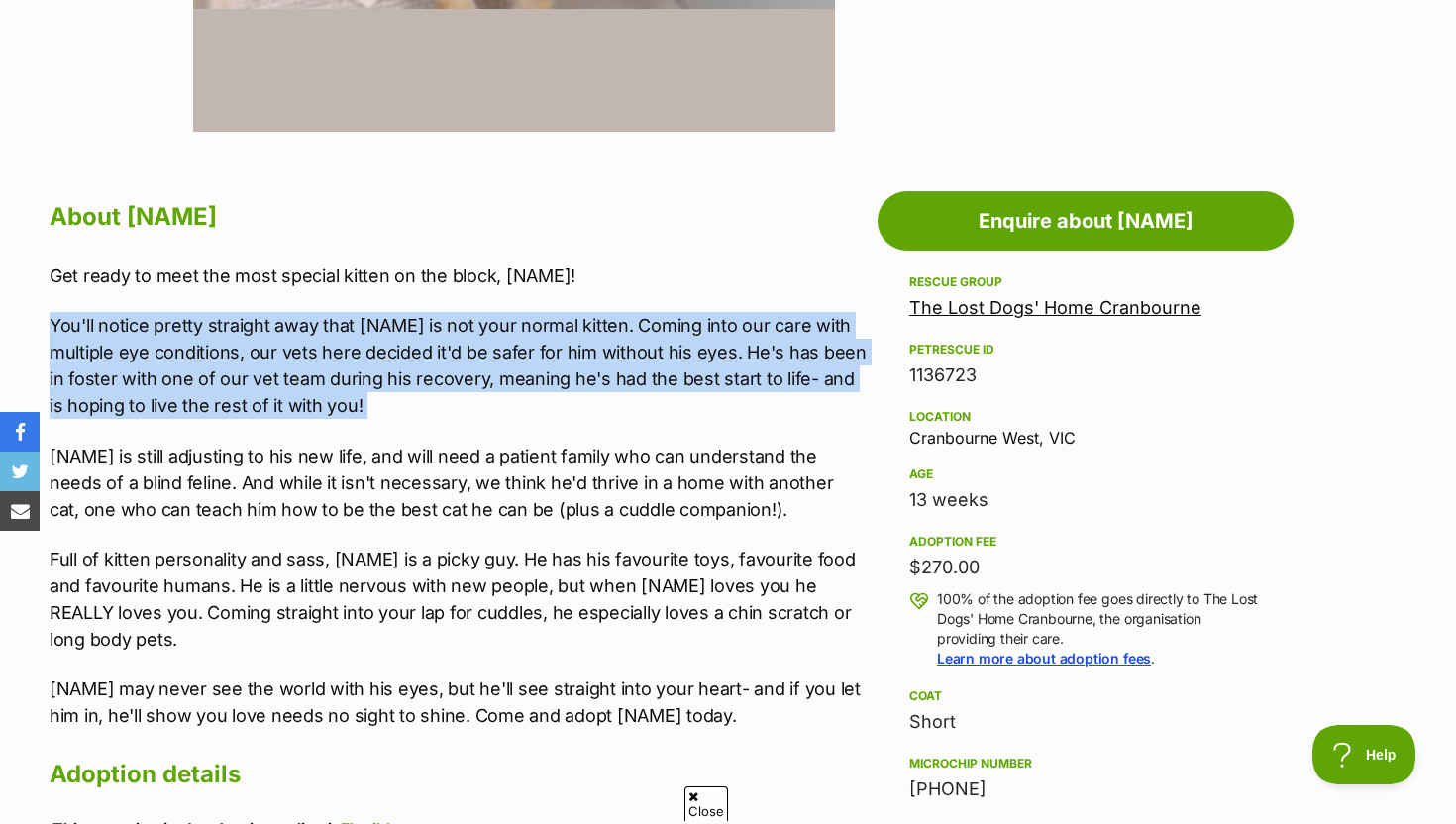 click on "You'll notice pretty straight away that Joe is not your normal kitten. Coming into our care with multiple eye conditions, our vets here decided it'd be safer for him without his eyes. He's has been in foster with one of our vet team during his recovery, meaning he's had the best start to life- and is hoping to live the rest of it with you!" at bounding box center [459, 365] 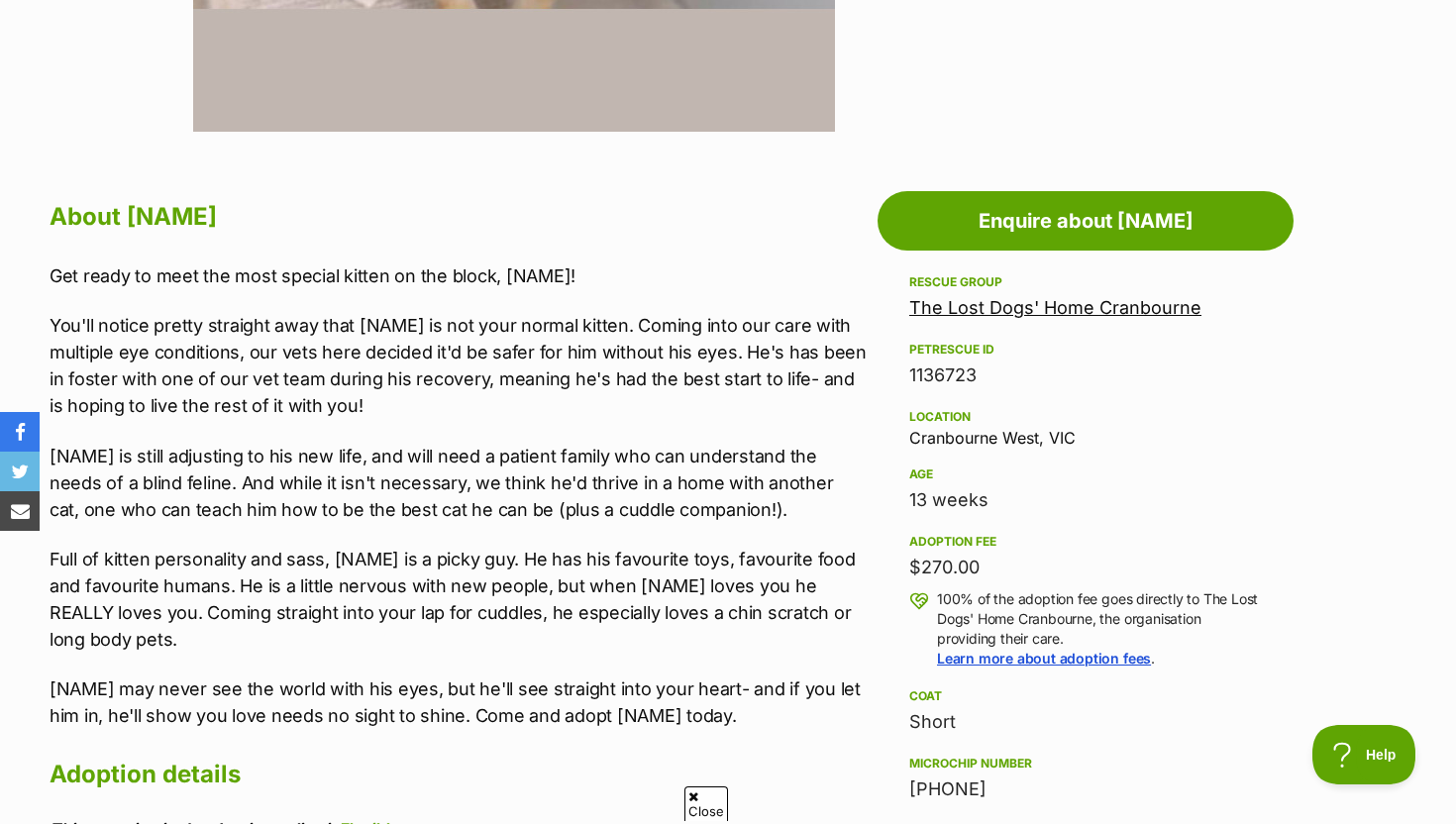 click on "You'll notice pretty straight away that Joe is not your normal kitten. Coming into our care with multiple eye conditions, our vets here decided it'd be safer for him without his eyes. He's has been in foster with one of our vet team during his recovery, meaning he's had the best start to life- and is hoping to live the rest of it with you!" at bounding box center [459, 365] 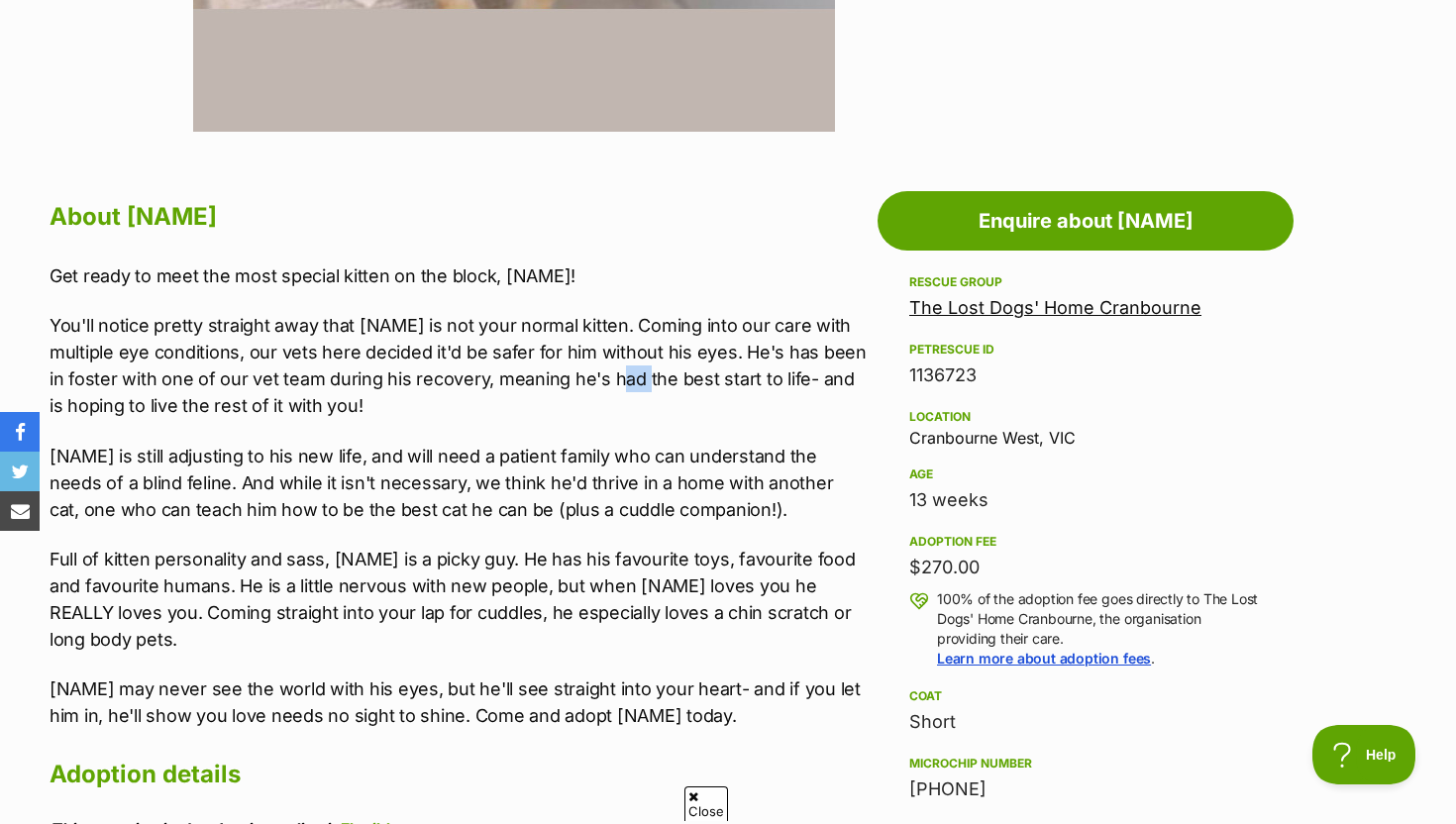 click on "You'll notice pretty straight away that Joe is not your normal kitten. Coming into our care with multiple eye conditions, our vets here decided it'd be safer for him without his eyes. He's has been in foster with one of our vet team during his recovery, meaning he's had the best start to life- and is hoping to live the rest of it with you!" at bounding box center (459, 365) 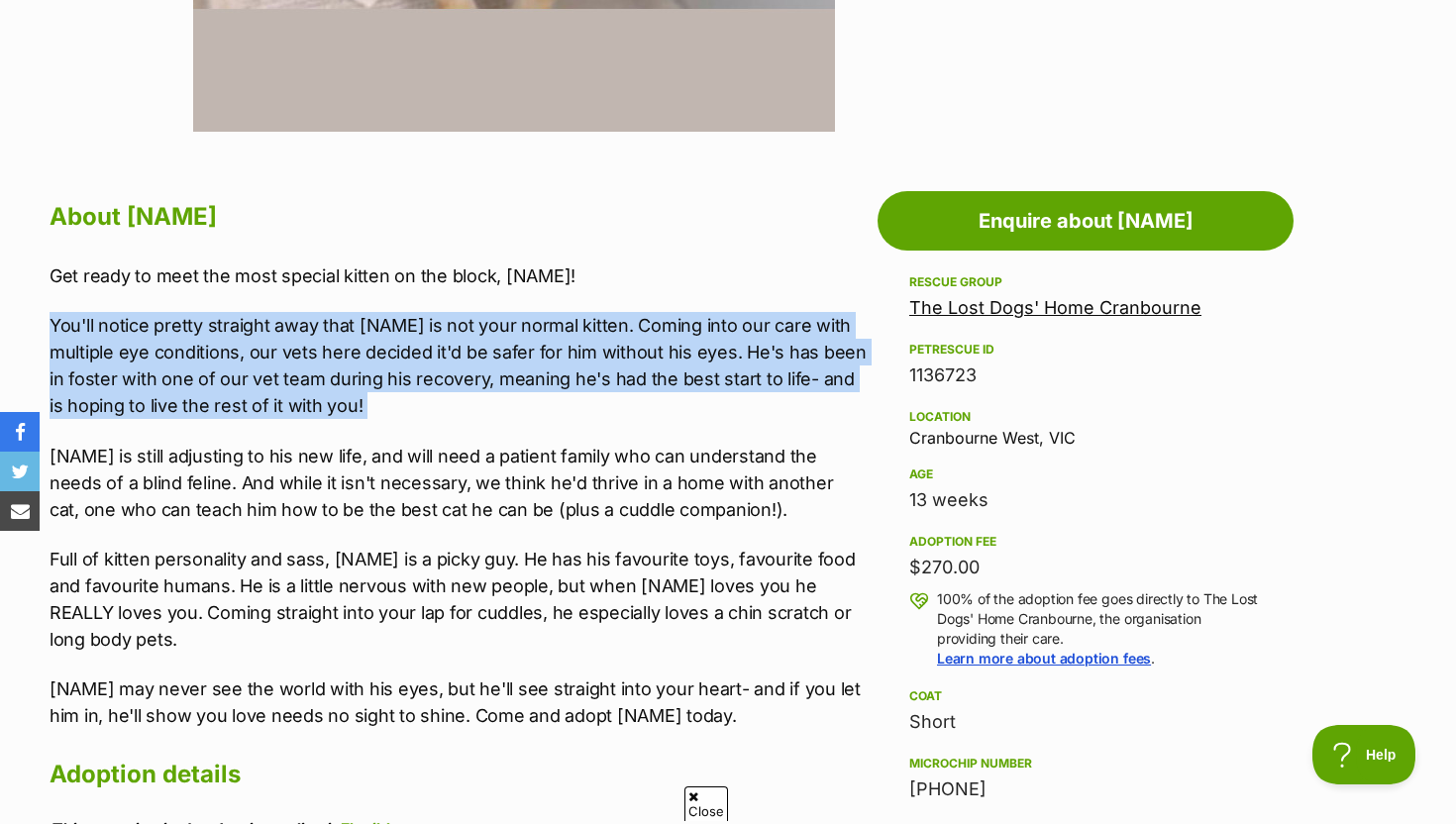 click on "You'll notice pretty straight away that Joe is not your normal kitten. Coming into our care with multiple eye conditions, our vets here decided it'd be safer for him without his eyes. He's has been in foster with one of our vet team during his recovery, meaning he's had the best start to life- and is hoping to live the rest of it with you!" at bounding box center (459, 365) 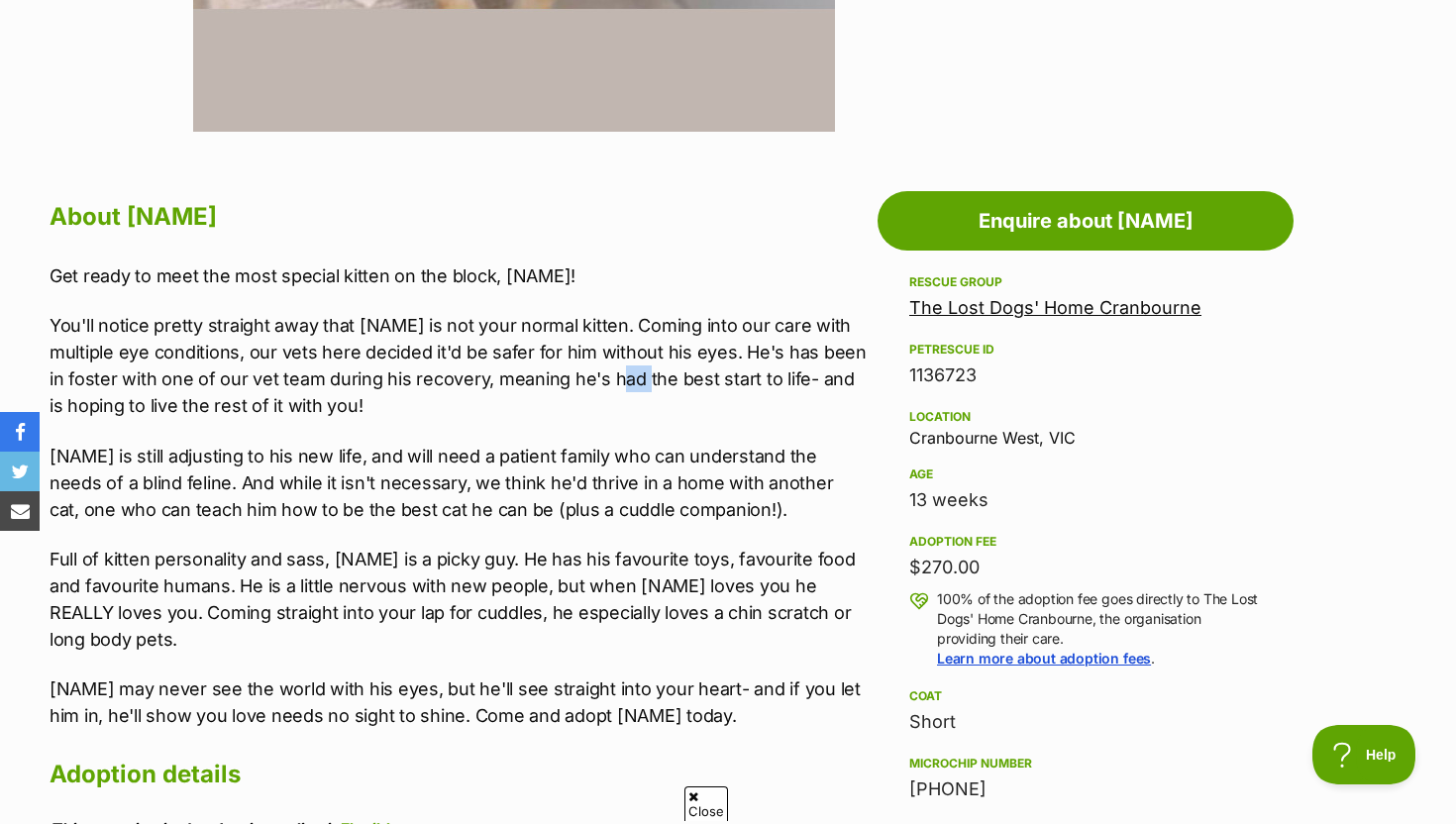 click on "You'll notice pretty straight away that Joe is not your normal kitten. Coming into our care with multiple eye conditions, our vets here decided it'd be safer for him without his eyes. He's has been in foster with one of our vet team during his recovery, meaning he's had the best start to life- and is hoping to live the rest of it with you!" at bounding box center [459, 365] 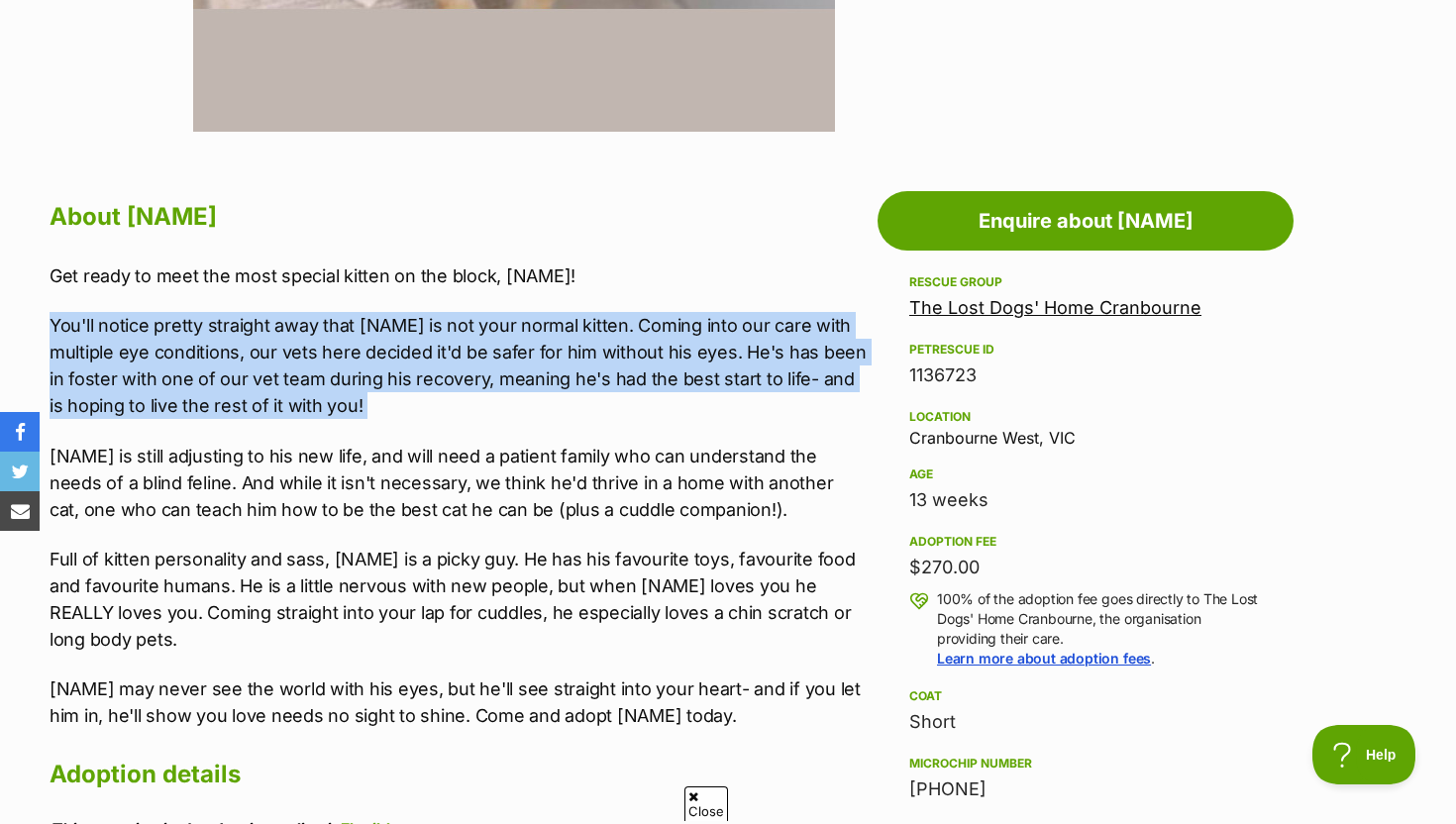 click on "You'll notice pretty straight away that Joe is not your normal kitten. Coming into our care with multiple eye conditions, our vets here decided it'd be safer for him without his eyes. He's has been in foster with one of our vet team during his recovery, meaning he's had the best start to life- and is hoping to live the rest of it with you!" at bounding box center [459, 365] 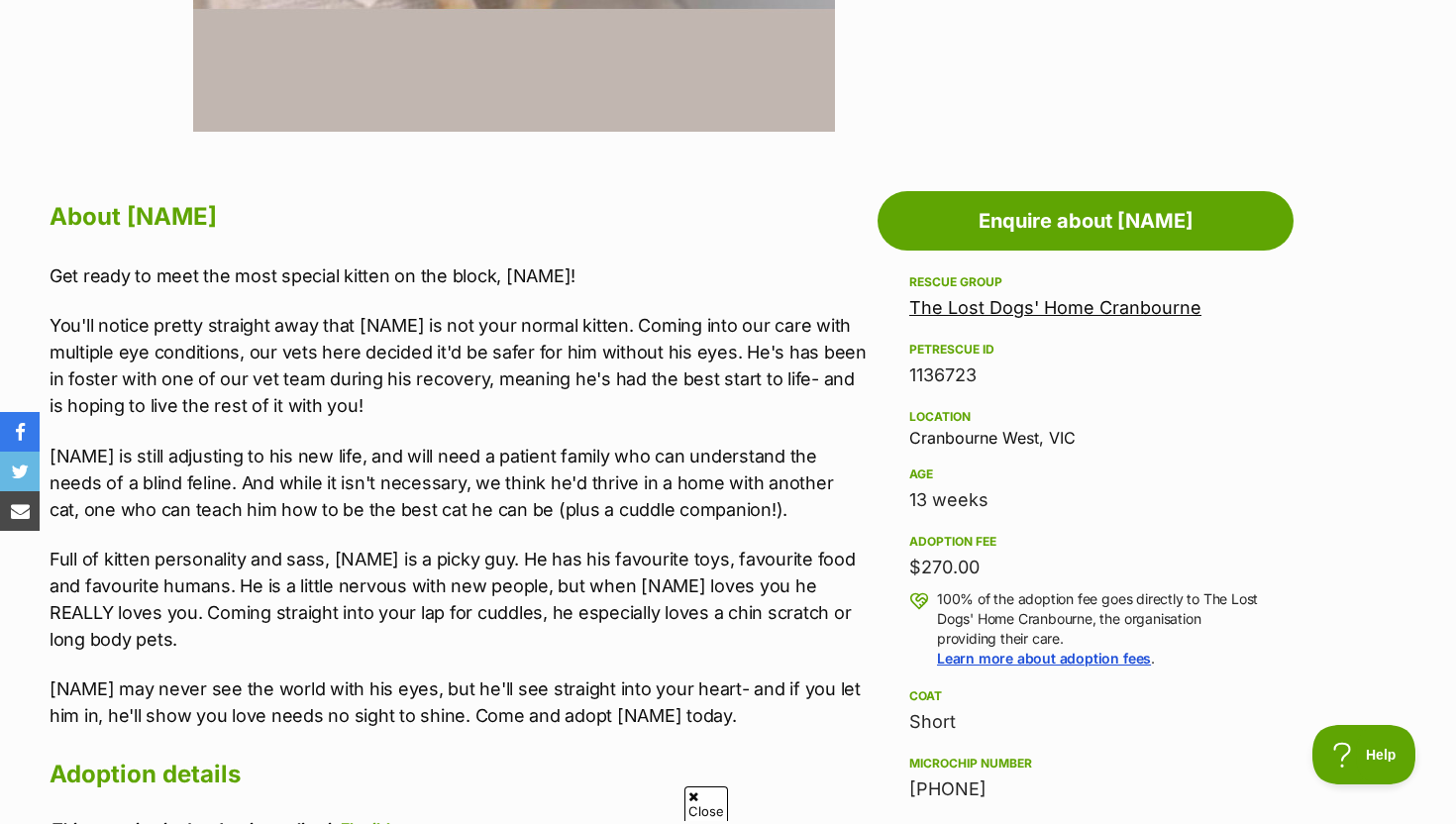 click on "Joe is still adjusting to his new life, and will need a patient family who can understand the needs of a blind feline. And while it isn't necessary, we think he'd thrive in a home with another cat, one who can teach him how to be the best cat he can be (plus a cuddle companion!)." at bounding box center (459, 482) 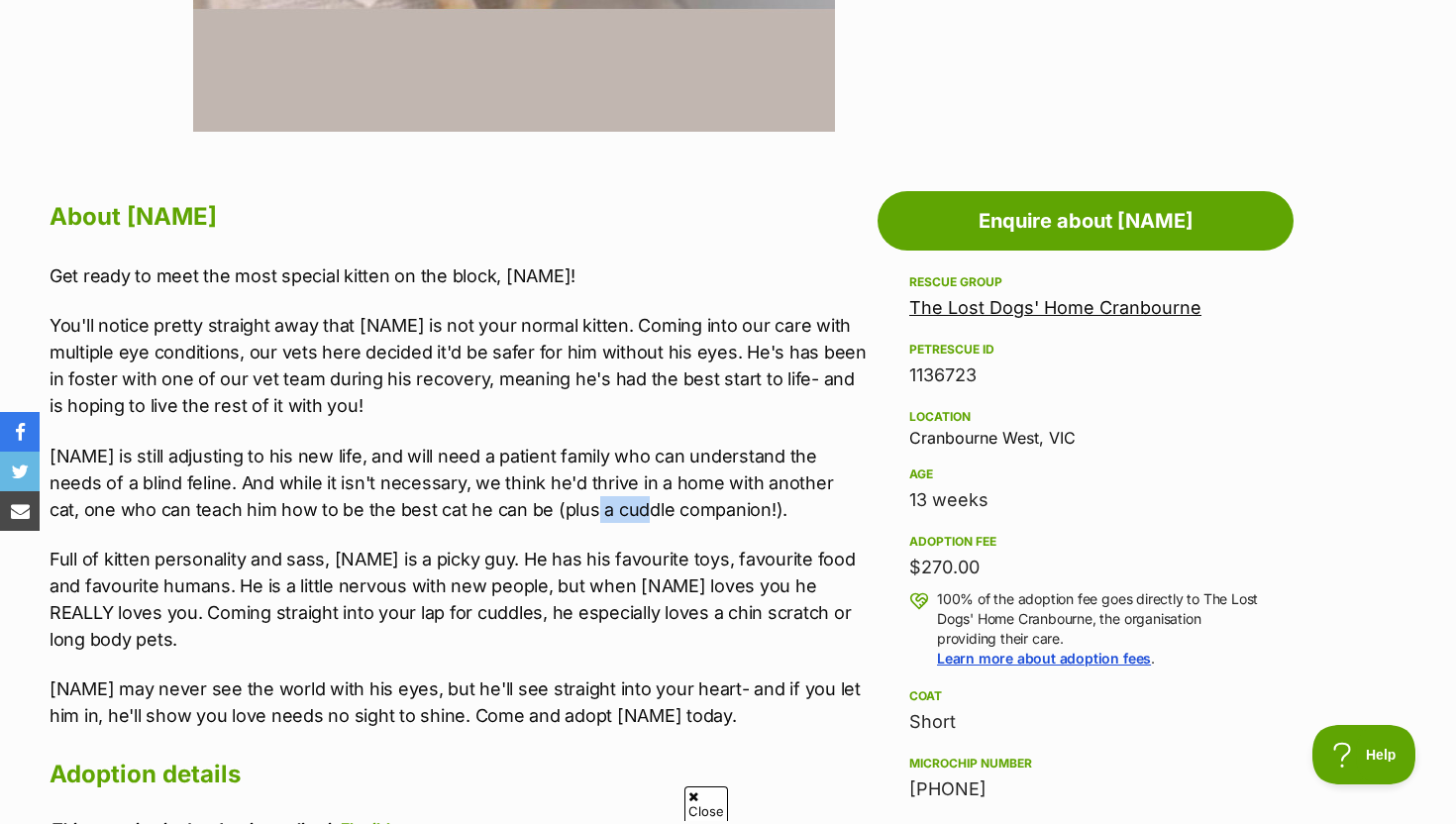 click on "Joe is still adjusting to his new life, and will need a patient family who can understand the needs of a blind feline. And while it isn't necessary, we think he'd thrive in a home with another cat, one who can teach him how to be the best cat he can be (plus a cuddle companion!)." at bounding box center [459, 482] 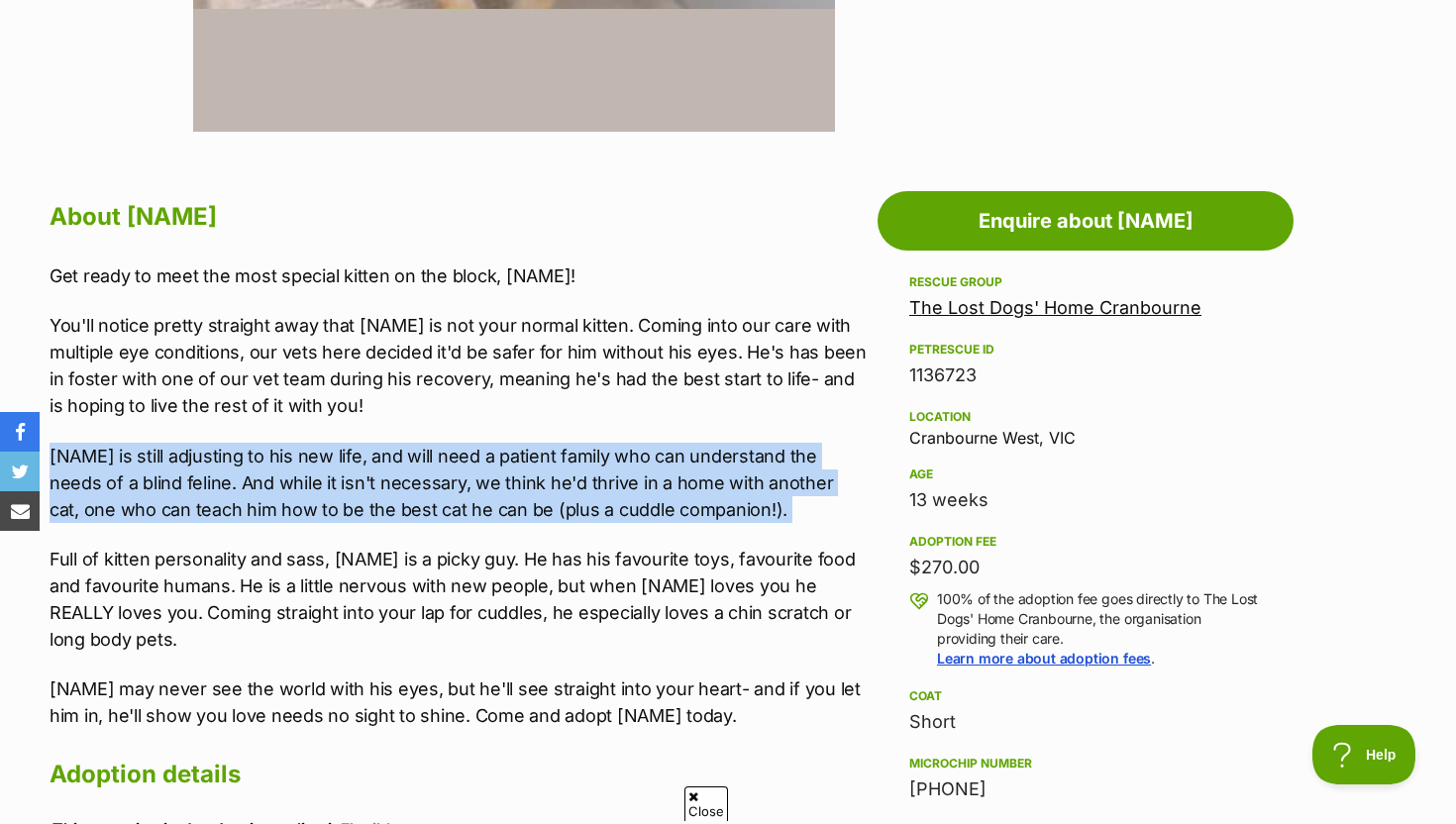 click on "Joe is still adjusting to his new life, and will need a patient family who can understand the needs of a blind feline. And while it isn't necessary, we think he'd thrive in a home with another cat, one who can teach him how to be the best cat he can be (plus a cuddle companion!)." at bounding box center (459, 482) 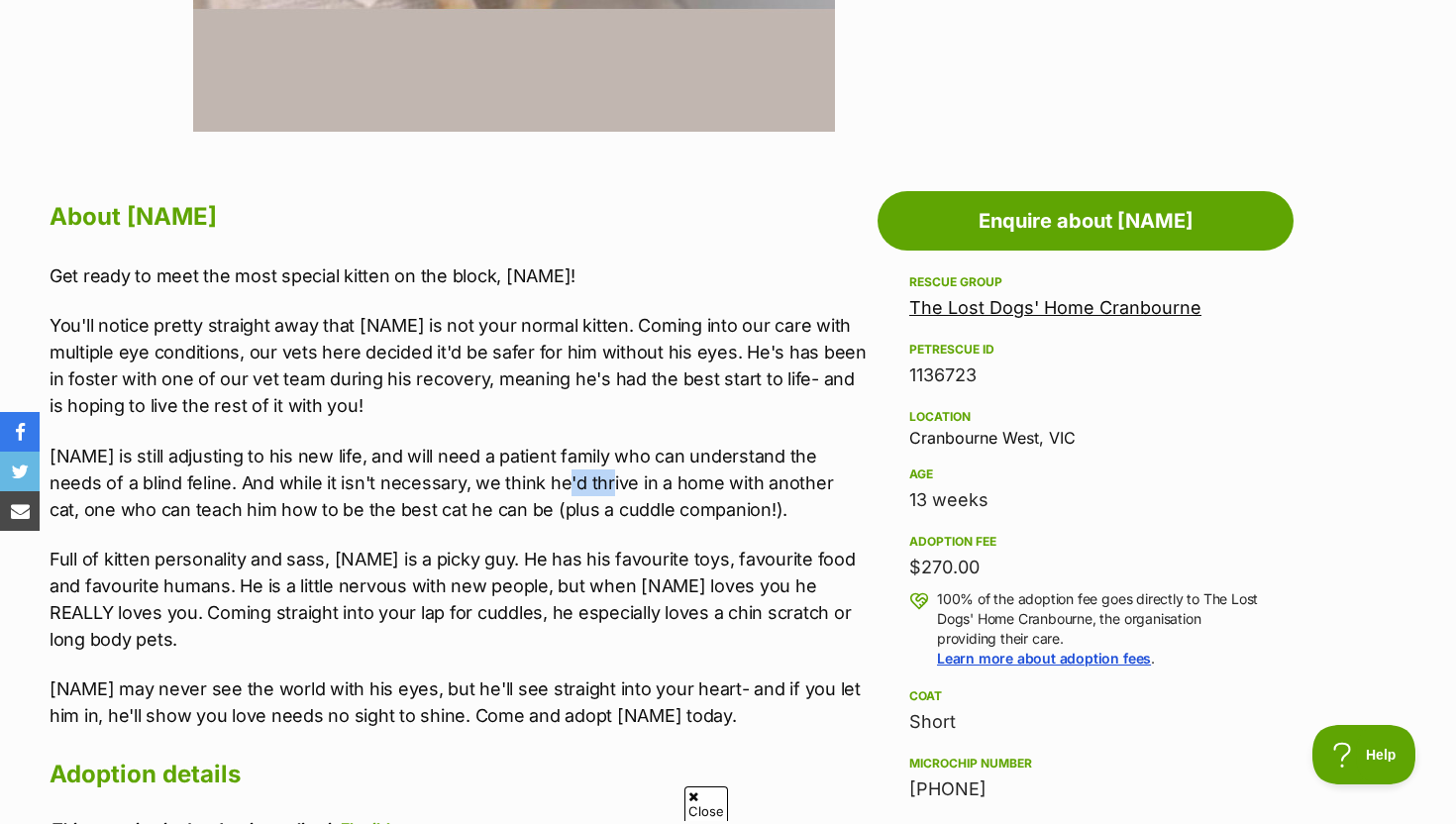 click on "Joe is still adjusting to his new life, and will need a patient family who can understand the needs of a blind feline. And while it isn't necessary, we think he'd thrive in a home with another cat, one who can teach him how to be the best cat he can be (plus a cuddle companion!)." at bounding box center (459, 482) 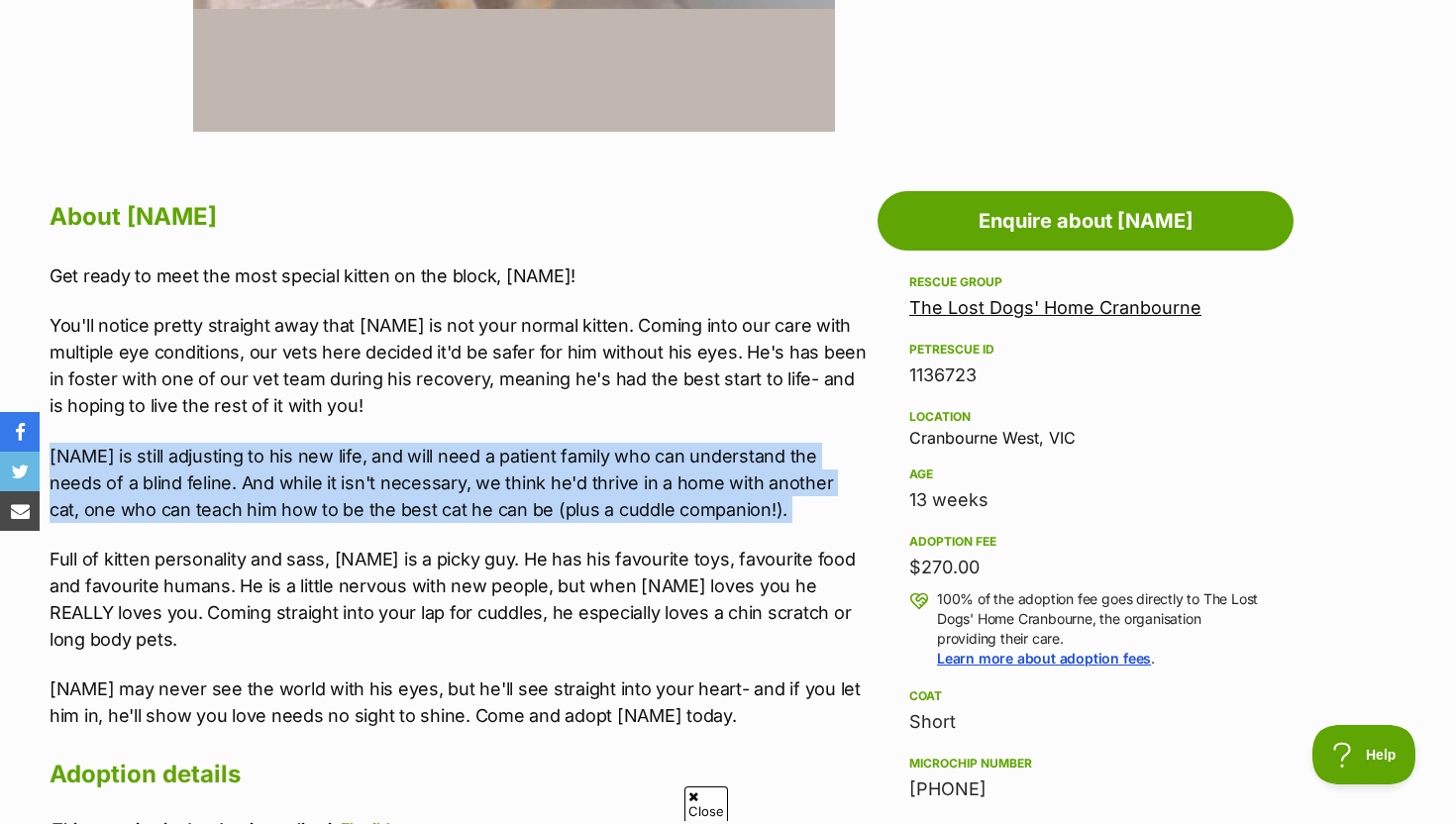 click on "Joe is still adjusting to his new life, and will need a patient family who can understand the needs of a blind feline. And while it isn't necessary, we think he'd thrive in a home with another cat, one who can teach him how to be the best cat he can be (plus a cuddle companion!)." at bounding box center (459, 482) 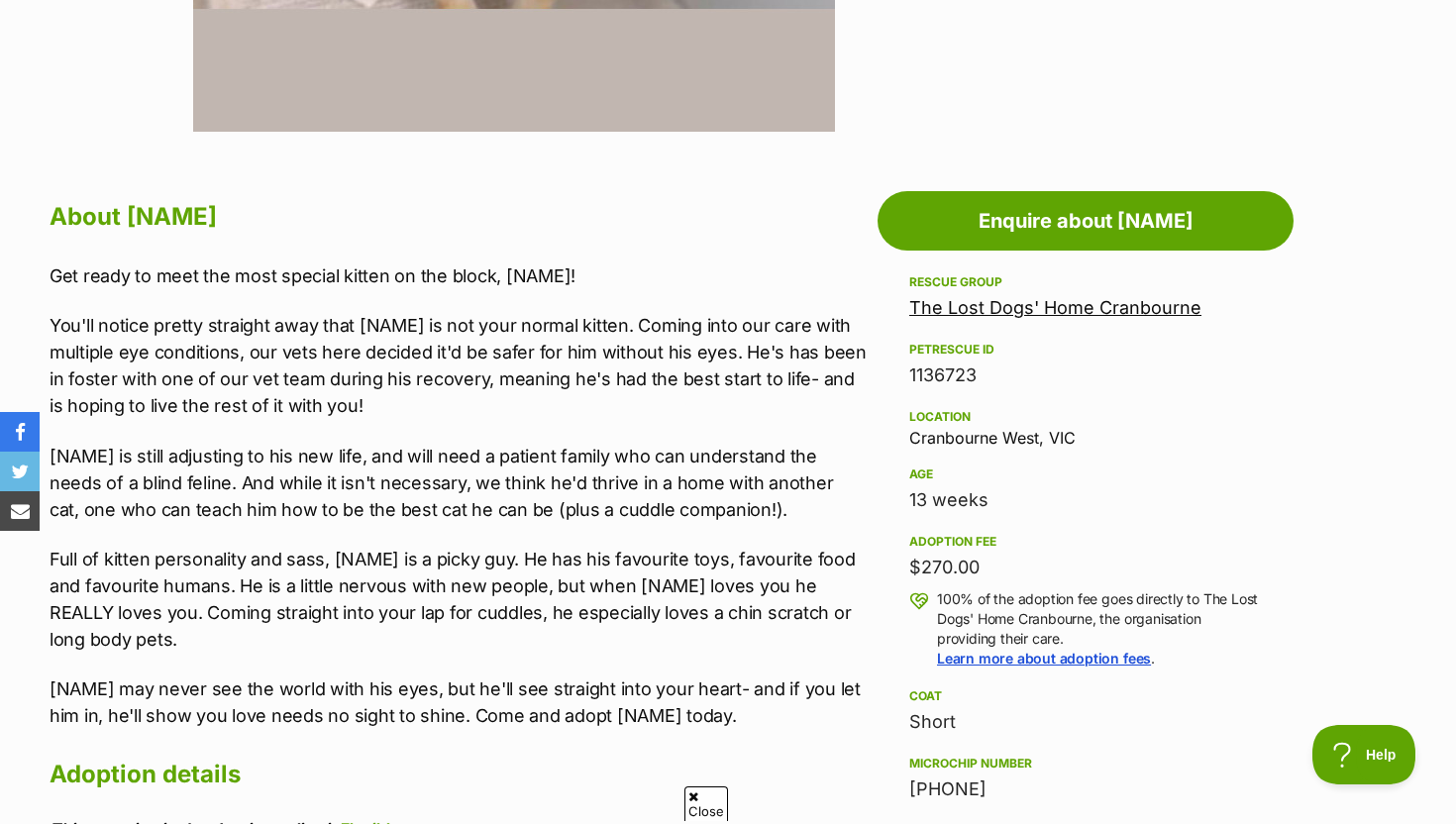 click on "Joe is still adjusting to his new life, and will need a patient family who can understand the needs of a blind feline. And while it isn't necessary, we think he'd thrive in a home with another cat, one who can teach him how to be the best cat he can be (plus a cuddle companion!)." at bounding box center [459, 482] 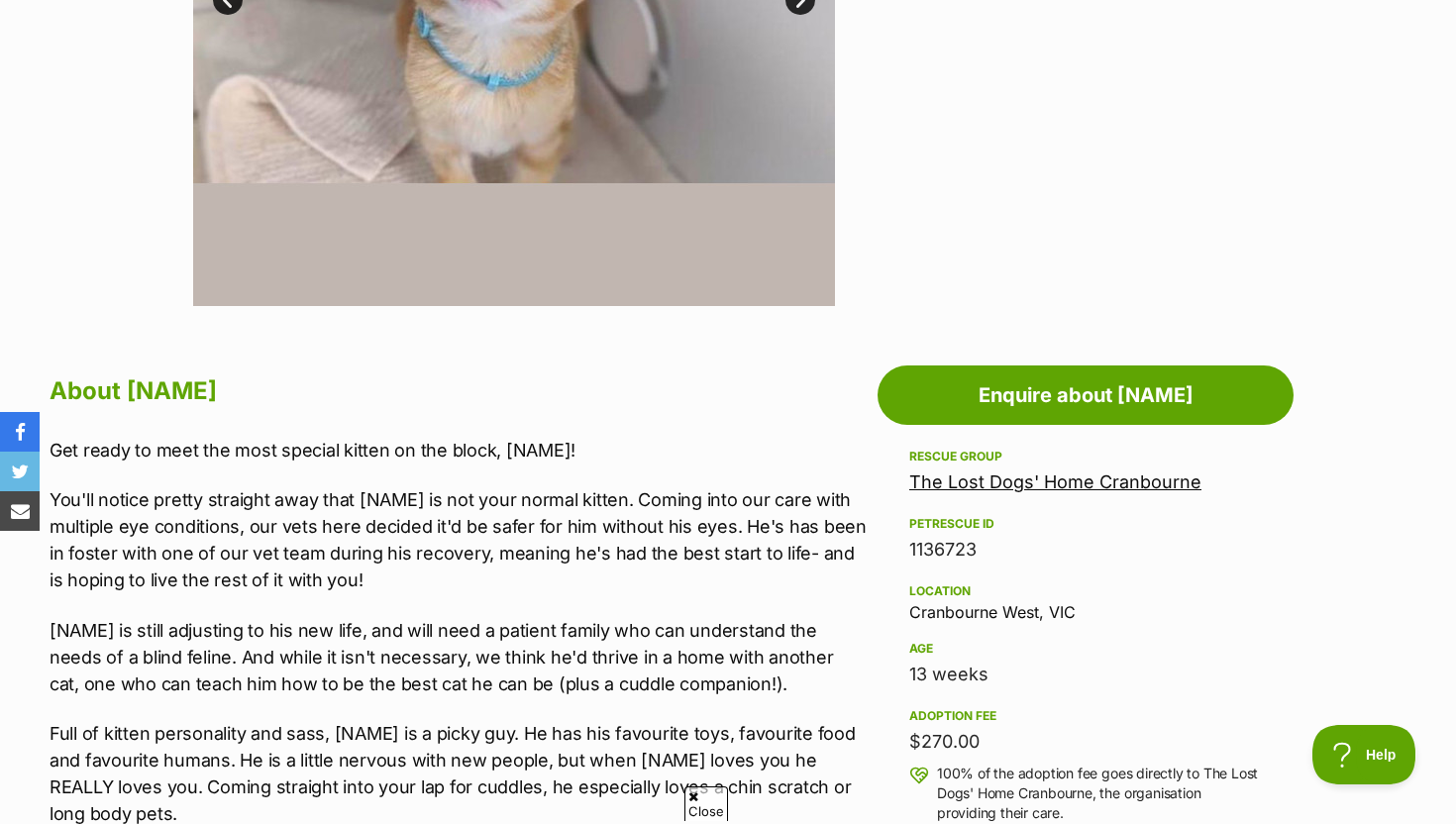 scroll, scrollTop: 0, scrollLeft: 0, axis: both 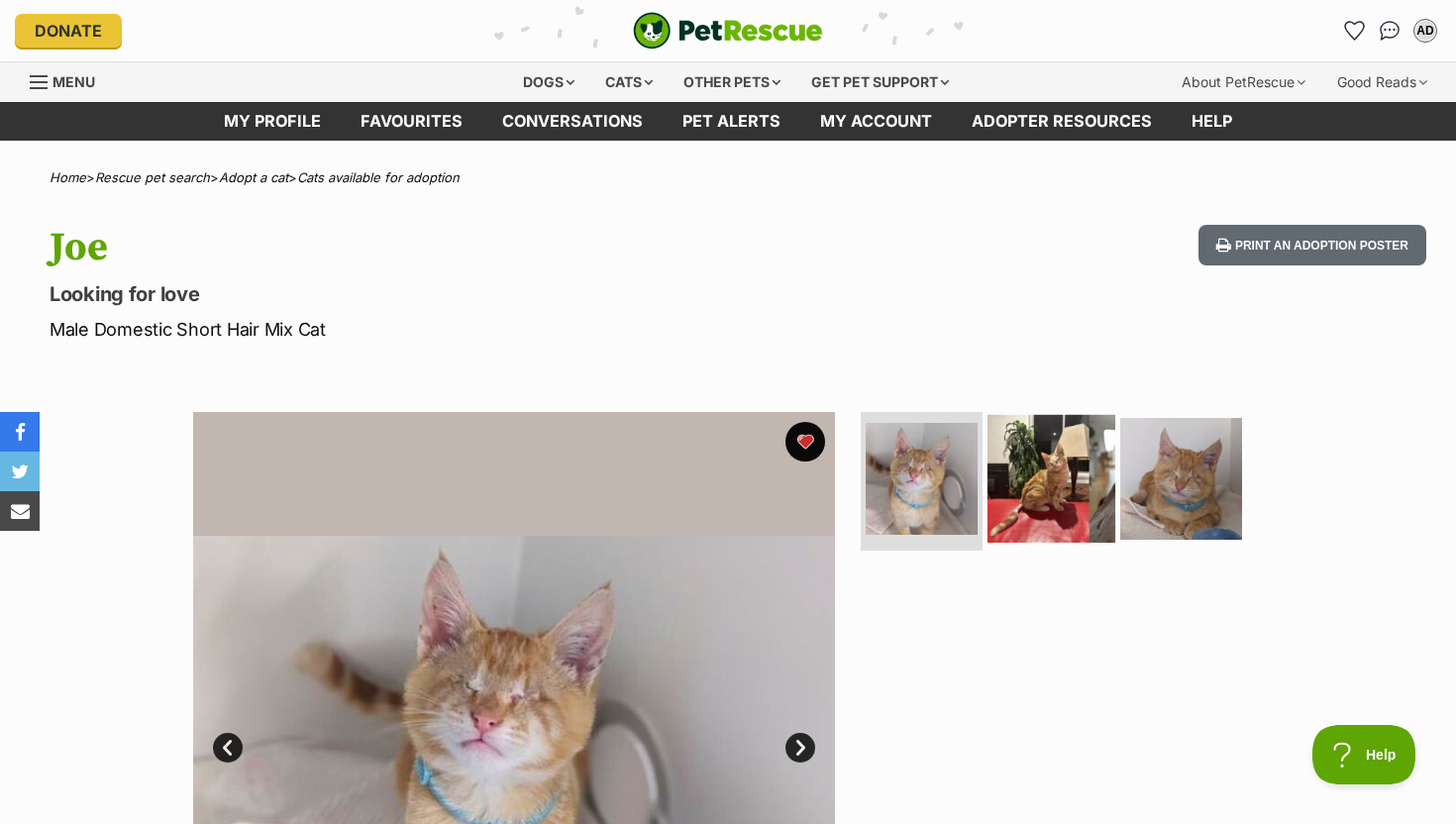 click at bounding box center (1051, 478) 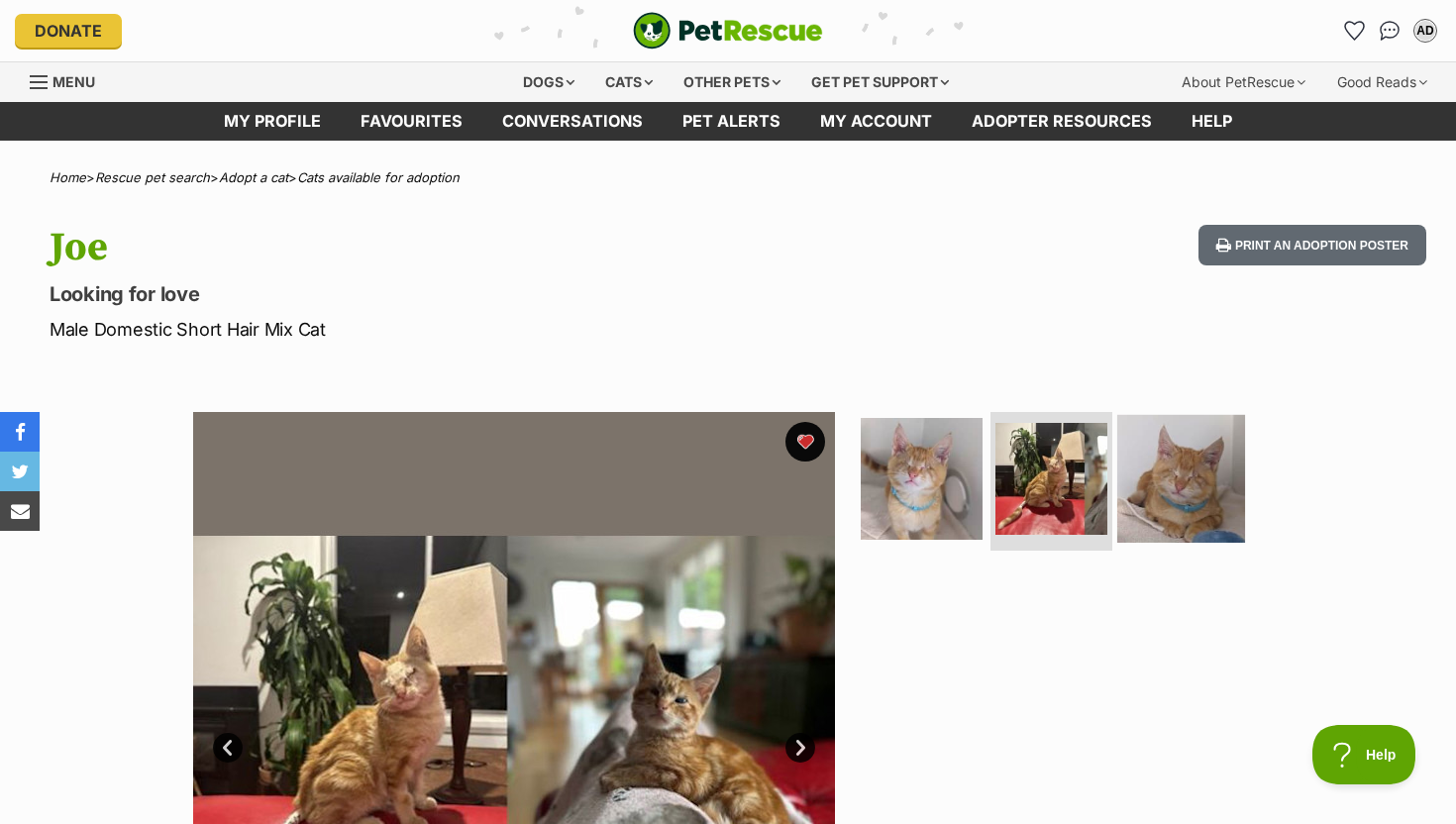 click at bounding box center [1181, 478] 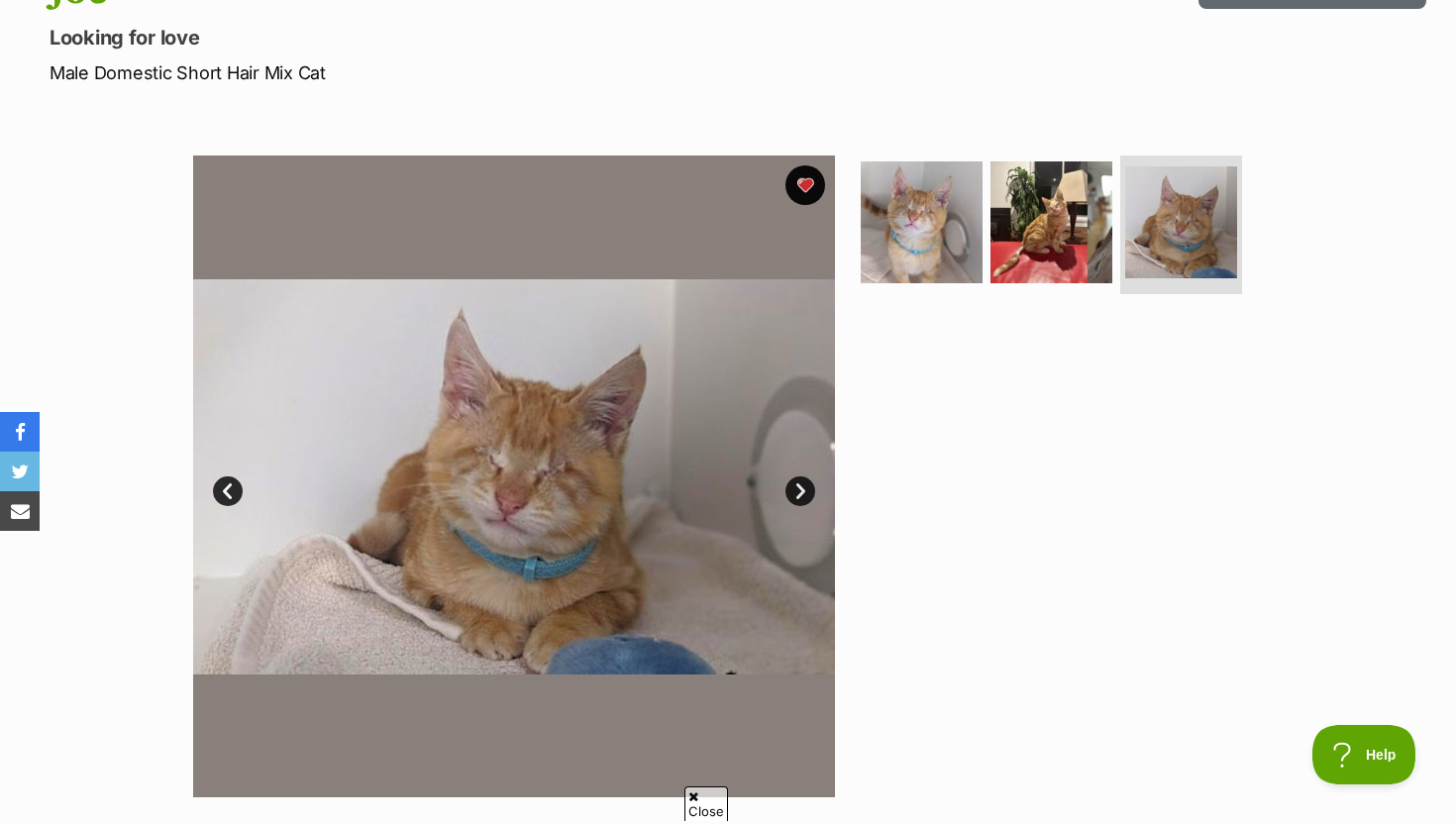 scroll, scrollTop: 330, scrollLeft: 0, axis: vertical 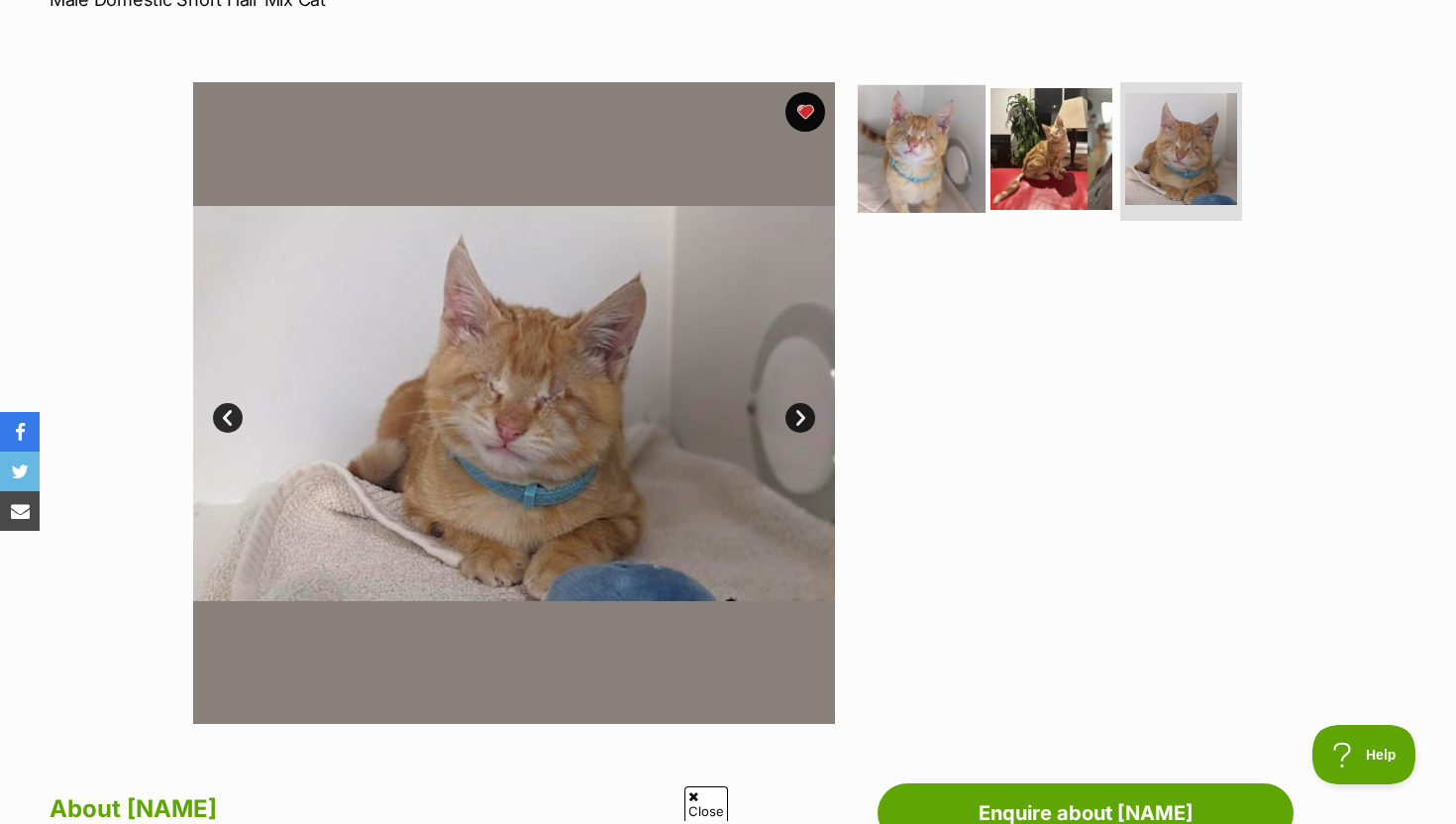 click at bounding box center [921, 149] 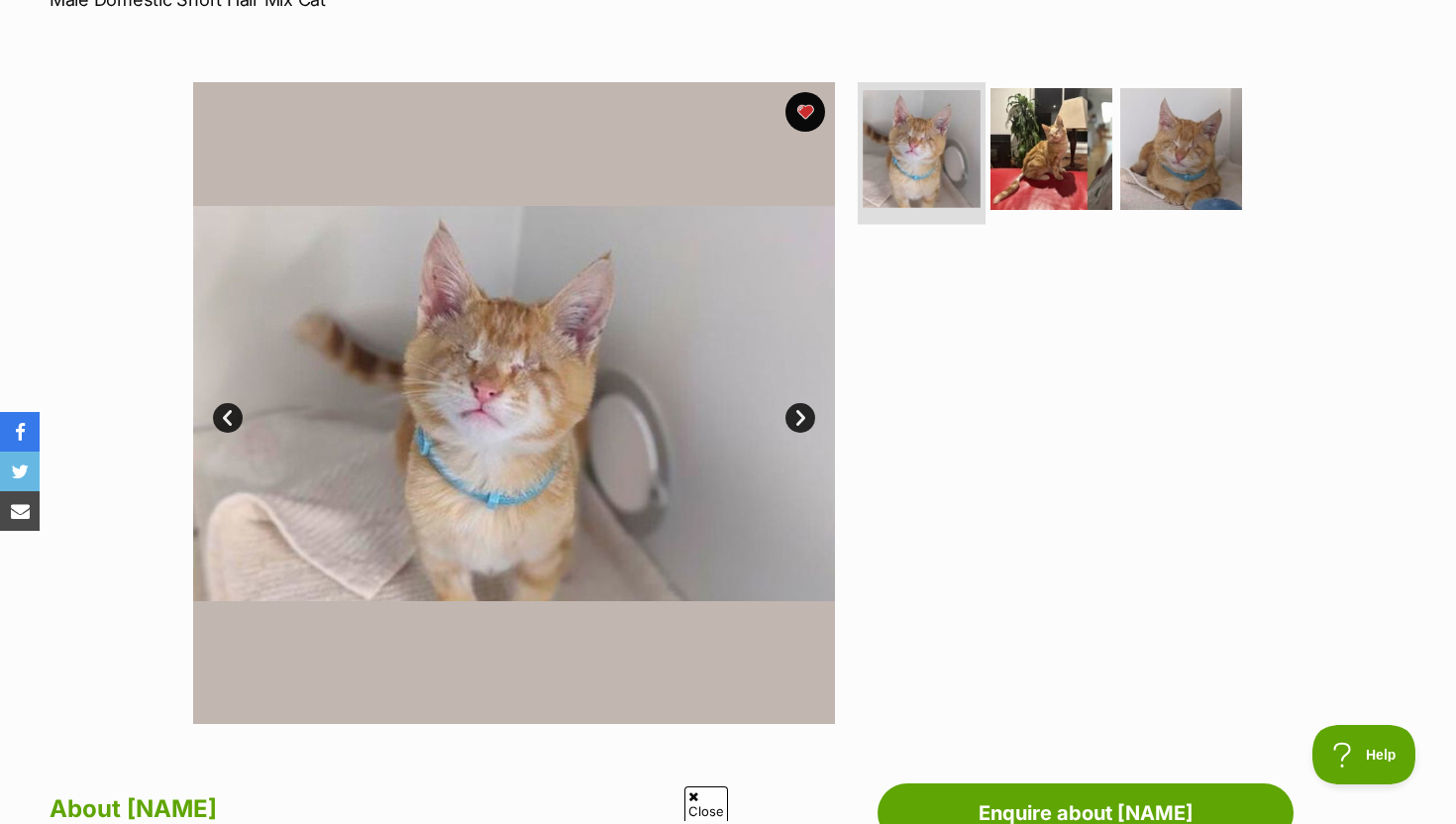 scroll, scrollTop: 0, scrollLeft: 0, axis: both 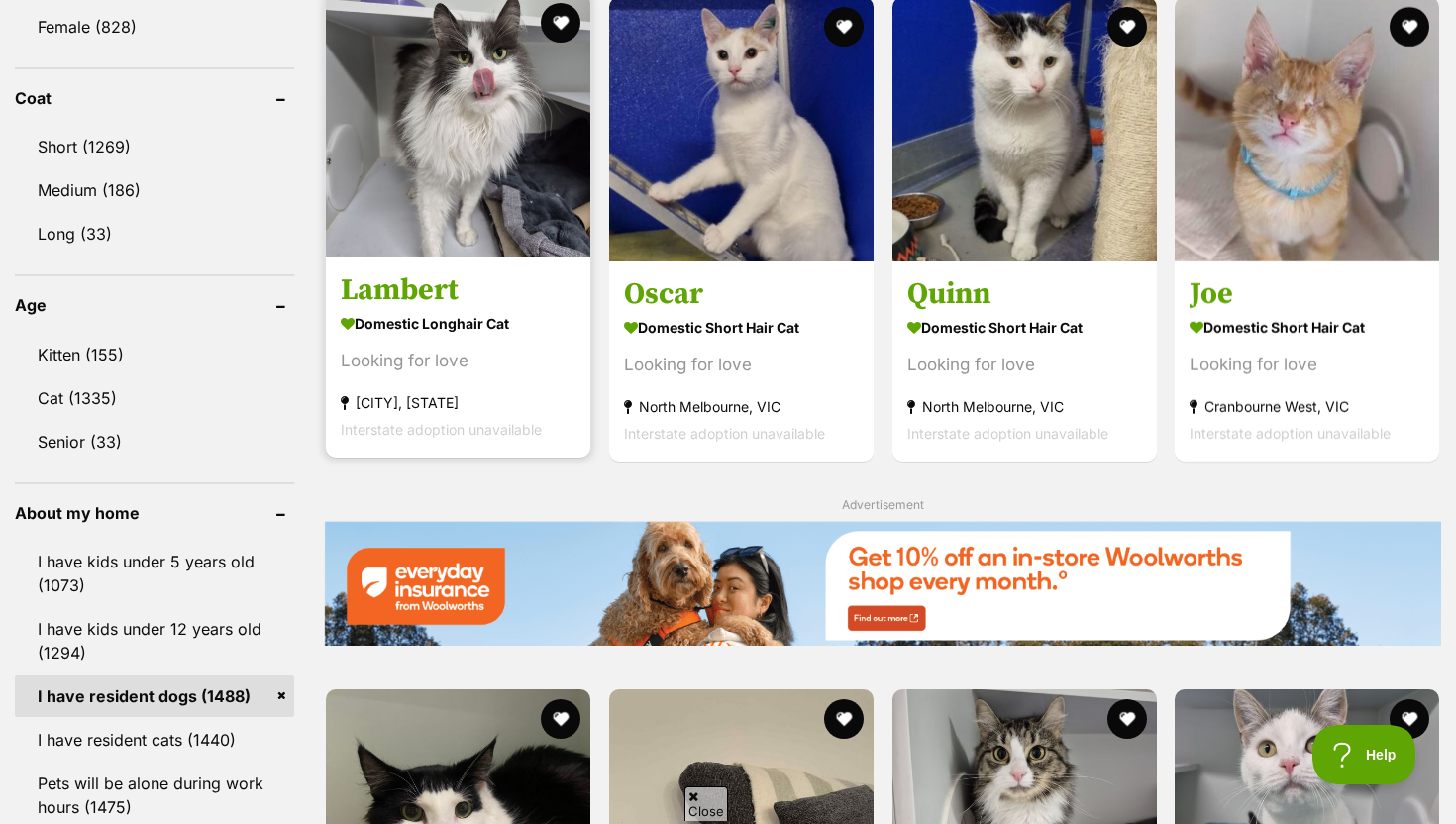 click at bounding box center [458, 125] 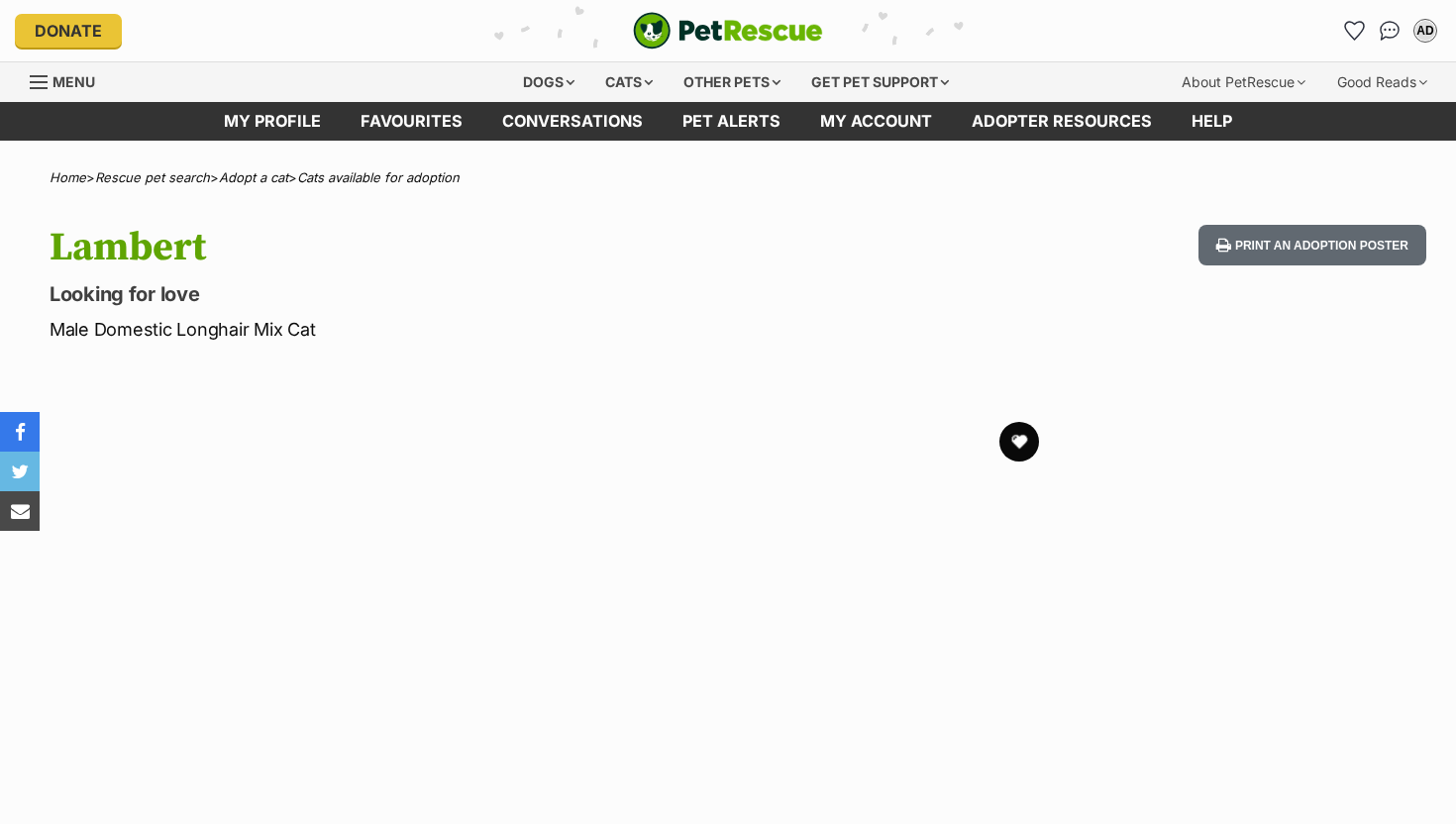 scroll, scrollTop: 0, scrollLeft: 0, axis: both 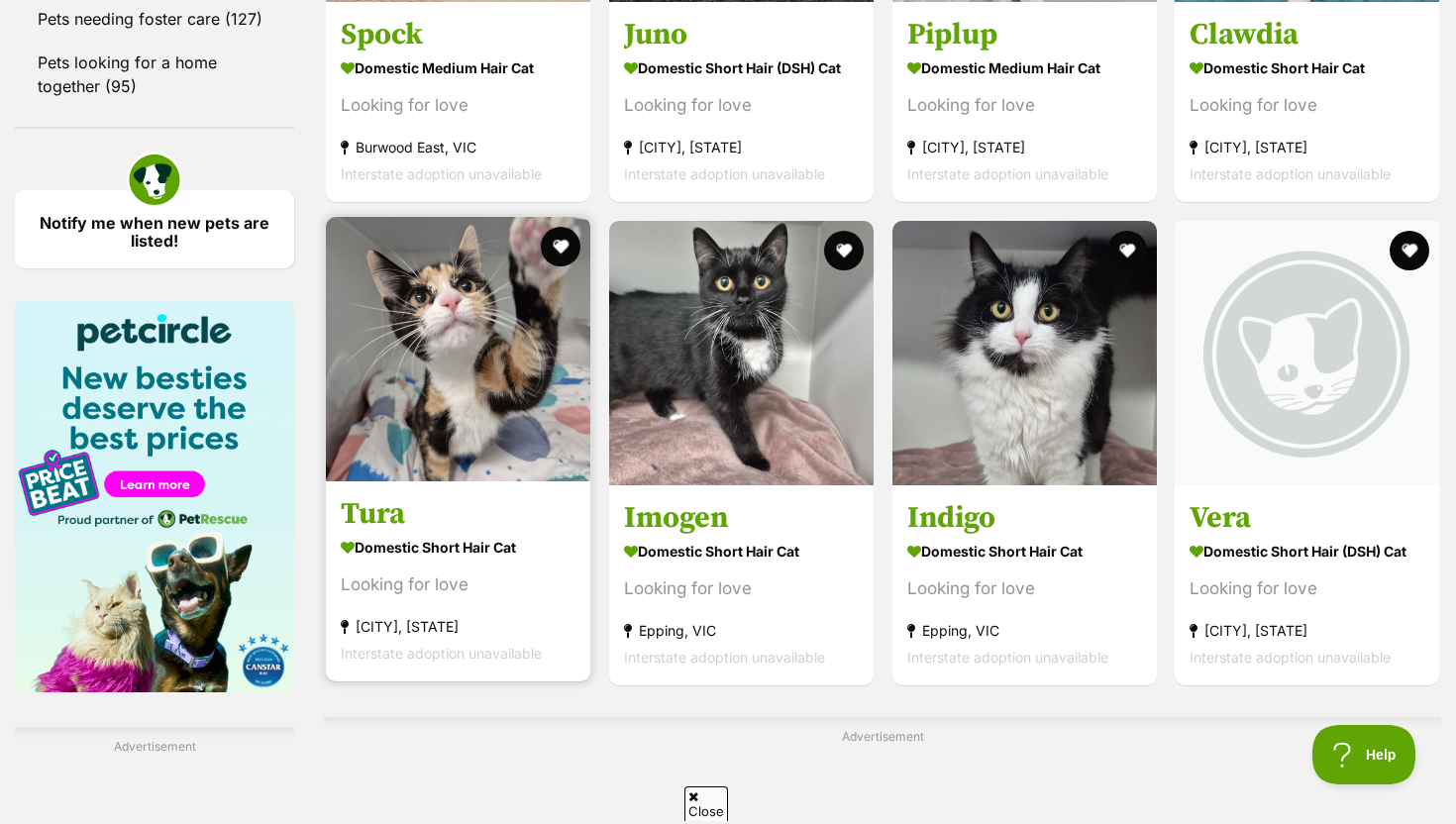 click at bounding box center [458, 349] 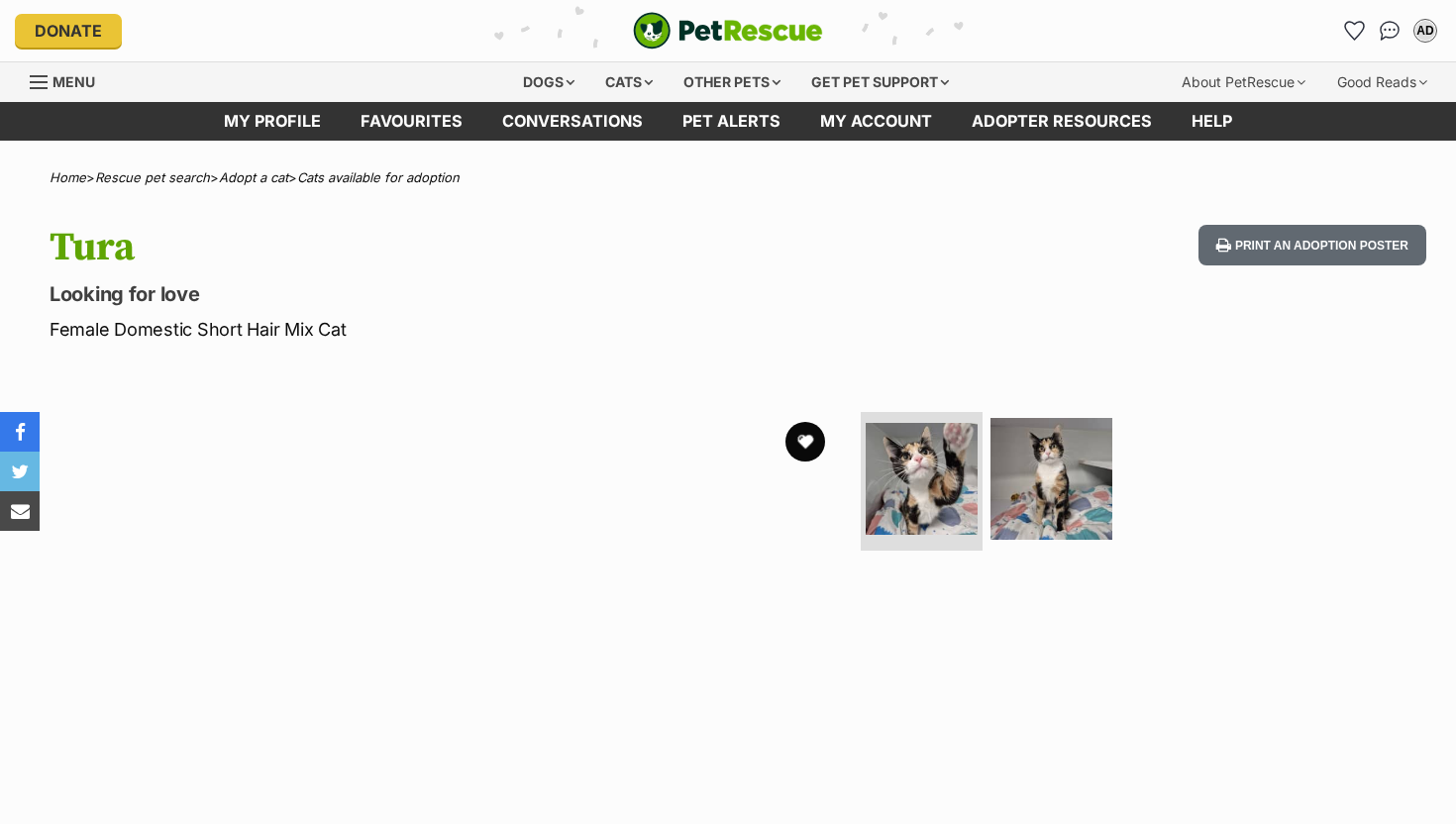 scroll, scrollTop: 0, scrollLeft: 0, axis: both 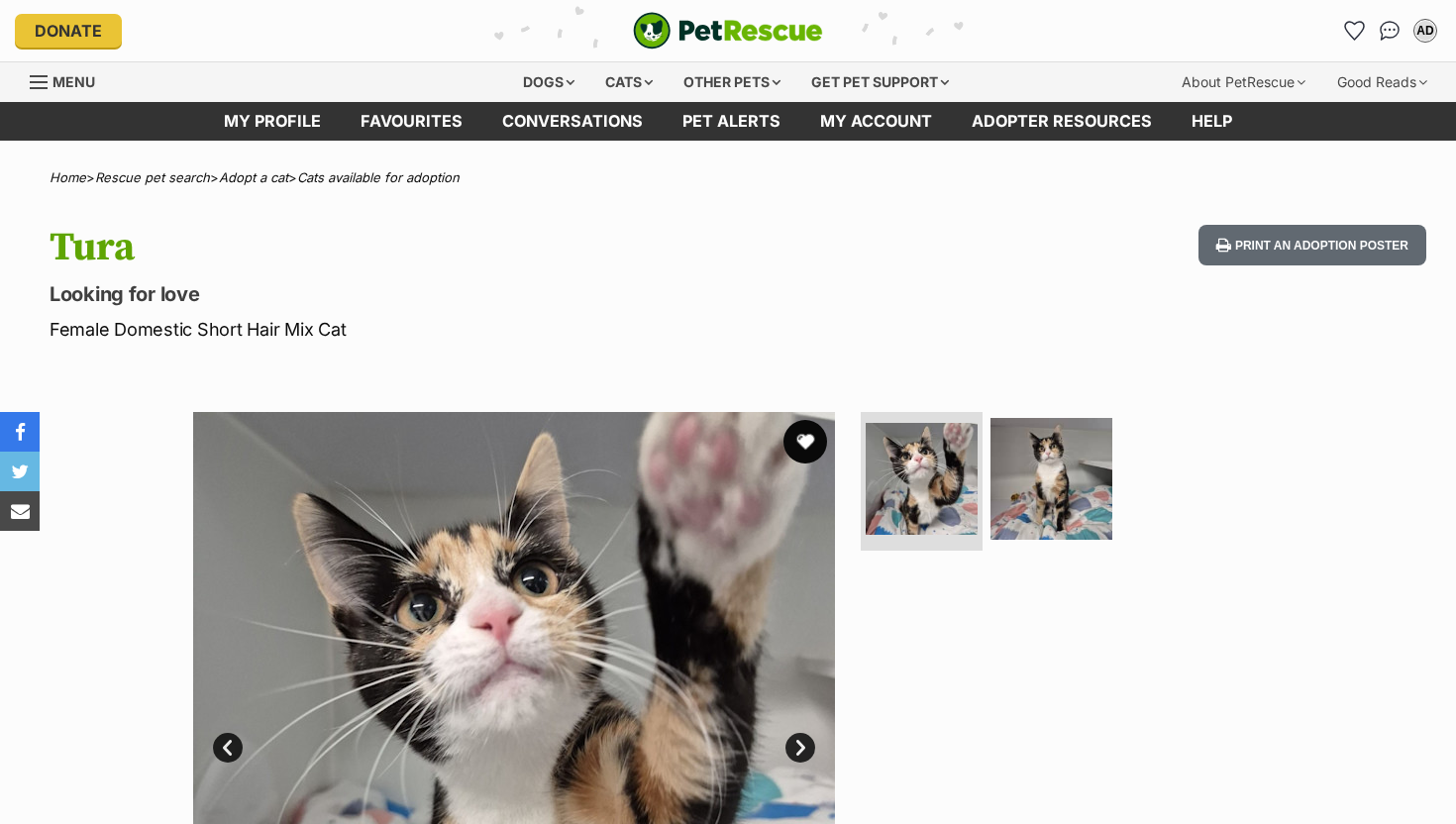 click at bounding box center (805, 442) 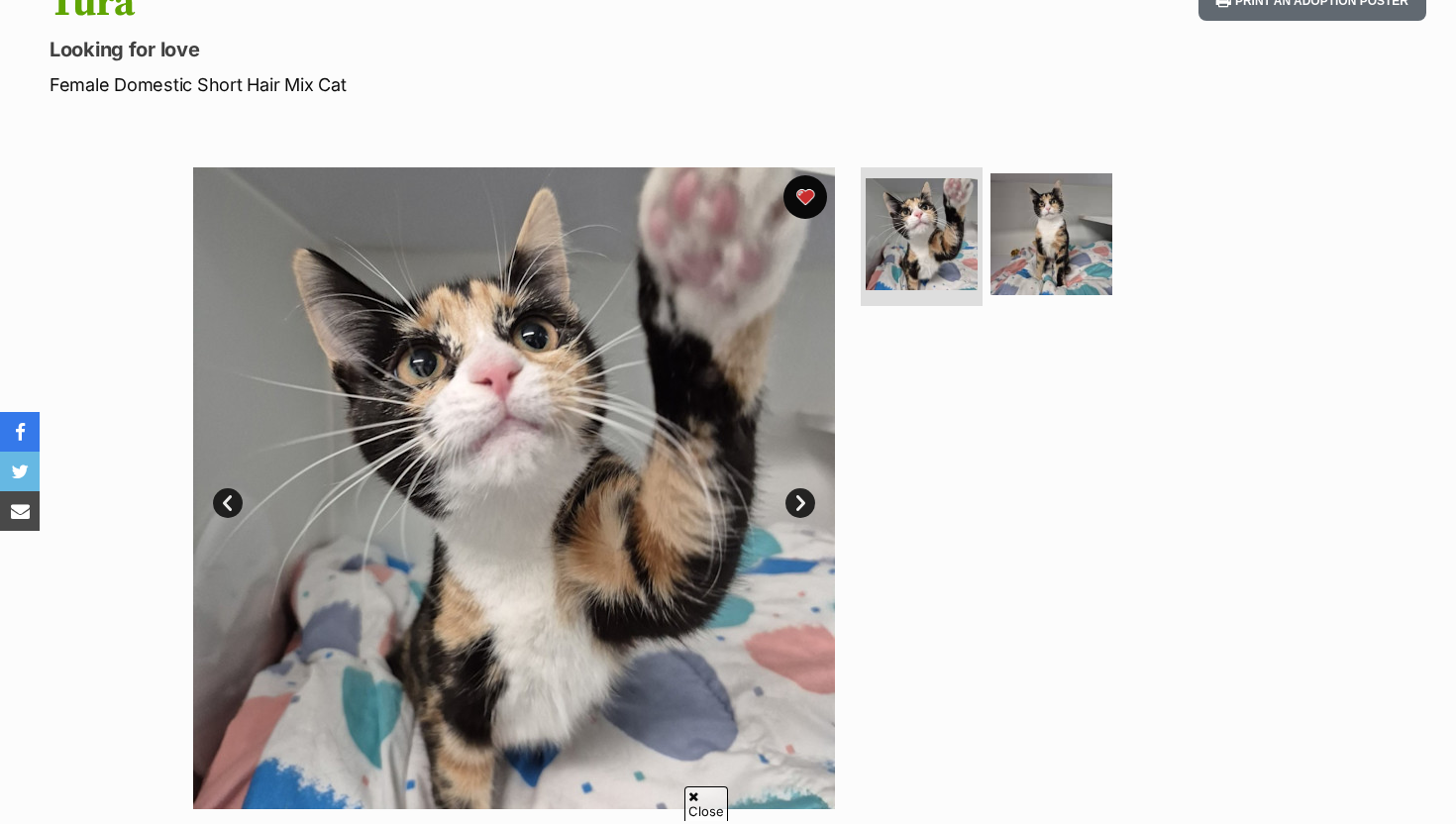 scroll, scrollTop: 0, scrollLeft: 0, axis: both 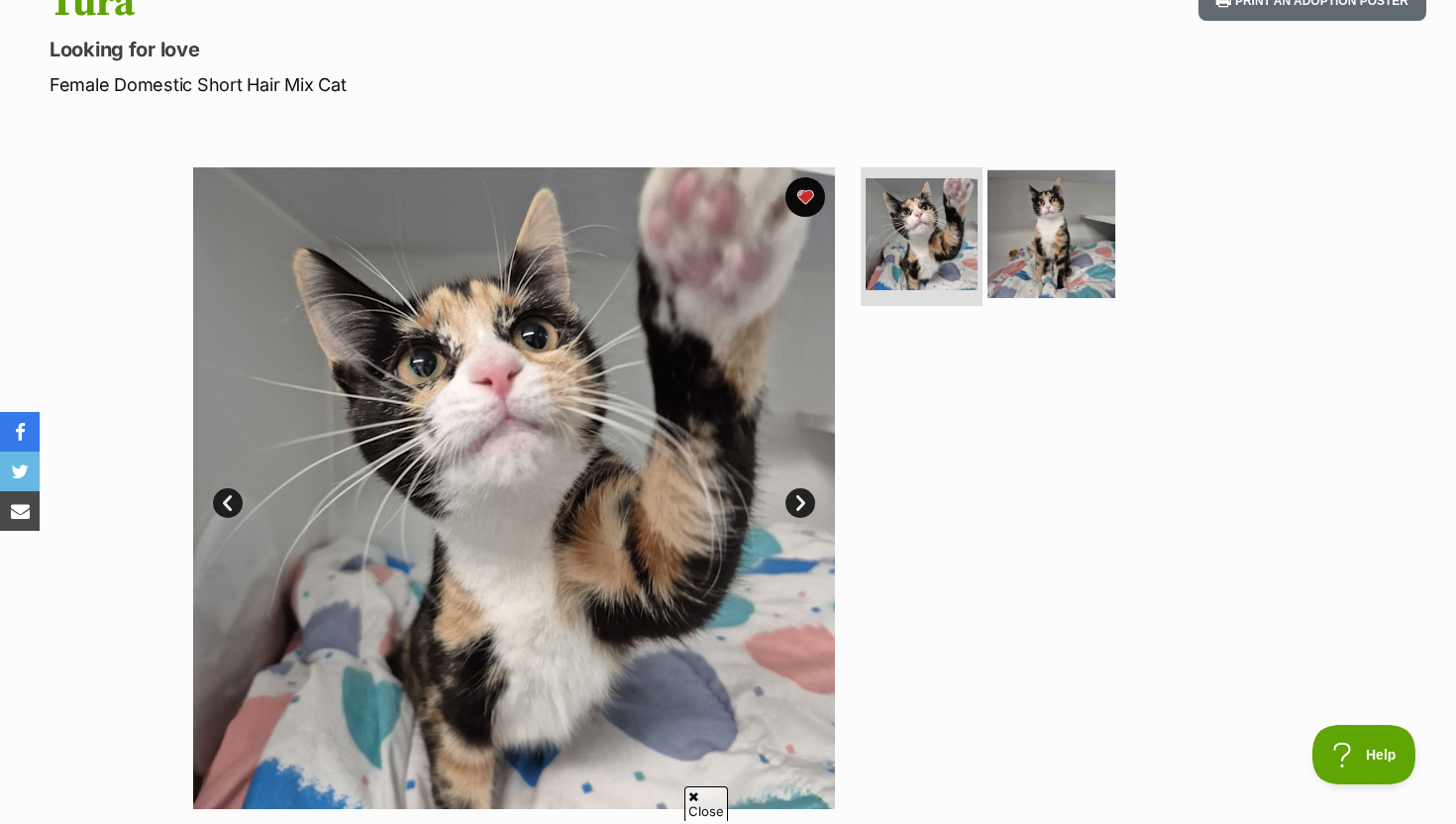 click at bounding box center (1051, 234) 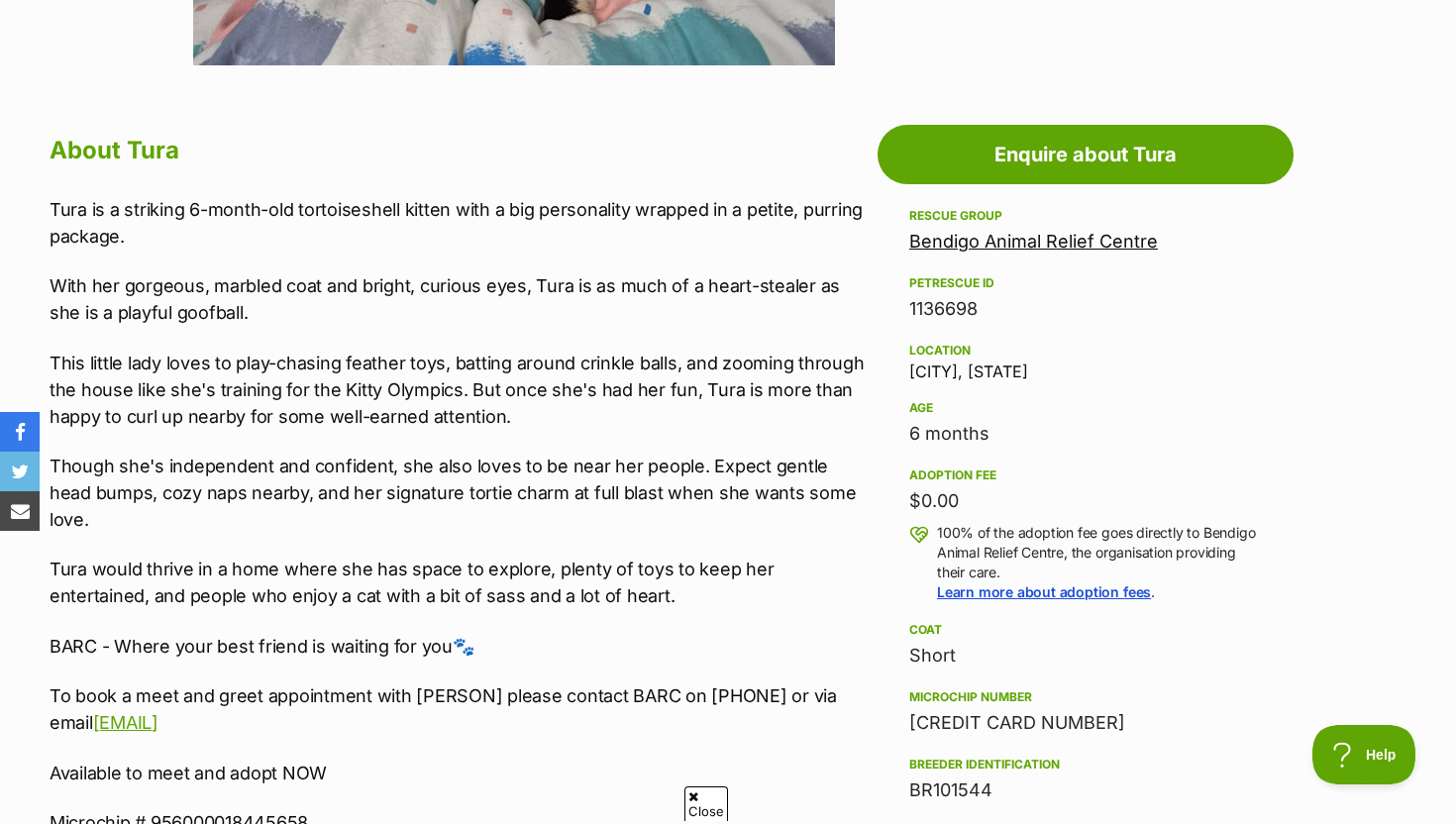 scroll, scrollTop: 986, scrollLeft: 0, axis: vertical 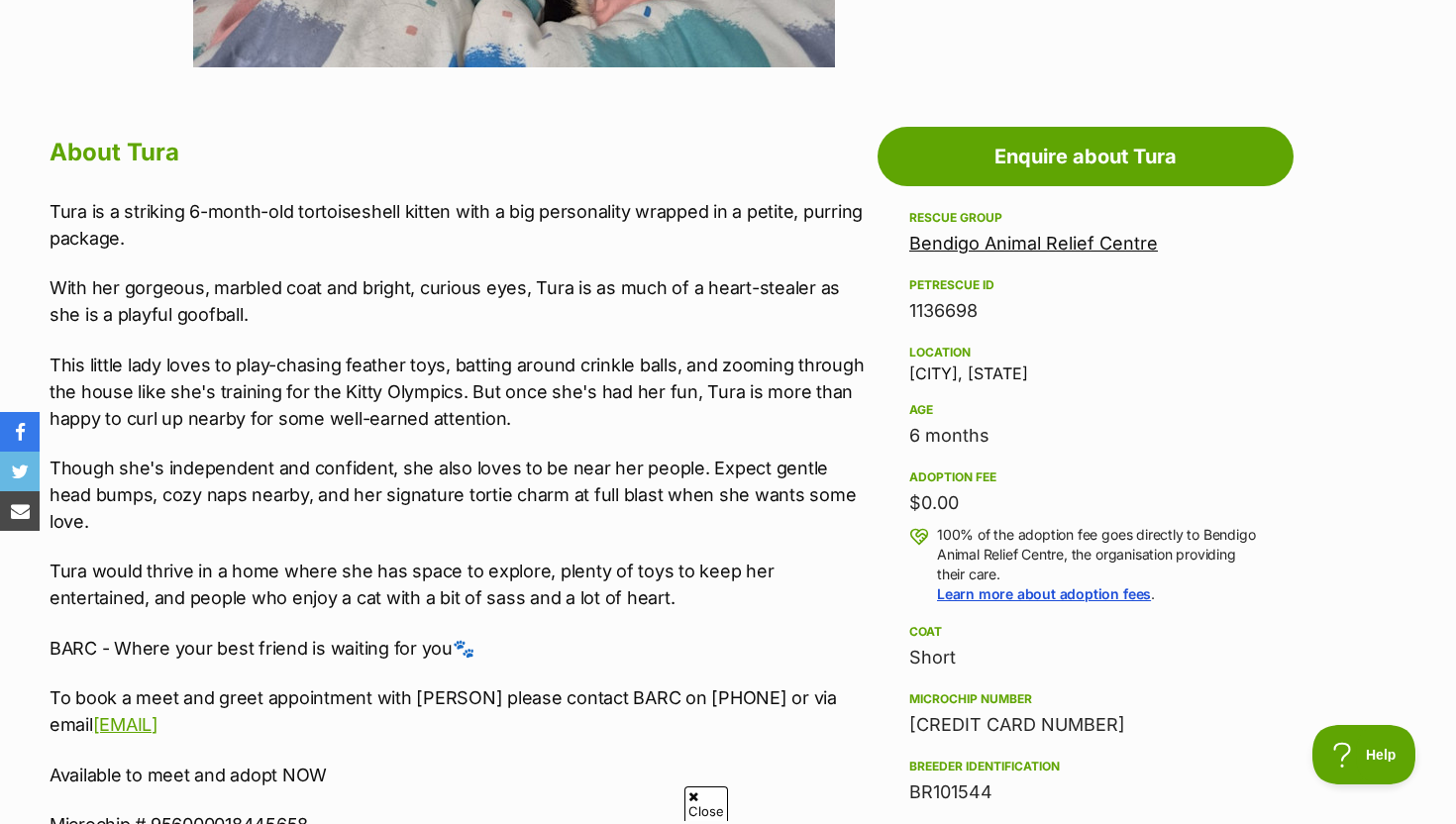 click on "With her gorgeous, marbled coat and bright, curious eyes, Tura is as much of a heart-stealer as she is a playful goofball." at bounding box center (459, 301) 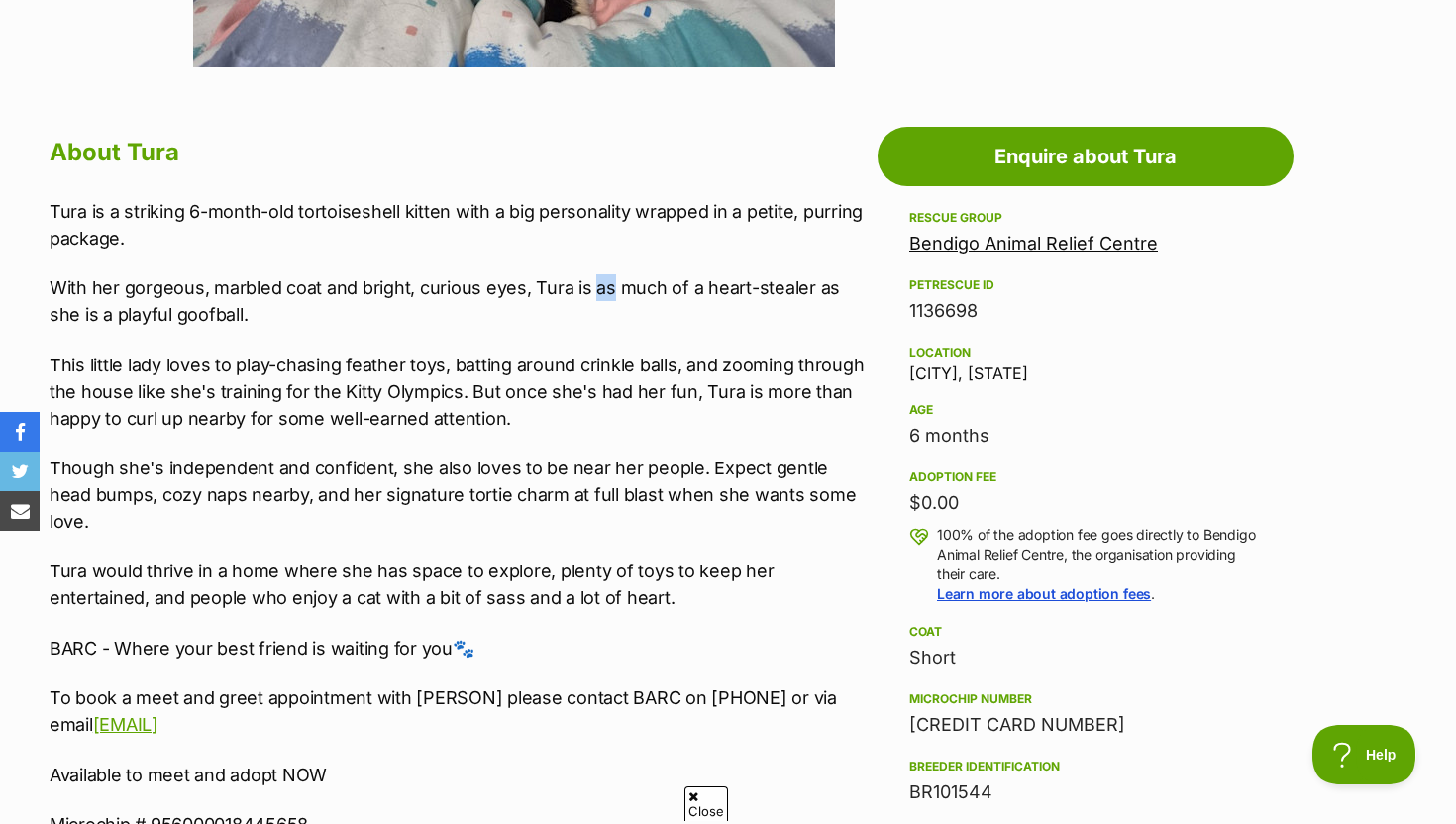click on "With her gorgeous, marbled coat and bright, curious eyes, Tura is as much of a heart-stealer as she is a playful goofball." at bounding box center (459, 301) 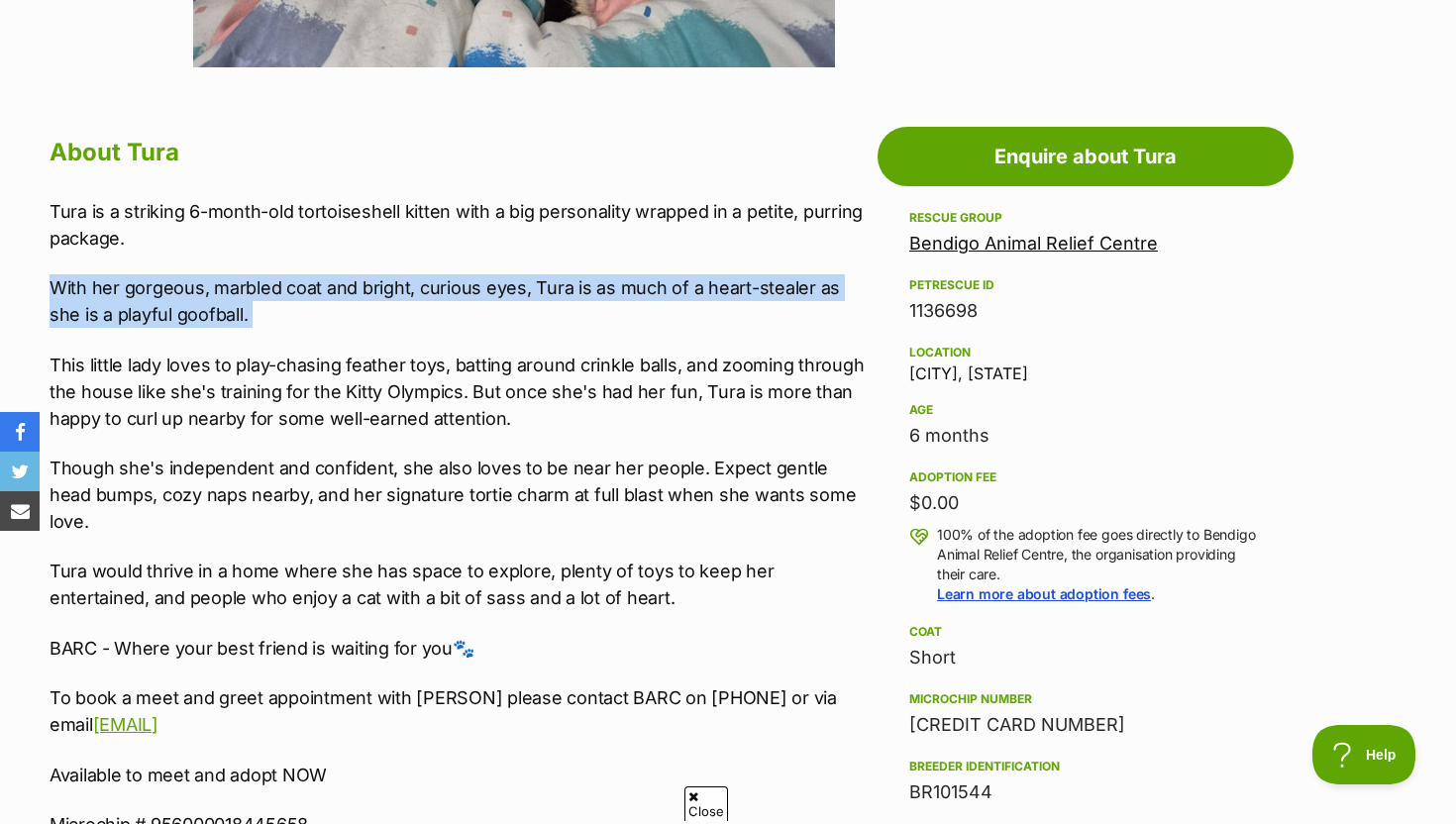 click on "With her gorgeous, marbled coat and bright, curious eyes, Tura is as much of a heart-stealer as she is a playful goofball." at bounding box center [459, 301] 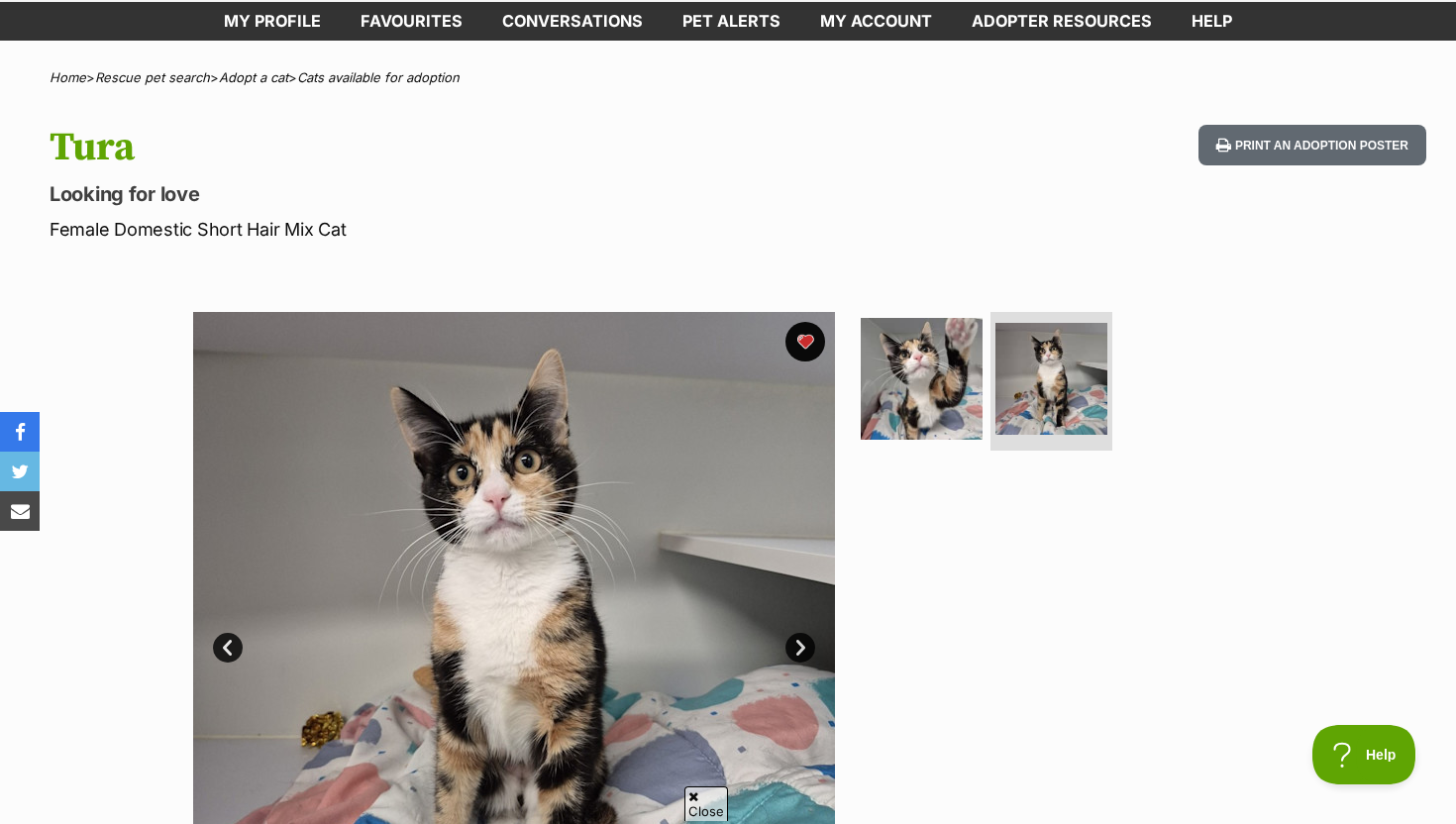 scroll, scrollTop: 0, scrollLeft: 0, axis: both 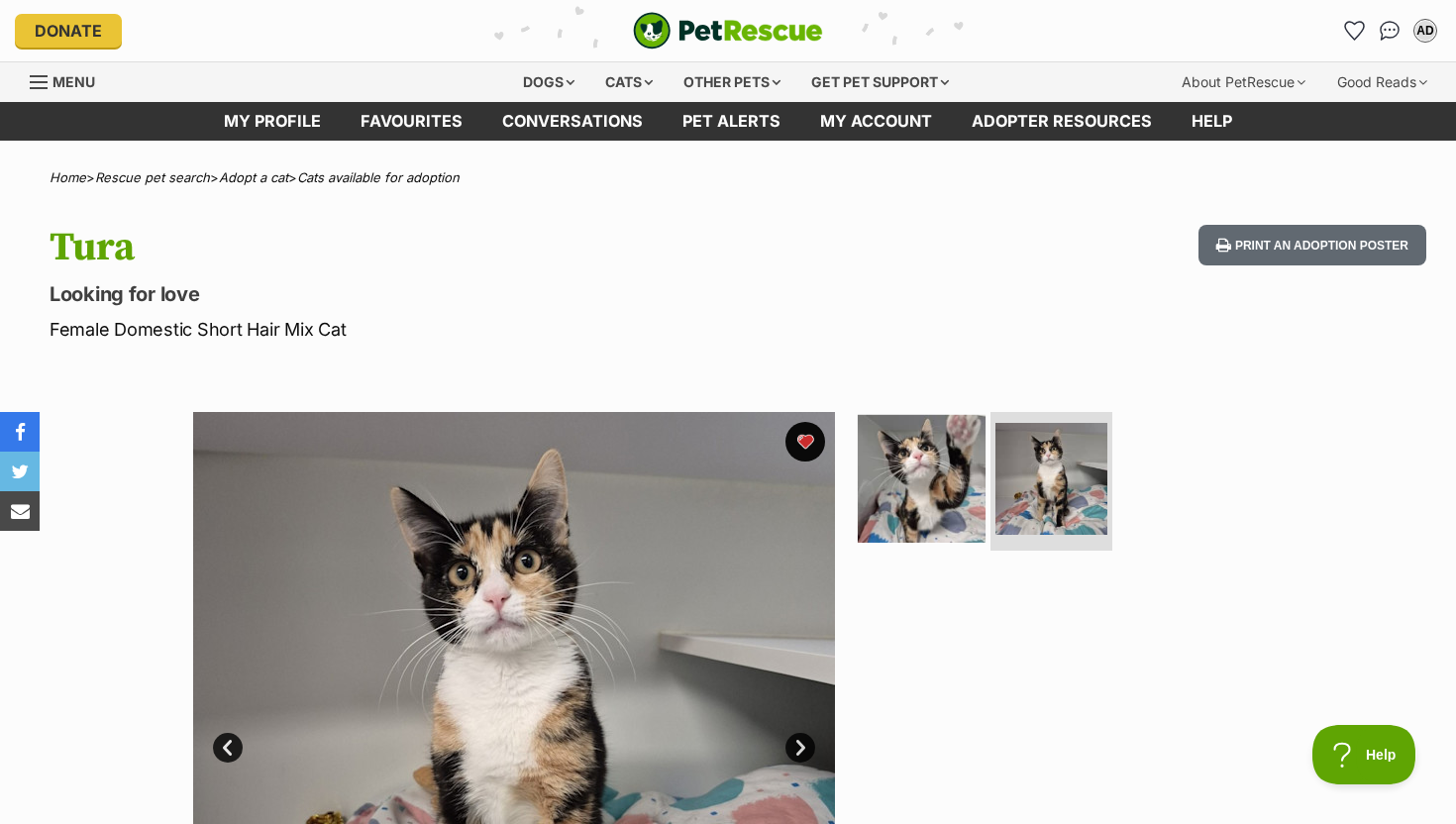 click at bounding box center [921, 478] 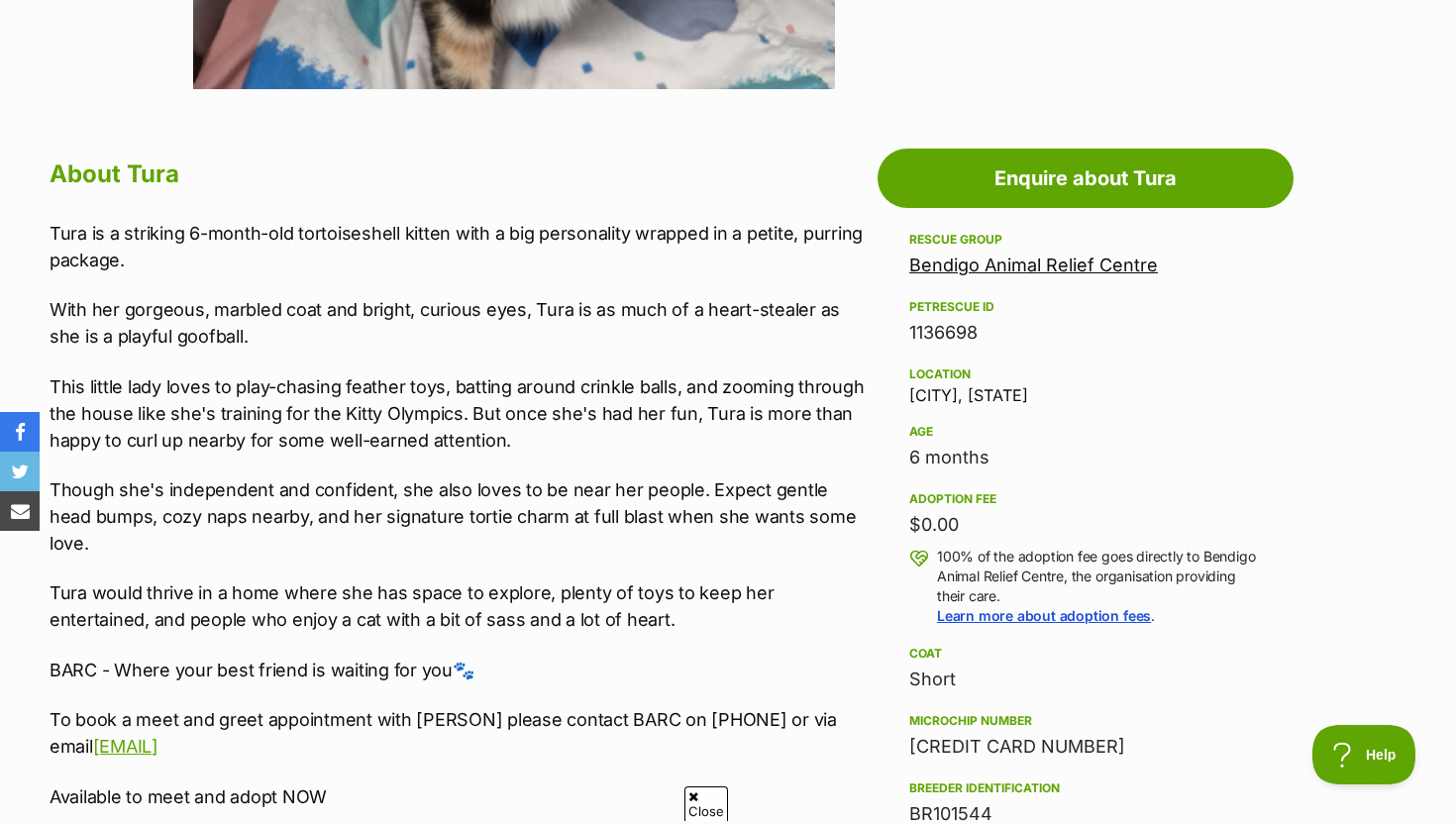 scroll, scrollTop: 970, scrollLeft: 0, axis: vertical 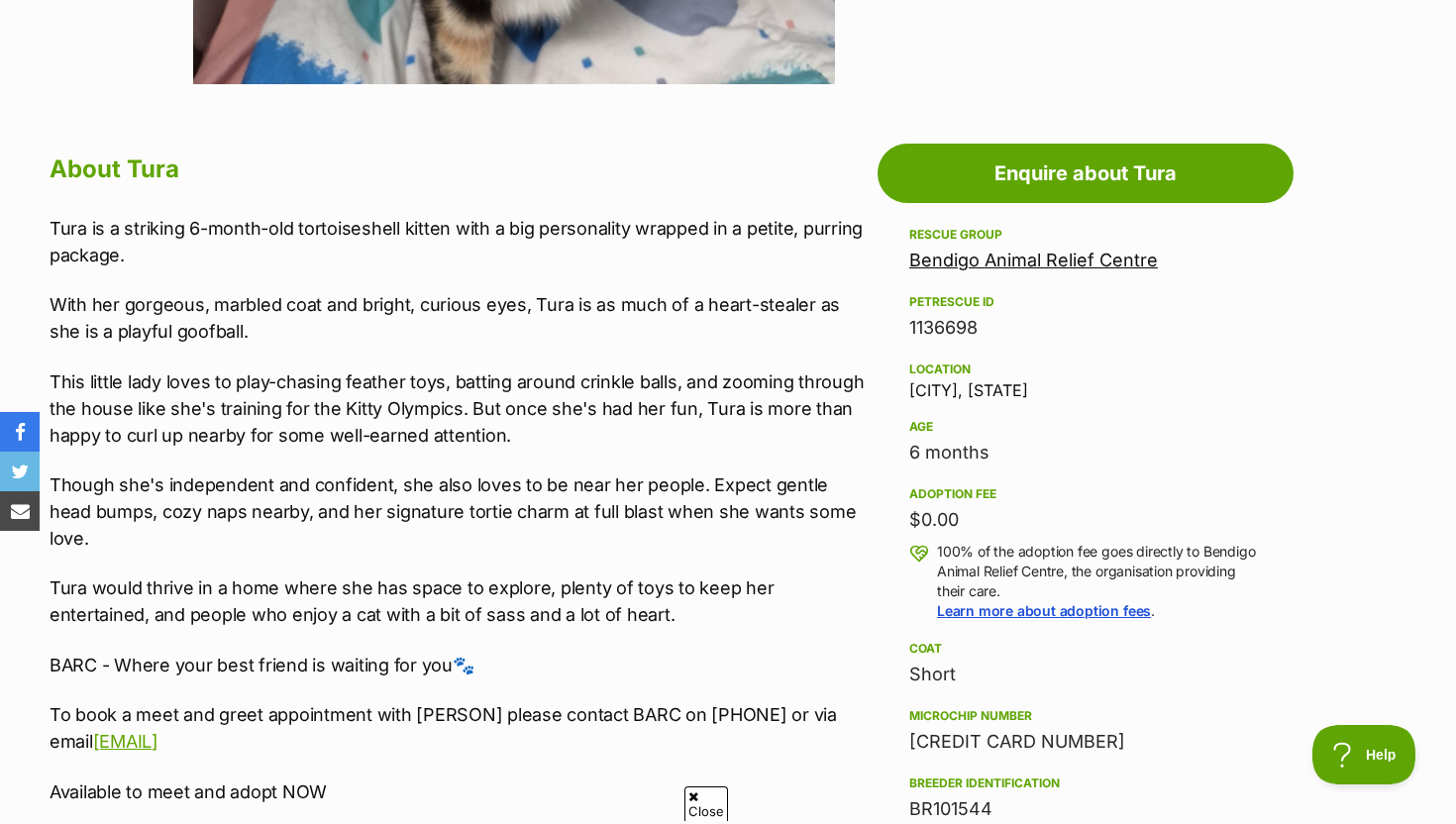 click on "Though she's independent and confident, she also loves to be near her people. Expect gentle head bumps, cozy naps nearby, and her signature tortie charm at full blast when she wants some love." at bounding box center [459, 511] 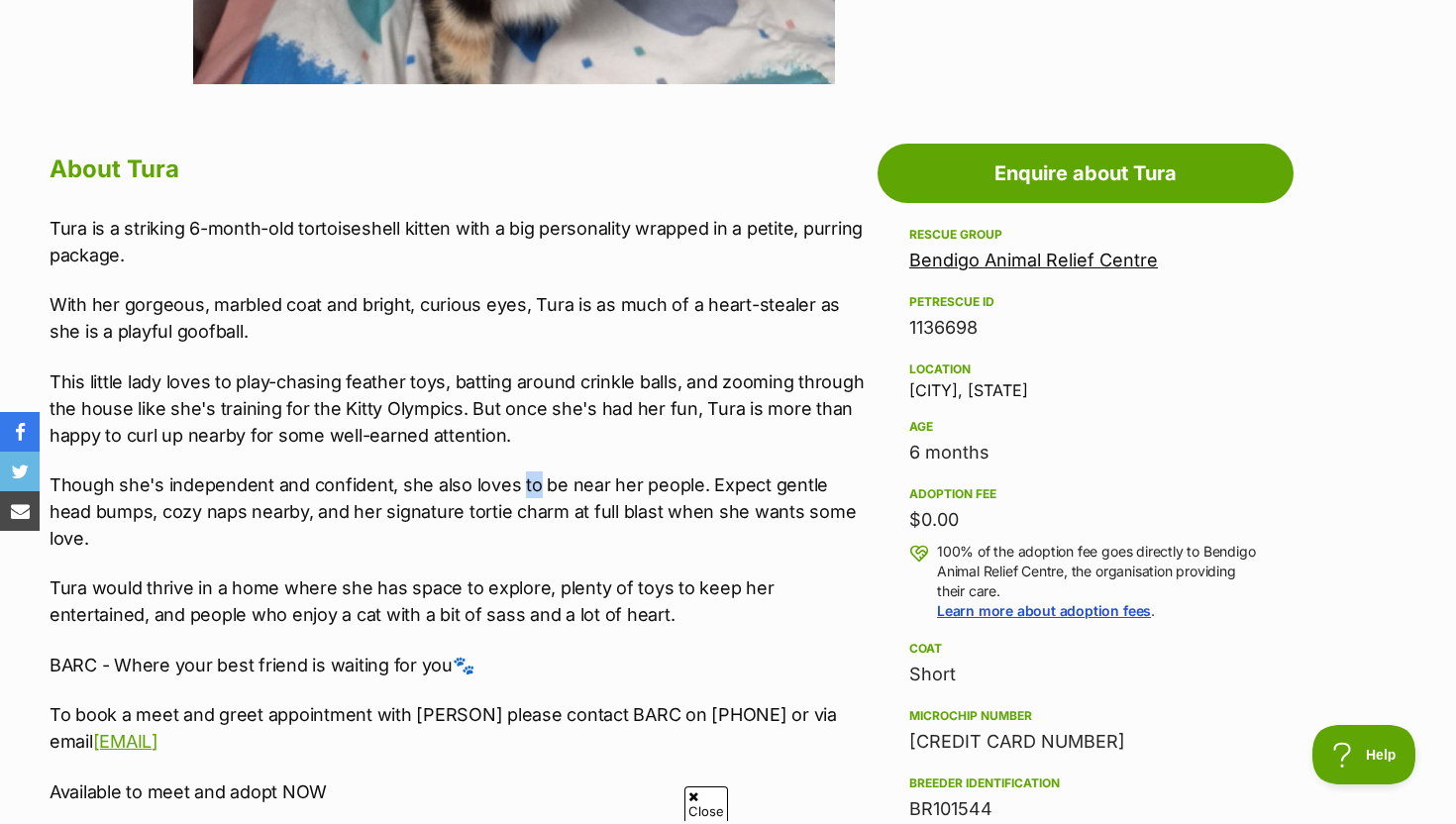click on "Though she's independent and confident, she also loves to be near her people. Expect gentle head bumps, cozy naps nearby, and her signature tortie charm at full blast when she wants some love." at bounding box center (459, 511) 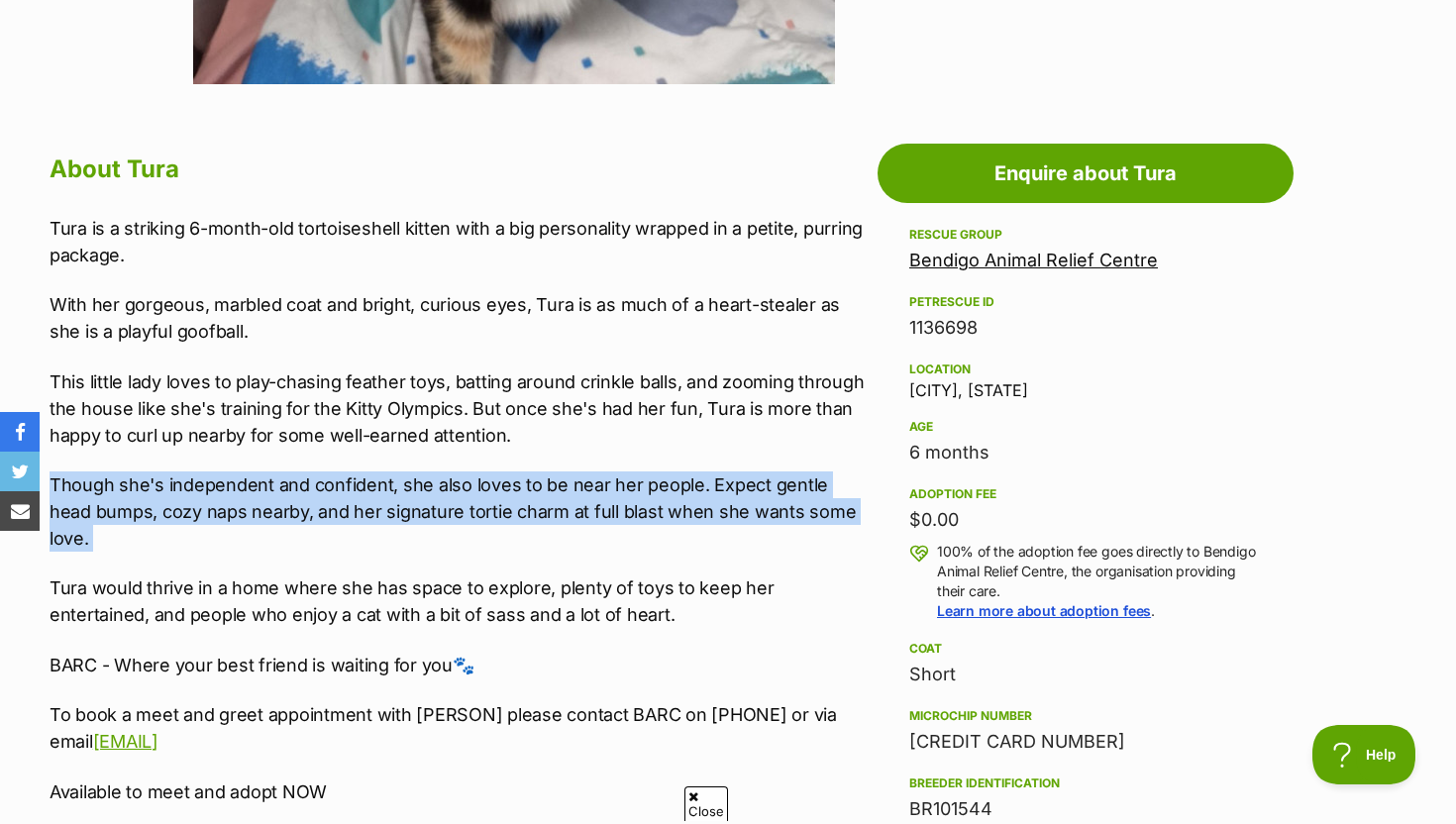click on "Though she's independent and confident, she also loves to be near her people. Expect gentle head bumps, cozy naps nearby, and her signature tortie charm at full blast when she wants some love." at bounding box center [459, 511] 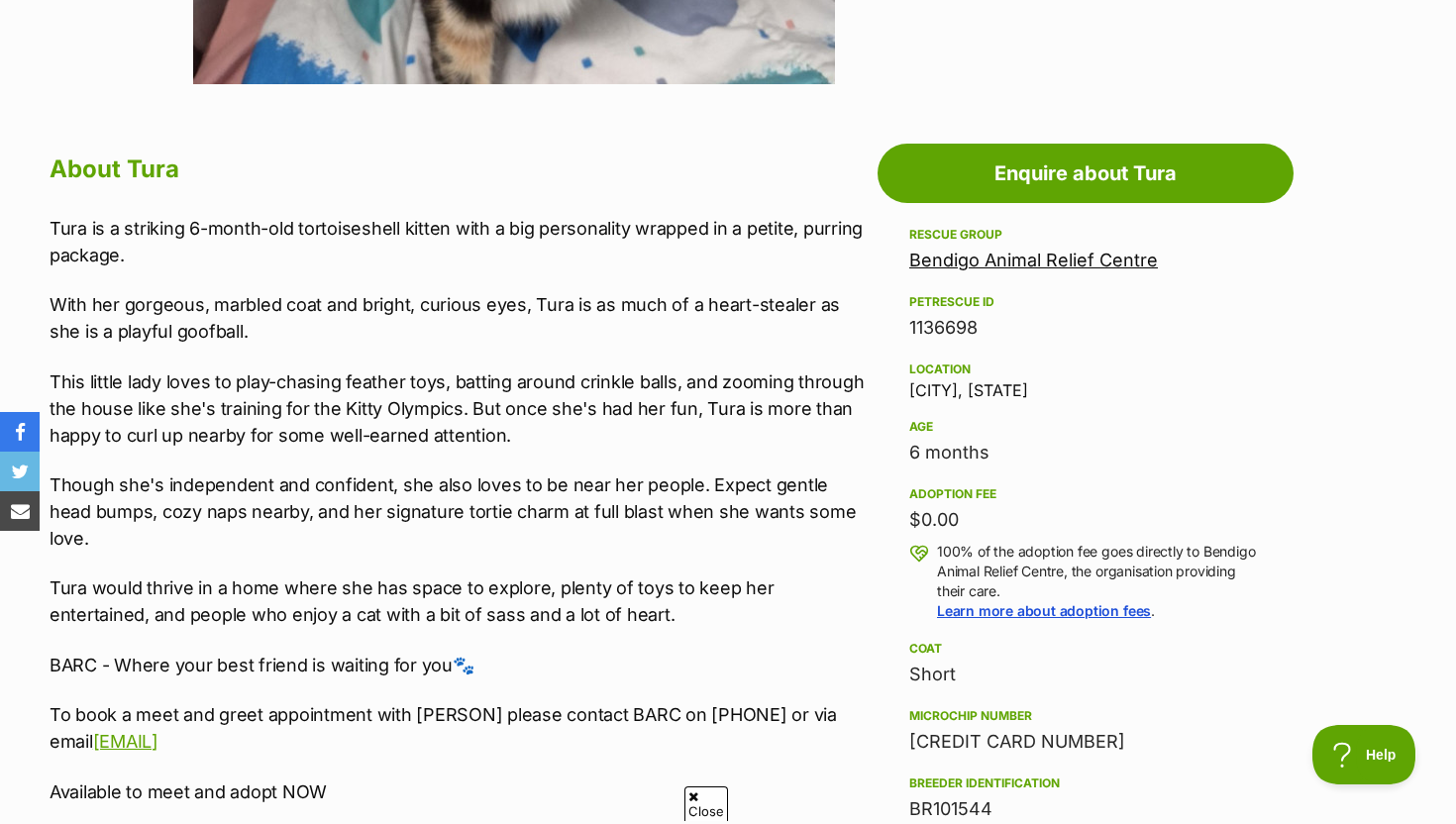 click on "This little lady loves to play-chasing feather toys, batting around crinkle balls, and zooming through the house like she's training for the Kitty Olympics. But once she's had her fun, Tura is more than happy to curl up nearby for some well-earned attention." at bounding box center [459, 408] 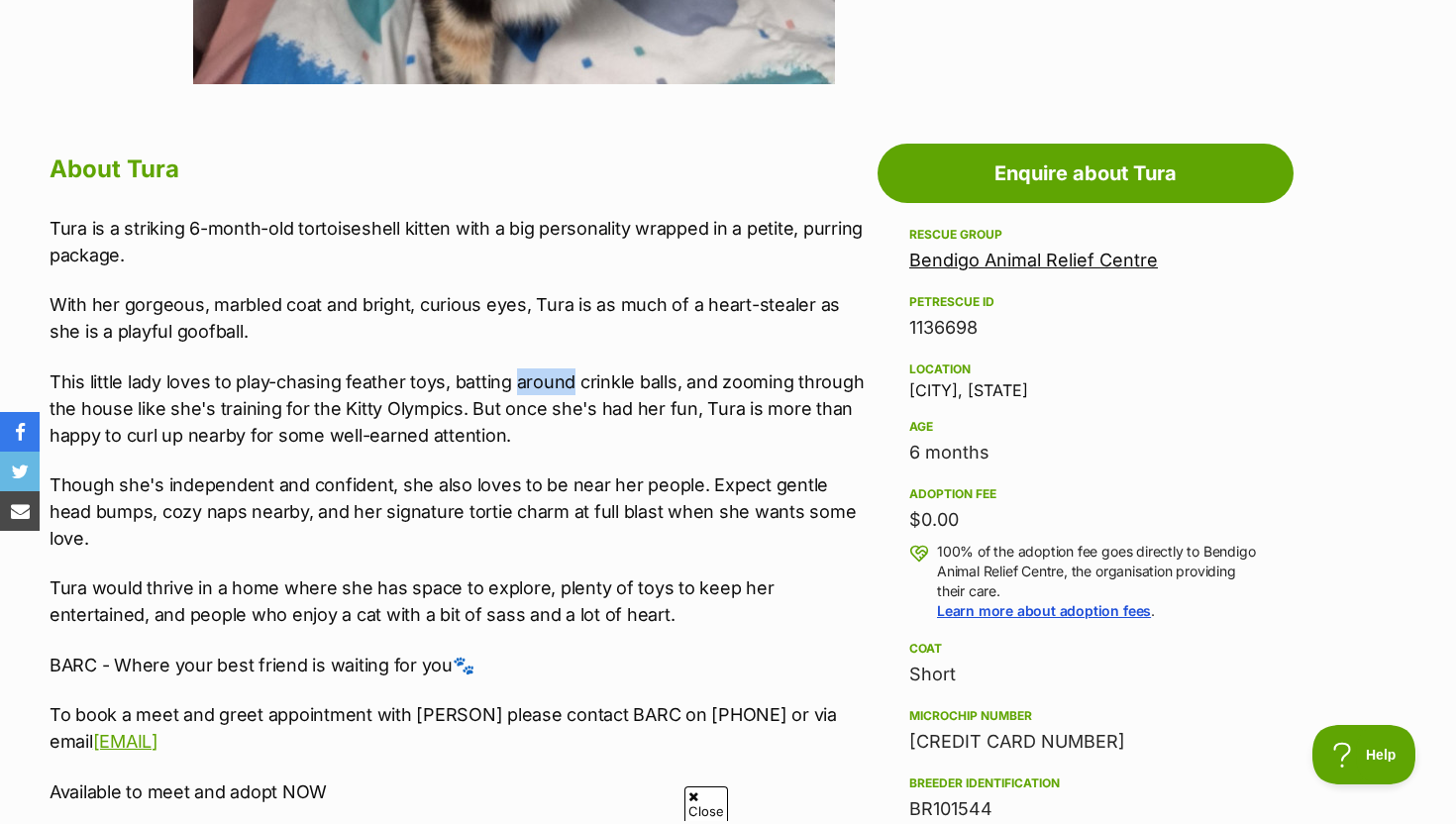 click on "This little lady loves to play-chasing feather toys, batting around crinkle balls, and zooming through the house like she's training for the Kitty Olympics. But once she's had her fun, Tura is more than happy to curl up nearby for some well-earned attention." at bounding box center (459, 408) 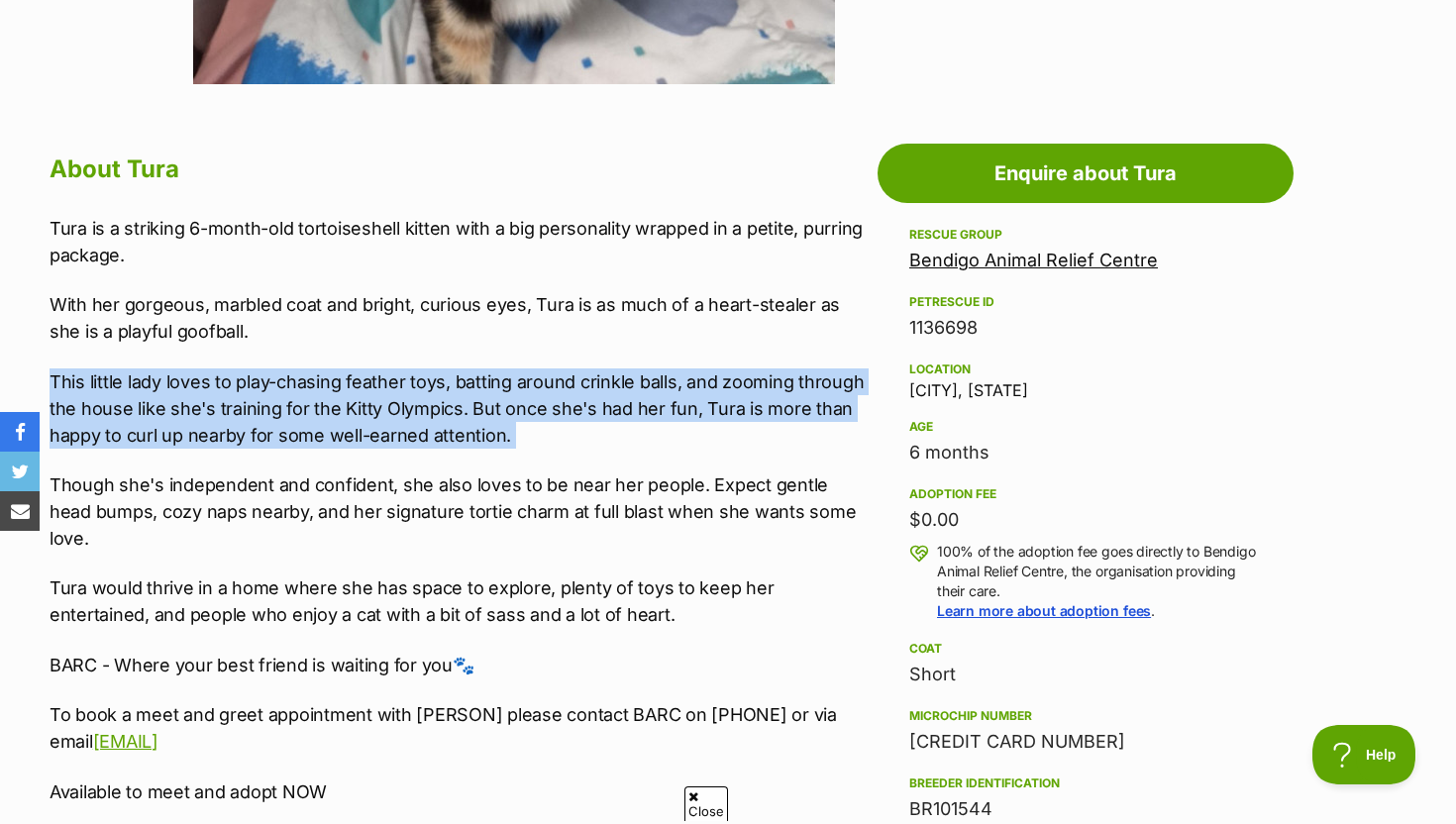 click on "This little lady loves to play-chasing feather toys, batting around crinkle balls, and zooming through the house like she's training for the Kitty Olympics. But once she's had her fun, Tura is more than happy to curl up nearby for some well-earned attention." at bounding box center (459, 408) 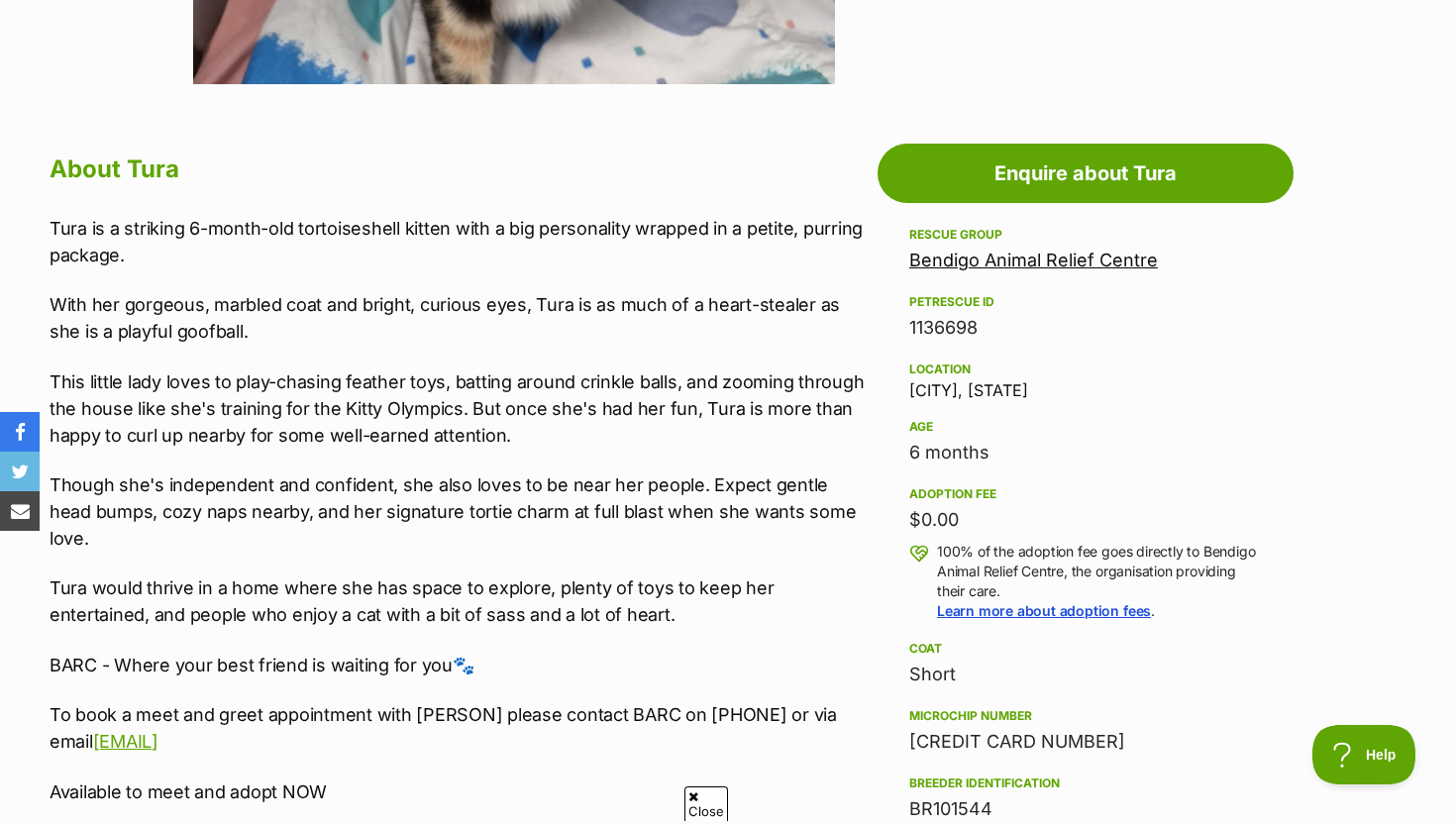 click on "Tura would thrive in a home where she has space to explore, plenty of toys to keep her entertained, and people who enjoy a cat with a bit of sass and a lot of heart." at bounding box center (459, 601) 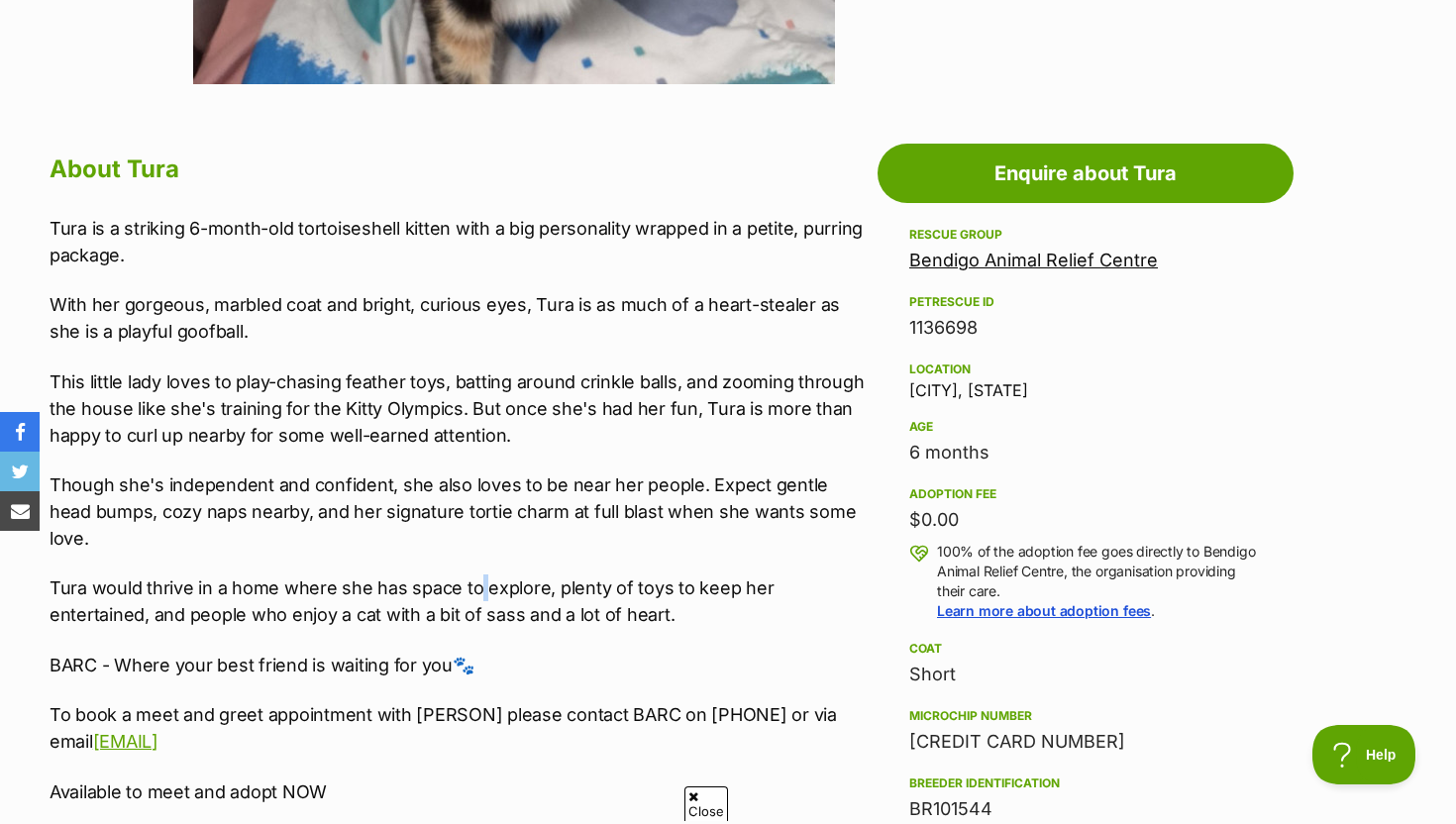 click on "Tura would thrive in a home where she has space to explore, plenty of toys to keep her entertained, and people who enjoy a cat with a bit of sass and a lot of heart." at bounding box center (459, 601) 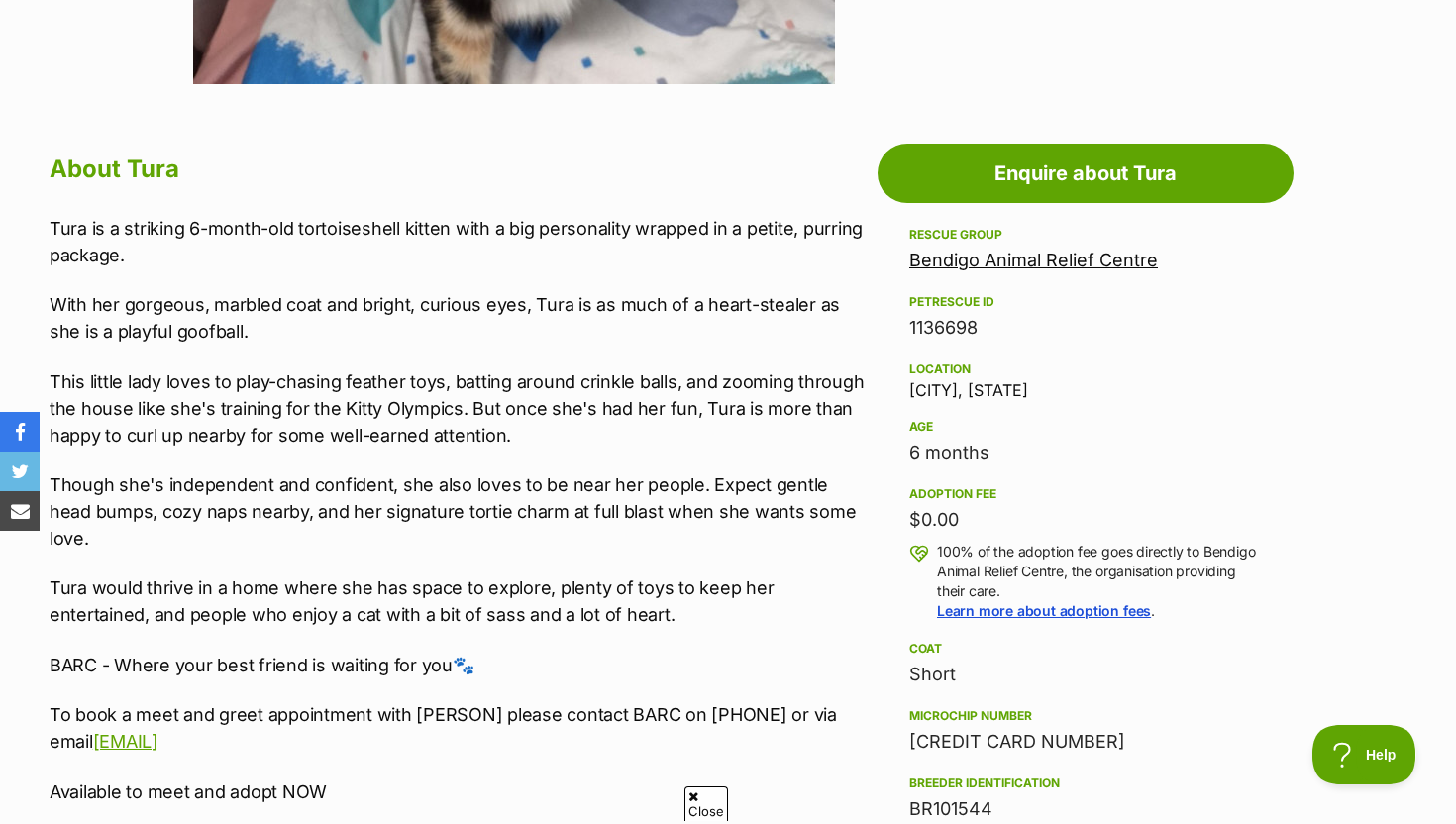 click on "Though she's independent and confident, she also loves to be near her people. Expect gentle head bumps, cozy naps nearby, and her signature tortie charm at full blast when she wants some love." at bounding box center [459, 511] 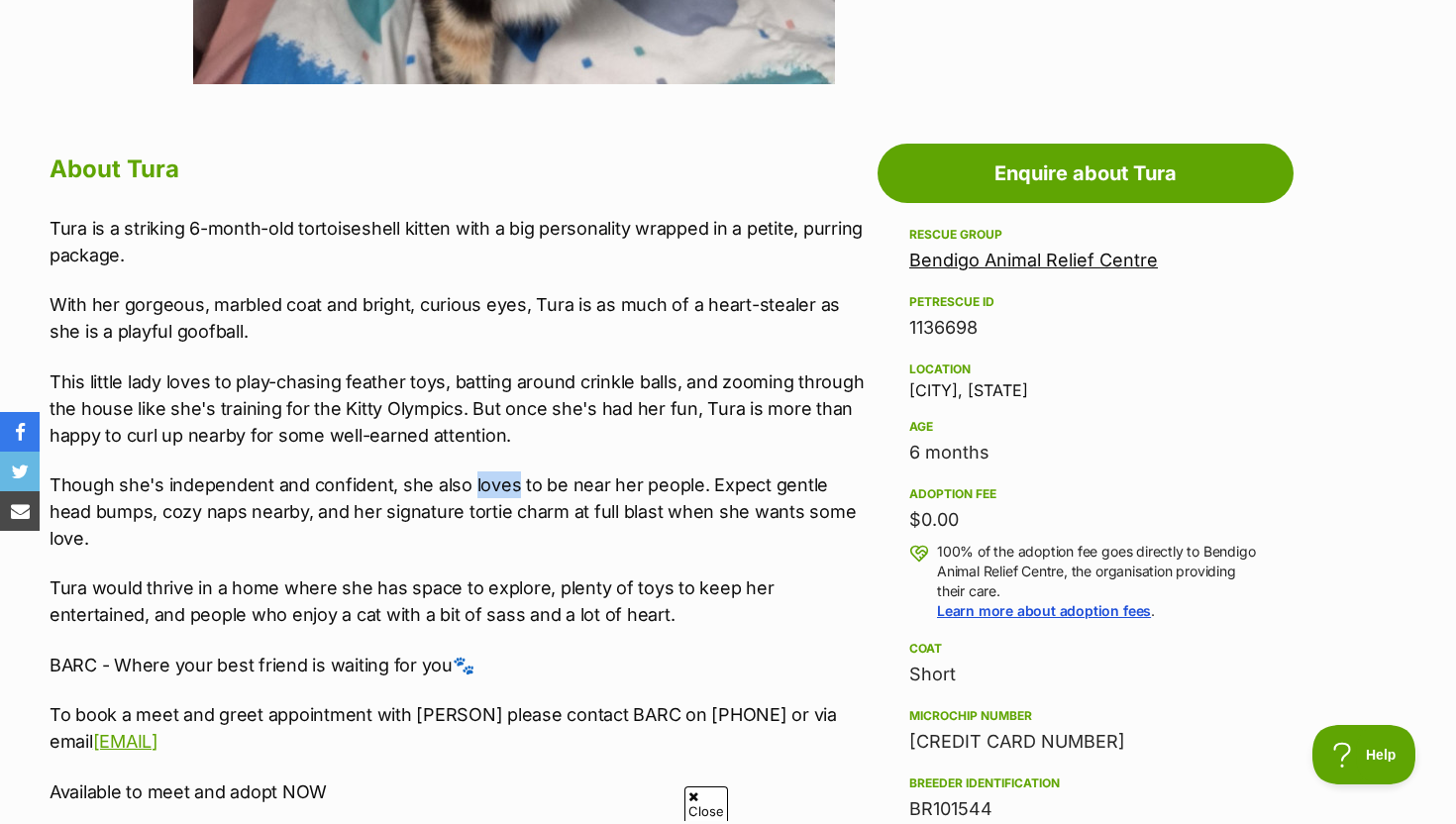 click on "Though she's independent and confident, she also loves to be near her people. Expect gentle head bumps, cozy naps nearby, and her signature tortie charm at full blast when she wants some love." at bounding box center (459, 511) 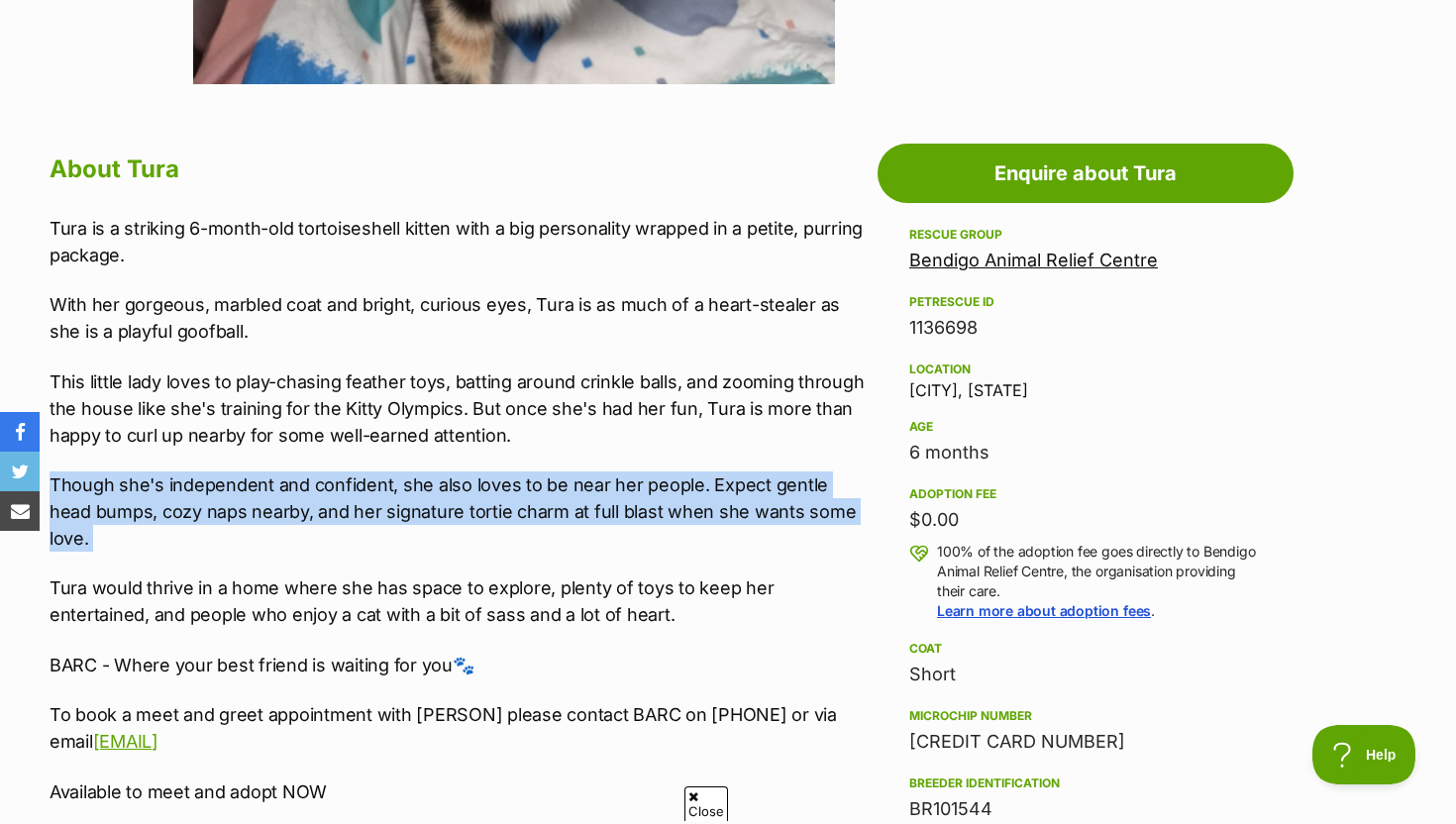 click on "Though she's independent and confident, she also loves to be near her people. Expect gentle head bumps, cozy naps nearby, and her signature tortie charm at full blast when she wants some love." at bounding box center (459, 511) 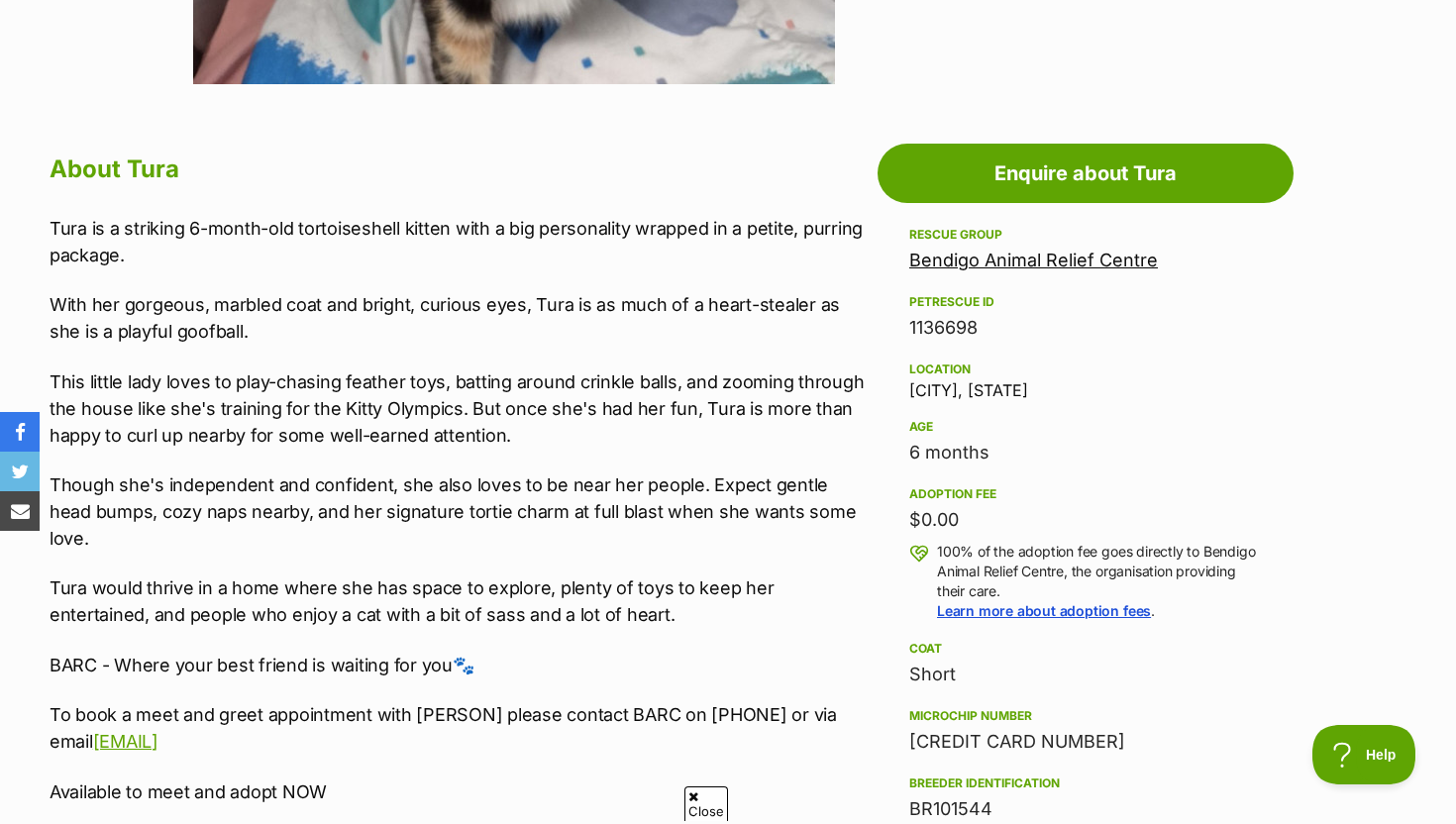 click on "Tura is a striking 6-month-old tortoiseshell kitten with a big personality wrapped in a petite, purring package.
With her gorgeous, marbled coat and bright, curious eyes, Tura is as much of a heart-stealer as she is a playful goofball.
This little lady loves to play-chasing feather toys, batting around crinkle balls, and zooming through the house like she's training for the Kitty Olympics. But once she's had her fun, Tura is more than happy to curl up nearby for some well-earned attention.
Though she's independent and confident, she also loves to be near her people. Expect gentle head bumps, cozy naps nearby, and her signature tortie charm at full blast when she wants some love.
Tura would thrive in a home where she has space to explore, plenty of toys to keep her entertained, and people who enjoy a cat with a bit of sass and a lot of heart.
BARC - Where your best friend is waiting for you🐾
To book a meet and greet appointment with Tura please contact BARC on 5441-2209 or via email" at bounding box center (459, 548) 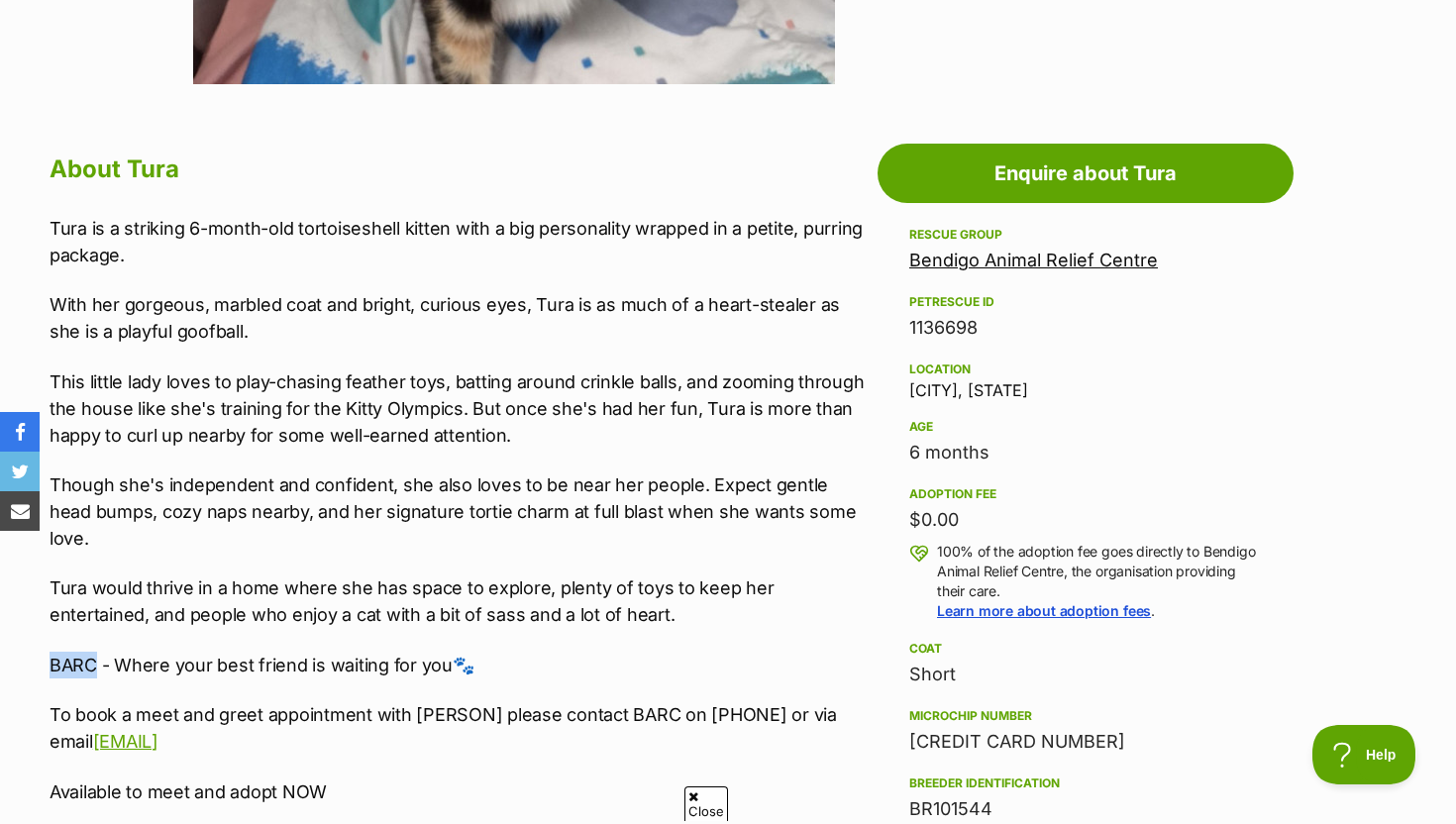 click on "Tura is a striking 6-month-old tortoiseshell kitten with a big personality wrapped in a petite, purring package.
With her gorgeous, marbled coat and bright, curious eyes, Tura is as much of a heart-stealer as she is a playful goofball.
This little lady loves to play-chasing feather toys, batting around crinkle balls, and zooming through the house like she's training for the Kitty Olympics. But once she's had her fun, Tura is more than happy to curl up nearby for some well-earned attention.
Though she's independent and confident, she also loves to be near her people. Expect gentle head bumps, cozy naps nearby, and her signature tortie charm at full blast when she wants some love.
Tura would thrive in a home where she has space to explore, plenty of toys to keep her entertained, and people who enjoy a cat with a bit of sass and a lot of heart.
BARC - Where your best friend is waiting for you🐾
To book a meet and greet appointment with Tura please contact BARC on 5441-2209 or via email" at bounding box center [459, 548] 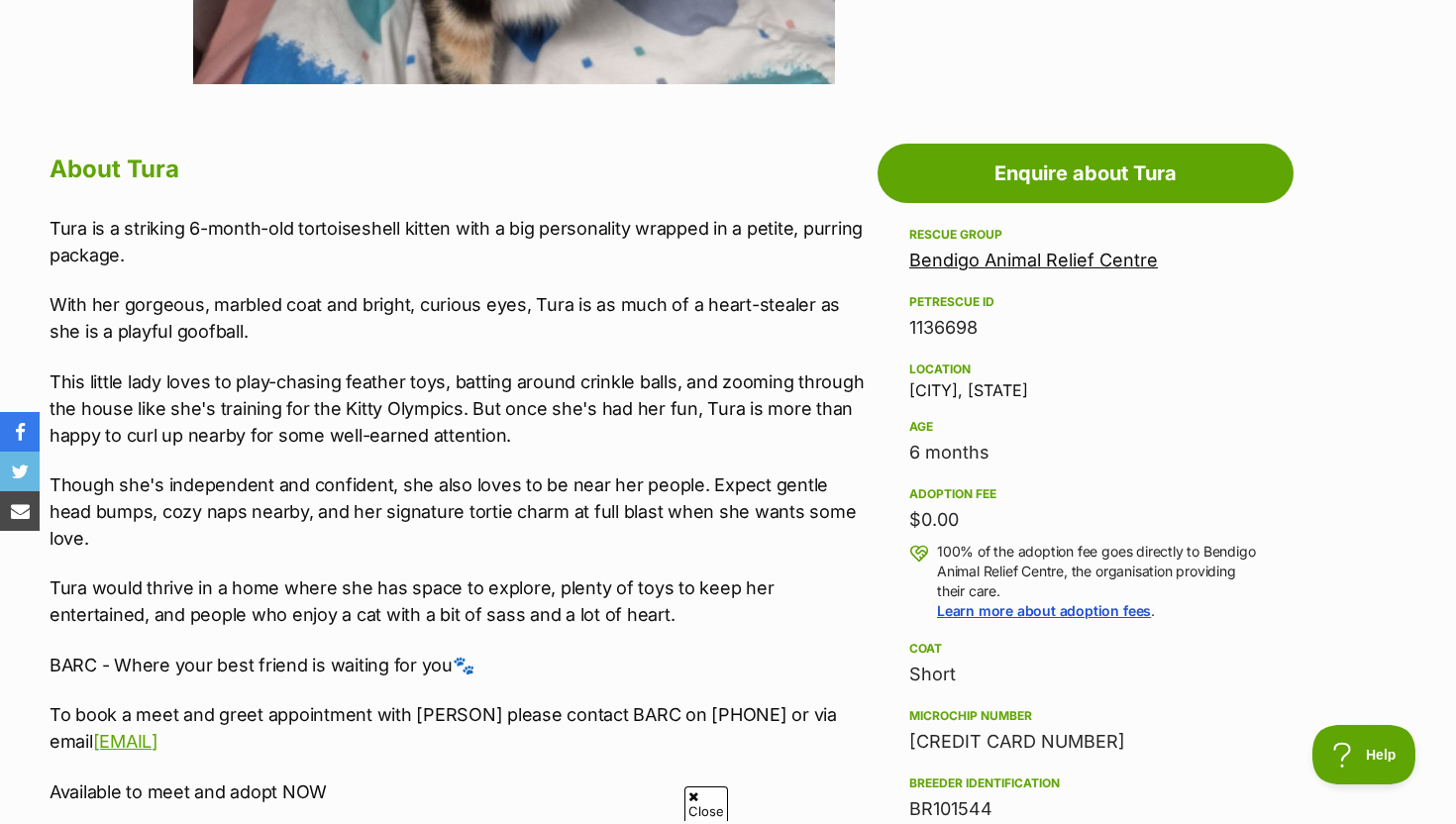click on "Tura would thrive in a home where she has space to explore, plenty of toys to keep her entertained, and people who enjoy a cat with a bit of sass and a lot of heart." at bounding box center [459, 601] 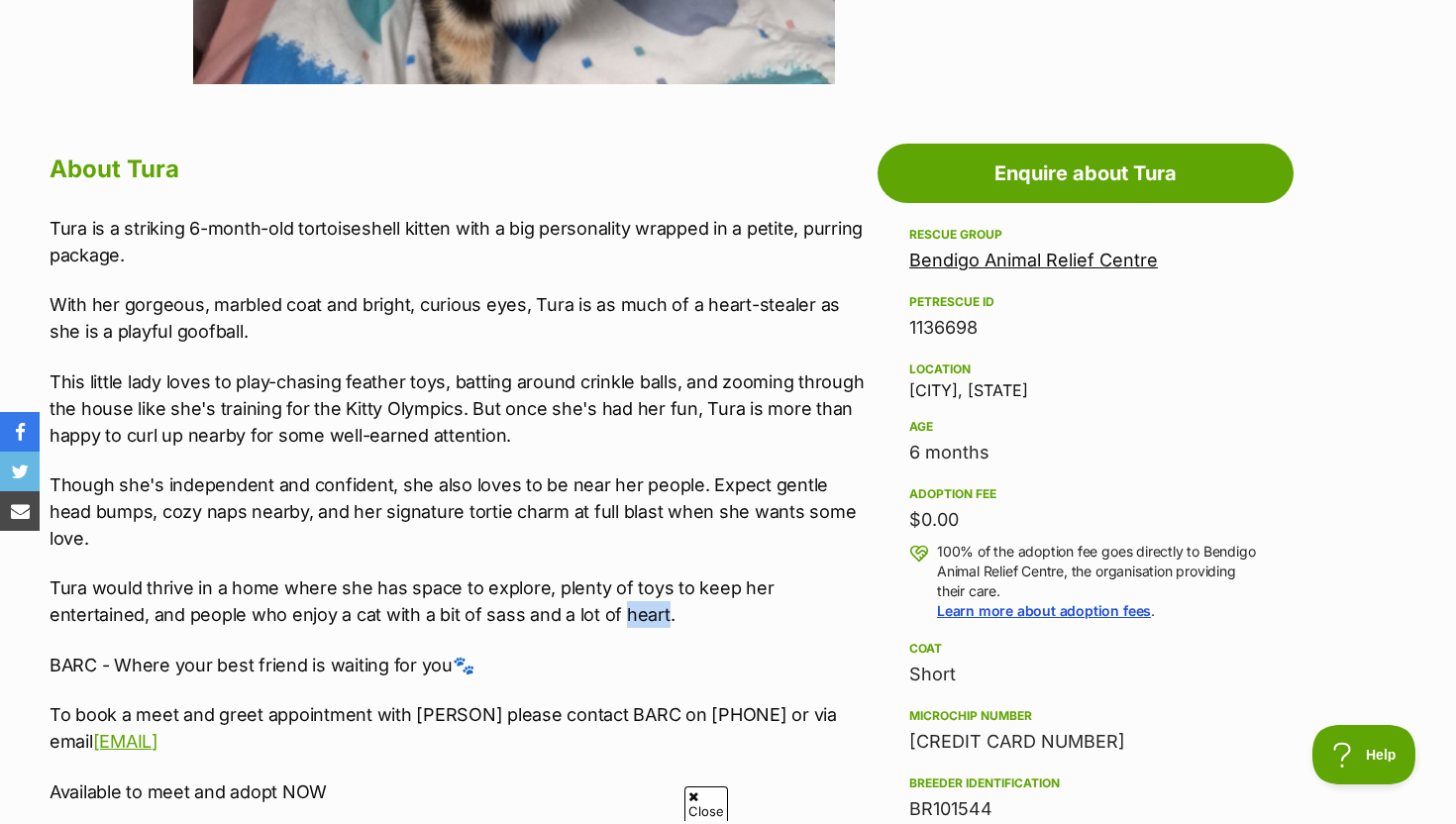 click on "Tura would thrive in a home where she has space to explore, plenty of toys to keep her entertained, and people who enjoy a cat with a bit of sass and a lot of heart." at bounding box center [459, 601] 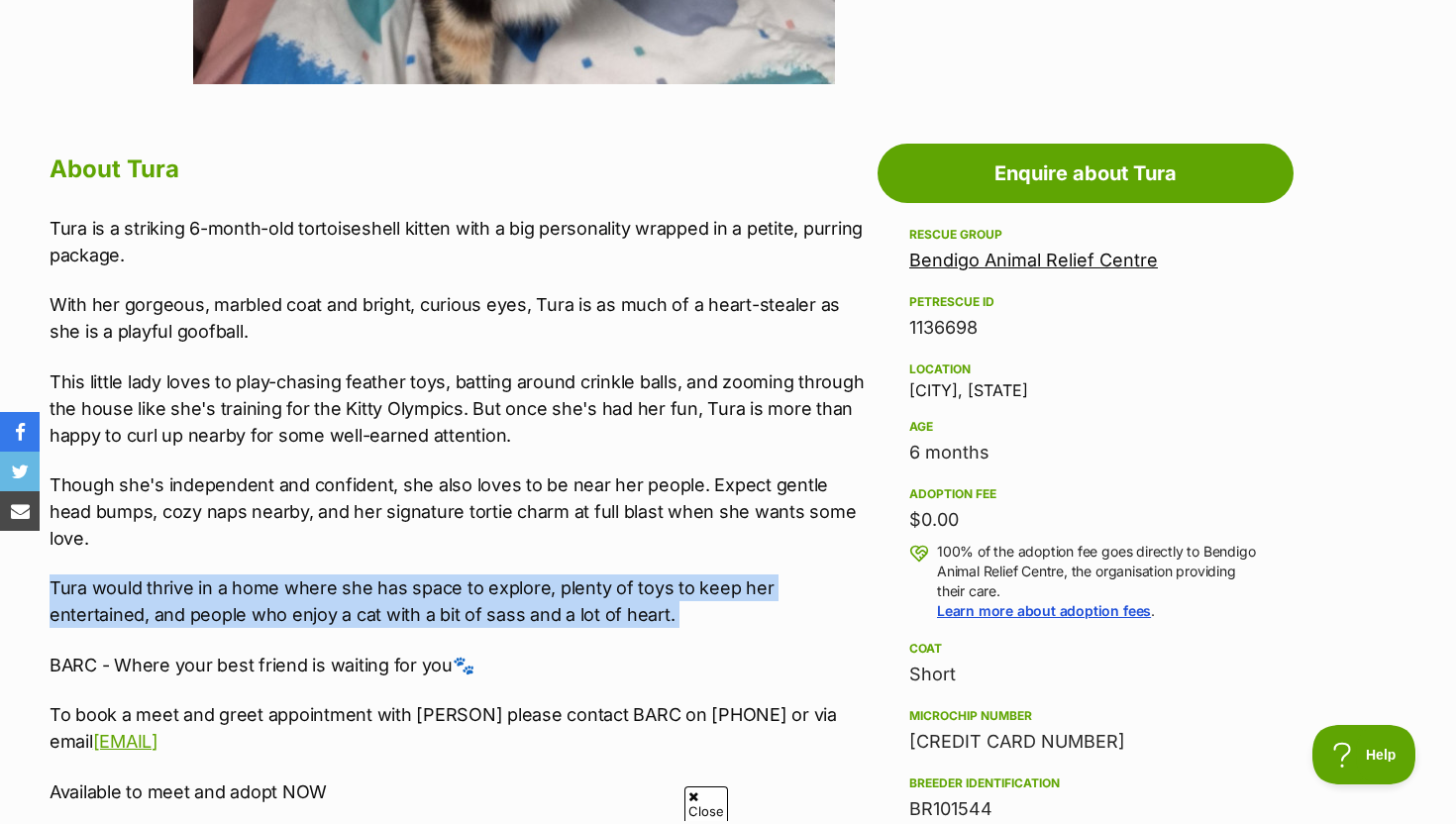 click on "Tura would thrive in a home where she has space to explore, plenty of toys to keep her entertained, and people who enjoy a cat with a bit of sass and a lot of heart." at bounding box center (459, 601) 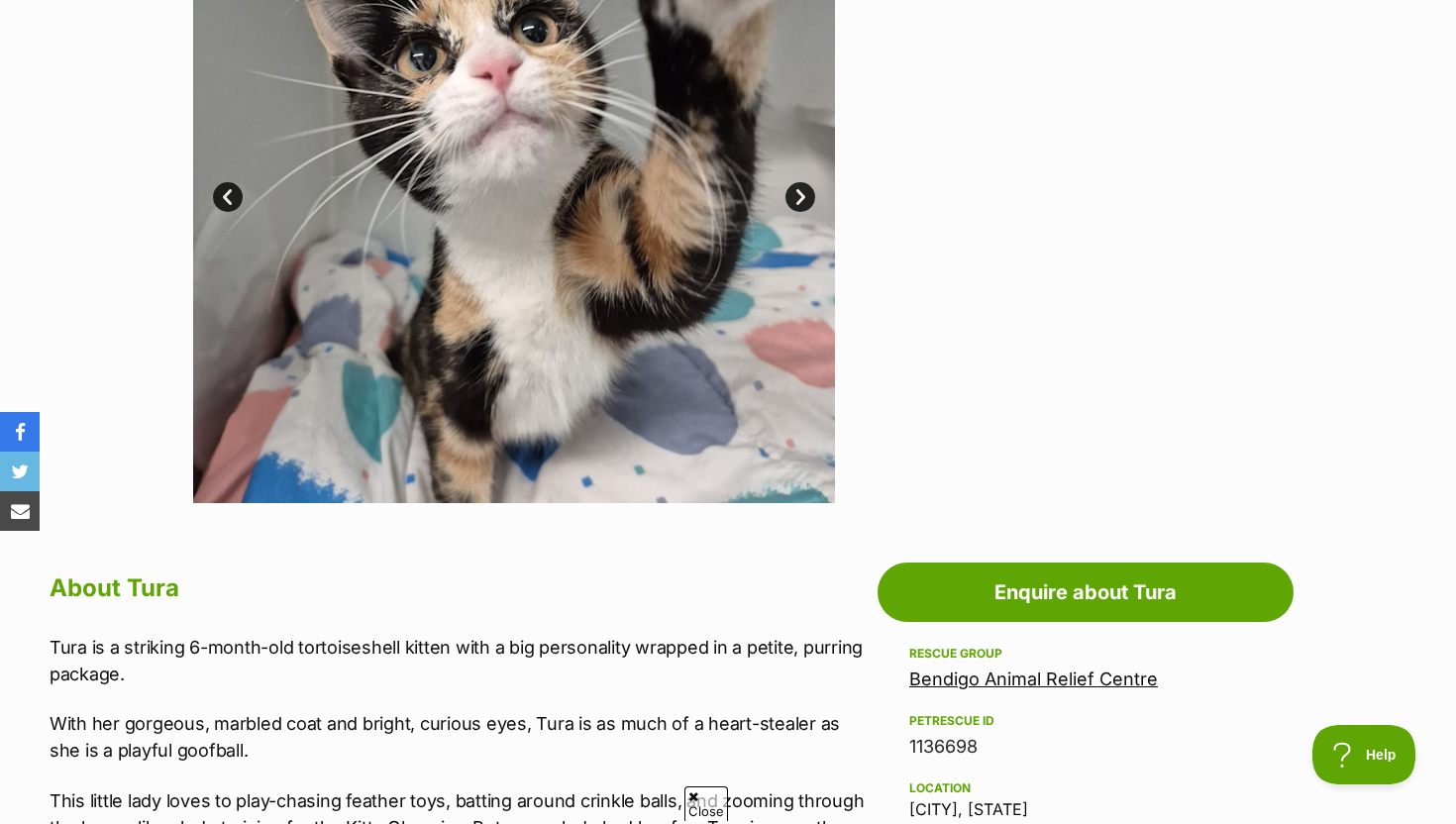 scroll, scrollTop: 0, scrollLeft: 0, axis: both 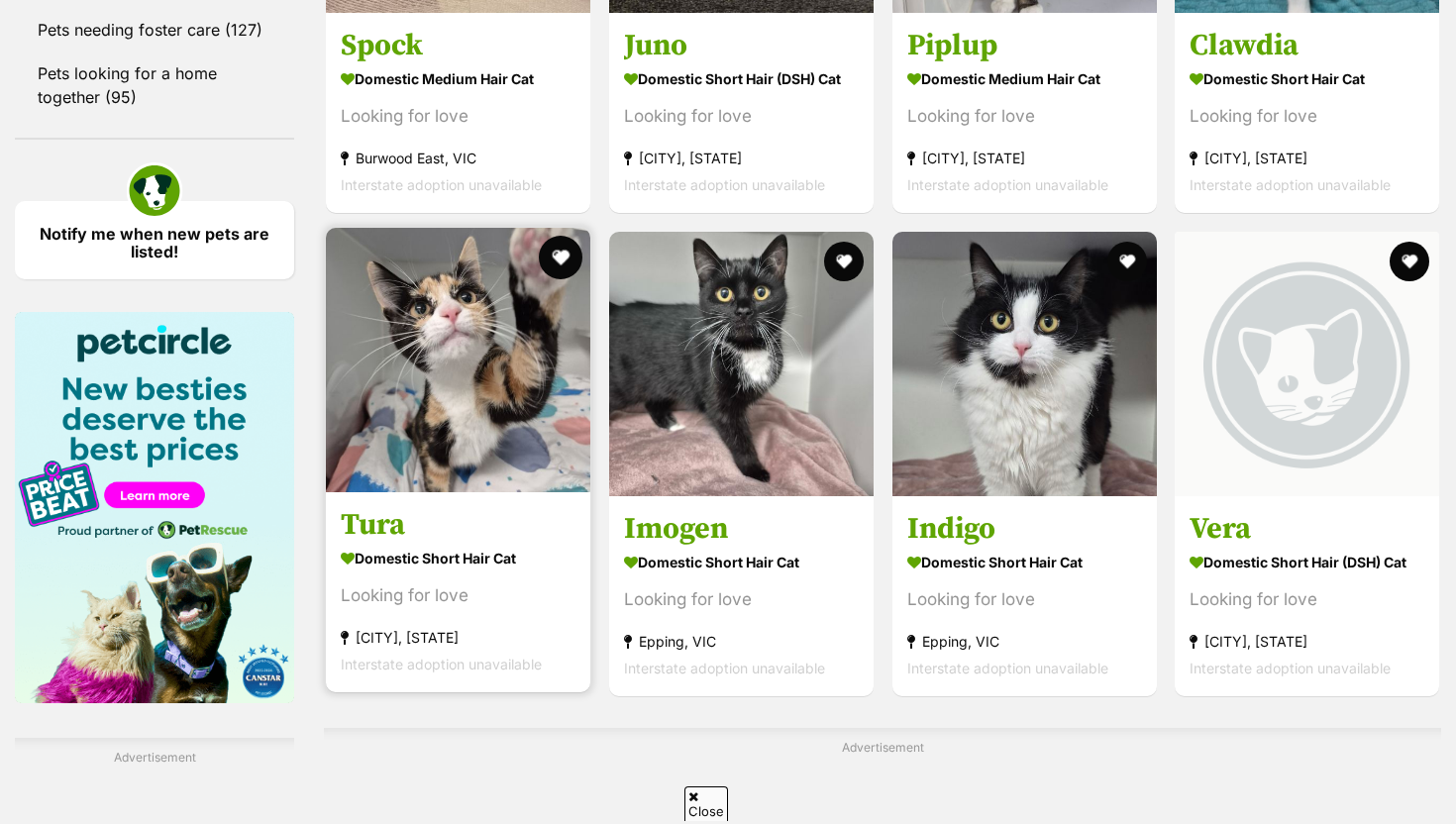 click at bounding box center (561, 258) 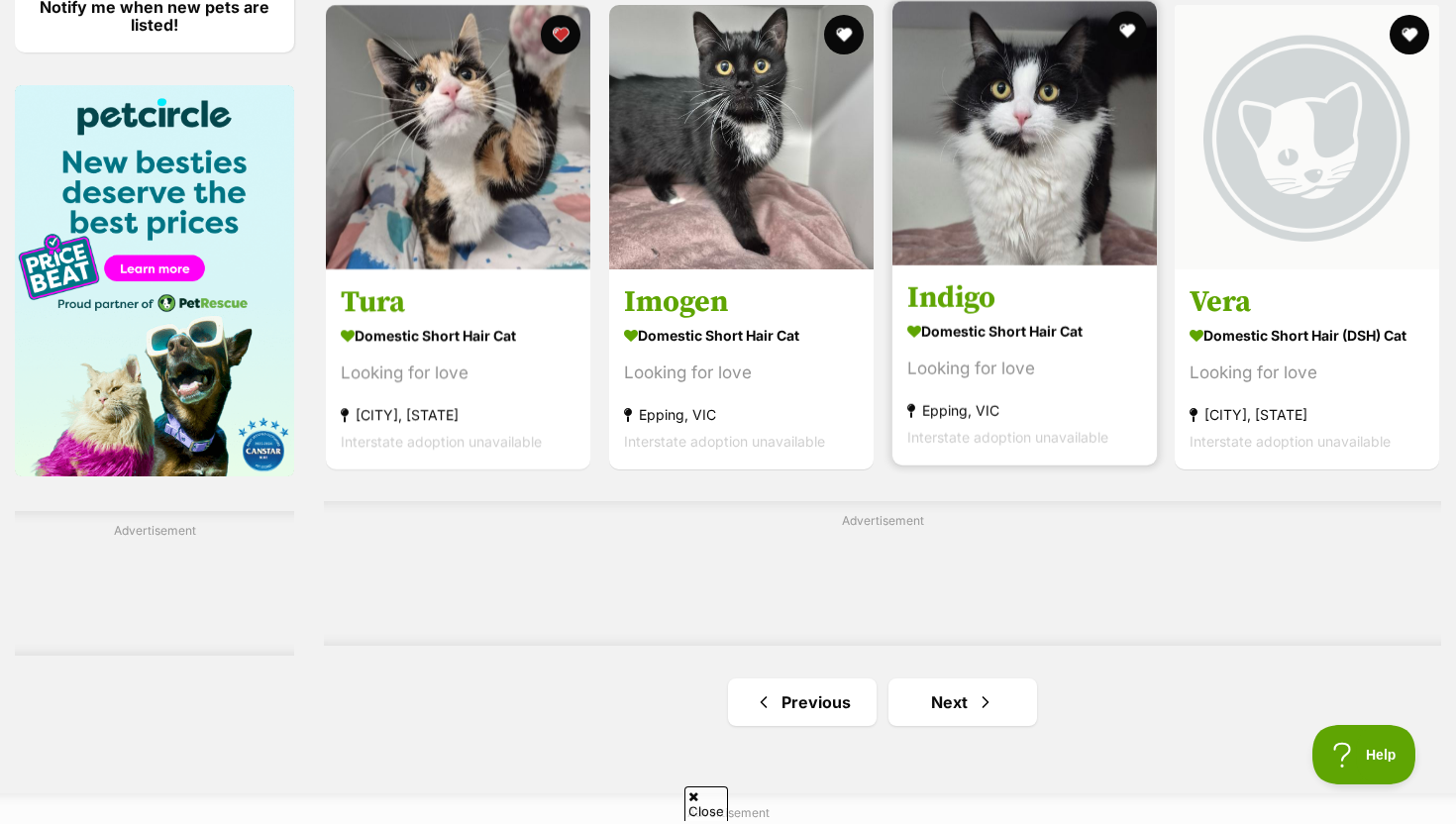 scroll, scrollTop: 3015, scrollLeft: 0, axis: vertical 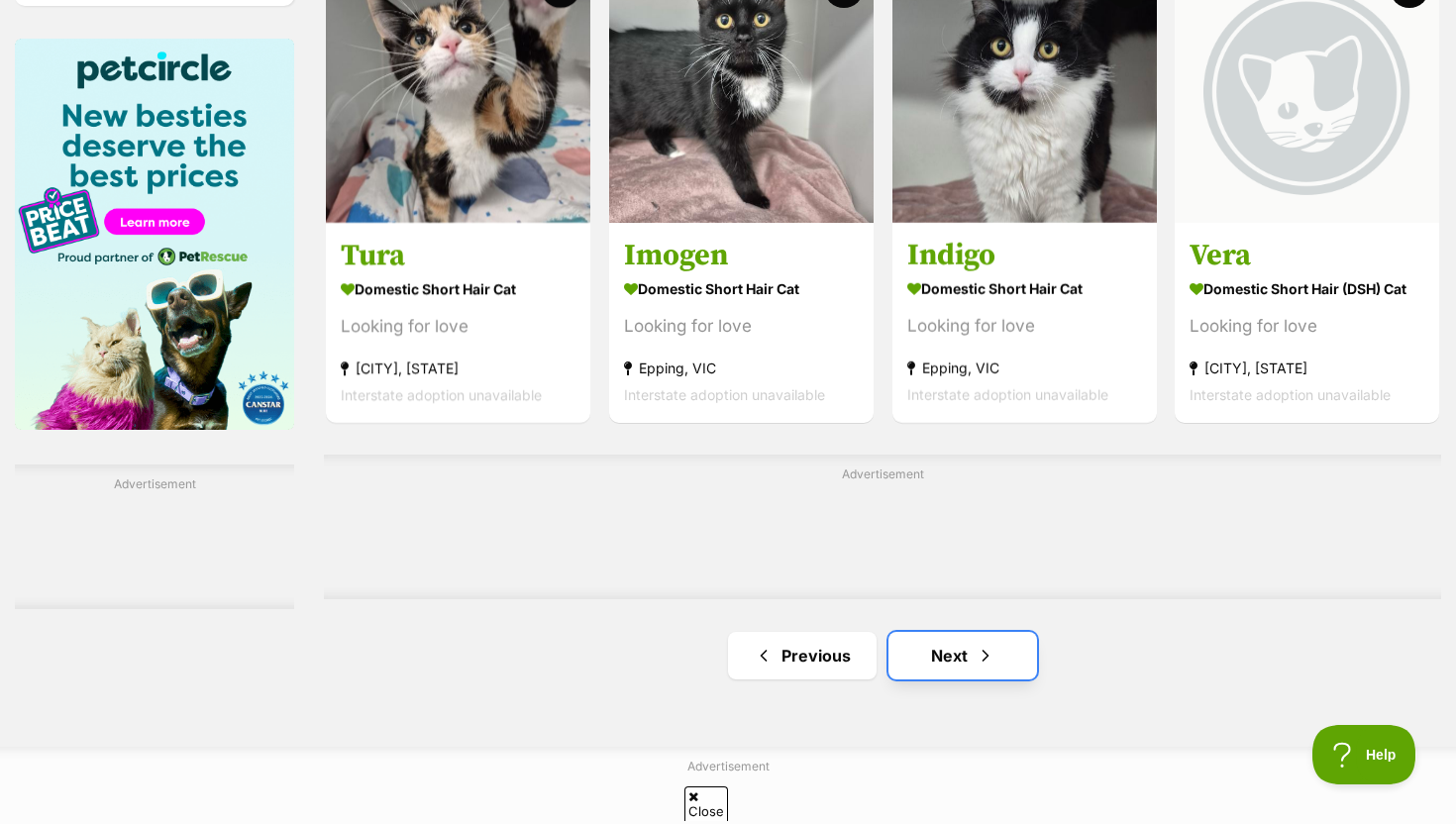 click on "Next" at bounding box center (963, 656) 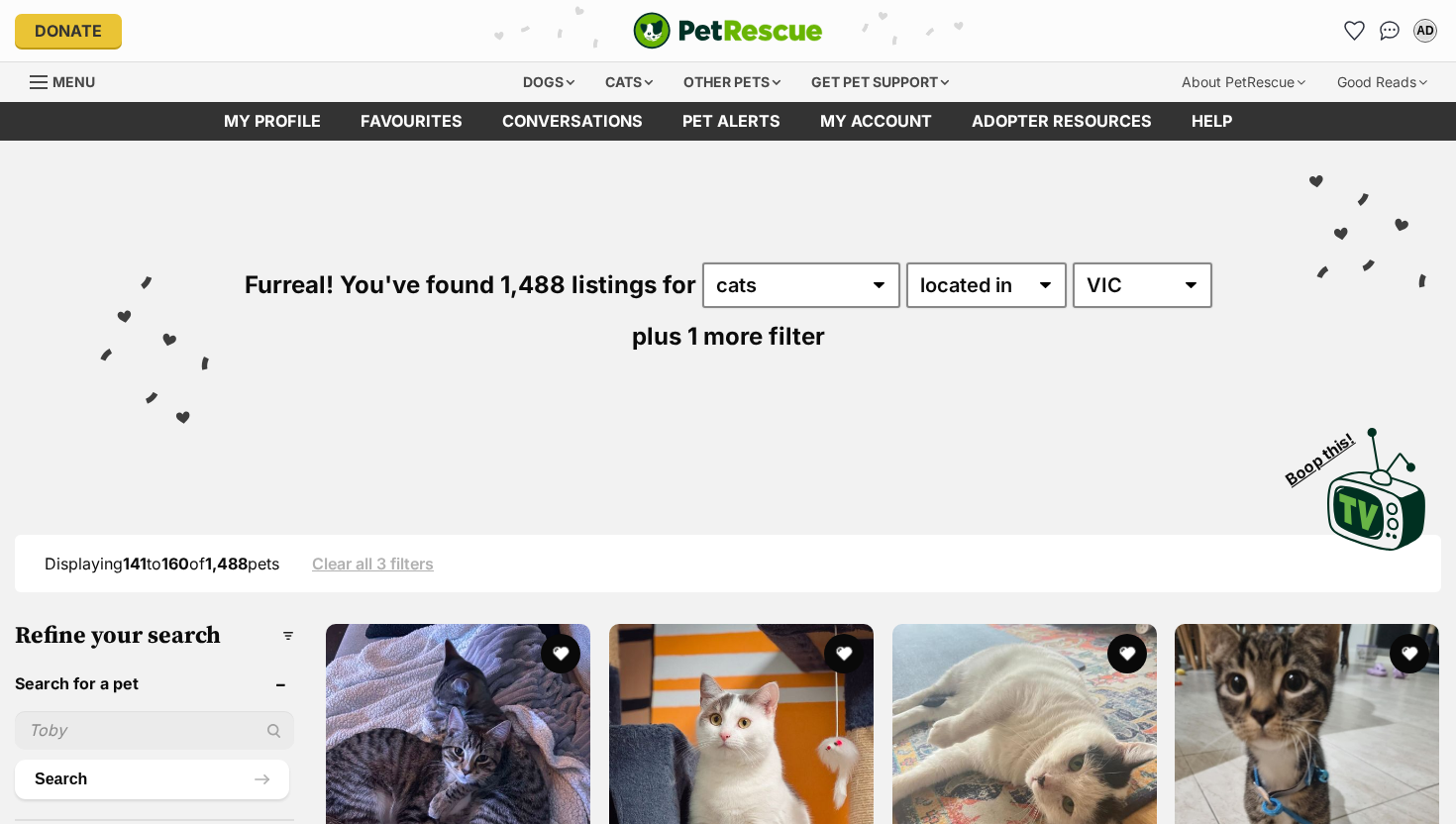 scroll, scrollTop: 0, scrollLeft: 0, axis: both 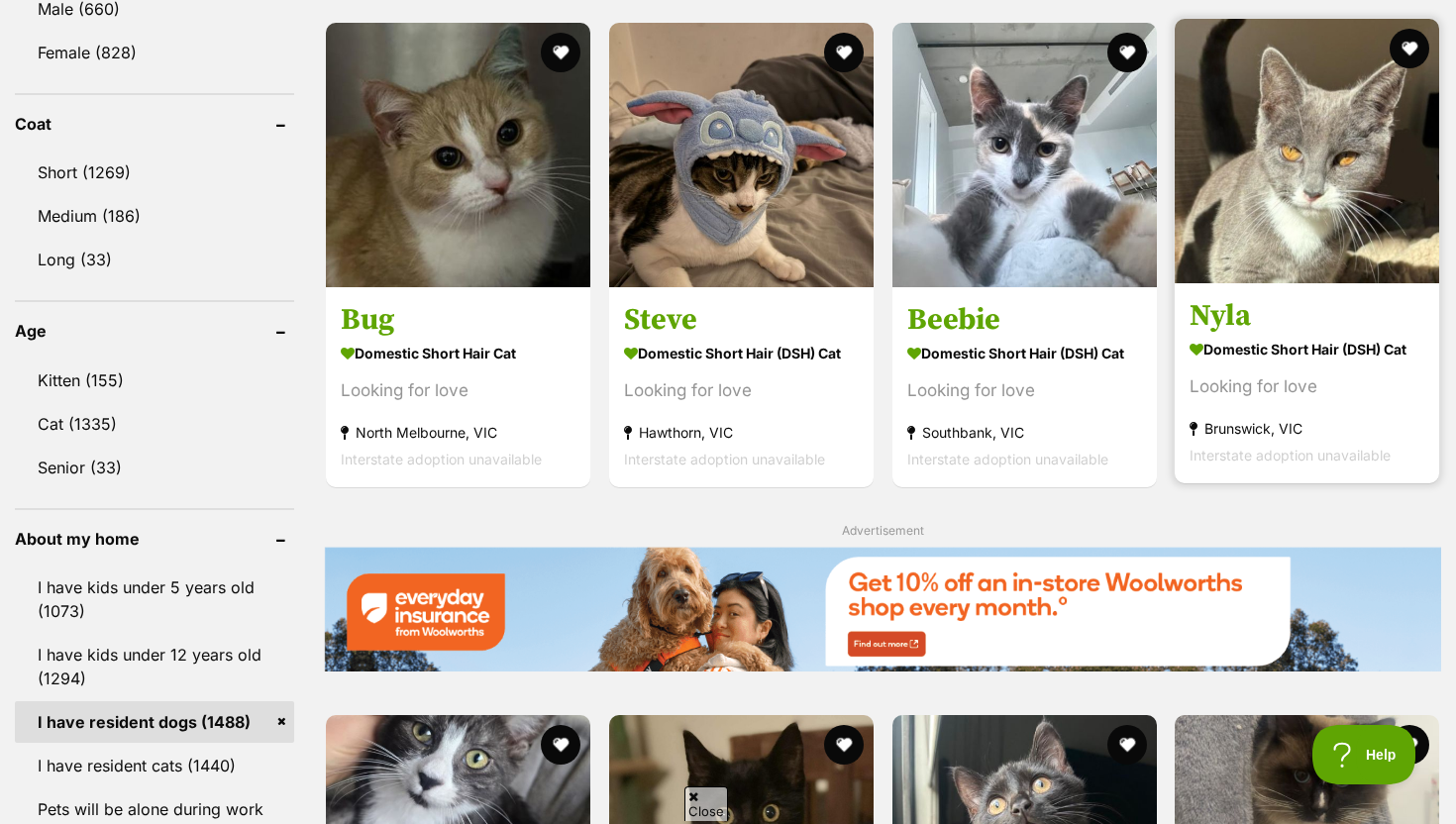 click at bounding box center [1306, 151] 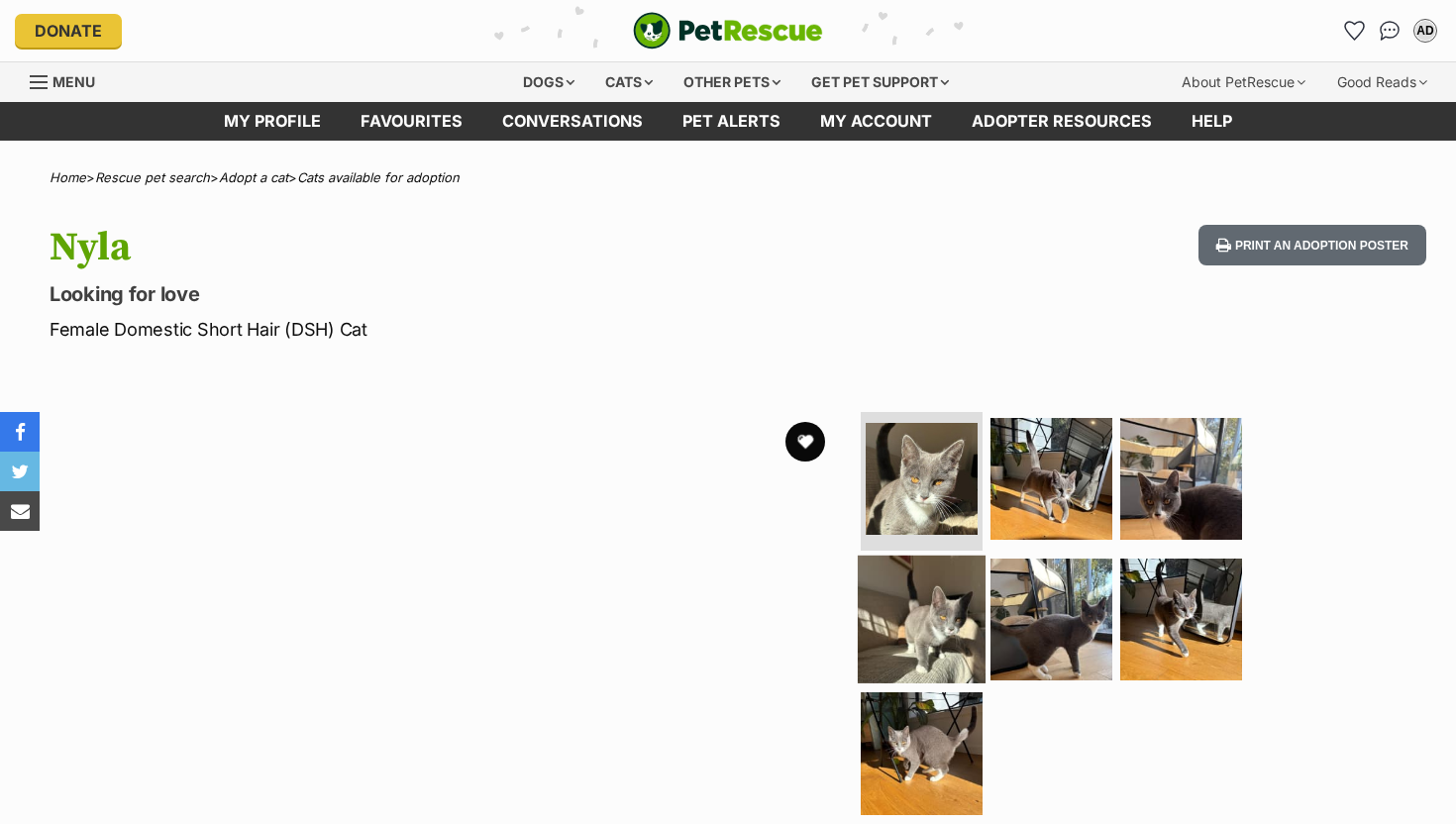 scroll, scrollTop: 0, scrollLeft: 0, axis: both 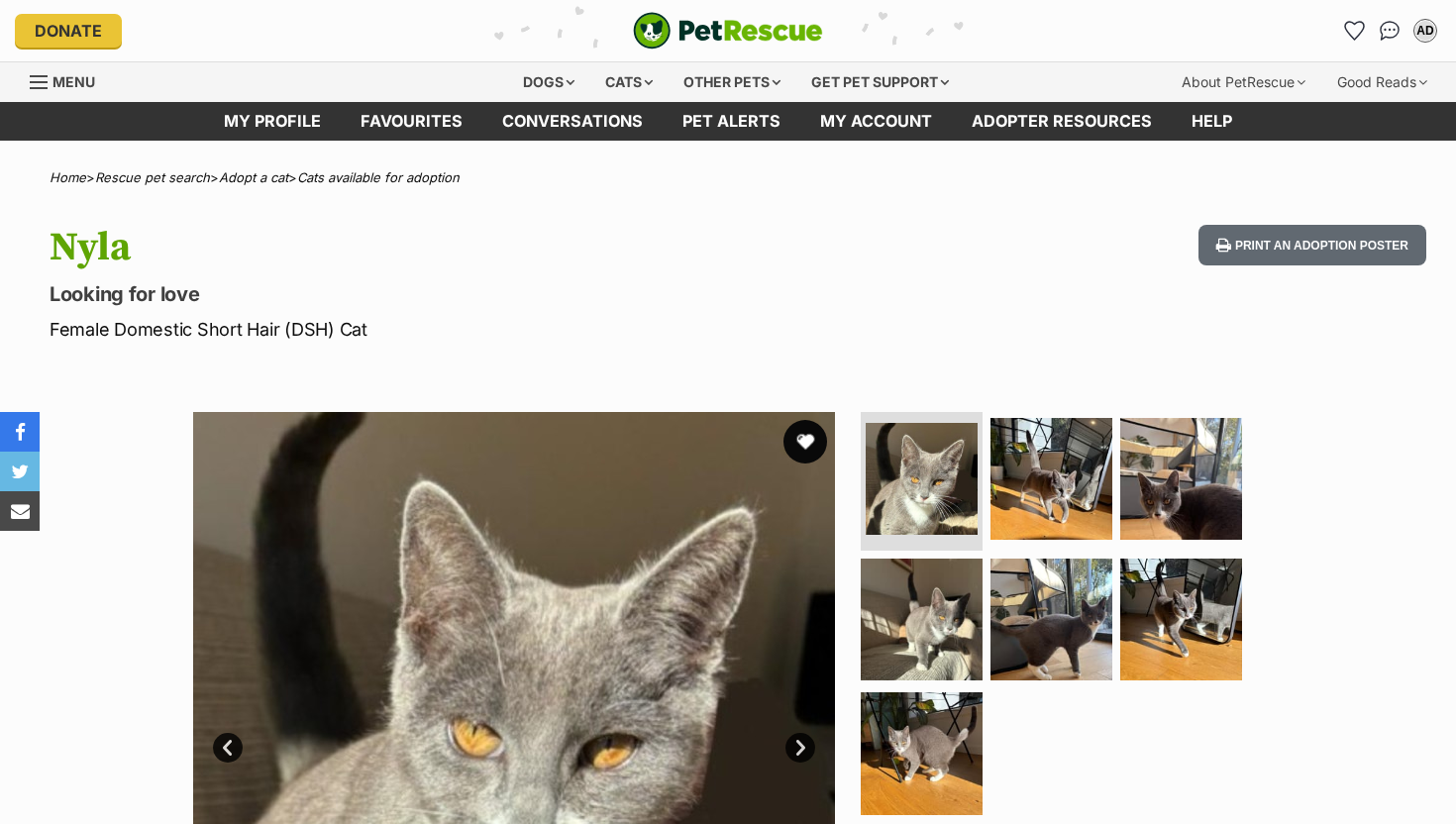 click at bounding box center (805, 442) 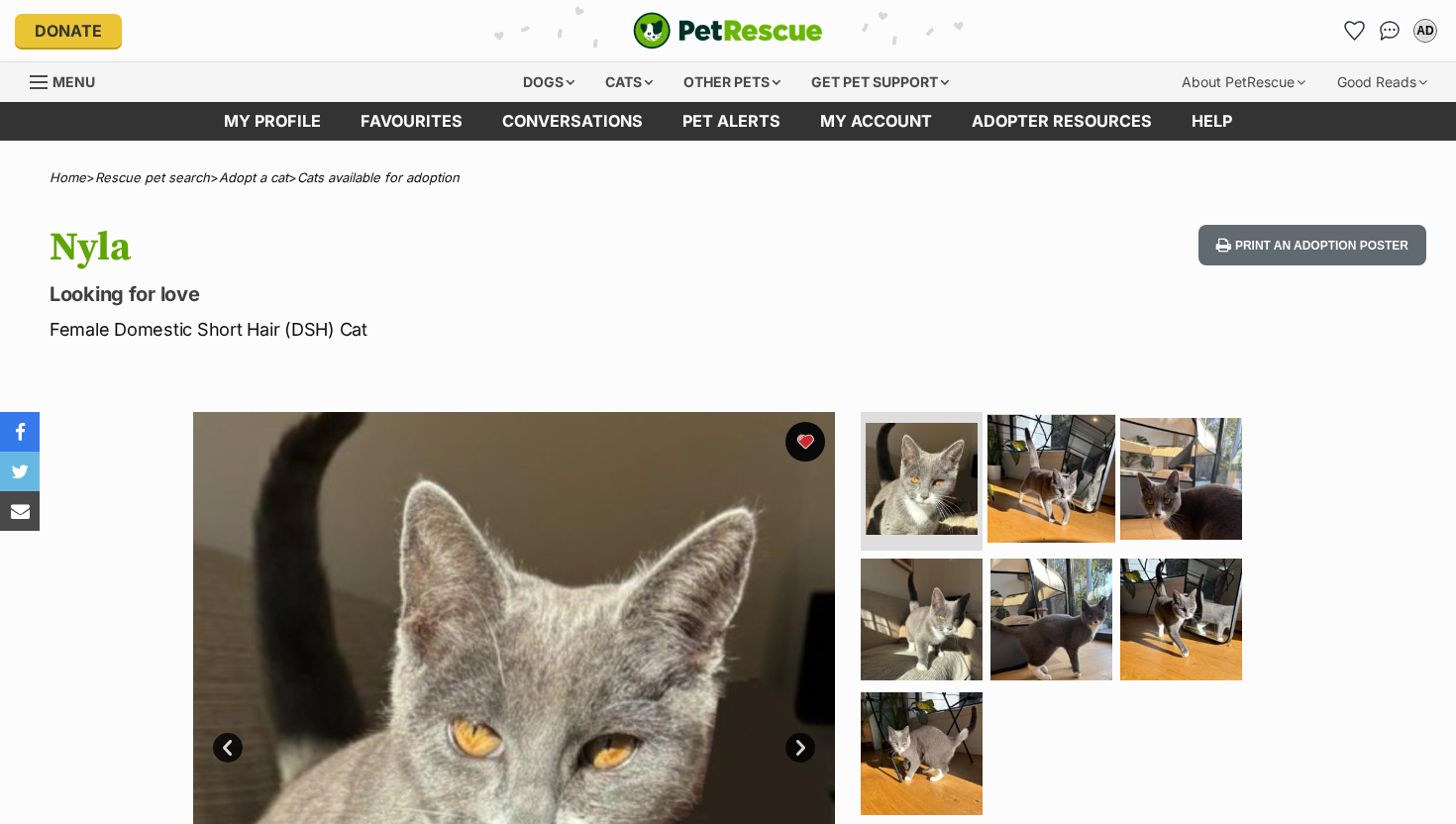 click at bounding box center [1051, 478] 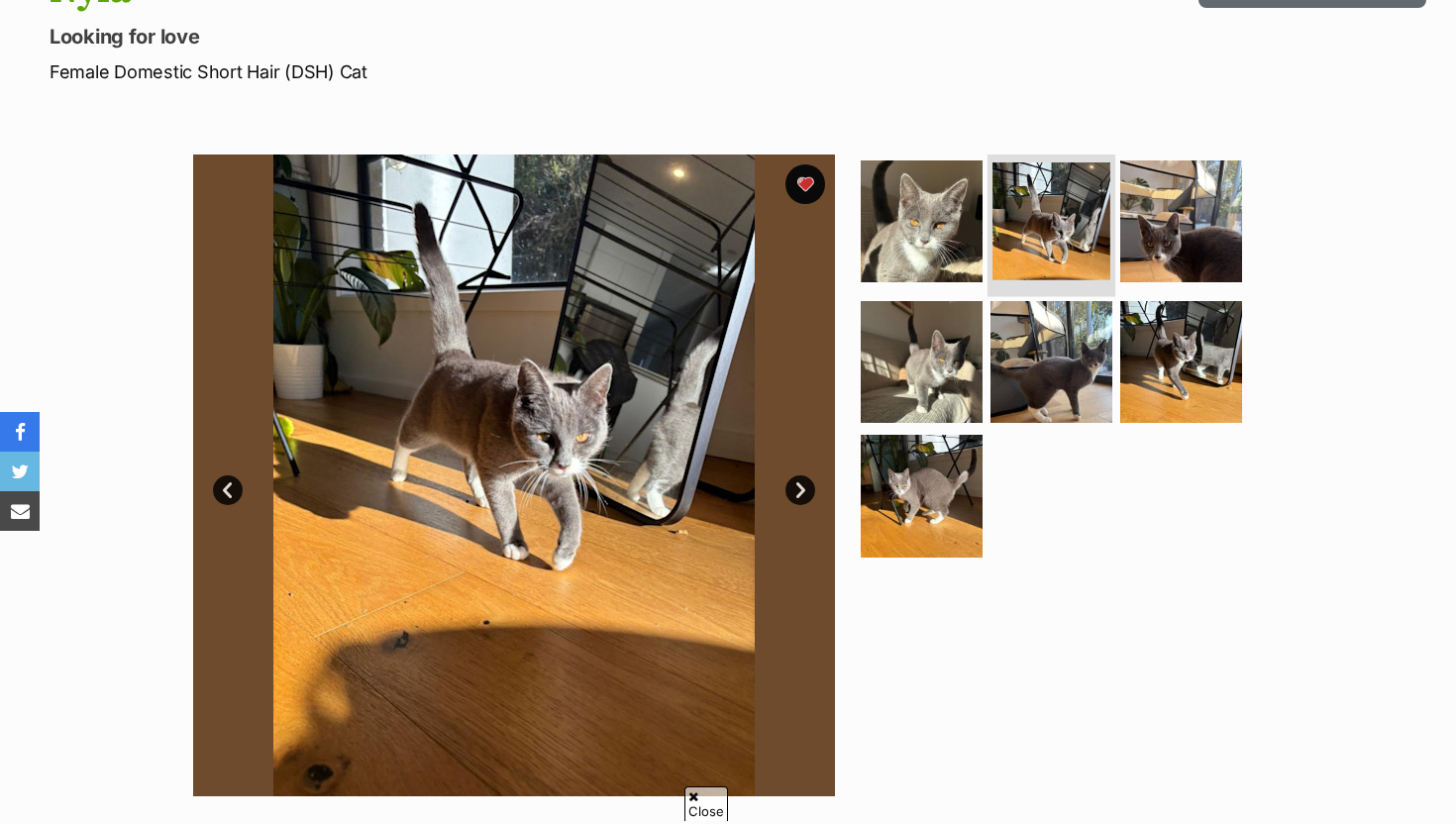 scroll, scrollTop: 263, scrollLeft: 0, axis: vertical 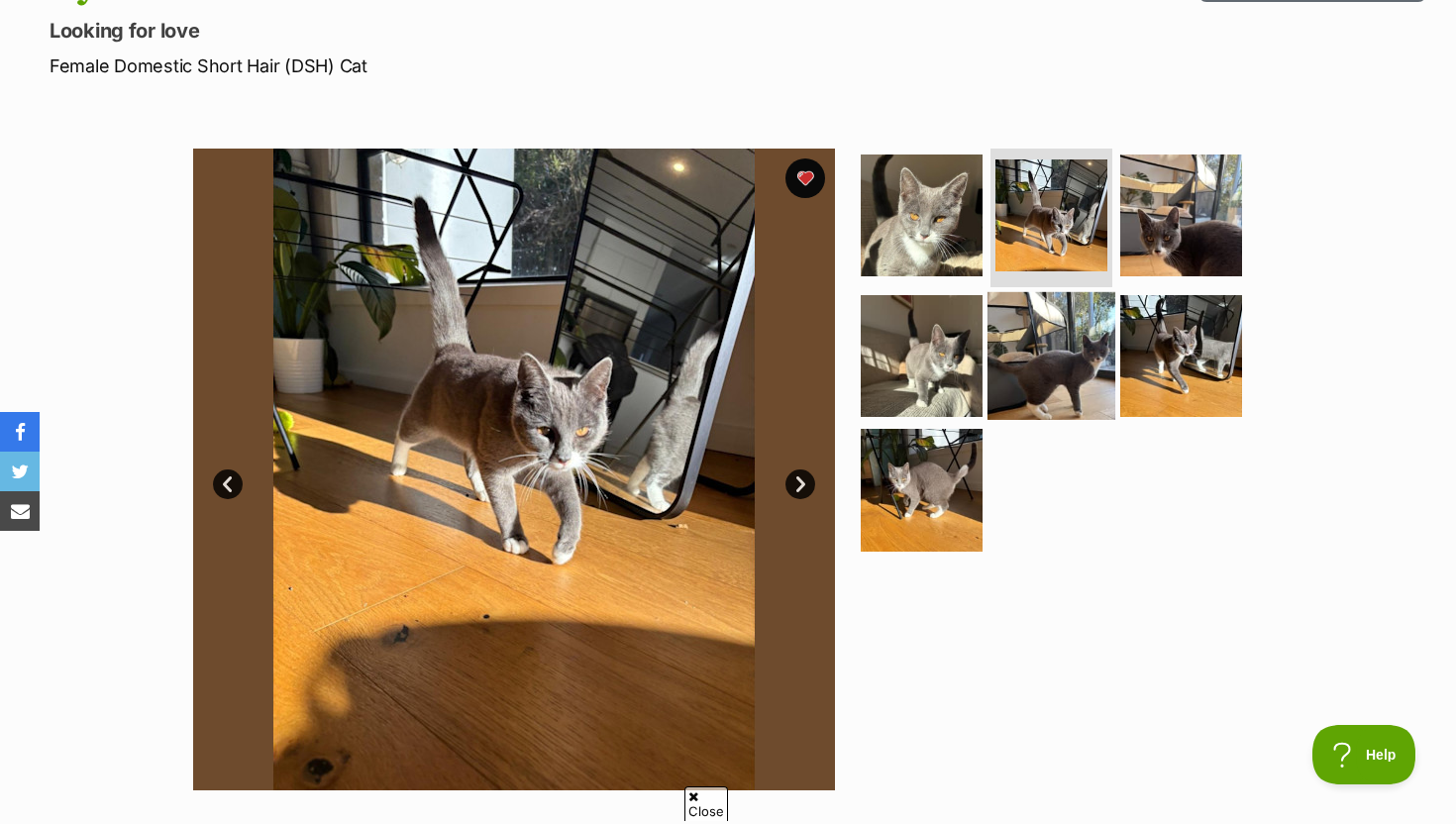 click at bounding box center [1051, 355] 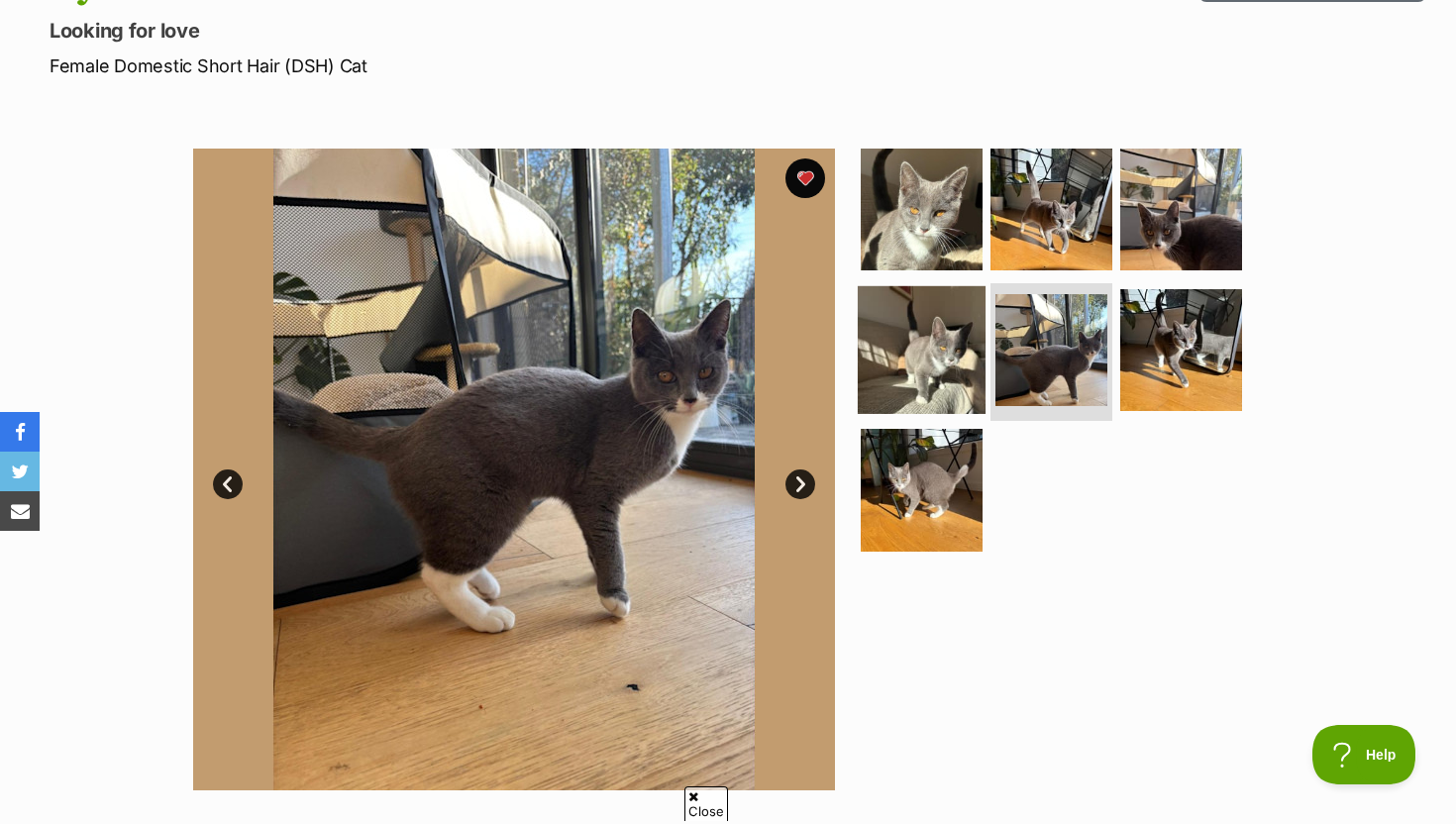 click at bounding box center (921, 349) 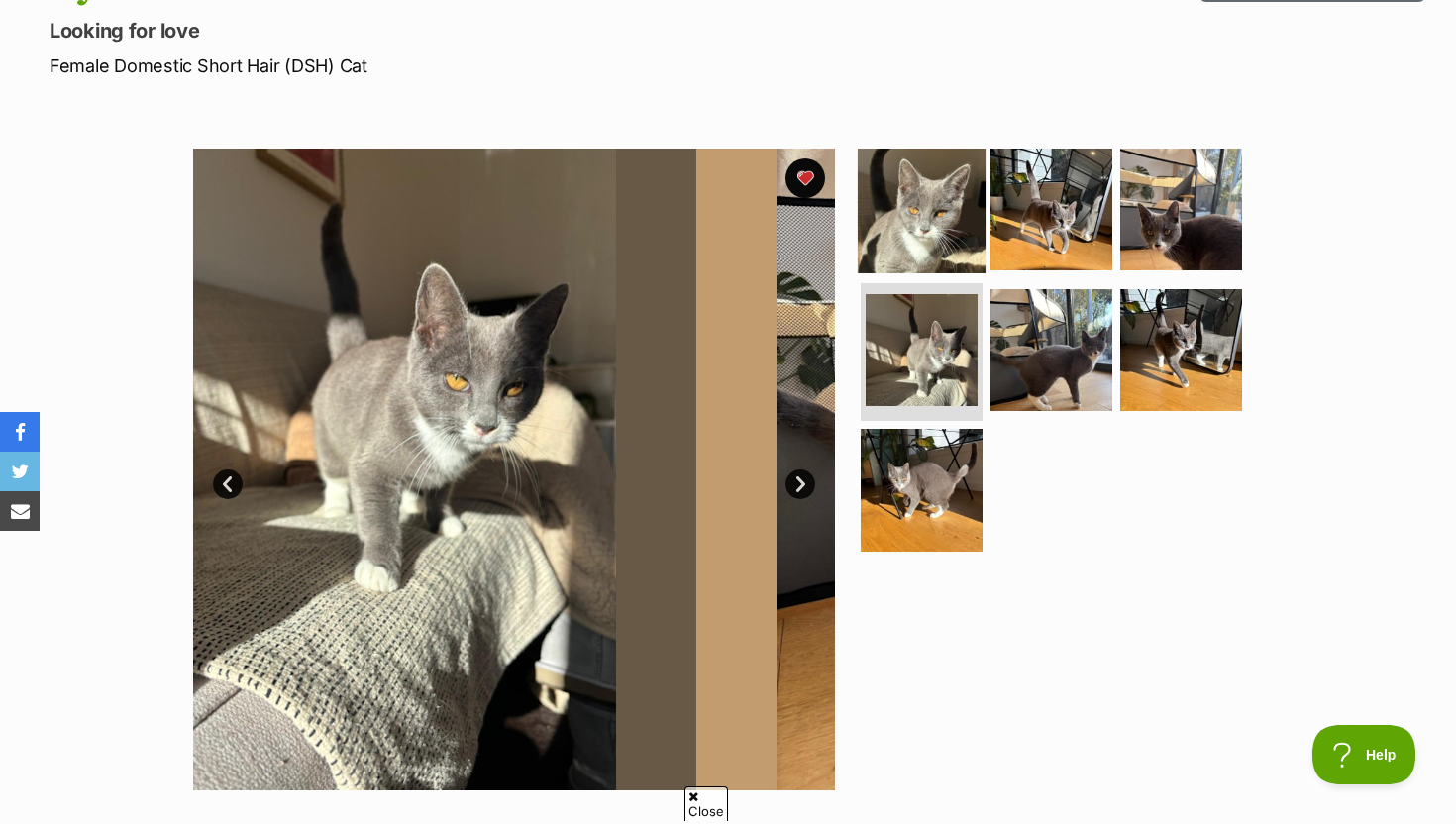 click at bounding box center [921, 209] 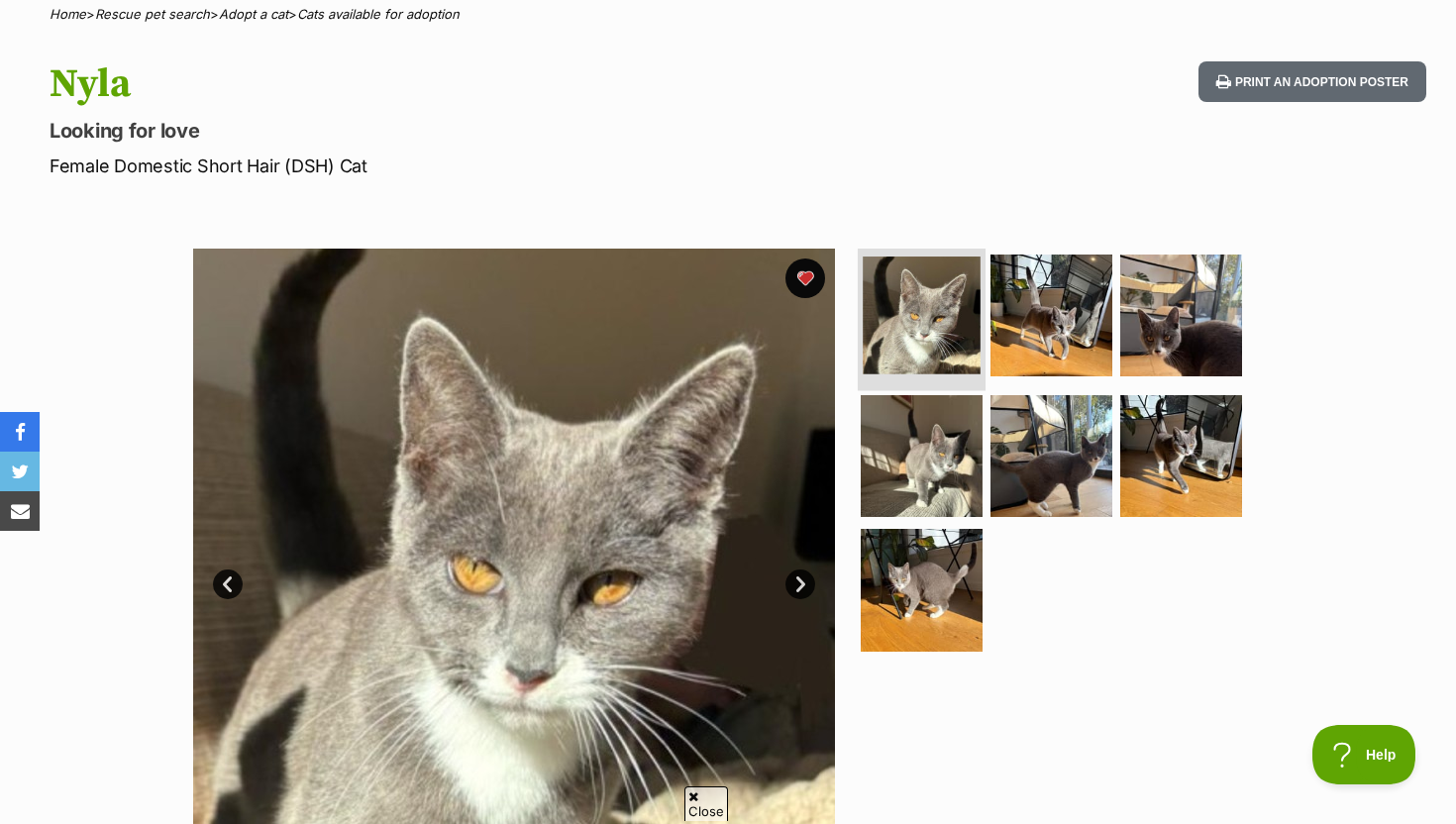 scroll, scrollTop: 165, scrollLeft: 0, axis: vertical 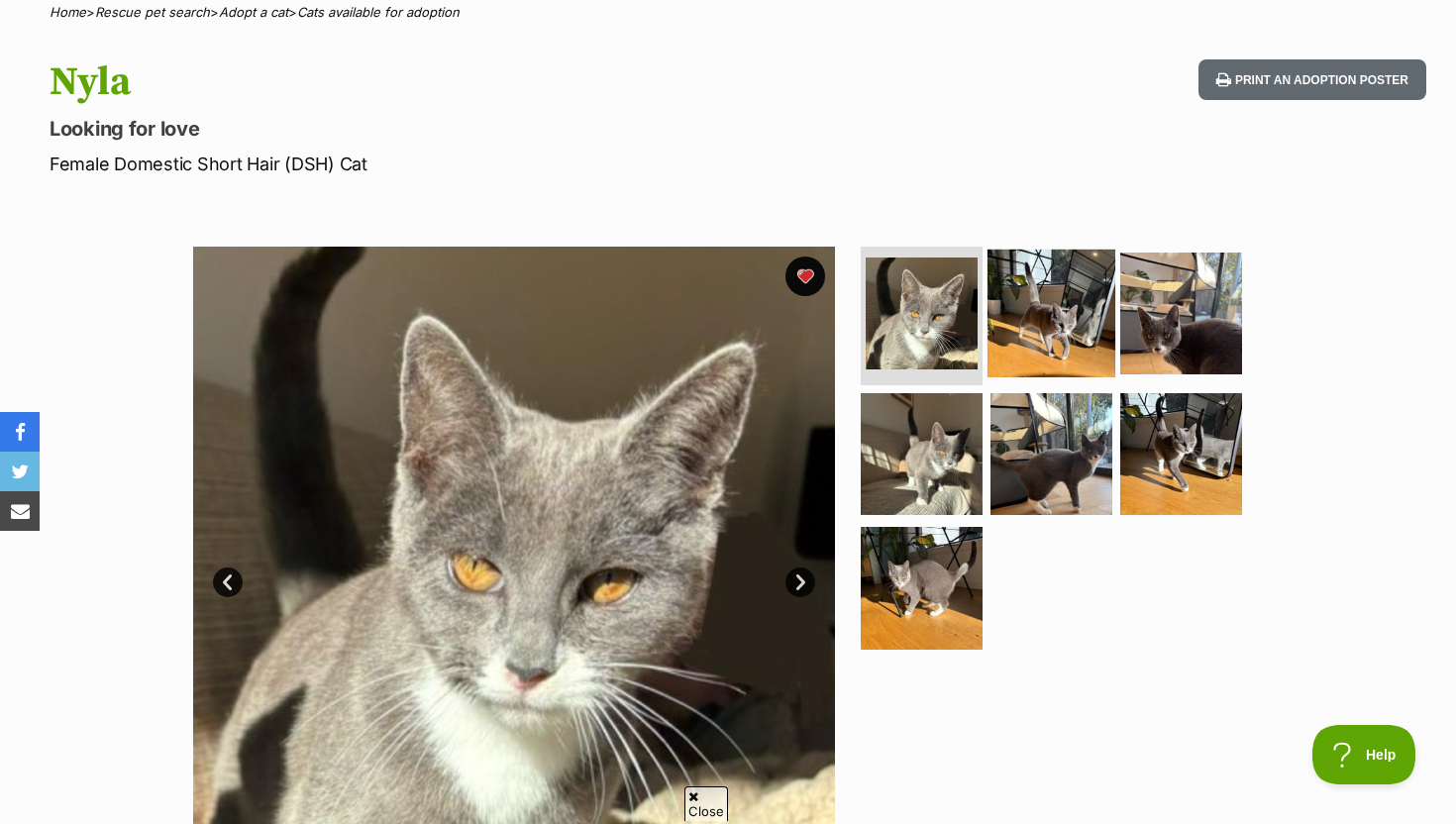 click at bounding box center (1051, 313) 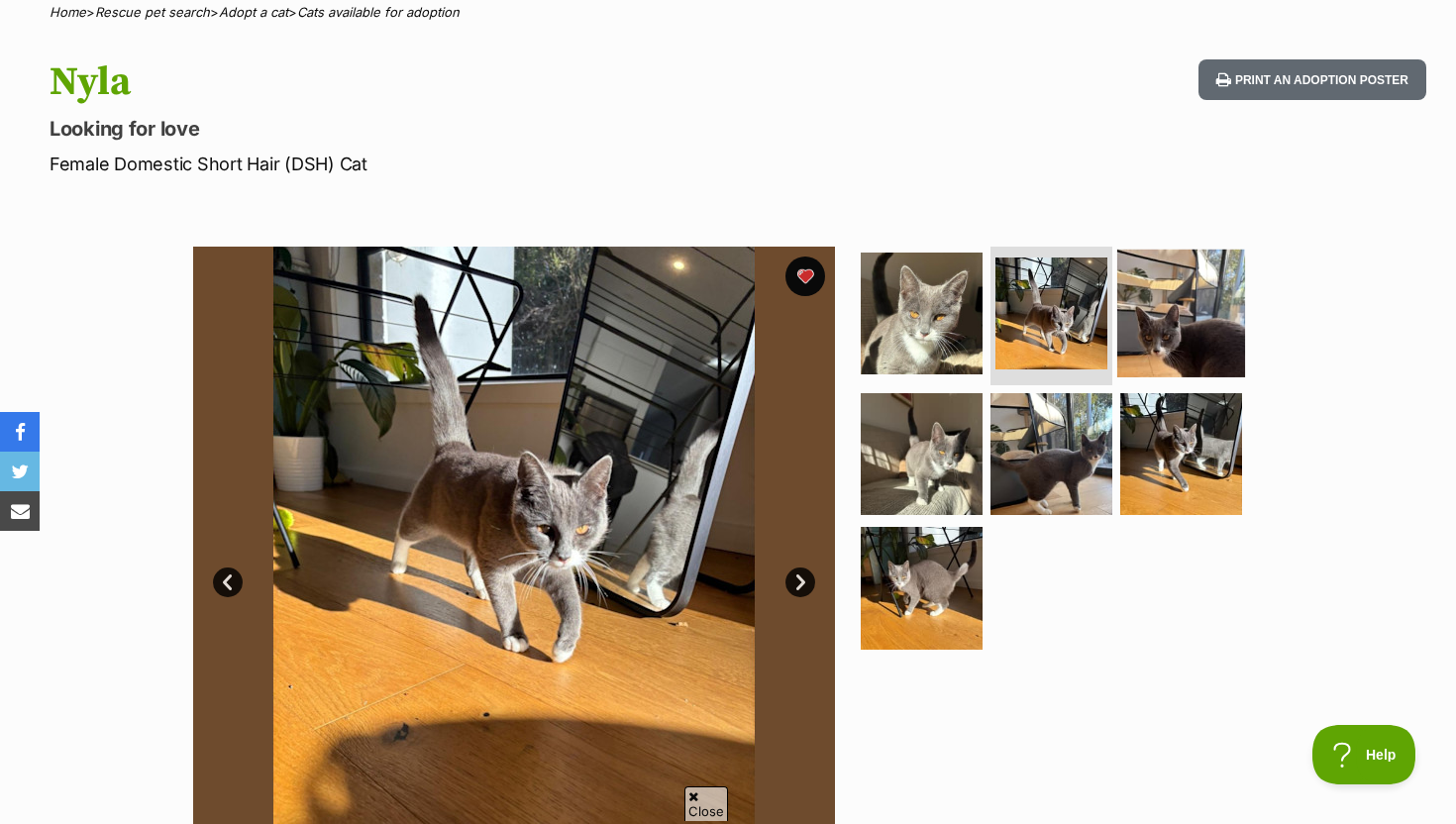 click at bounding box center [1181, 313] 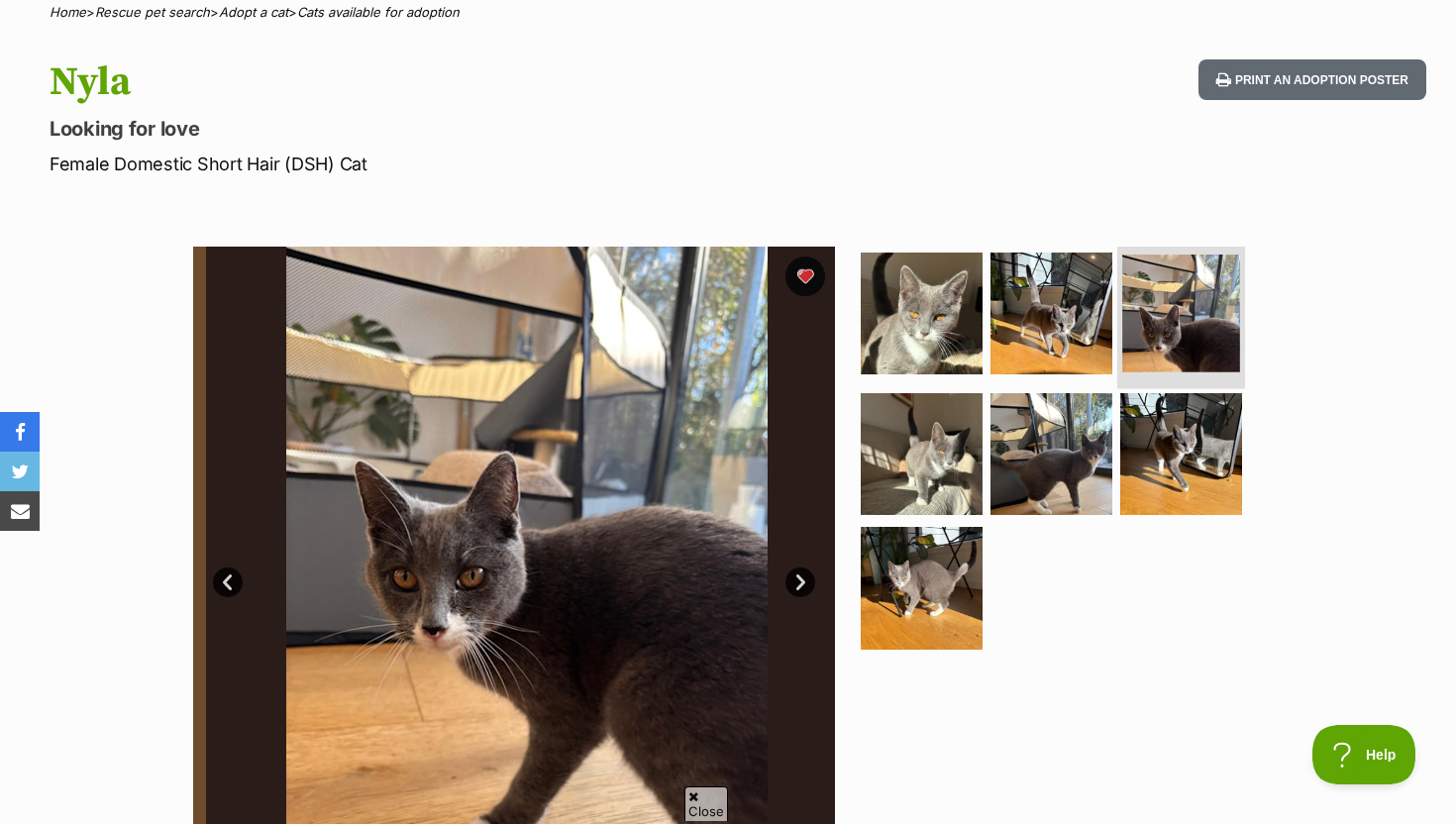 click at bounding box center (1181, 315) 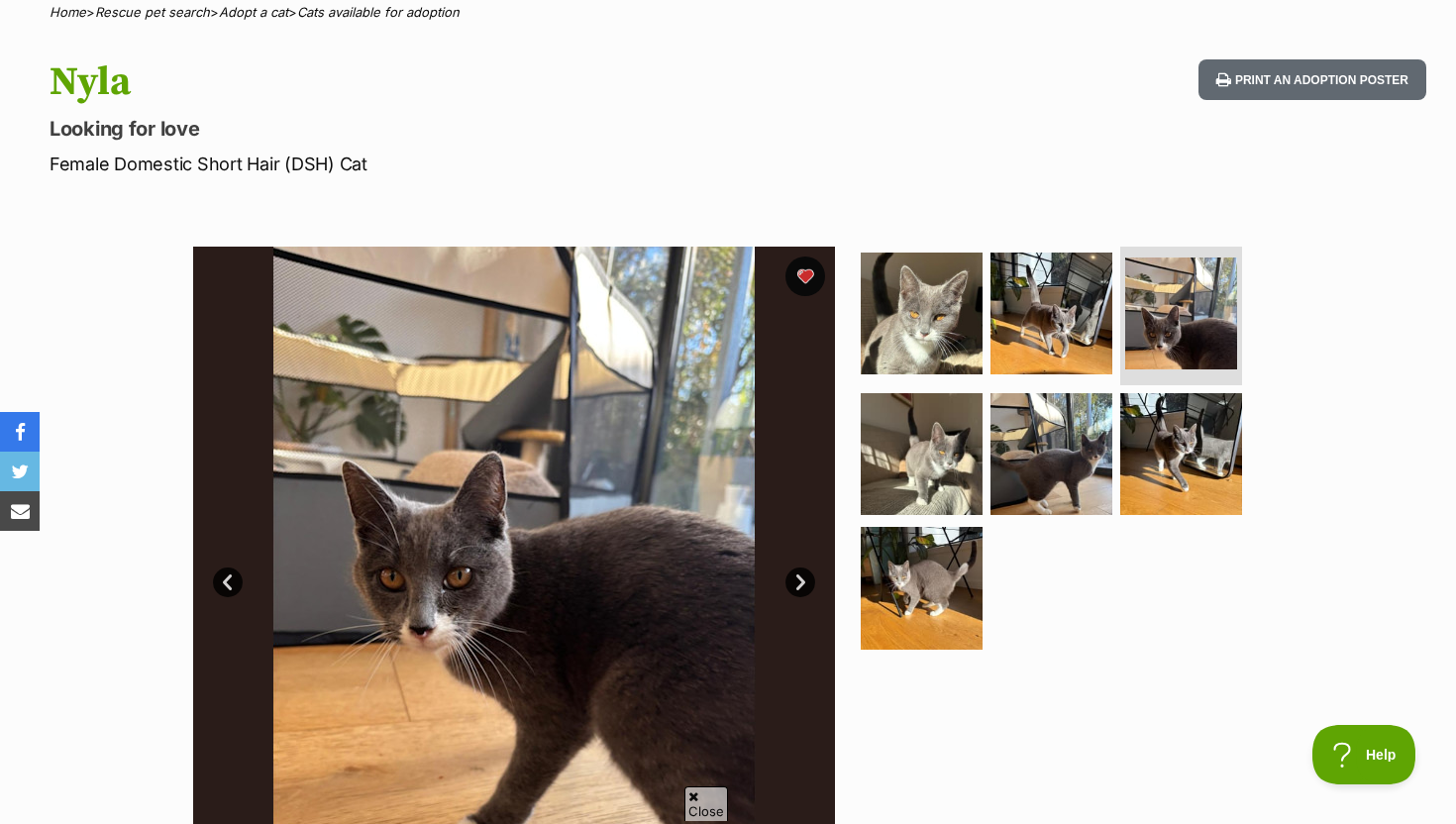 click on "Available
3
of 7 images
3
of 7 images
3
of 7 images
3
of 7 images
3
of 7 images
3
of 7 images
3
of 7 images
Next Prev 1 2 3 4 5 6 7" at bounding box center [728, 553] 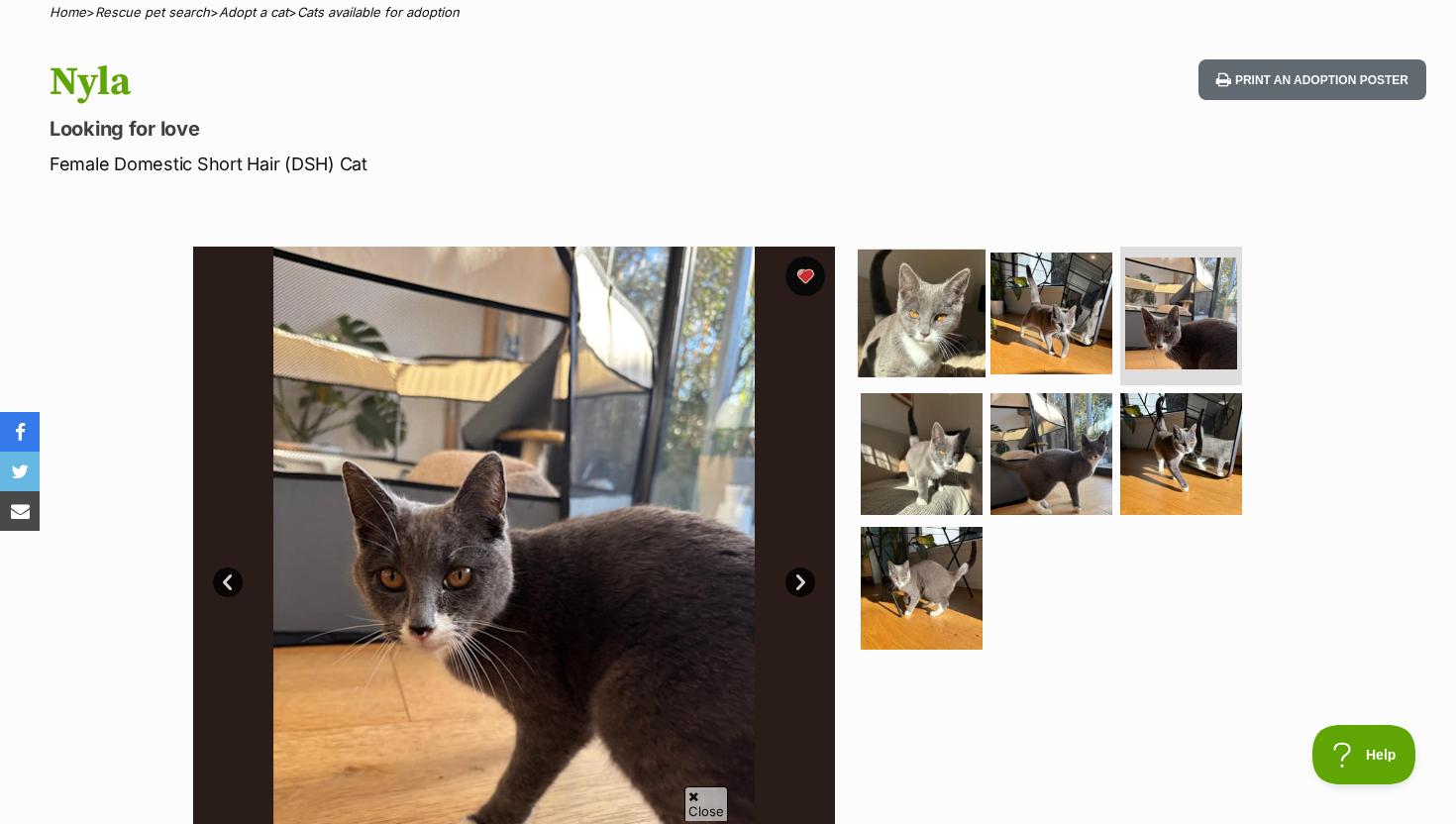 click at bounding box center [921, 313] 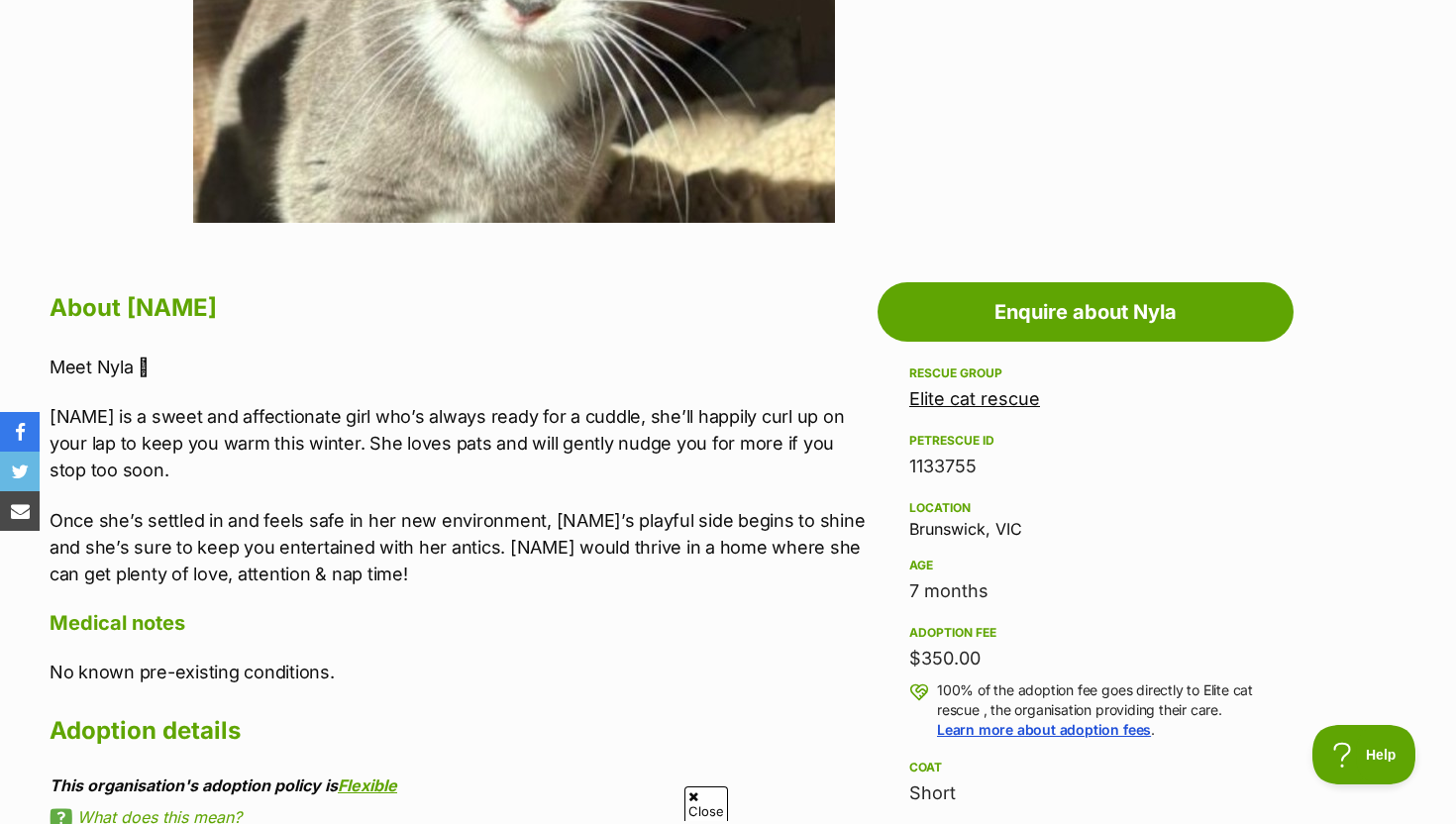 scroll, scrollTop: 838, scrollLeft: 0, axis: vertical 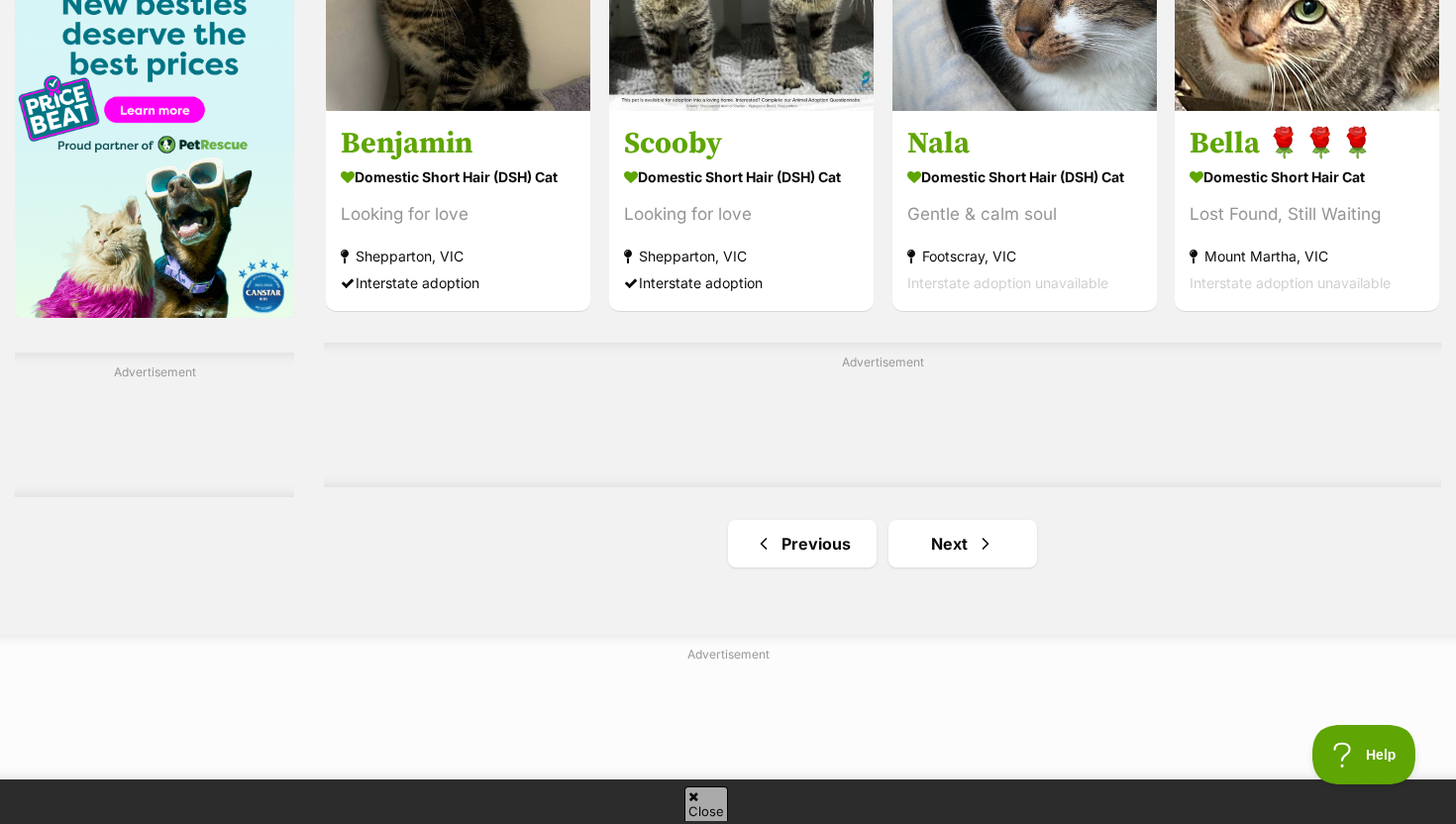 click on "Narnia & Tumnus
Domestic Short Hair (DSH) Cat
Bonded Brothers
[CITY], [STATE]
Interstate adoption unavailable
Meesh
Dsh Cat
Looking for love
[CITY], [STATE]
Interstate adoption unavailable
Spot
Domestic Medium Hair (DMH) Cat
Gentle & loving
[CITY], [STATE]
Interstate adoption unavailable
Hector
Domestic Short Hair (DSH) Cat
Quietly courageous
[CITY], [STATE]
Interstate adoption unavailable
Heathcliff
Domestic Short Hair (DSH) Cat
Cautious but curious 🧡
[CITY], [STATE]
Interstate adoption unavailable
Craig
Domestic Medium Hair Cat
Looking for love
[CITY], [STATE]
Interstate adoption
Advertisement
Onigiri
Dsh Cat" at bounding box center [883, -951] 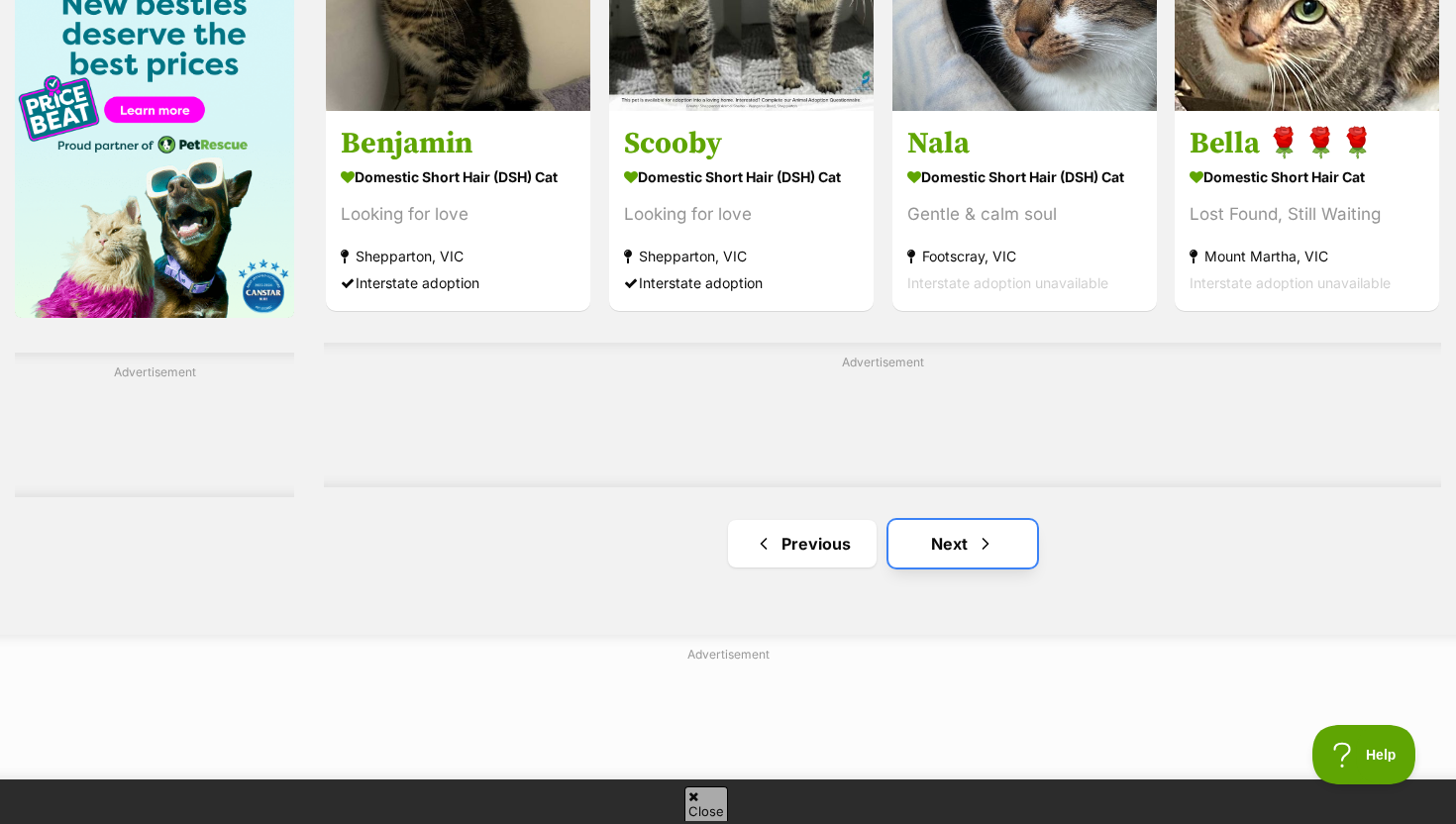 click on "Next" at bounding box center (963, 544) 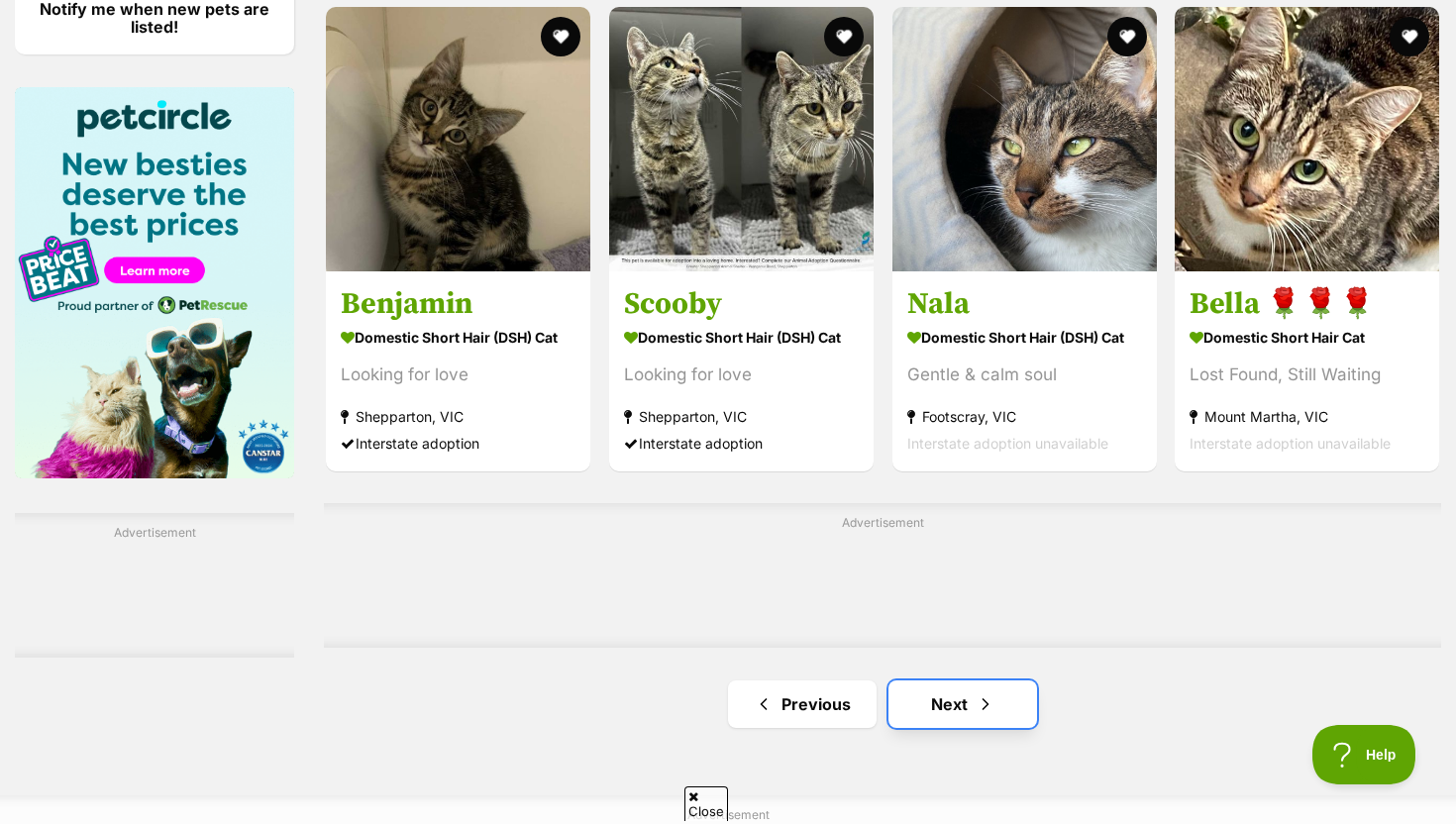 scroll, scrollTop: 2969, scrollLeft: 0, axis: vertical 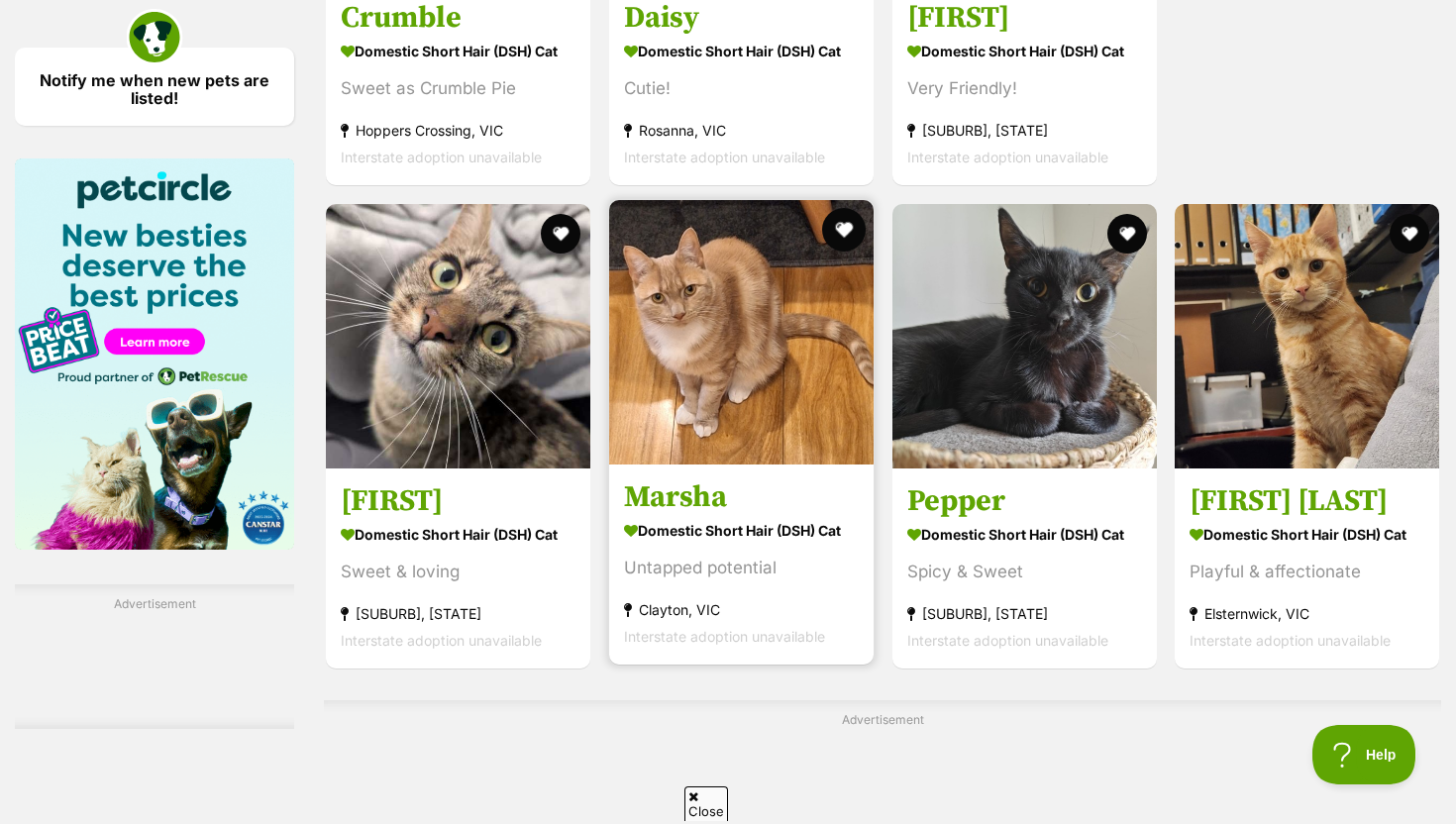 click at bounding box center (844, 230) 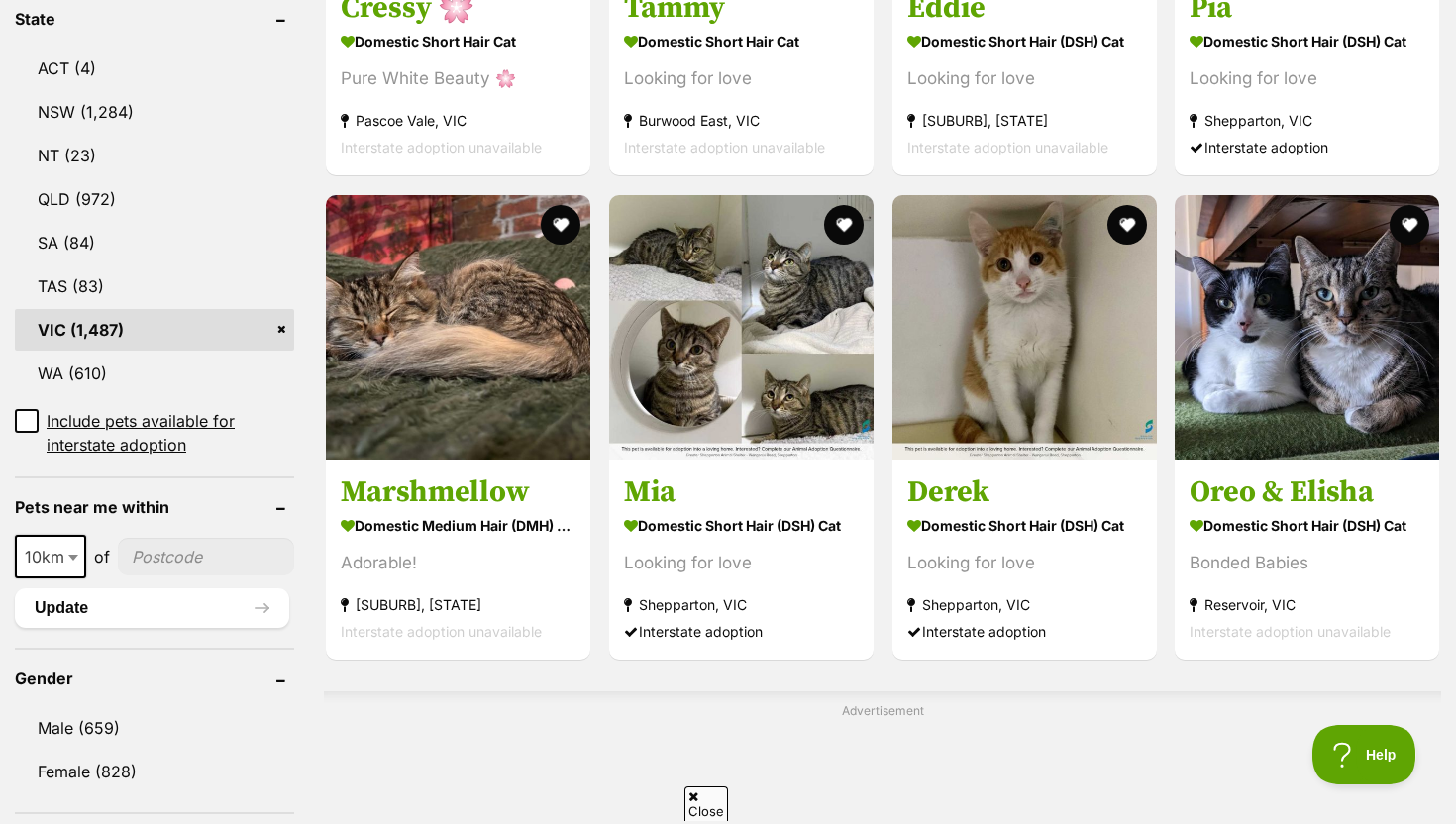 scroll, scrollTop: 1058, scrollLeft: 0, axis: vertical 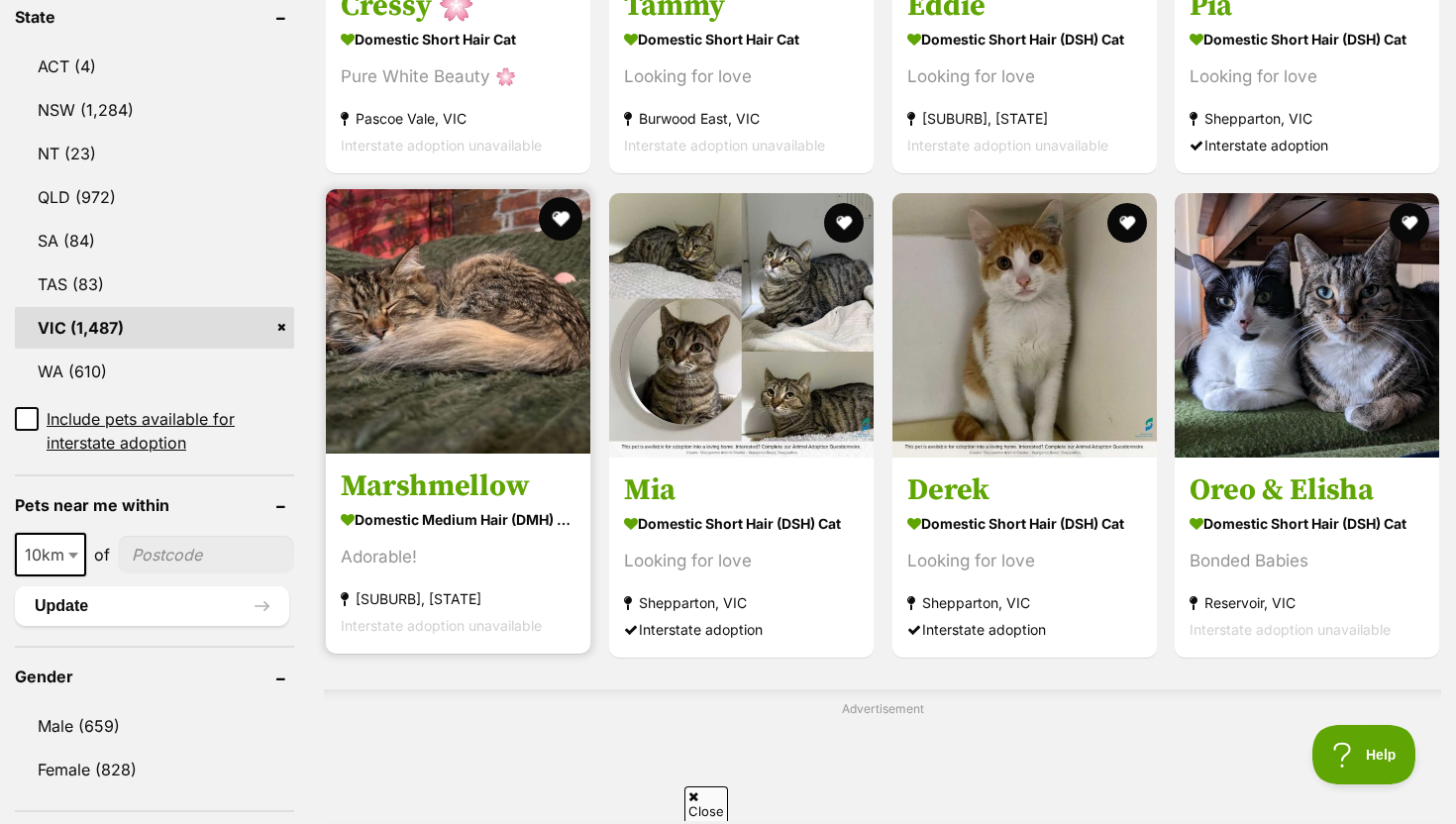 click at bounding box center (561, 219) 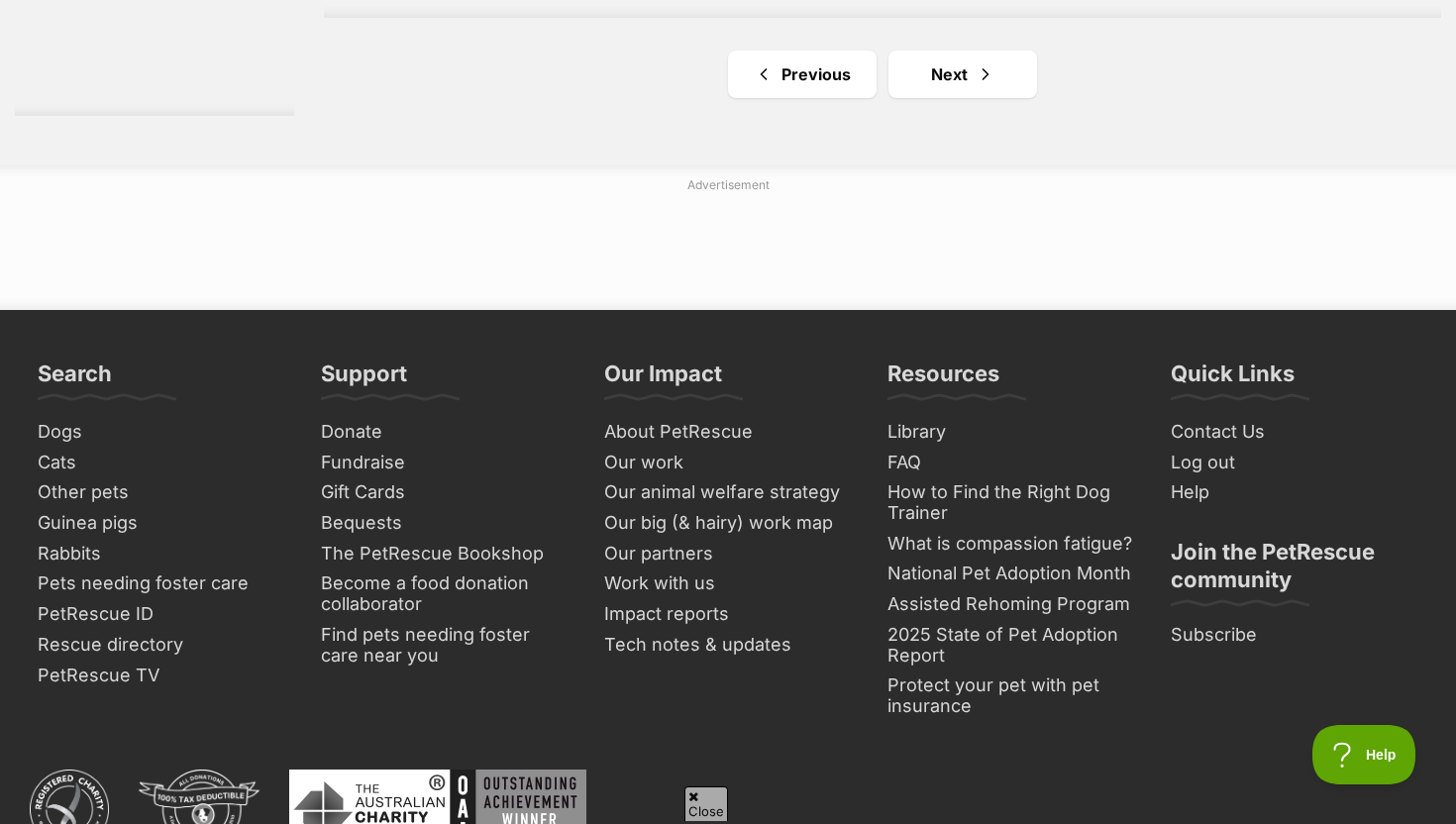 scroll, scrollTop: 3573, scrollLeft: 0, axis: vertical 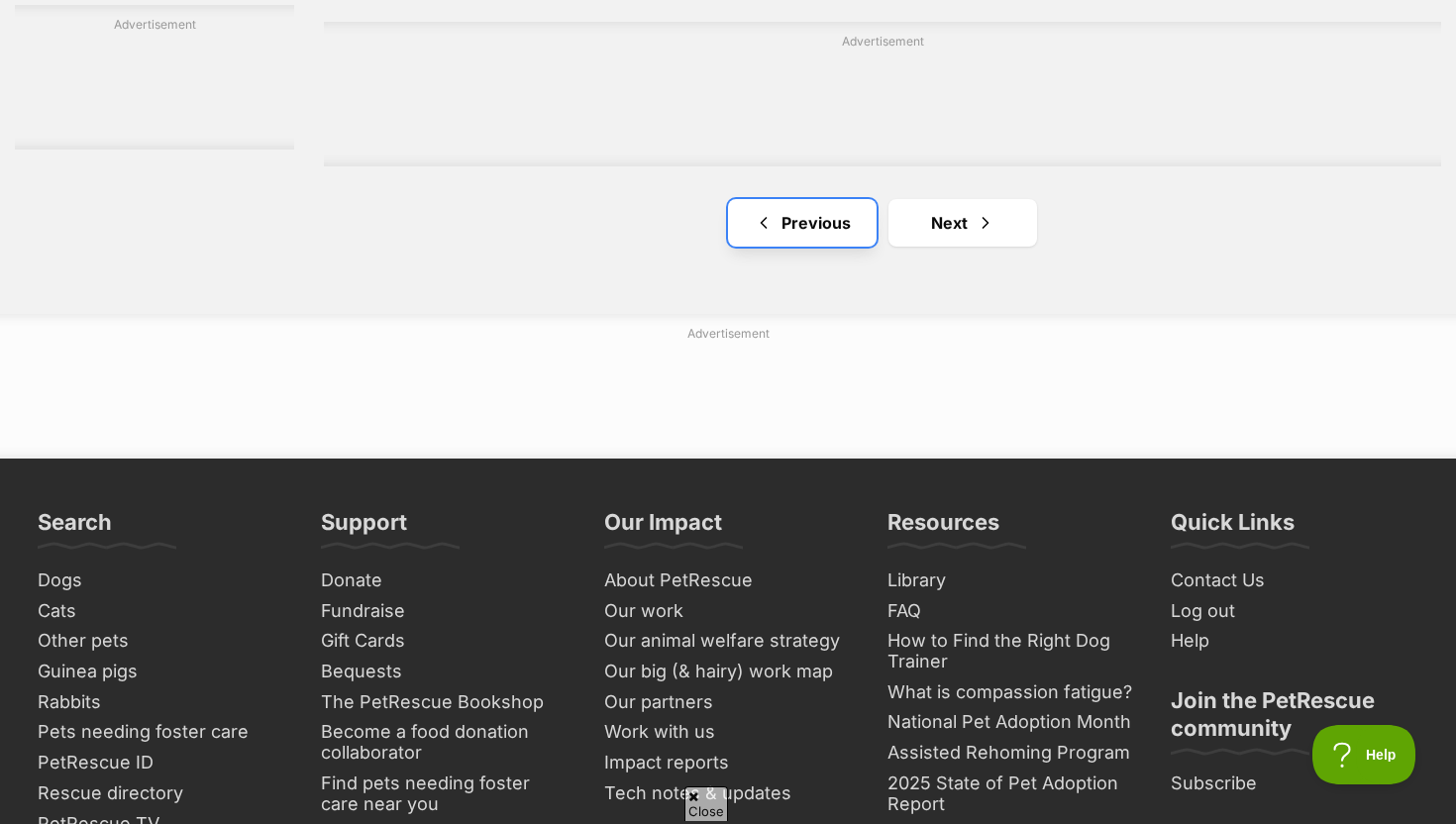 click on "Previous" at bounding box center (802, 223) 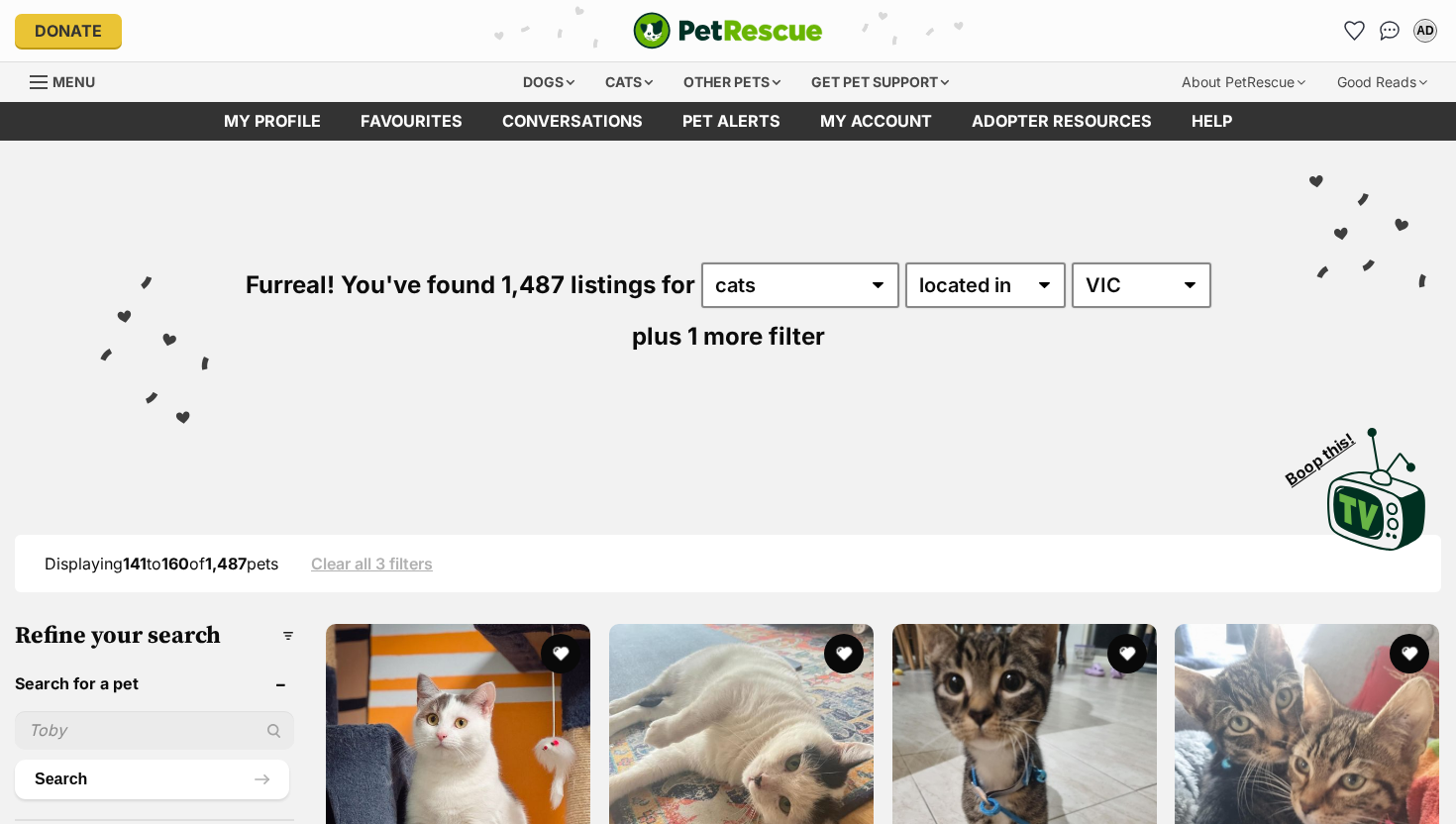 scroll, scrollTop: 0, scrollLeft: 0, axis: both 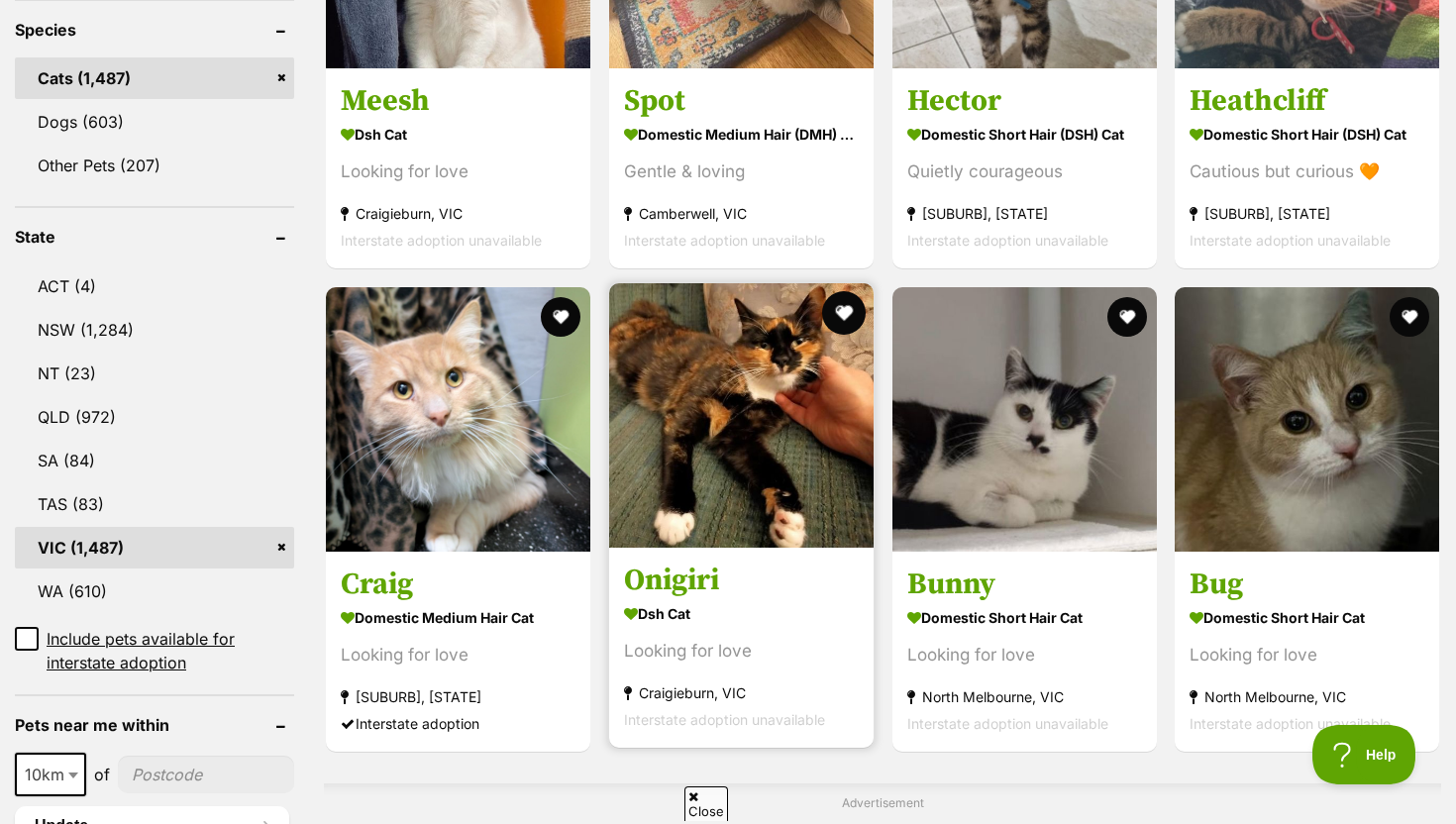 click at bounding box center [844, 313] 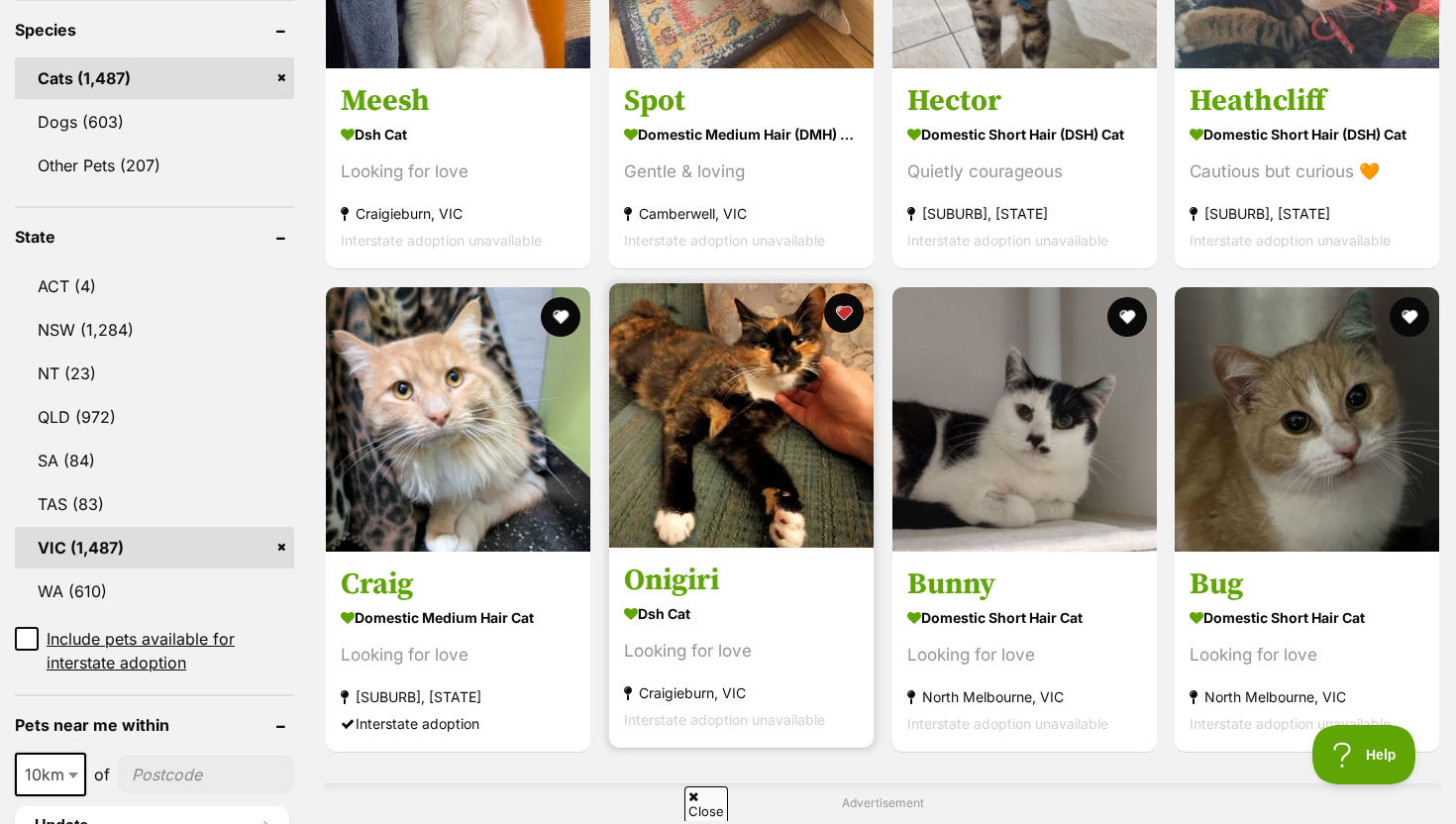 click at bounding box center (741, 415) 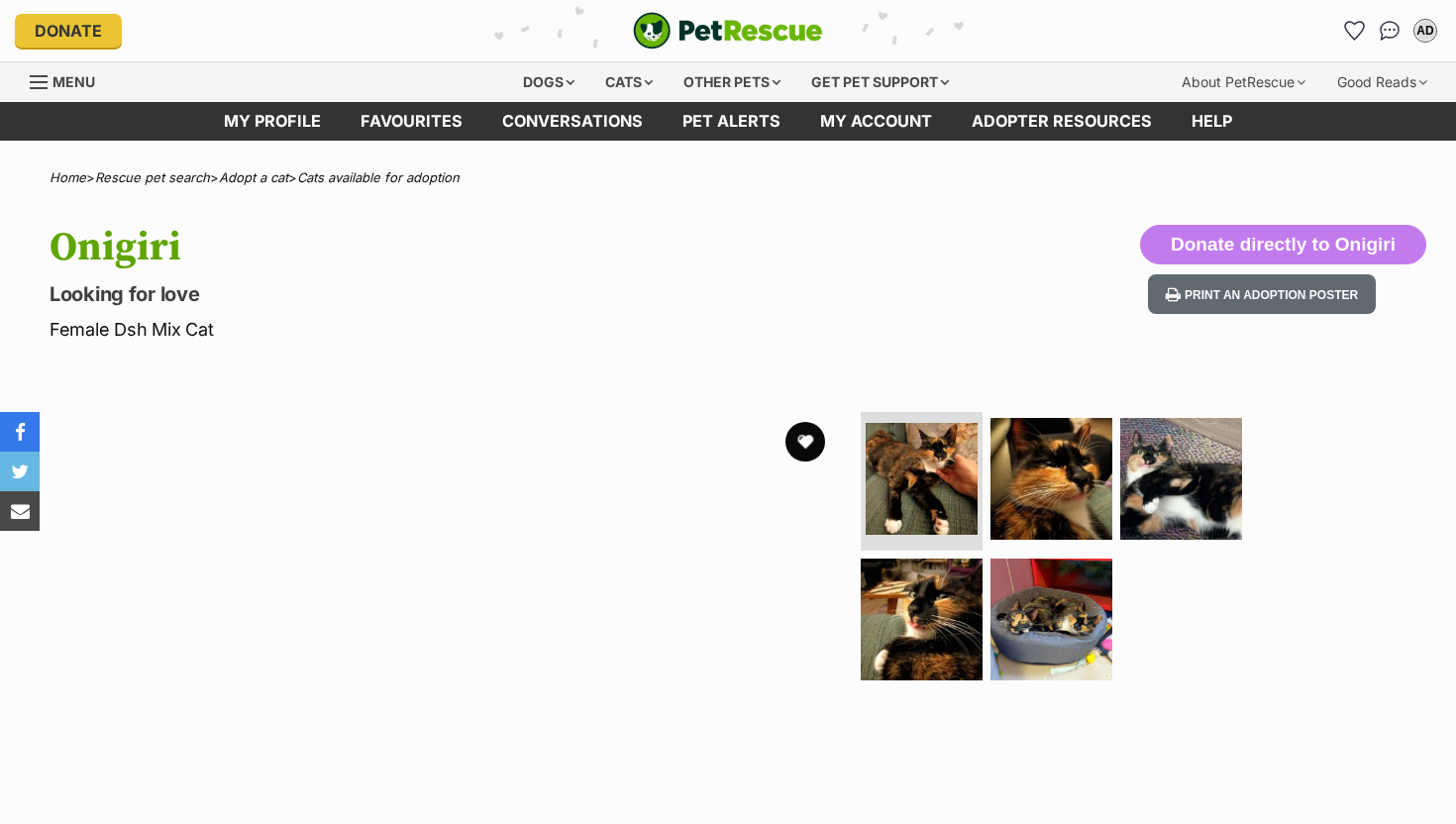 scroll, scrollTop: 0, scrollLeft: 0, axis: both 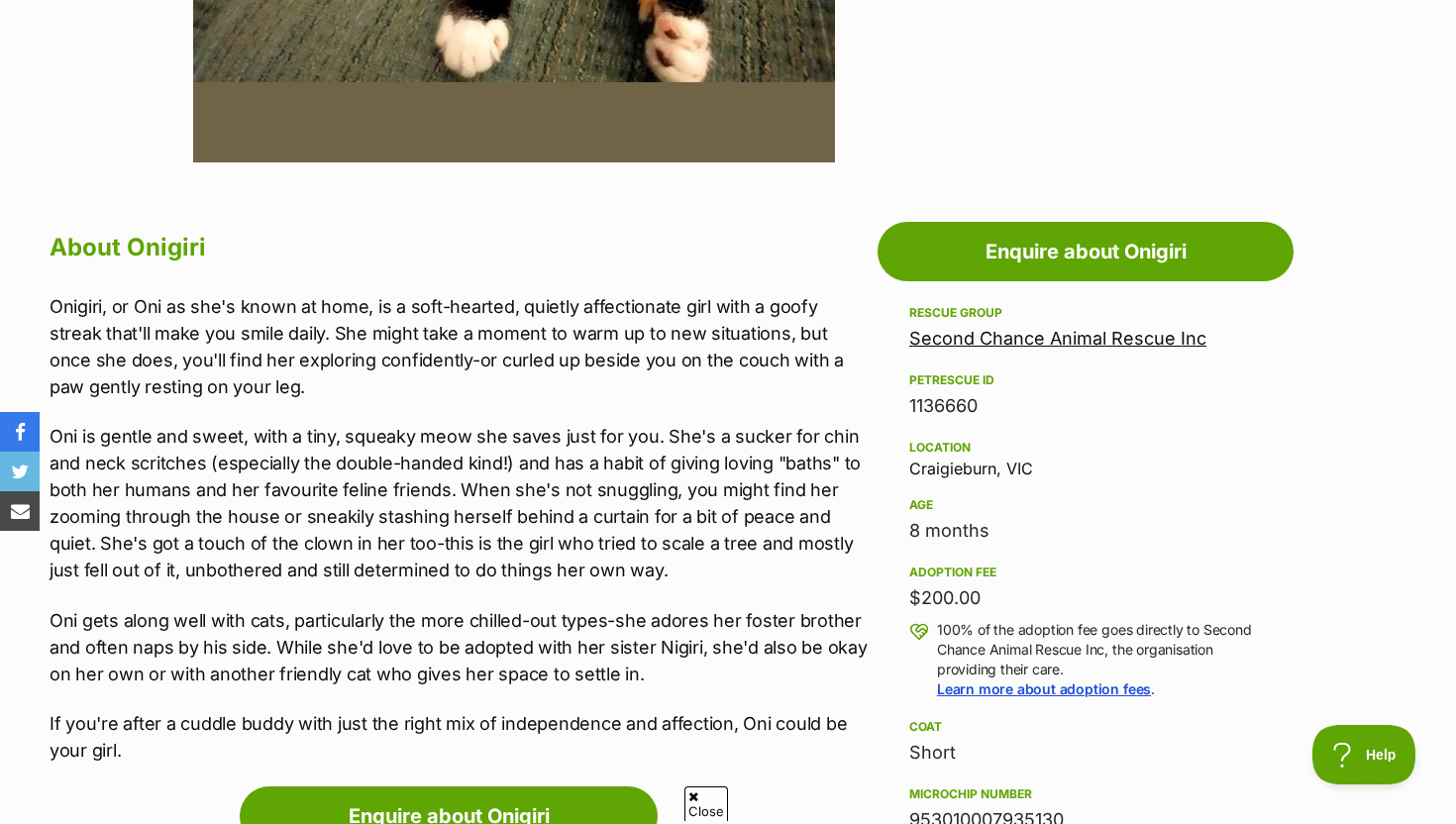 click on "Onigiri, or Oni as she's known at home, is a soft-hearted, quietly affectionate girl with a goofy streak that'll make you smile daily. She might take a moment to warm up to new situations, but once she does, you'll find her exploring confidently-or curled up beside you on the couch with a paw gently resting on your leg." at bounding box center (459, 347) 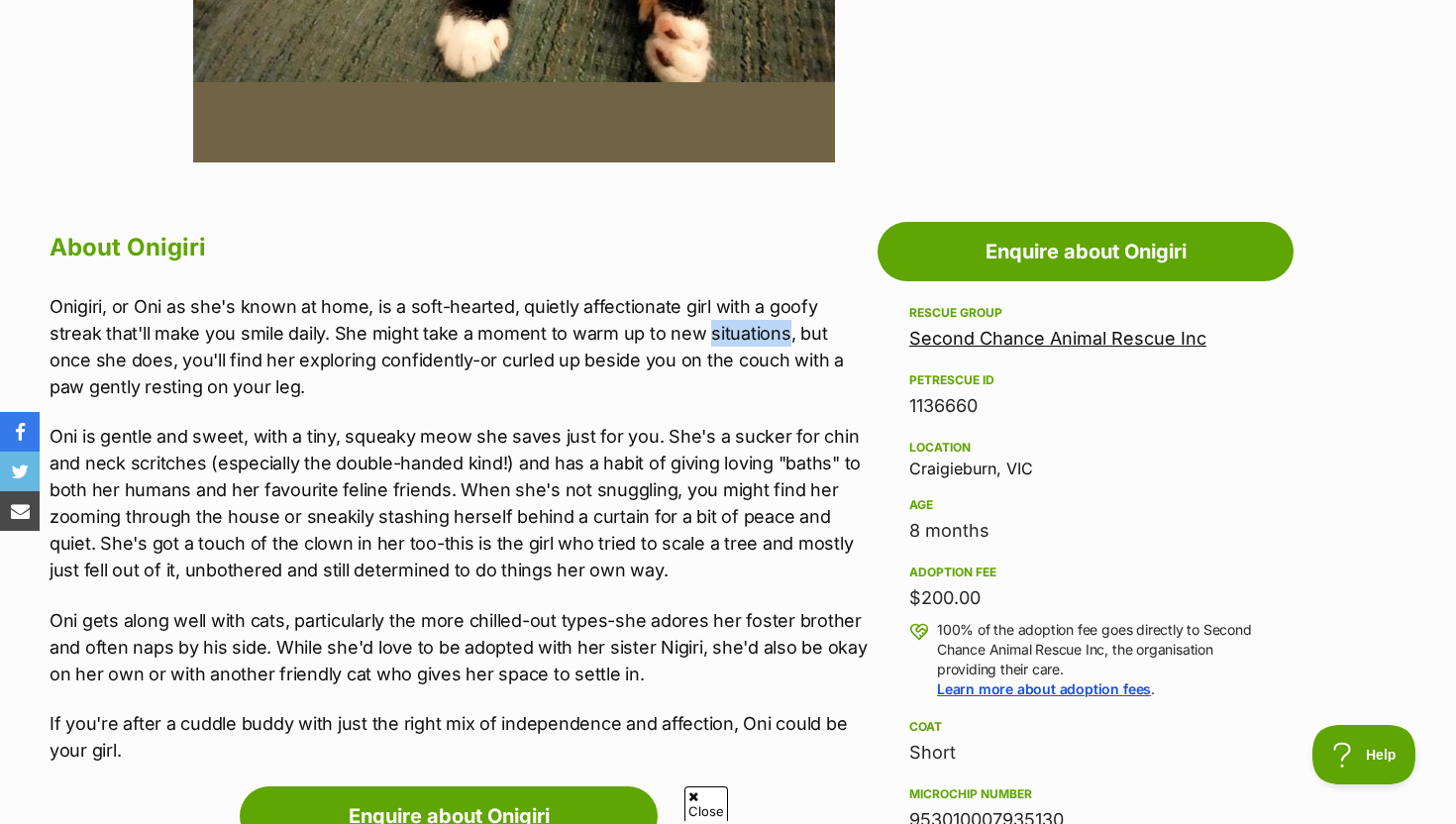 click on "Onigiri, or Oni as she's known at home, is a soft-hearted, quietly affectionate girl with a goofy streak that'll make you smile daily. She might take a moment to warm up to new situations, but once she does, you'll find her exploring confidently-or curled up beside you on the couch with a paw gently resting on your leg." at bounding box center [459, 347] 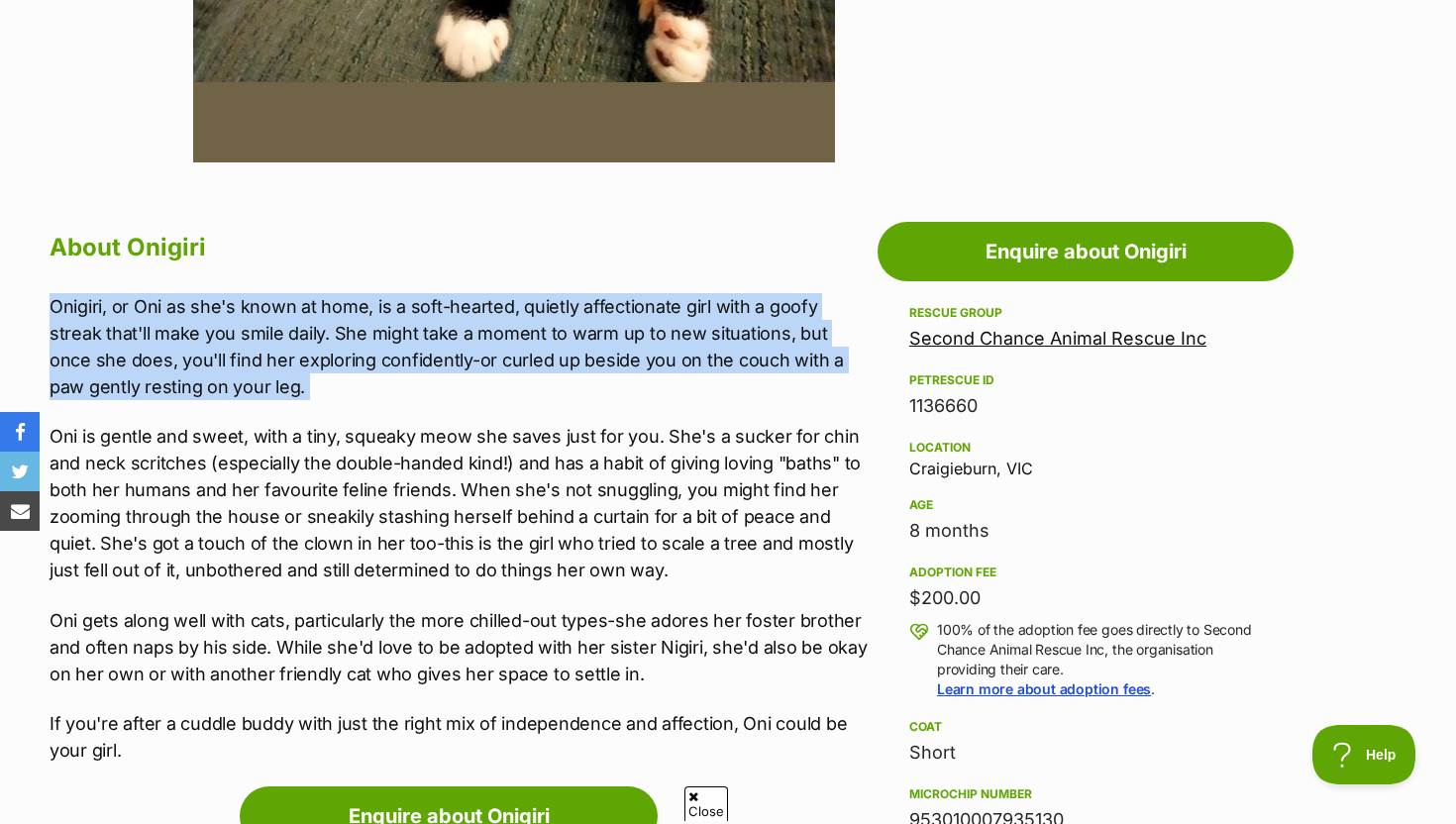 click on "Onigiri, or Oni as she's known at home, is a soft-hearted, quietly affectionate girl with a goofy streak that'll make you smile daily. She might take a moment to warm up to new situations, but once she does, you'll find her exploring confidently-or curled up beside you on the couch with a paw gently resting on your leg." at bounding box center (459, 347) 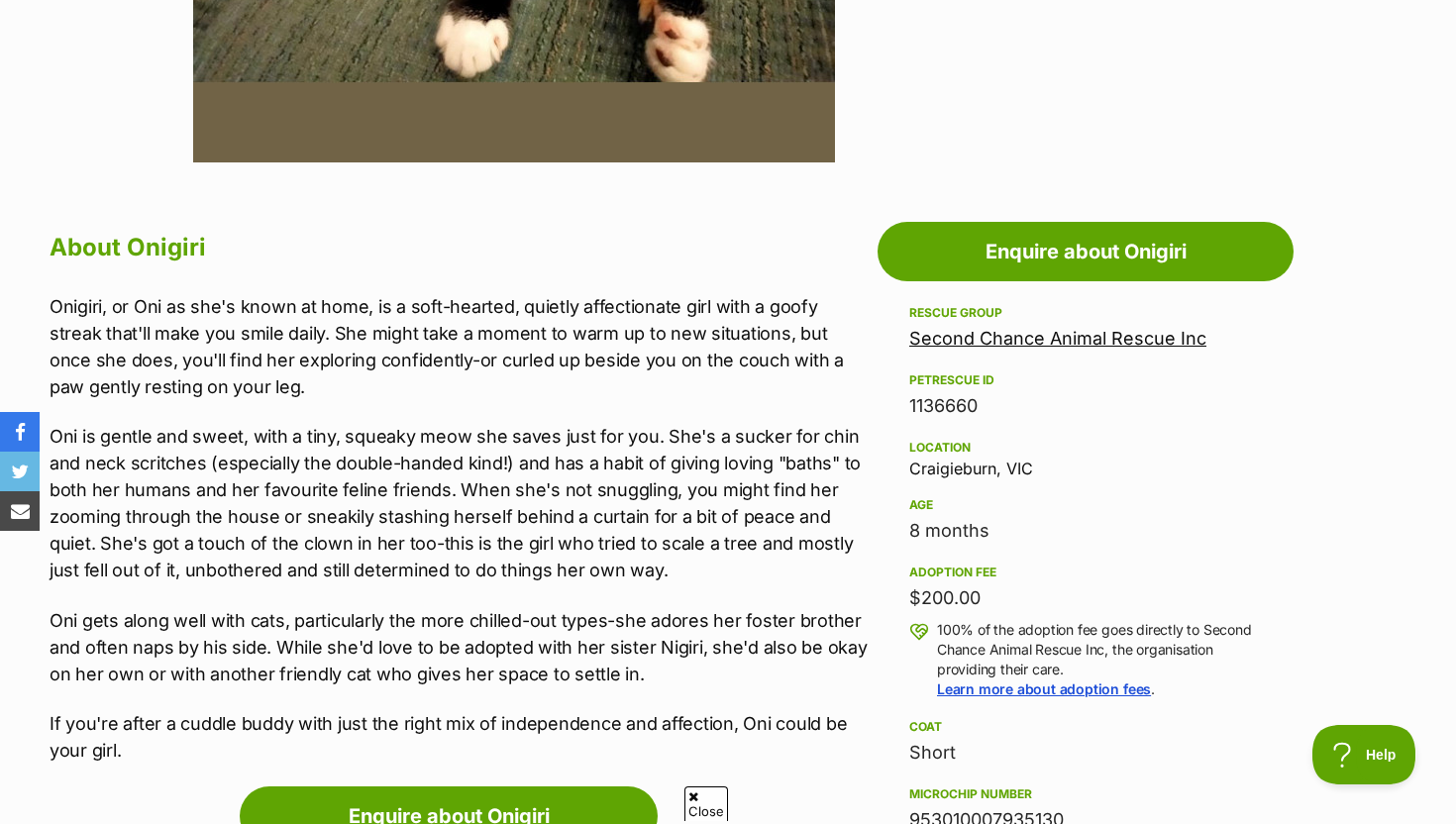 click on "Onigiri, or Oni as she's known at home, is a soft-hearted, quietly affectionate girl with a goofy streak that'll make you smile daily. She might take a moment to warm up to new situations, but once she does, you'll find her exploring confidently-or curled up beside you on the couch with a paw gently resting on your leg.
Oni is gentle and sweet, with a tiny, squeaky meow she saves just for you. She's a sucker for chin and neck scritches (especially the double-handed kind!) and has a habit of giving loving "baths" to both her humans and her favourite feline friends. When she's not snuggling, you might find her zooming through the house or sneakily stashing herself behind a curtain for a bit of peace and quiet. She's got a touch of the clown in her too-this is the girl who tried to scale a tree and mostly just fell out of it, unbothered and still determined to do things her own way.
If you're after a cuddle buddy with just the right mix of independence and affection, Oni could be your girl." at bounding box center [459, 528] 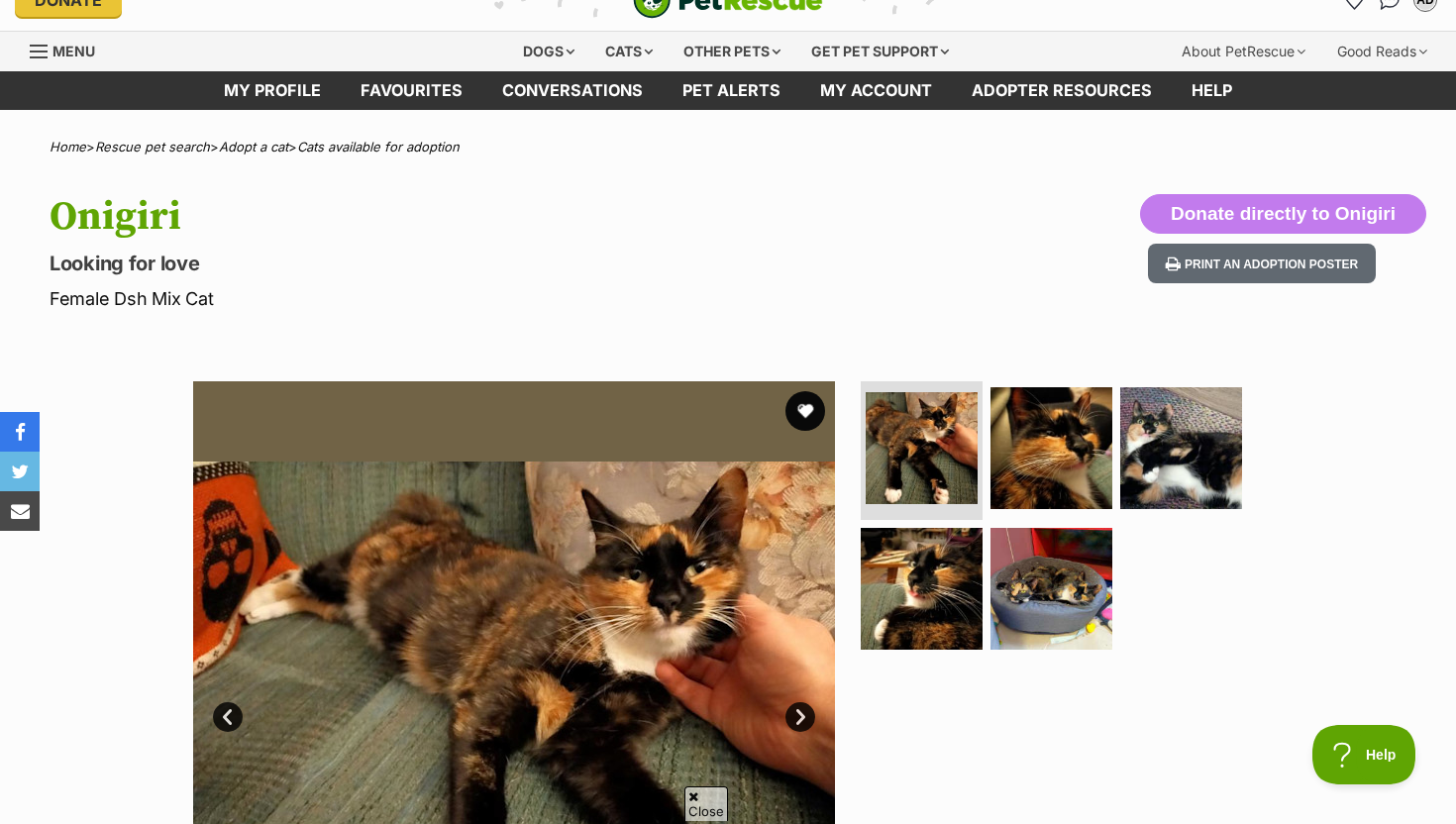 scroll, scrollTop: 0, scrollLeft: 0, axis: both 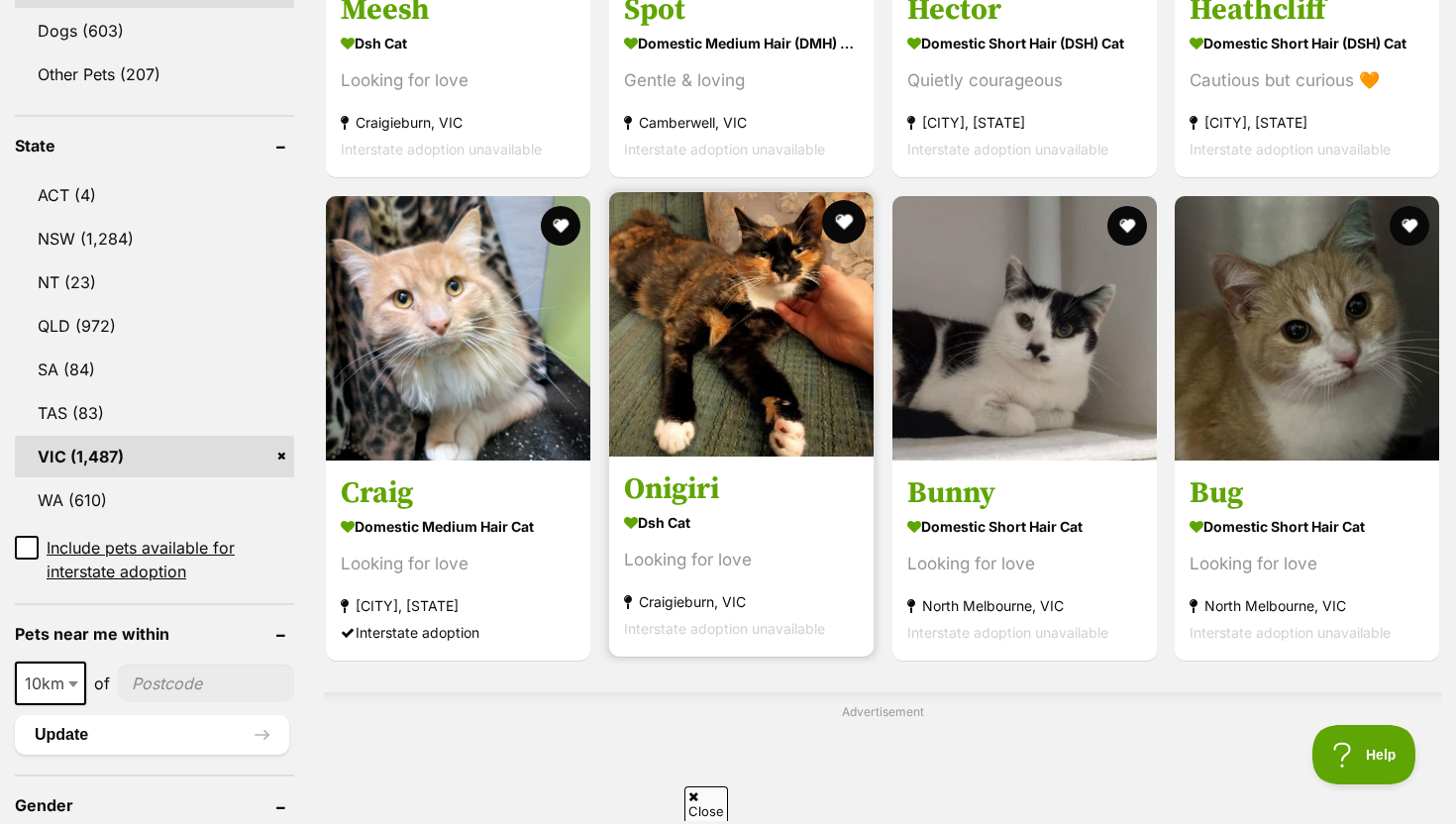 click at bounding box center (844, 222) 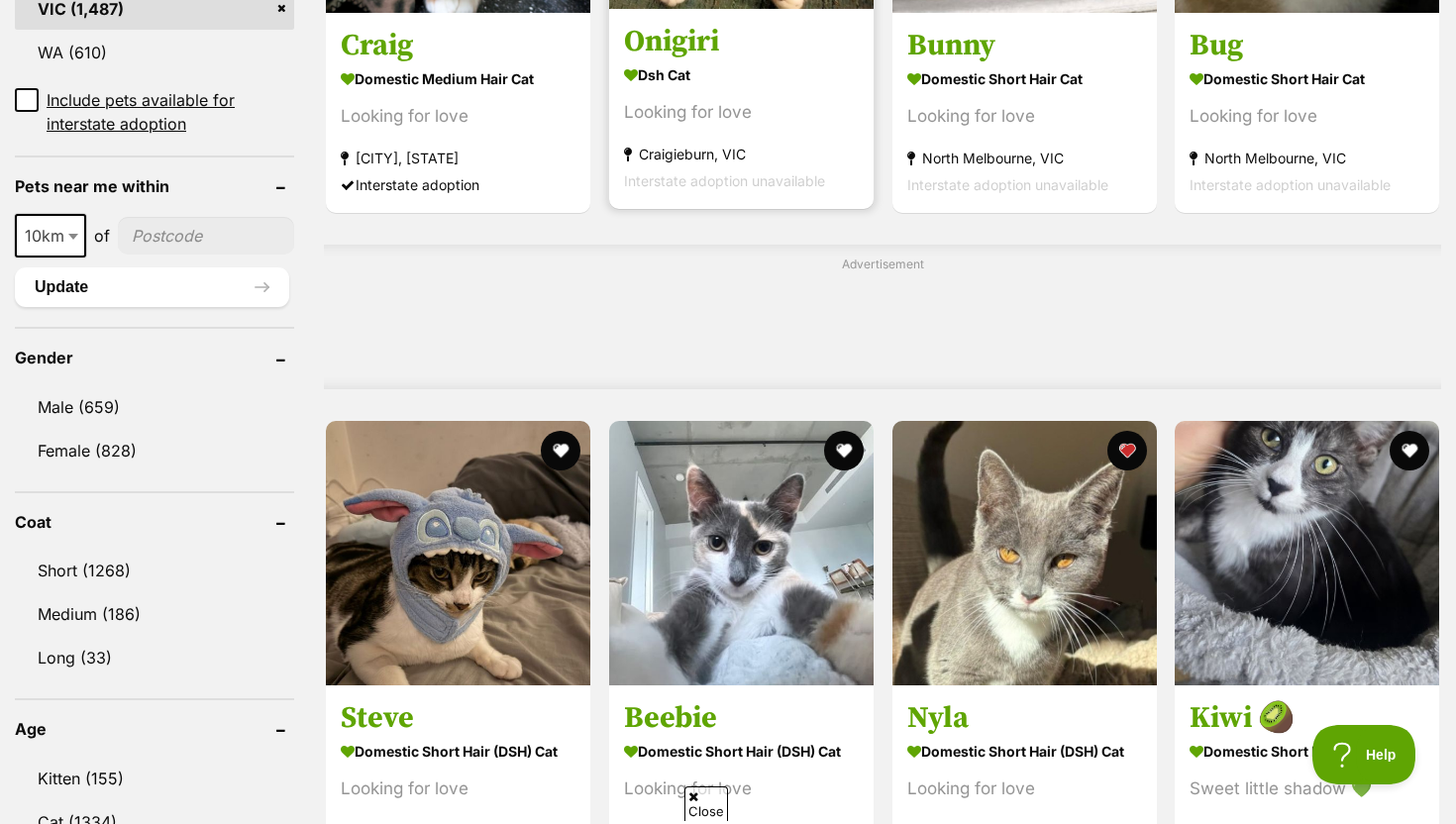 scroll, scrollTop: 1380, scrollLeft: 0, axis: vertical 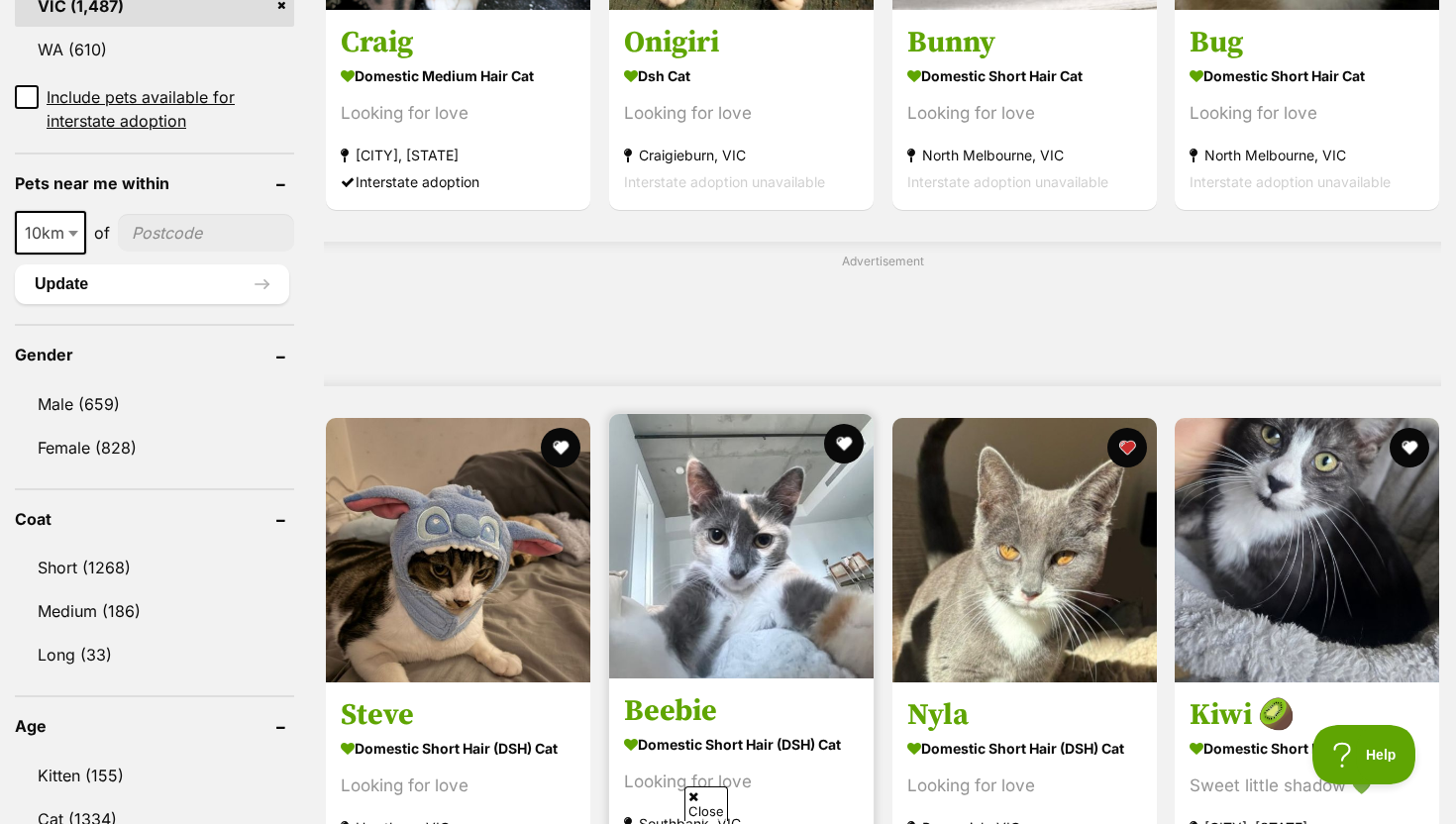 click at bounding box center (741, 546) 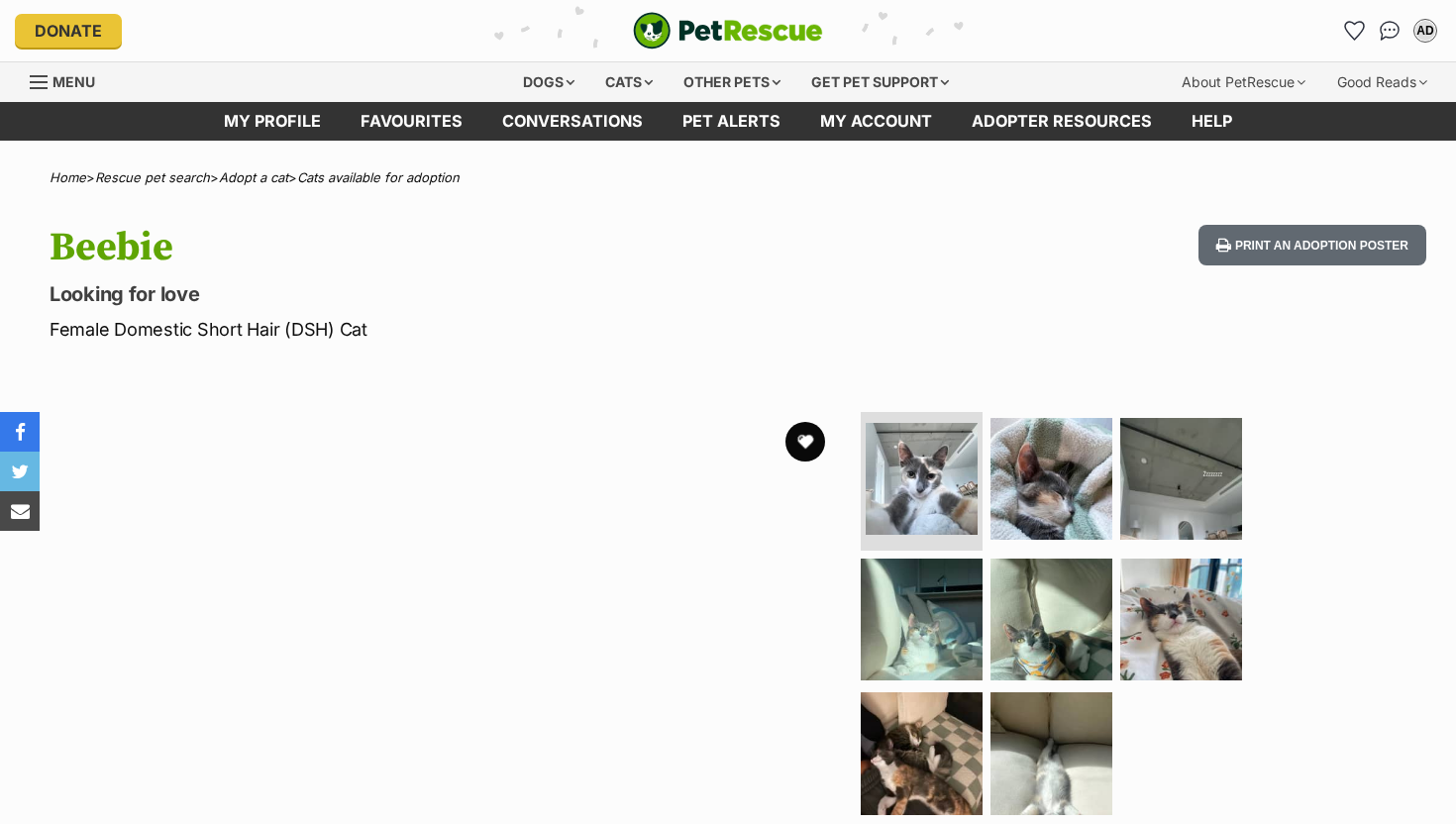 scroll, scrollTop: 0, scrollLeft: 0, axis: both 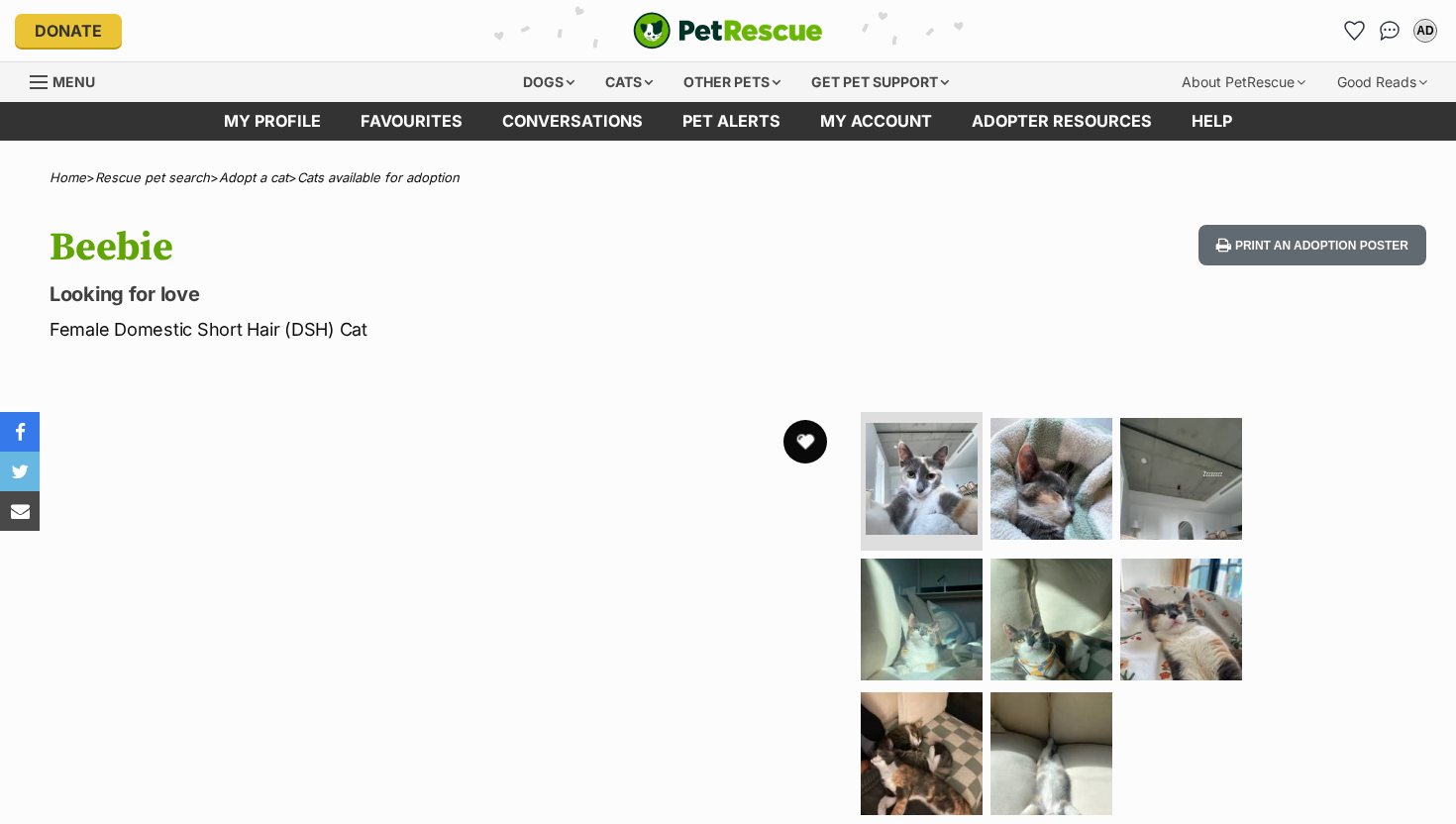 click at bounding box center [805, 442] 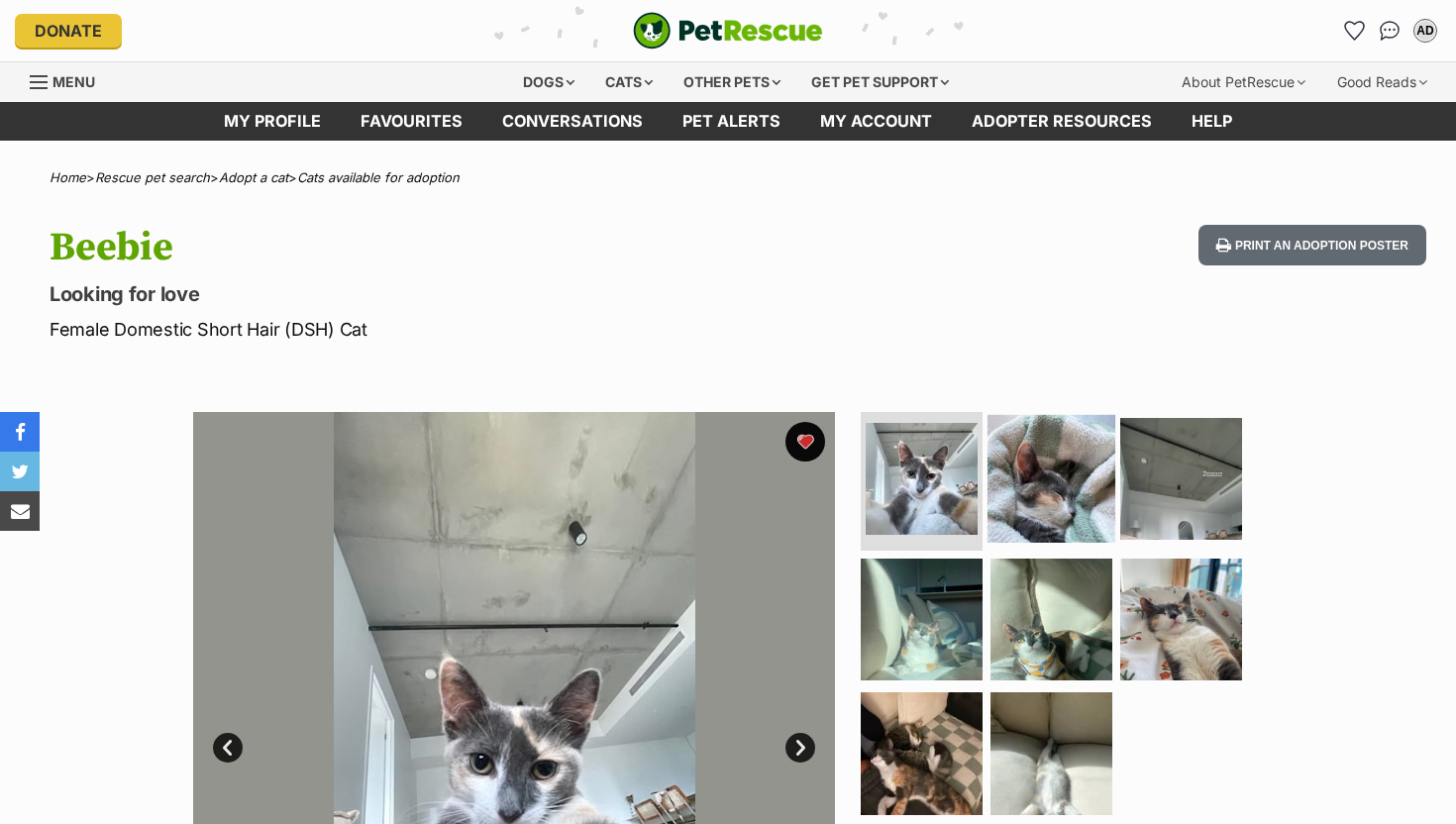 click at bounding box center (1051, 478) 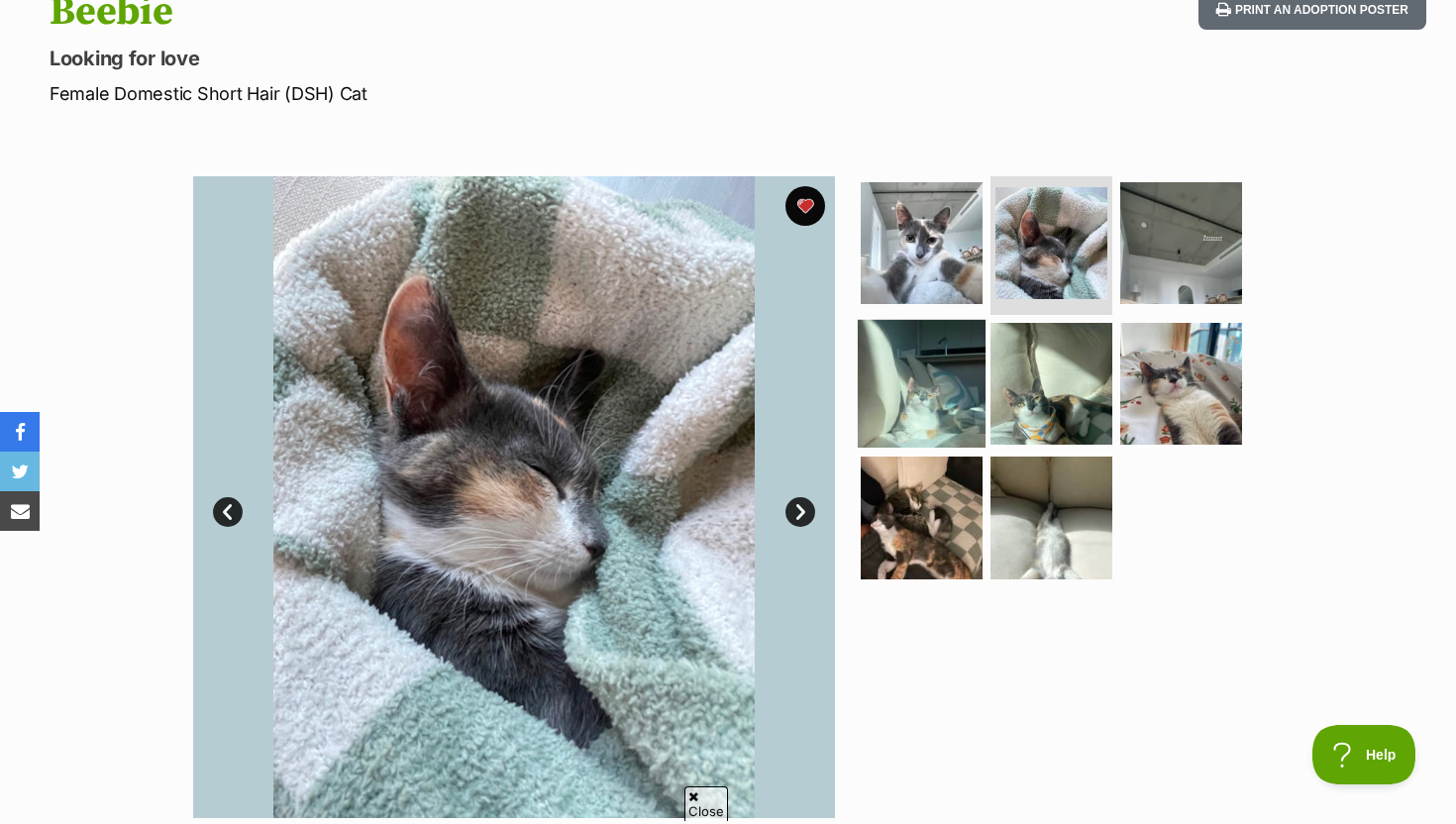 scroll, scrollTop: 0, scrollLeft: 0, axis: both 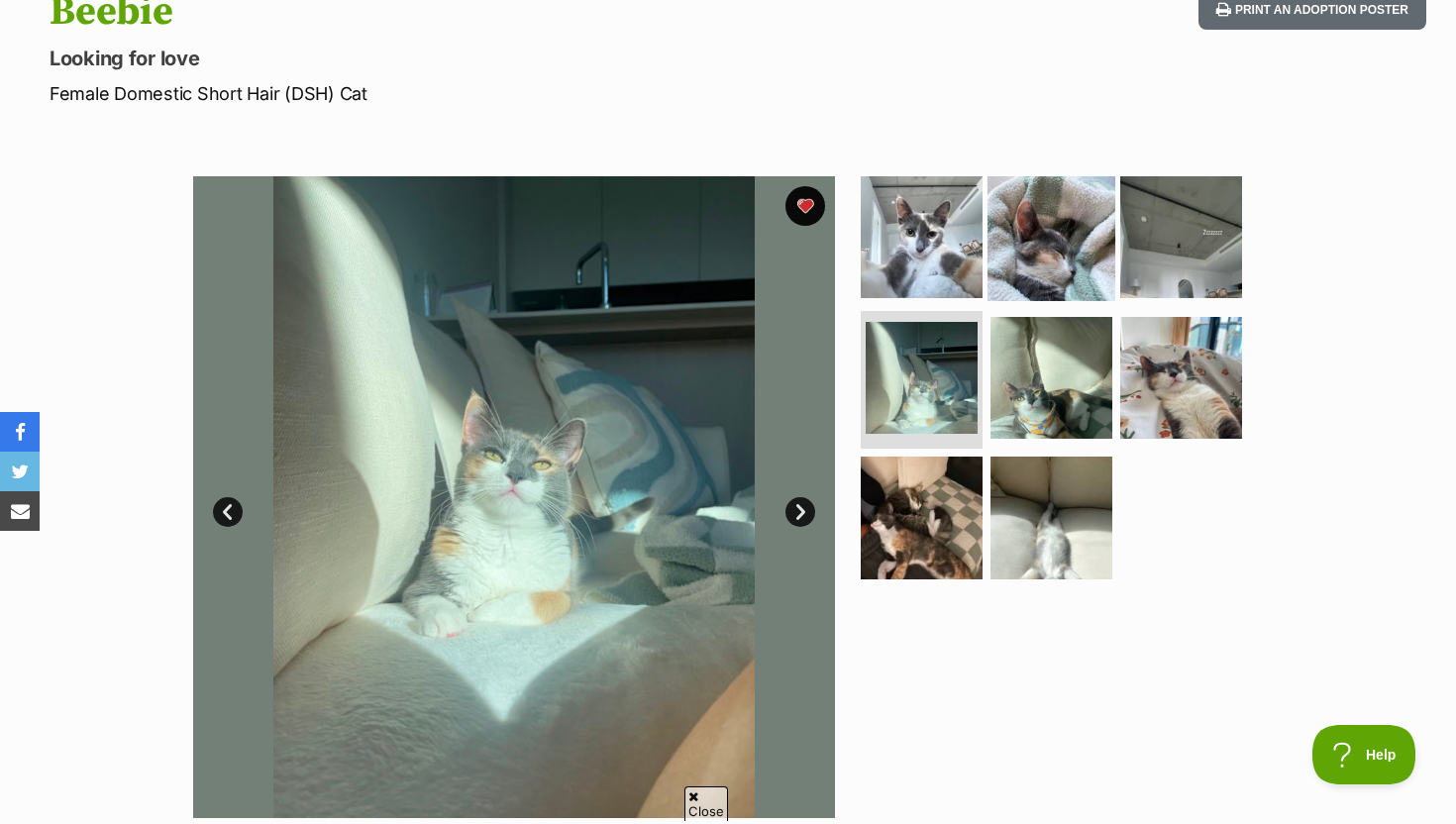 click at bounding box center (1051, 237) 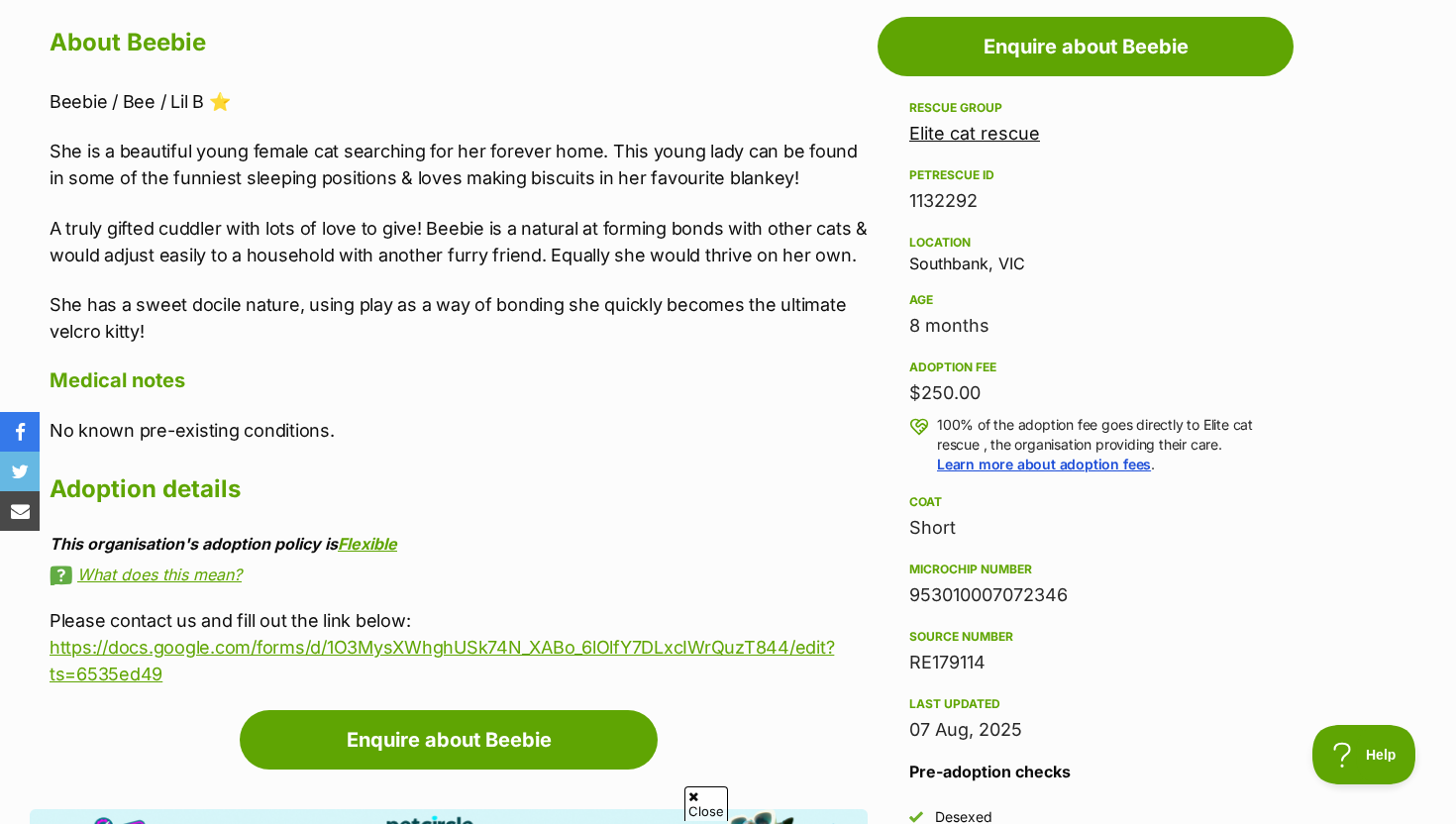 scroll, scrollTop: 1128, scrollLeft: 0, axis: vertical 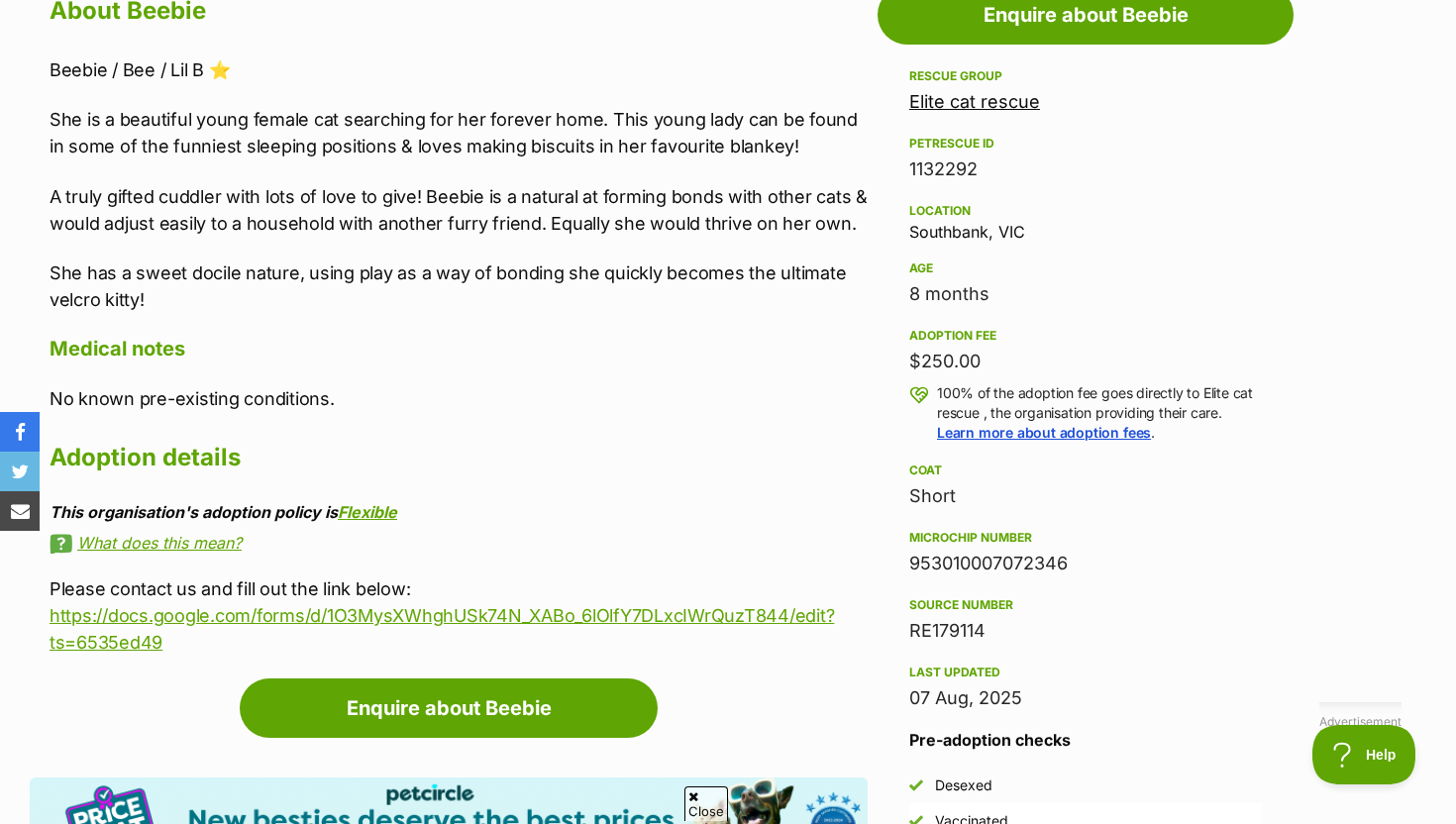 click on "She has a sweet docile nature, using play as a way of bonding she quickly becomes the ultimate velcro kitty!" at bounding box center [459, 286] 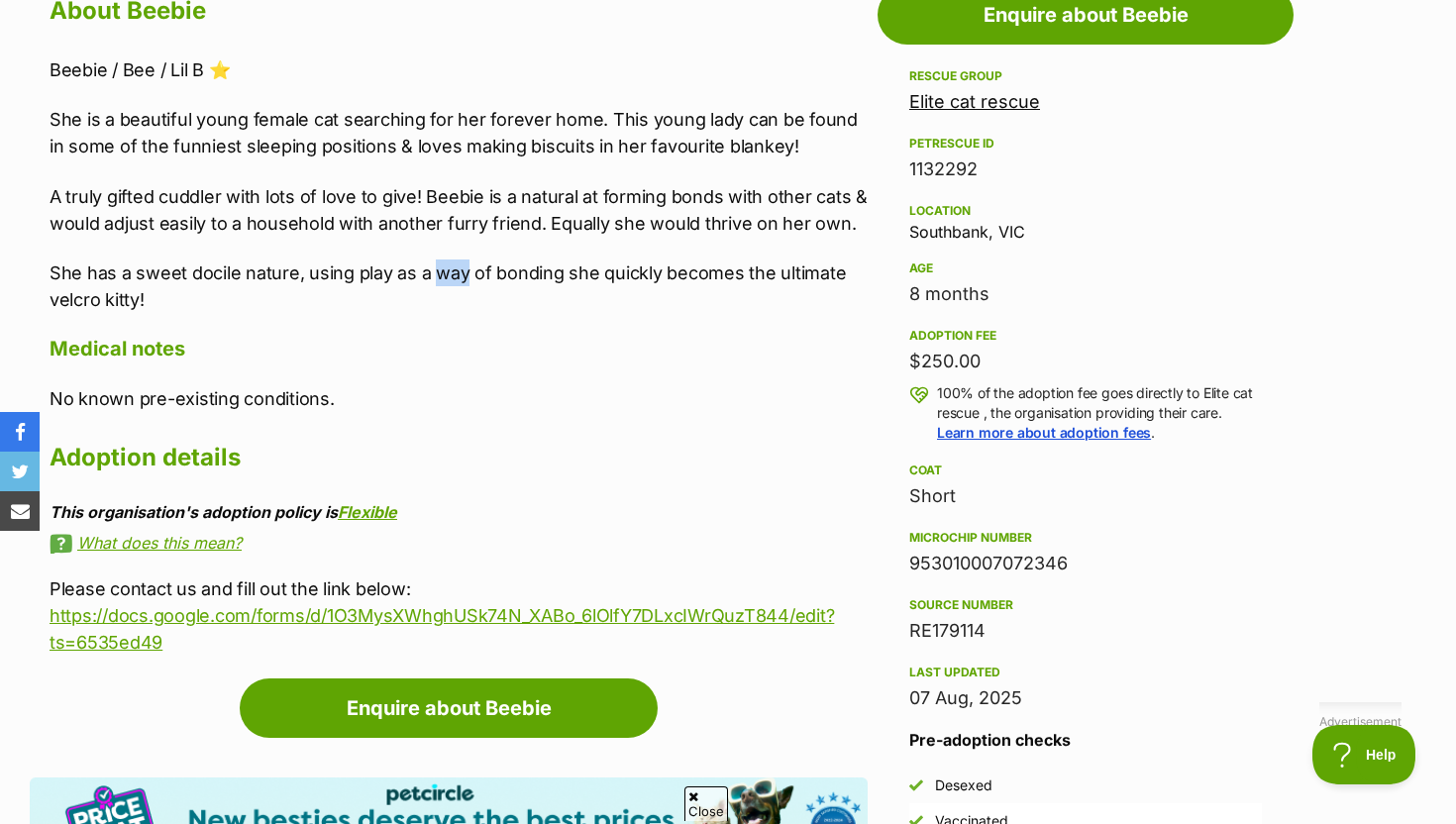 click on "She has a sweet docile nature, using play as a way of bonding she quickly becomes the ultimate velcro kitty!" at bounding box center (459, 286) 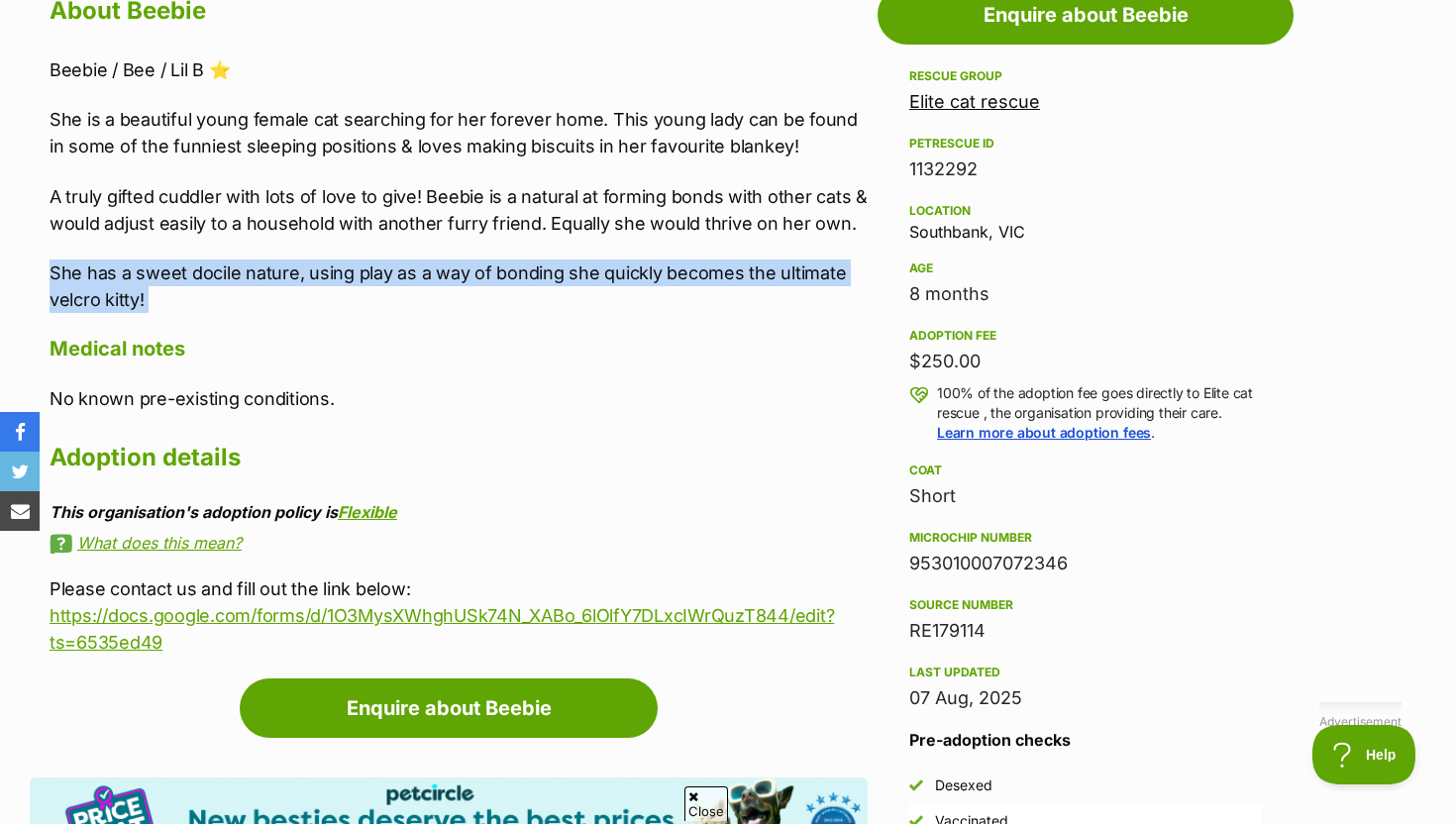 click on "She has a sweet docile nature, using play as a way of bonding she quickly becomes the ultimate velcro kitty!" at bounding box center [459, 286] 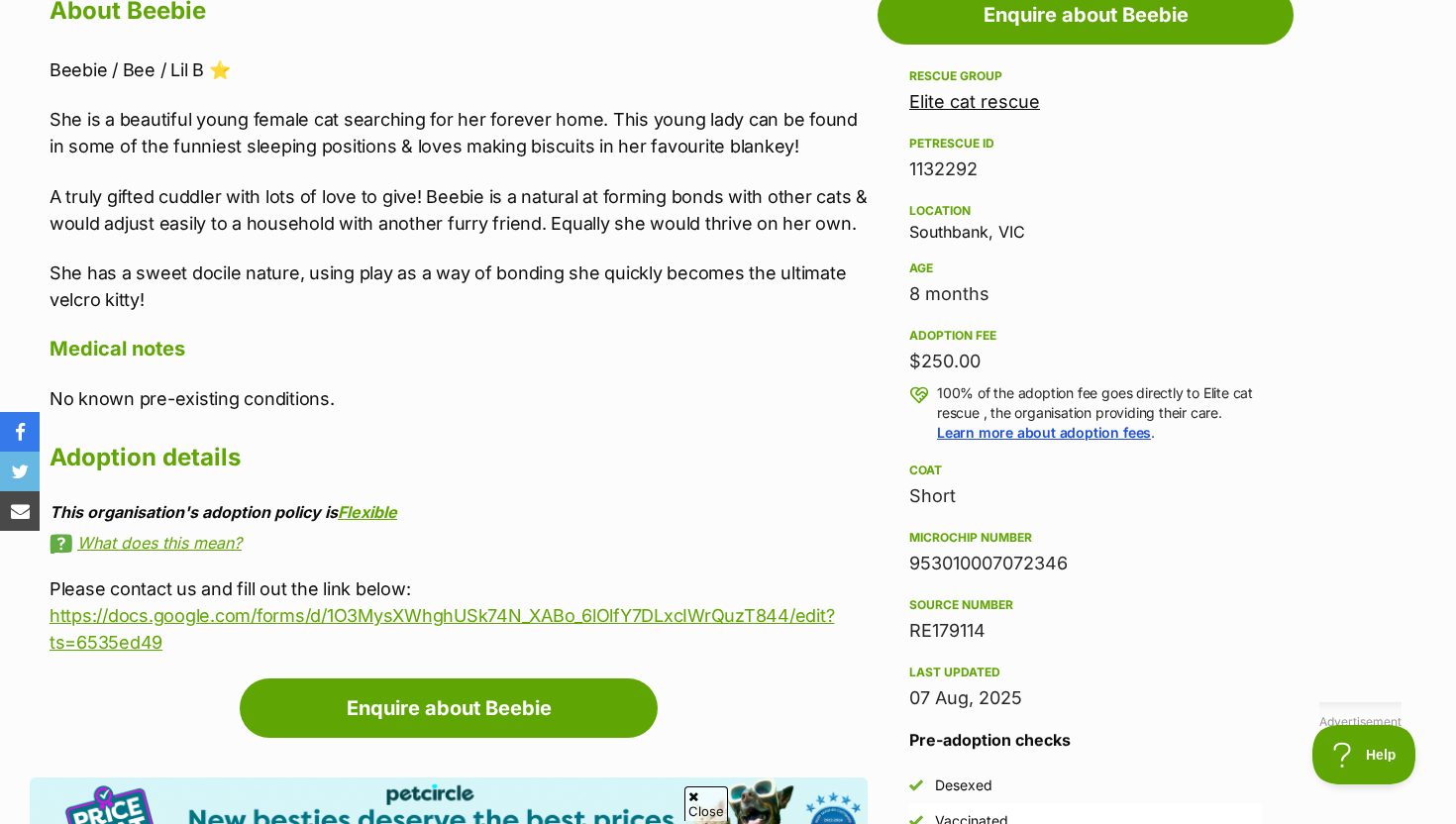 click on "Beebie / Bee / Lil B ⭐️
She is a beautiful young female cat searching for her forever home. This young lady can be found in some of the funniest sleeping positions & loves making biscuits in her favourite blankey!
A truly gifted cuddler with lots of love to give! Beebie is a natural at forming bonds with other cats & would adjust easily to a household with another furry friend. Equally she would thrive on her own.
She has a sweet docile nature, using play as a way of bonding she quickly becomes the ultimate velcro kitty!" at bounding box center (459, 184) 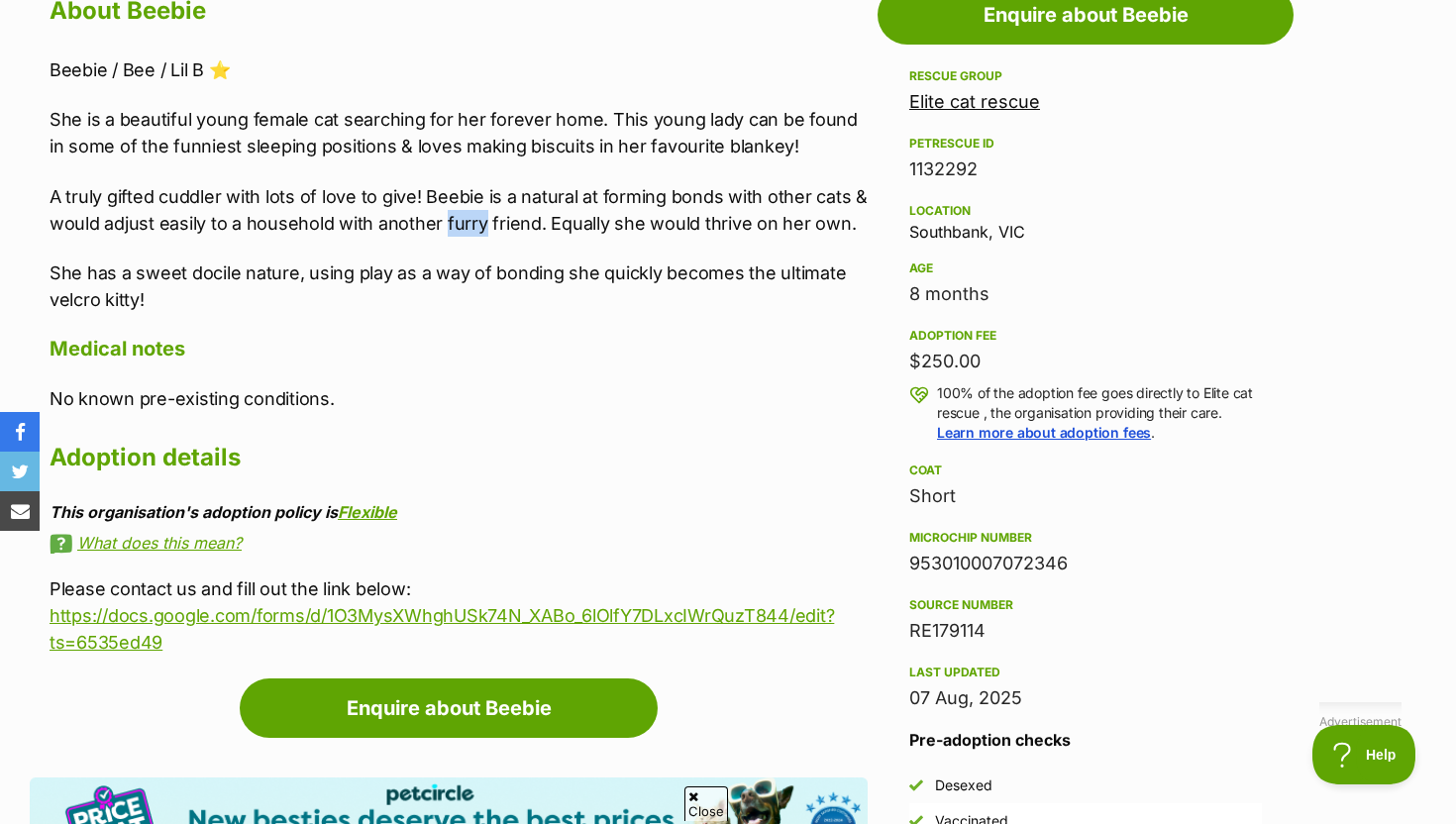 click on "A truly gifted cuddler with lots of love to give! Beebie is a natural at forming bonds with other cats & would adjust easily to a household with another furry friend. Equally she would thrive on her own." at bounding box center (459, 210) 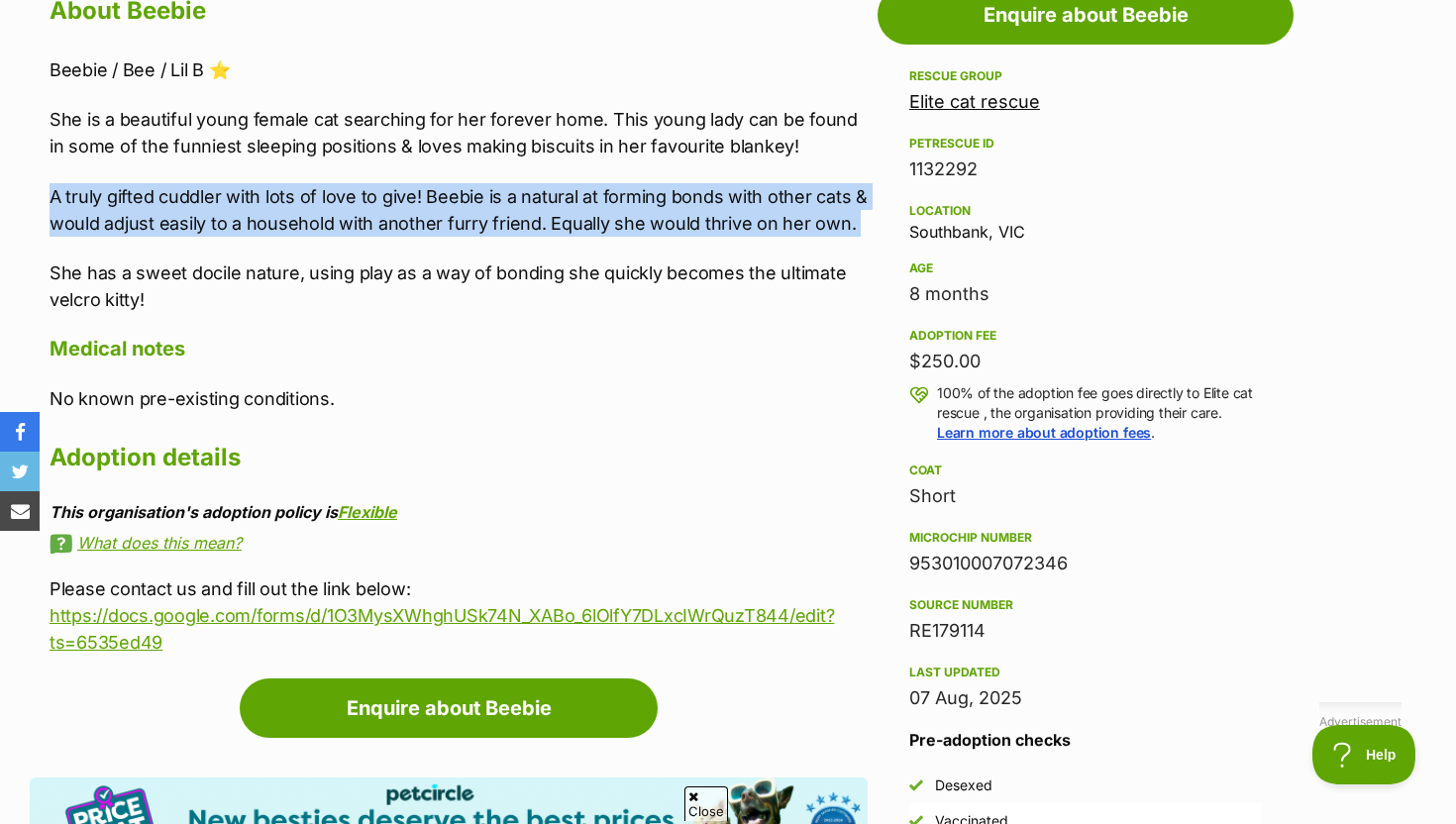 click on "A truly gifted cuddler with lots of love to give! Beebie is a natural at forming bonds with other cats & would adjust easily to a household with another furry friend. Equally she would thrive on her own." at bounding box center [459, 210] 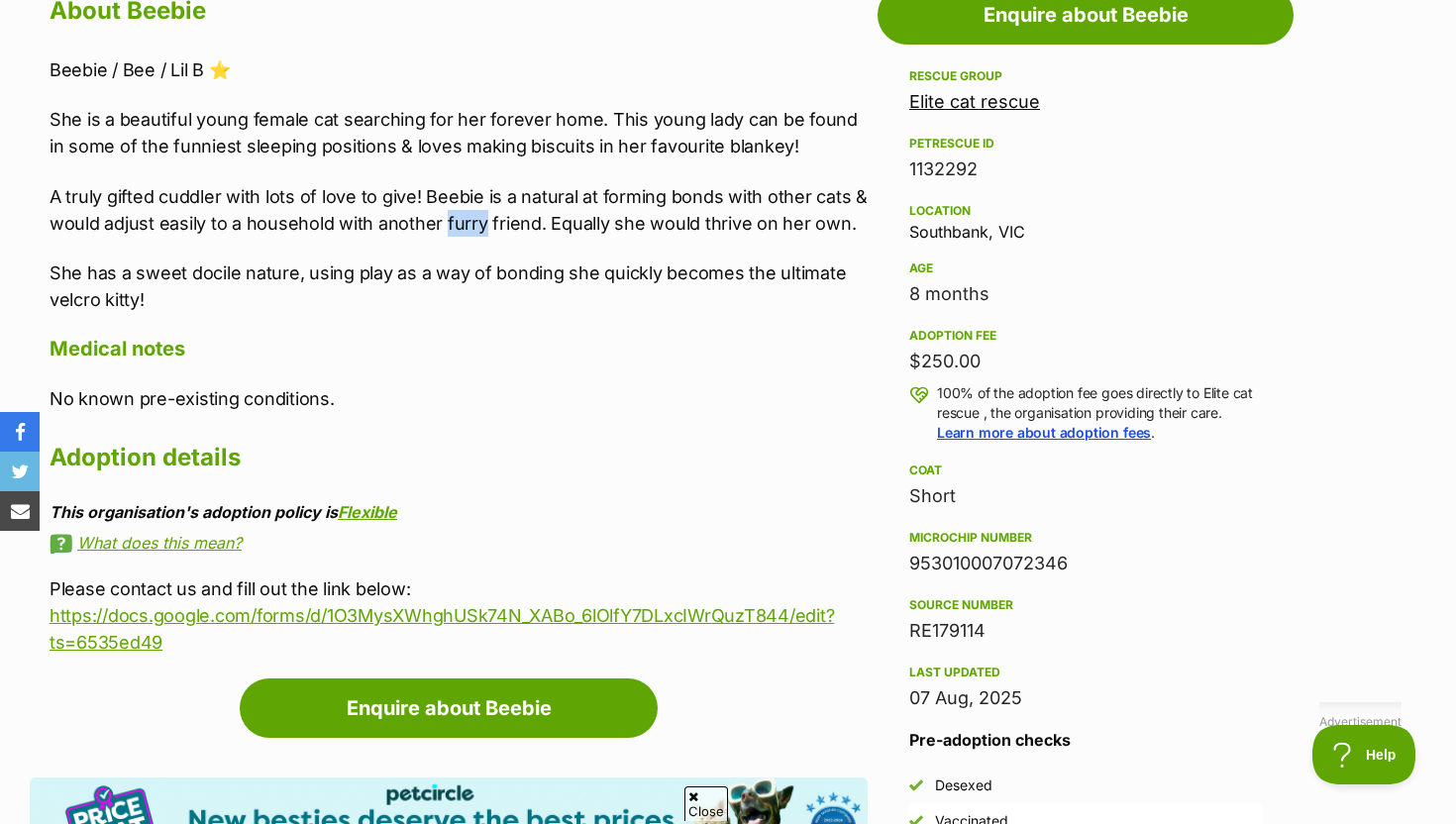 click on "A truly gifted cuddler with lots of love to give! Beebie is a natural at forming bonds with other cats & would adjust easily to a household with another furry friend. Equally she would thrive on her own." at bounding box center [459, 210] 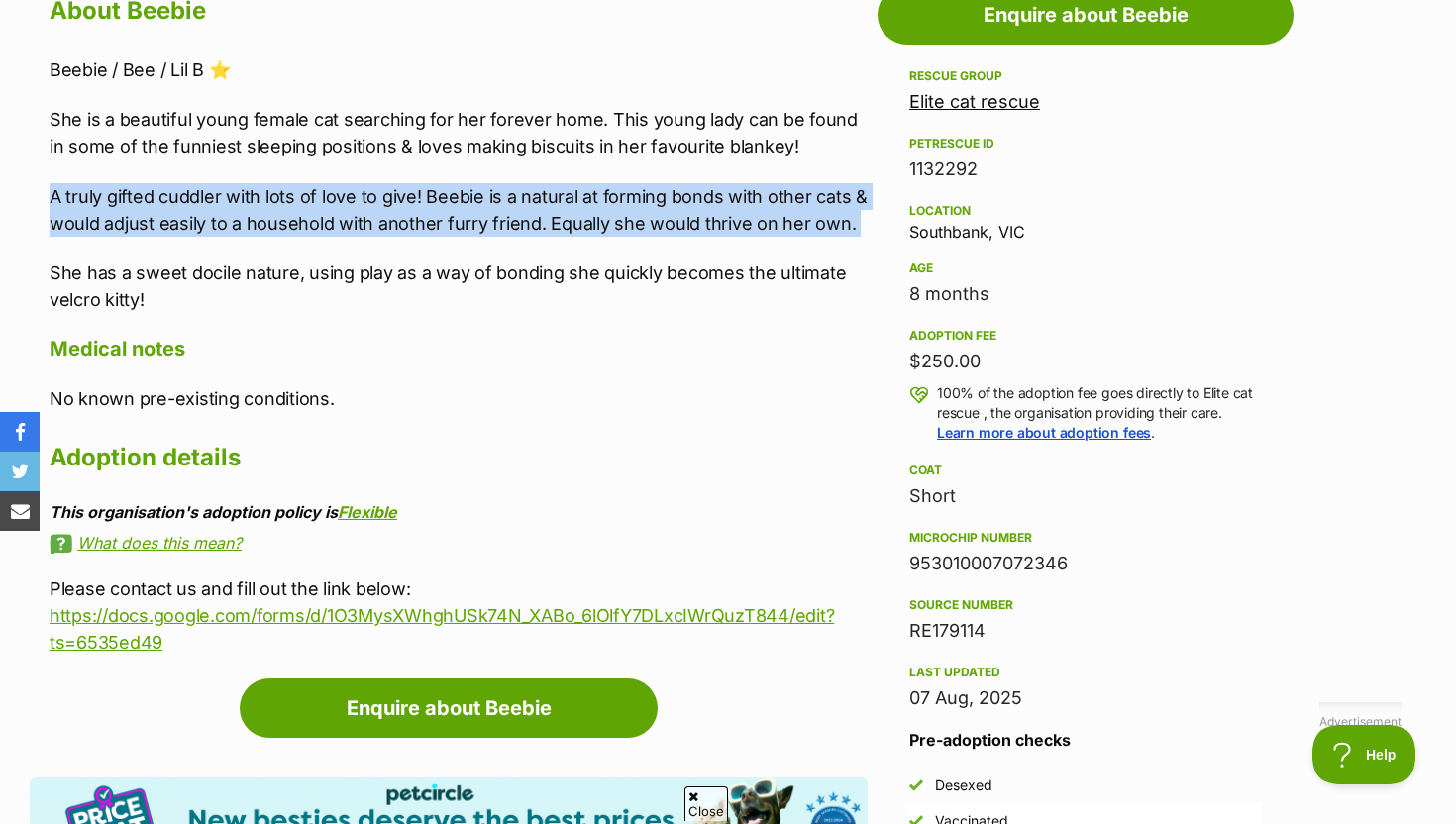 click on "A truly gifted cuddler with lots of love to give! Beebie is a natural at forming bonds with other cats & would adjust easily to a household with another furry friend. Equally she would thrive on her own." at bounding box center [459, 210] 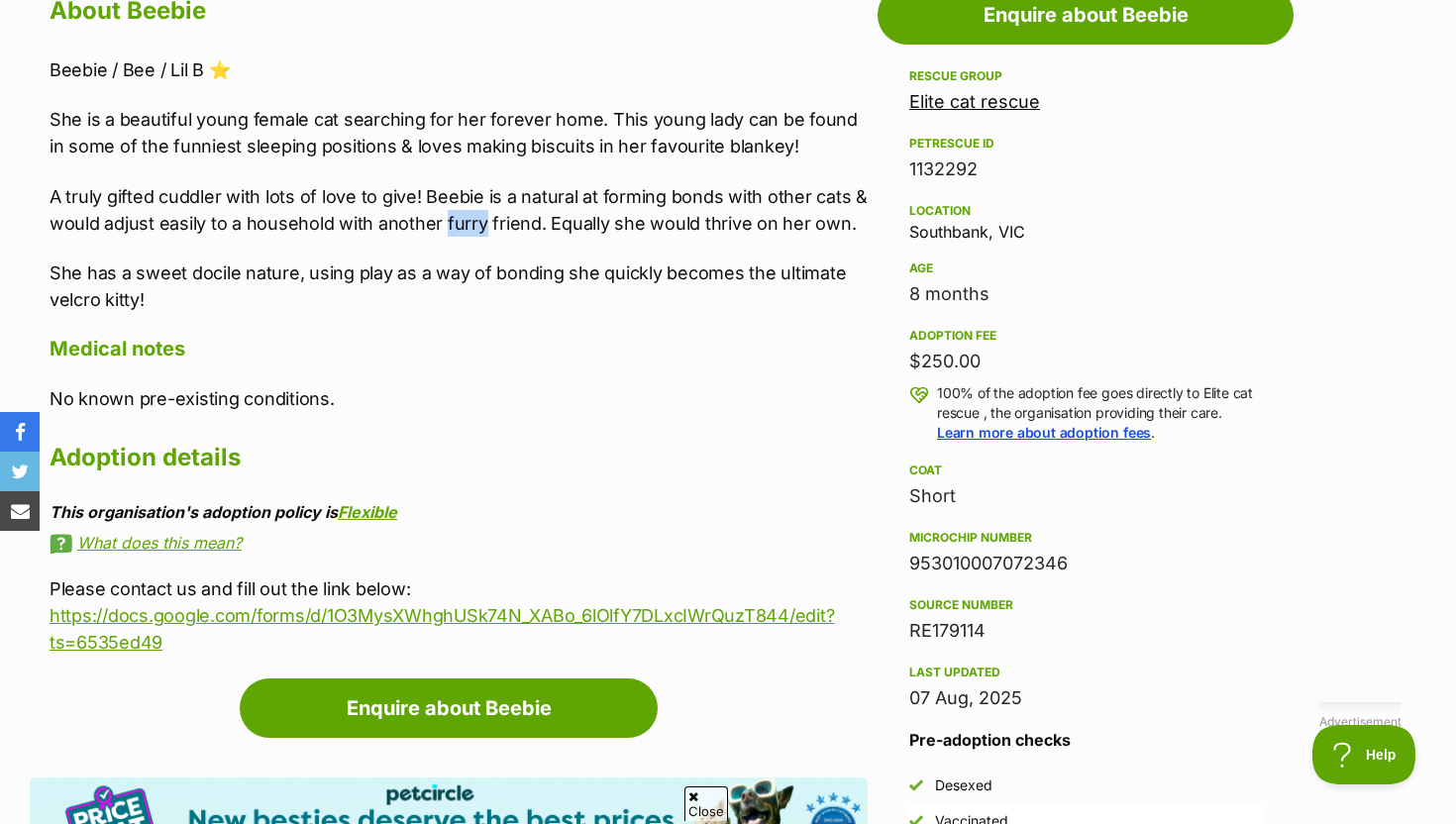 click on "A truly gifted cuddler with lots of love to give! Beebie is a natural at forming bonds with other cats & would adjust easily to a household with another furry friend. Equally she would thrive on her own." at bounding box center (459, 210) 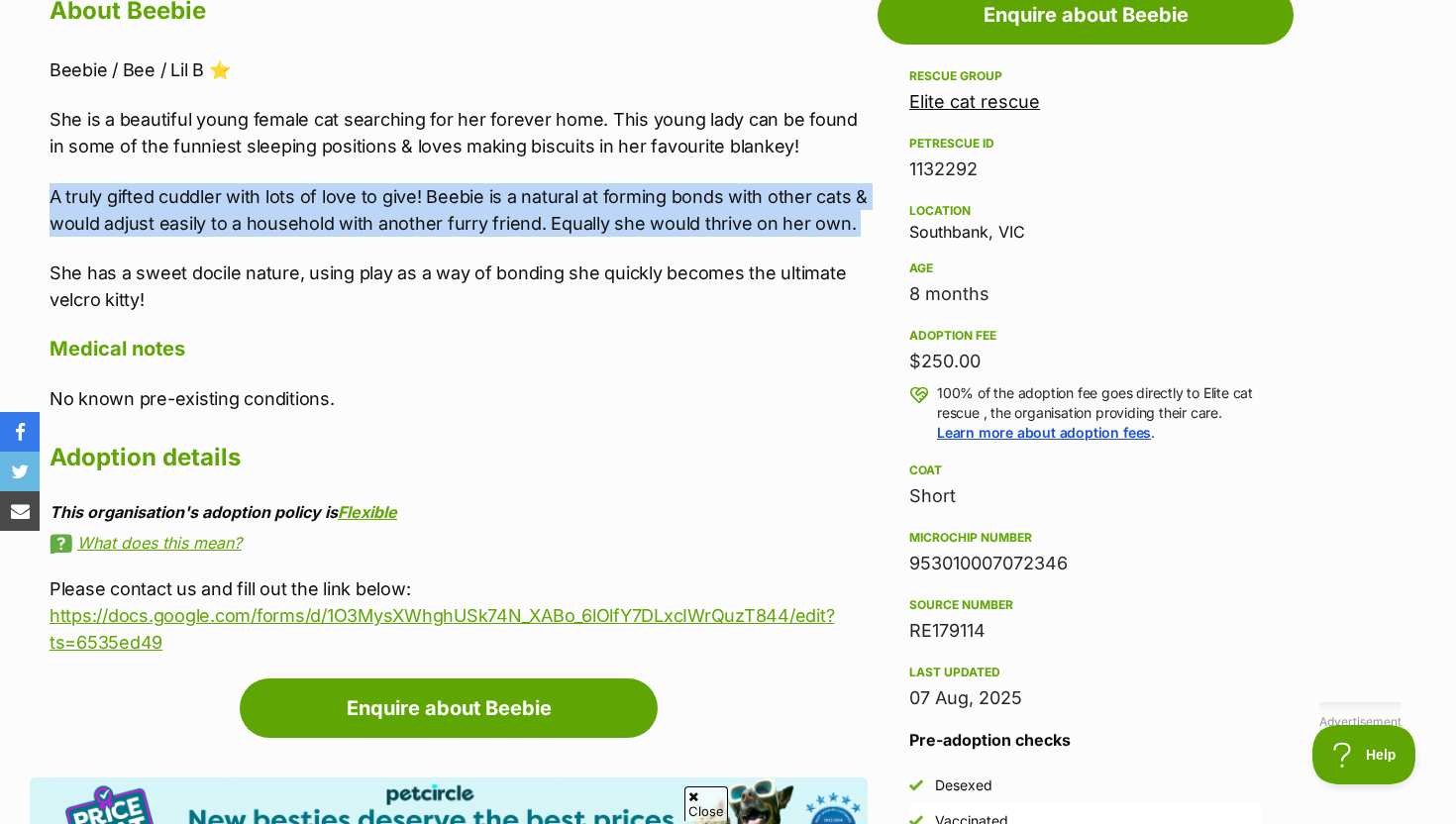 click on "A truly gifted cuddler with lots of love to give! Beebie is a natural at forming bonds with other cats & would adjust easily to a household with another furry friend. Equally she would thrive on her own." at bounding box center [459, 210] 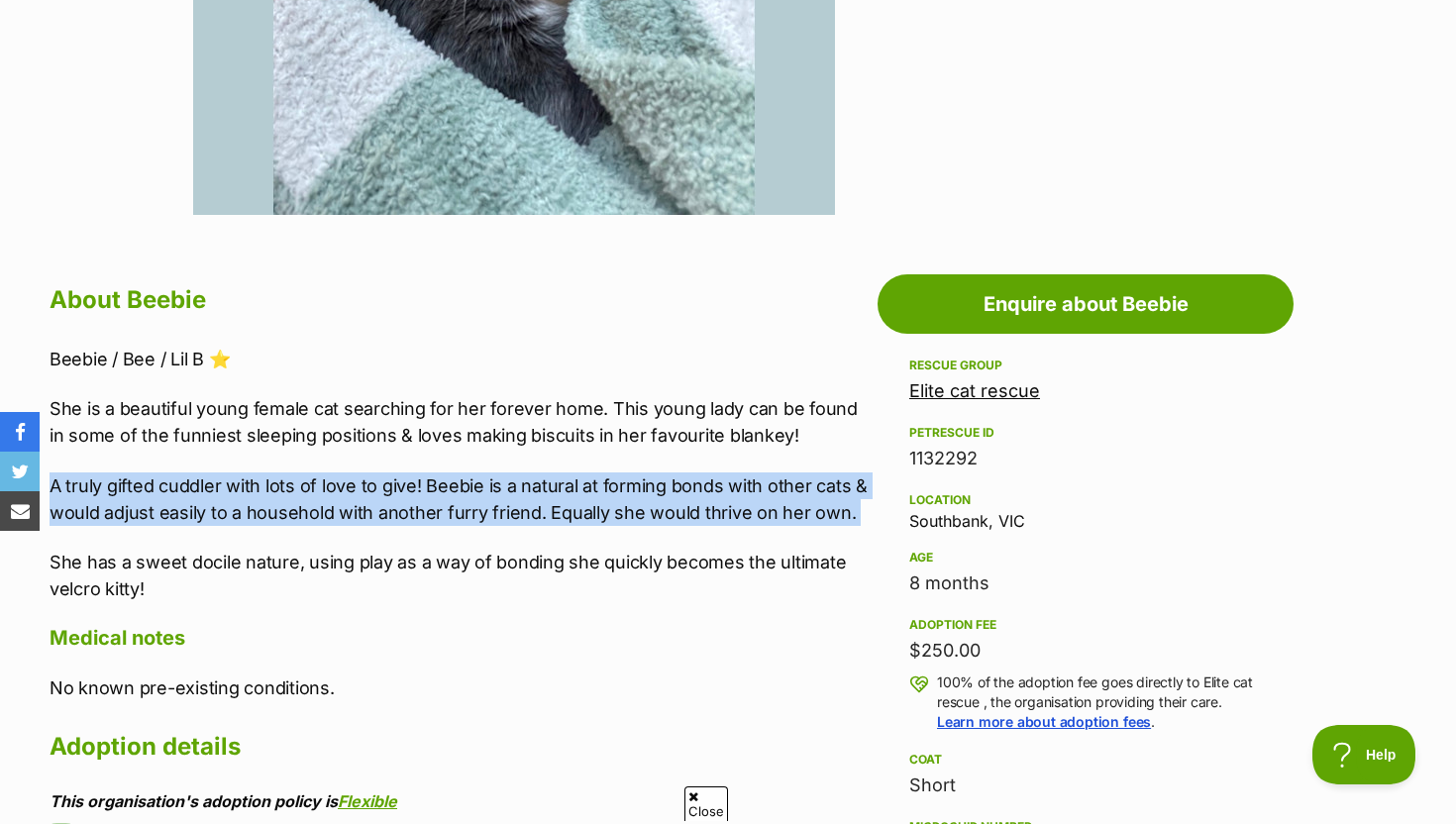 scroll, scrollTop: 441, scrollLeft: 0, axis: vertical 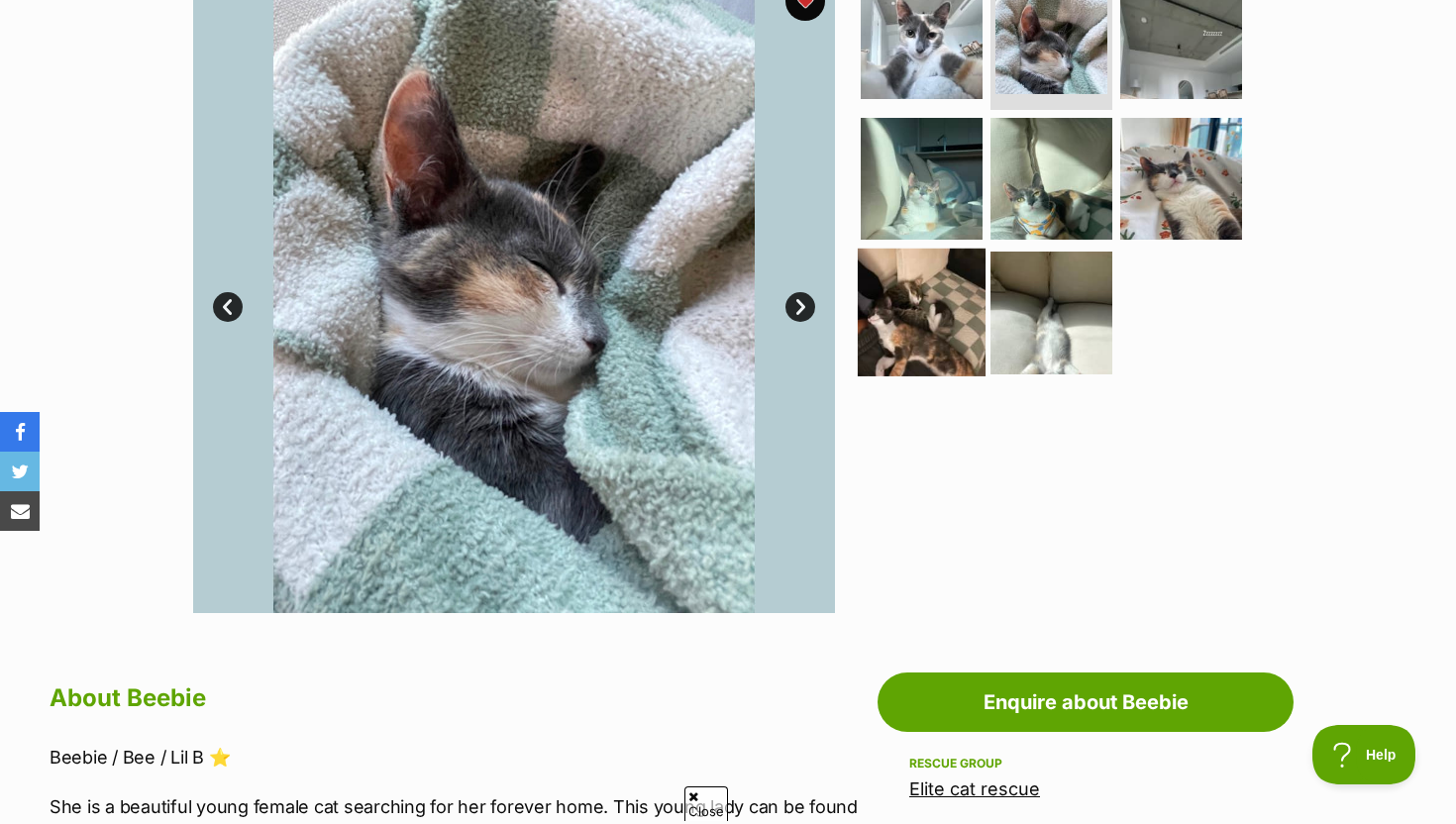 click at bounding box center (921, 312) 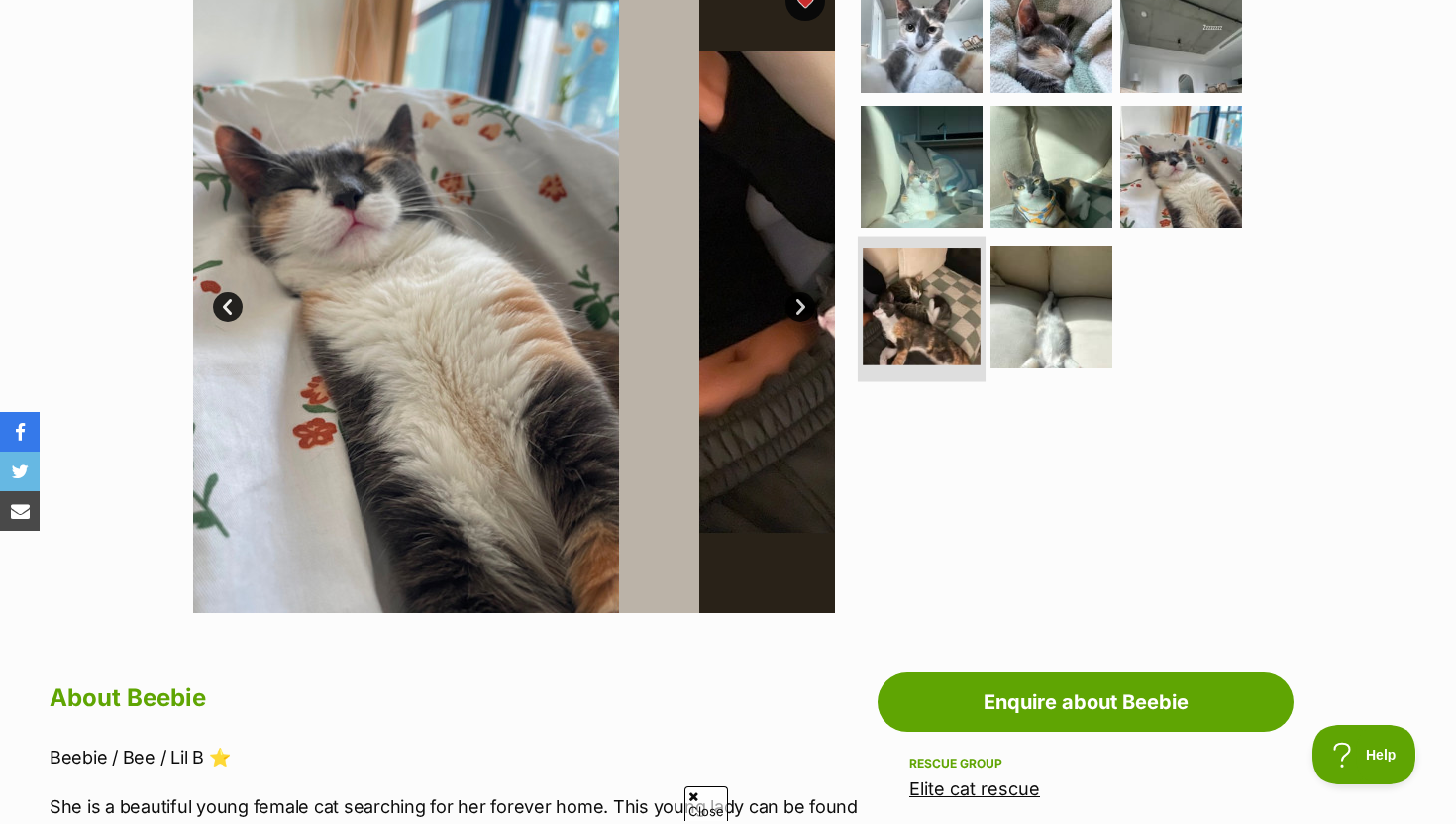 scroll, scrollTop: 383, scrollLeft: 0, axis: vertical 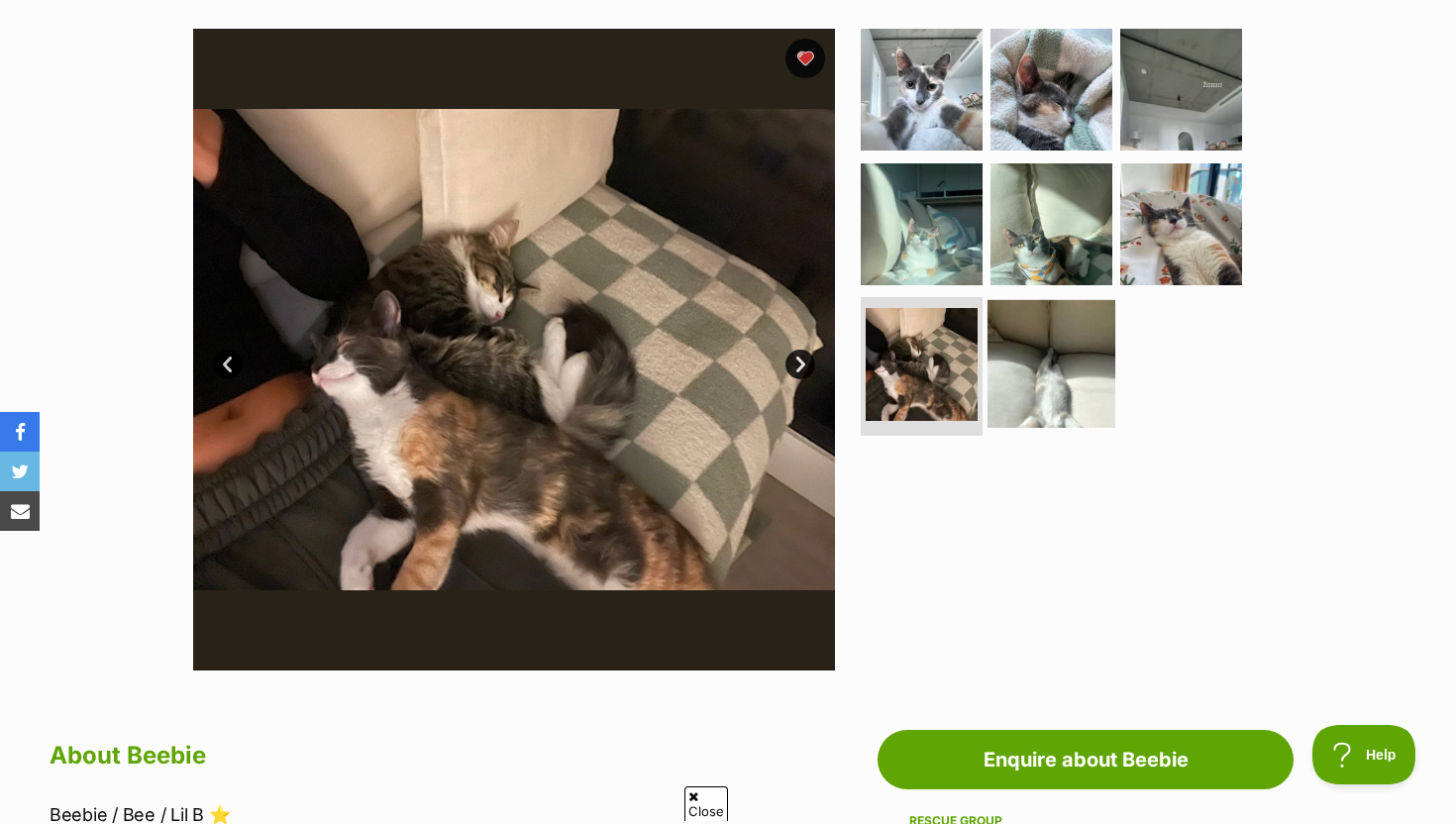 click at bounding box center (1051, 363) 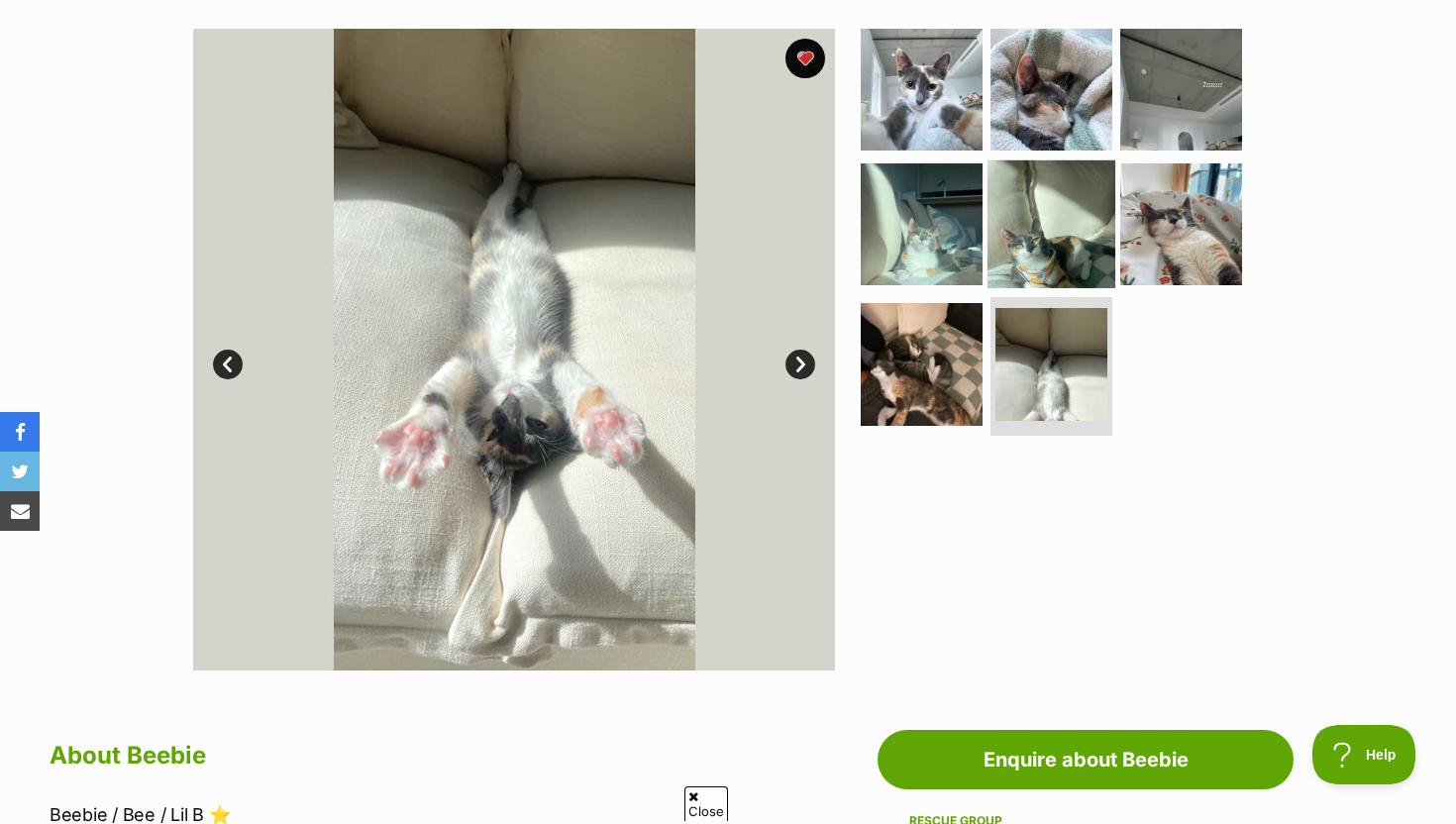 click at bounding box center [1051, 223] 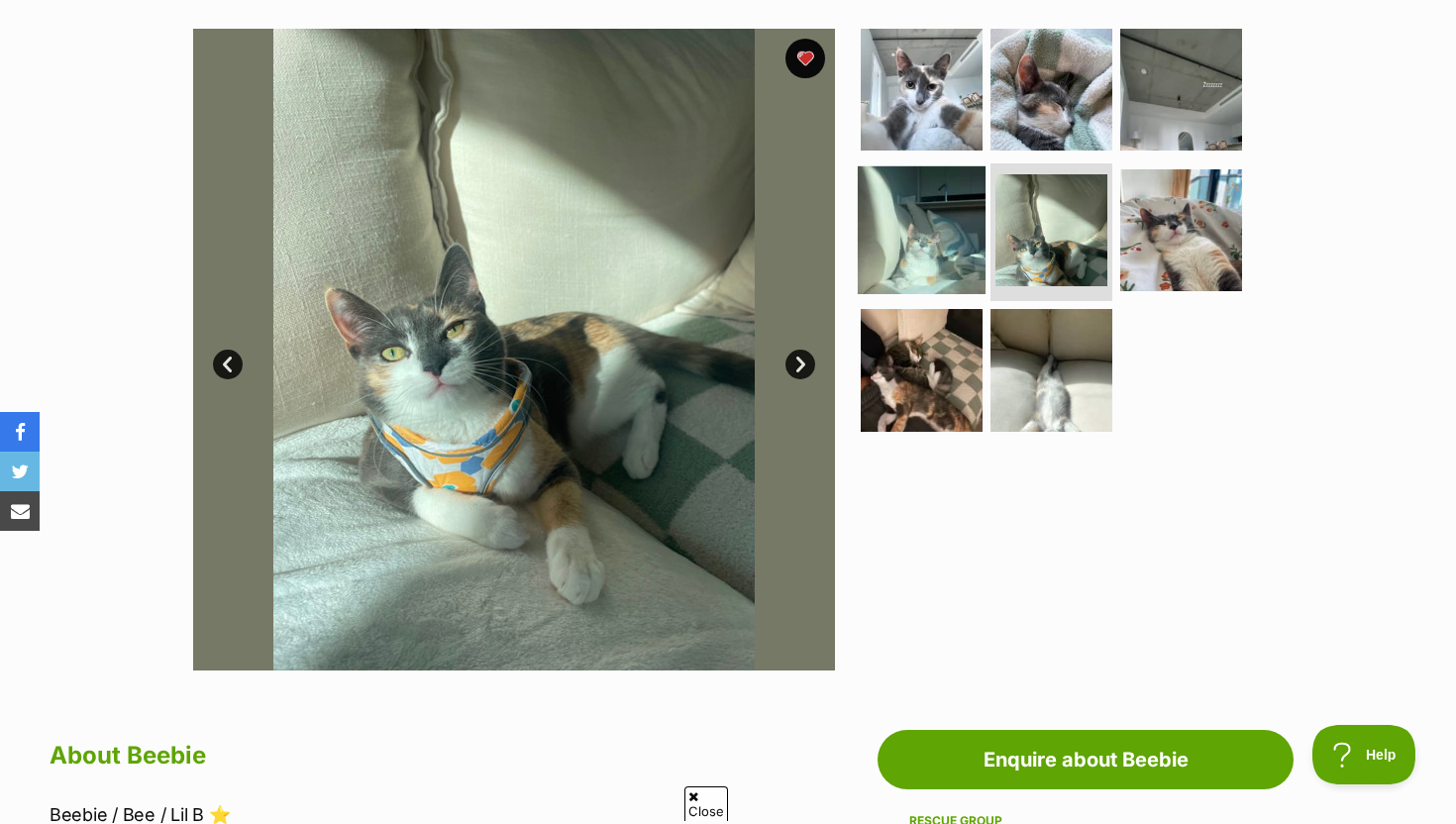 click at bounding box center (921, 229) 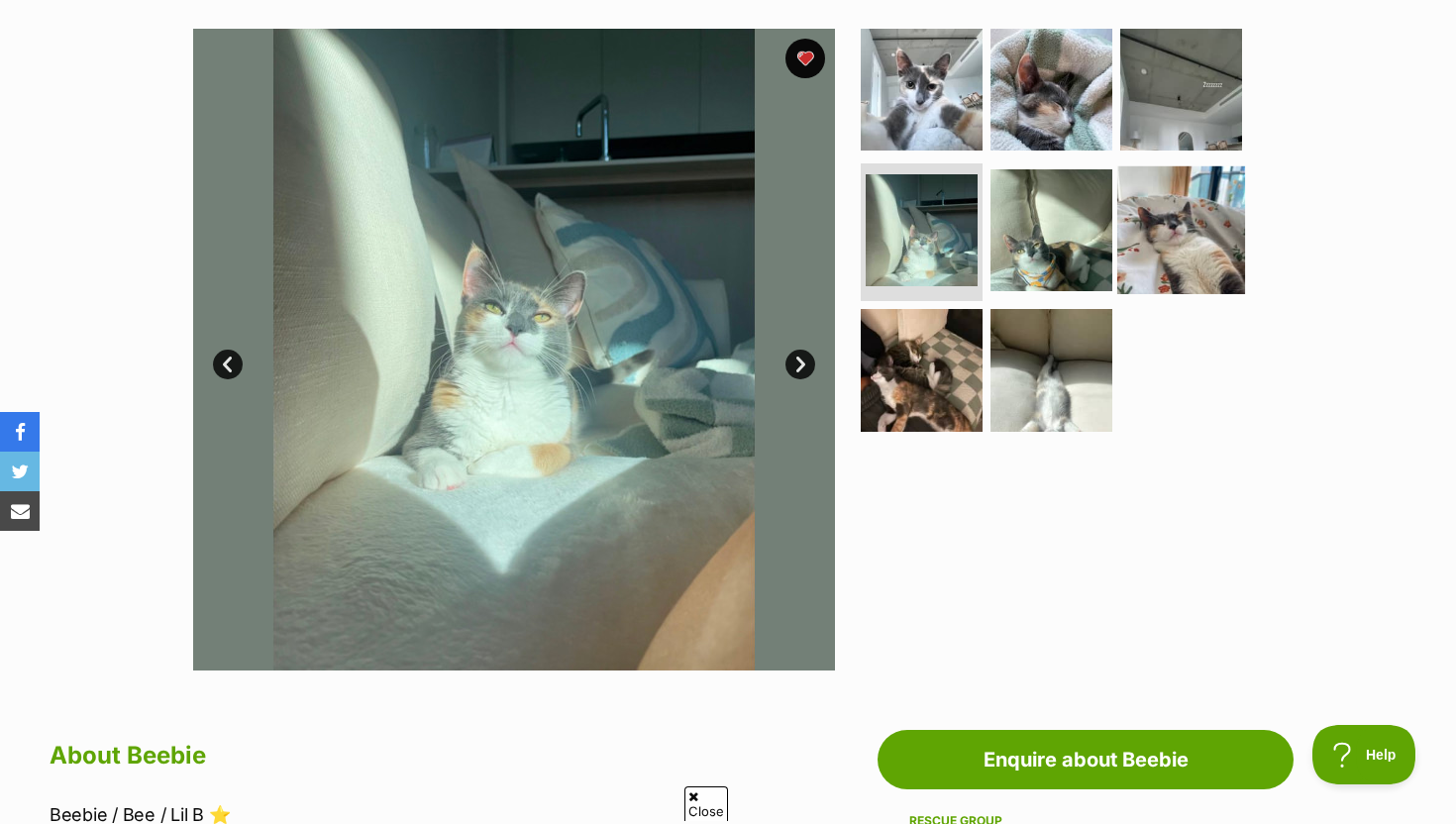 click at bounding box center [1181, 229] 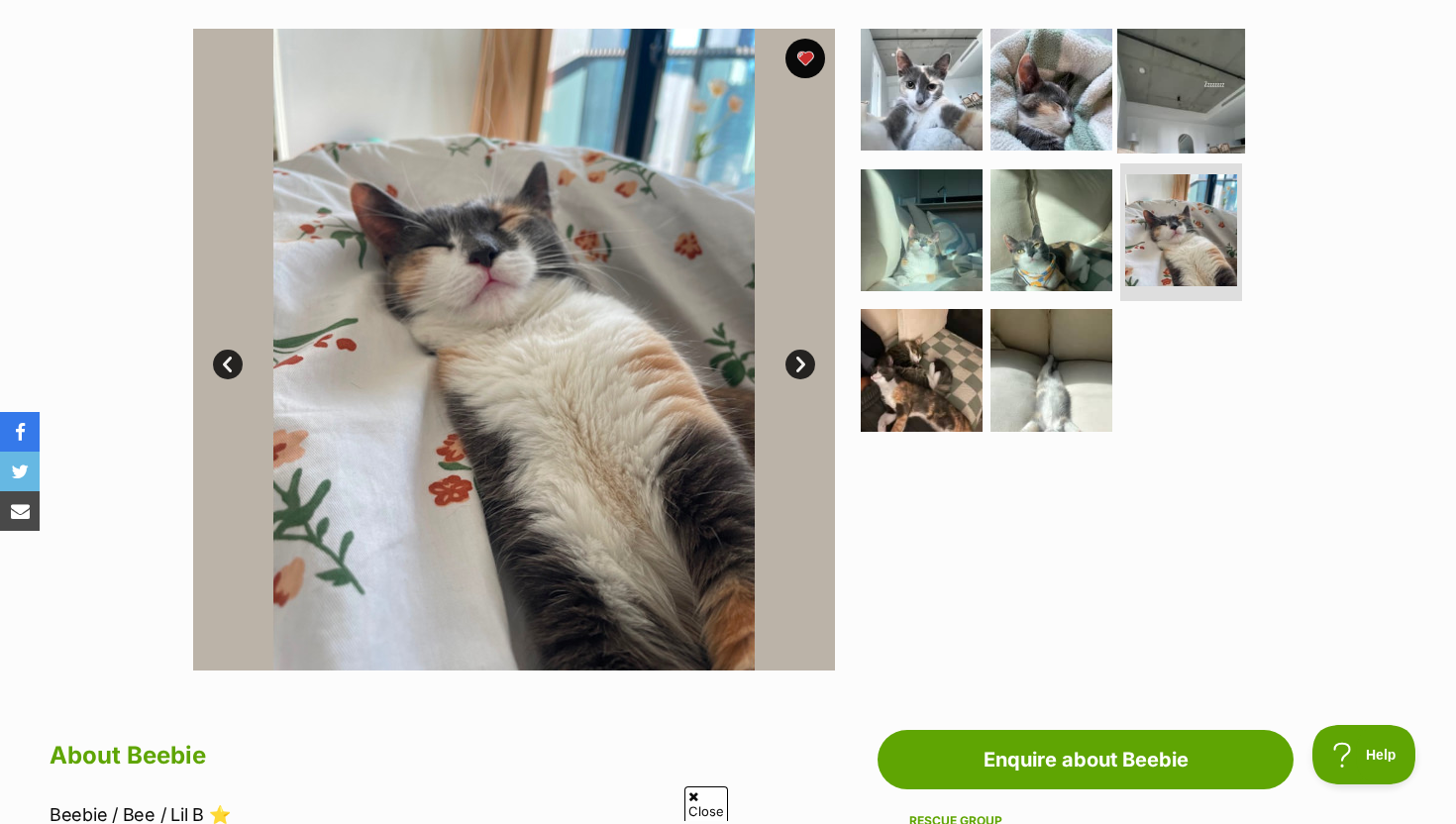 click at bounding box center [1181, 89] 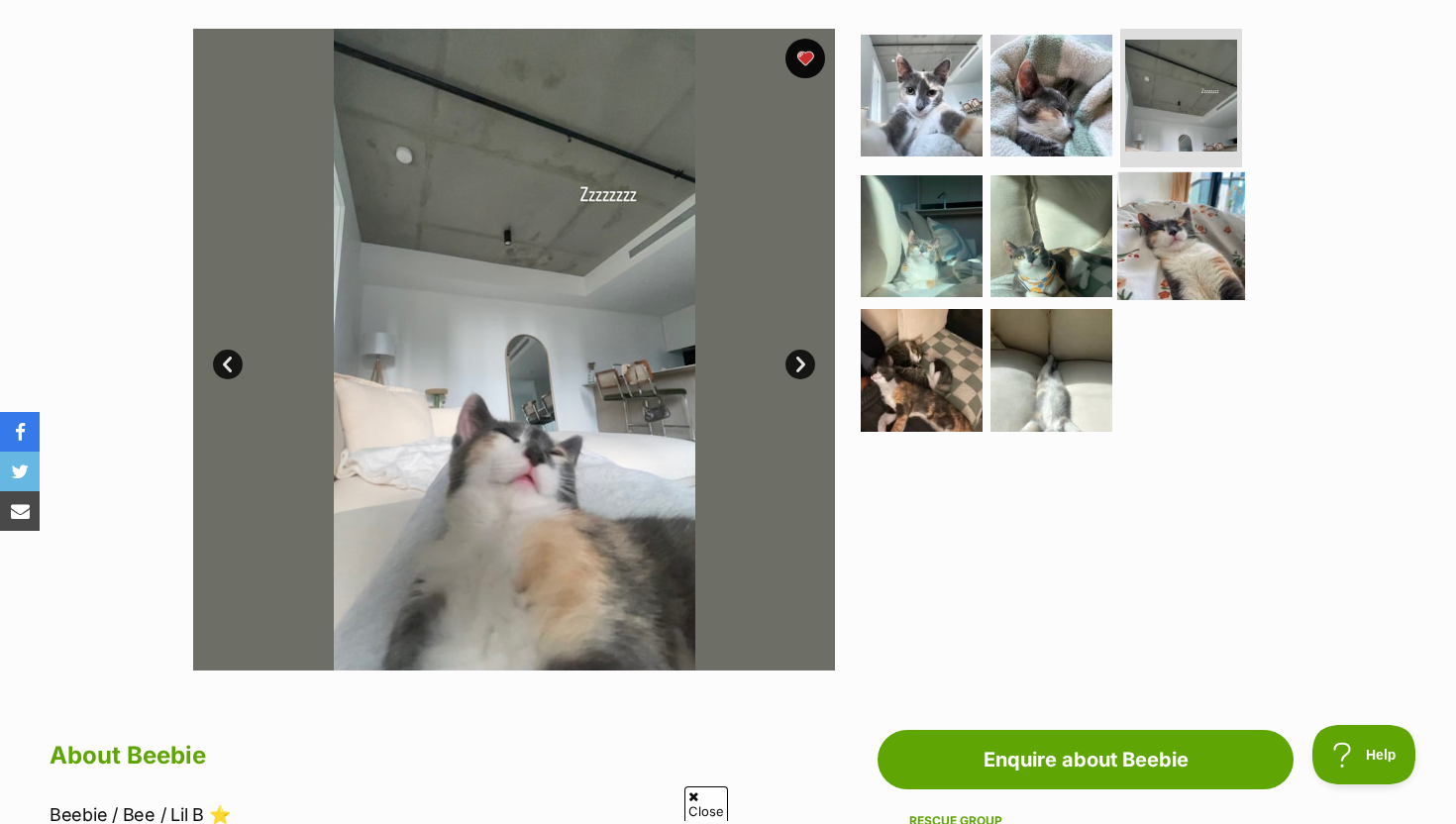 click at bounding box center [1181, 235] 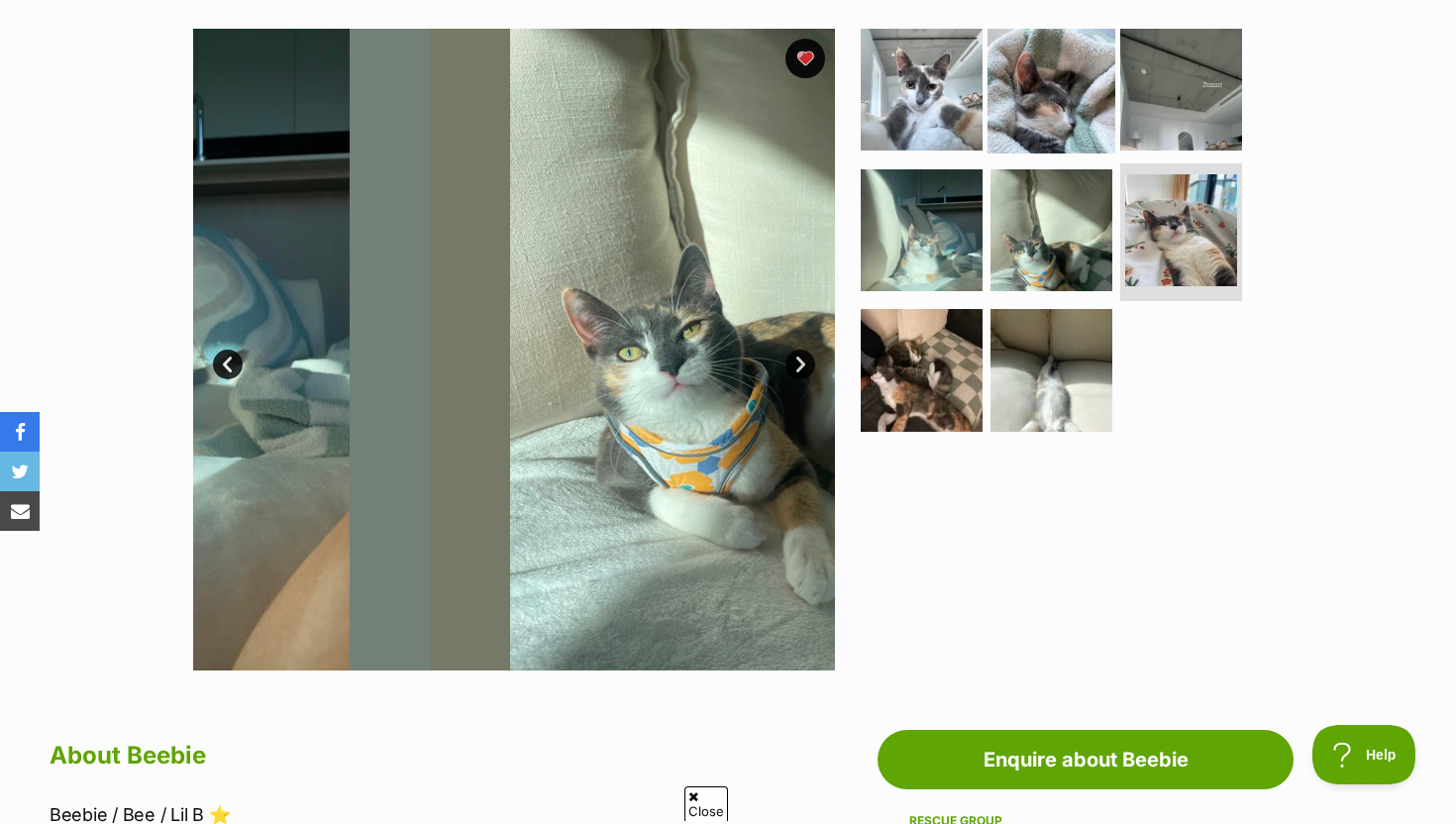 click at bounding box center [1051, 89] 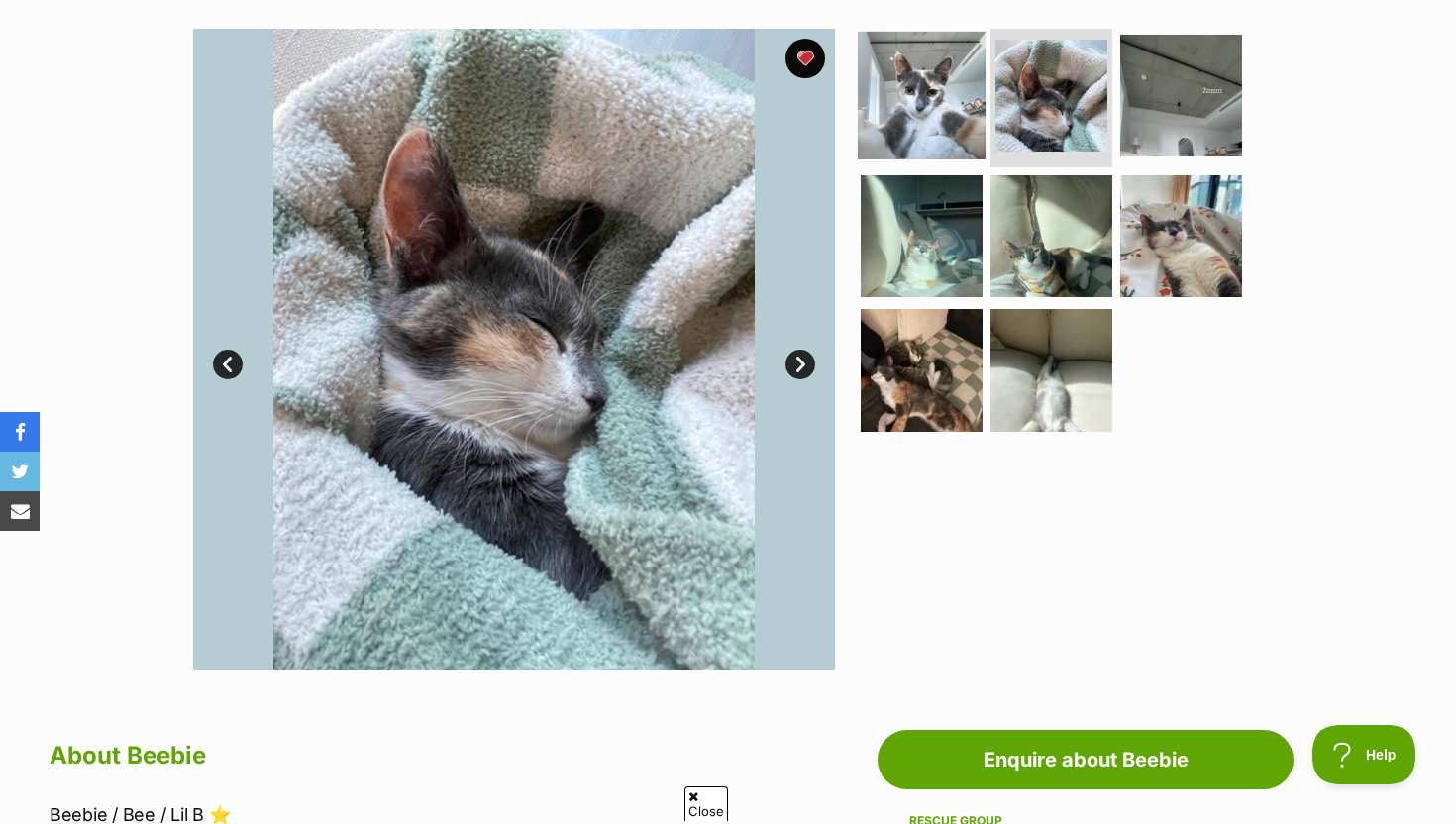 click at bounding box center [921, 95] 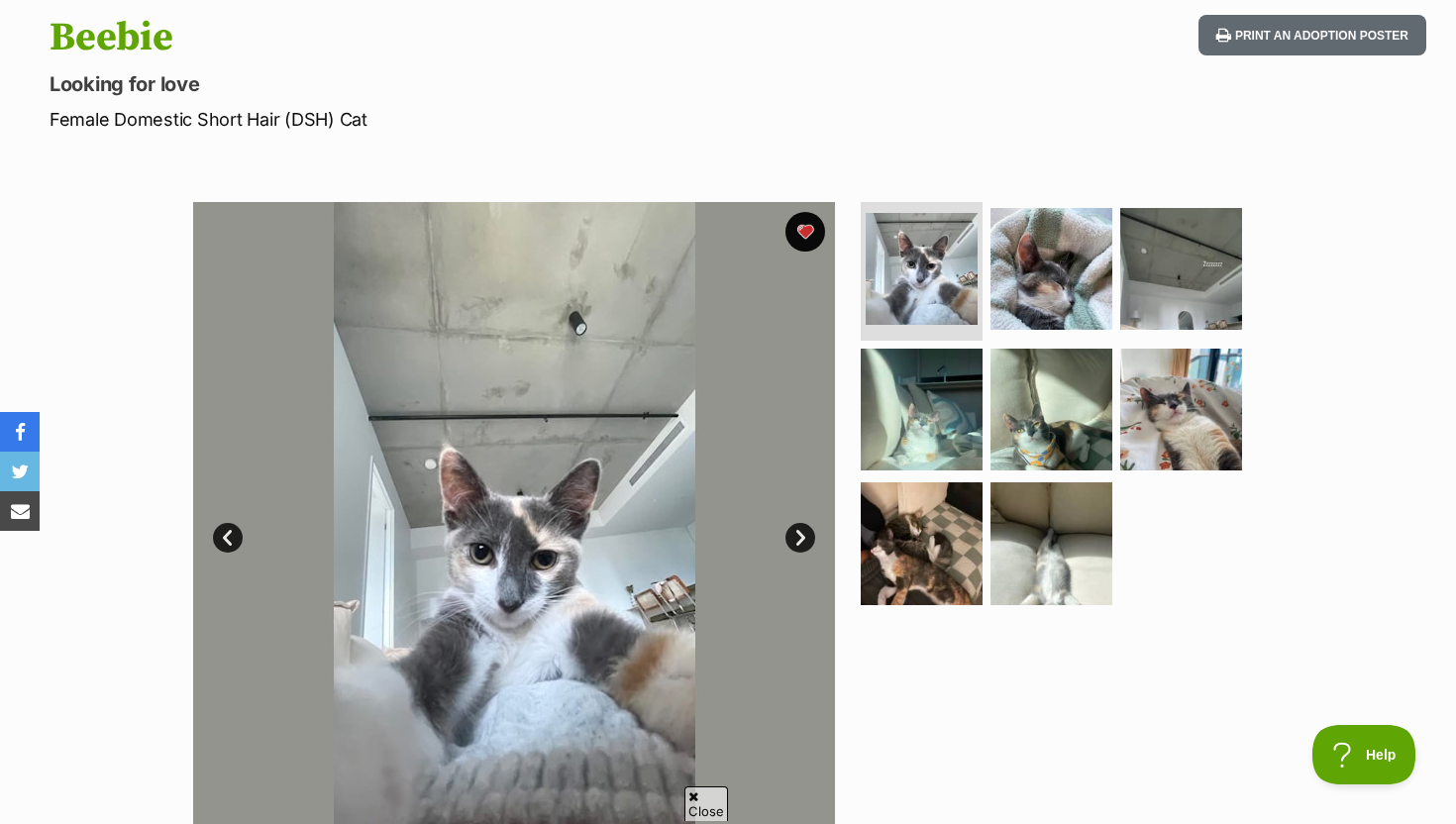 scroll, scrollTop: 203, scrollLeft: 0, axis: vertical 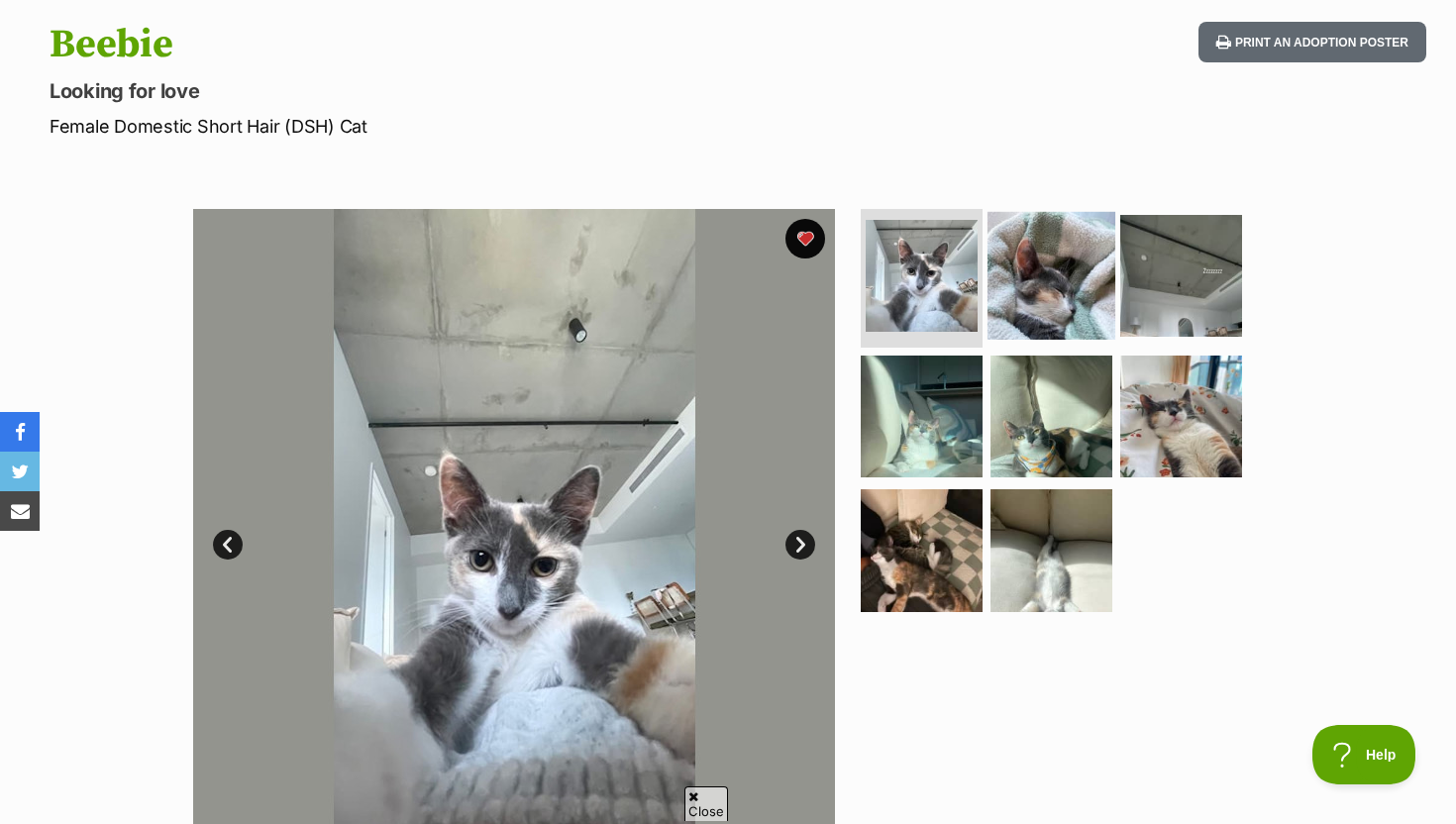 click at bounding box center (1051, 275) 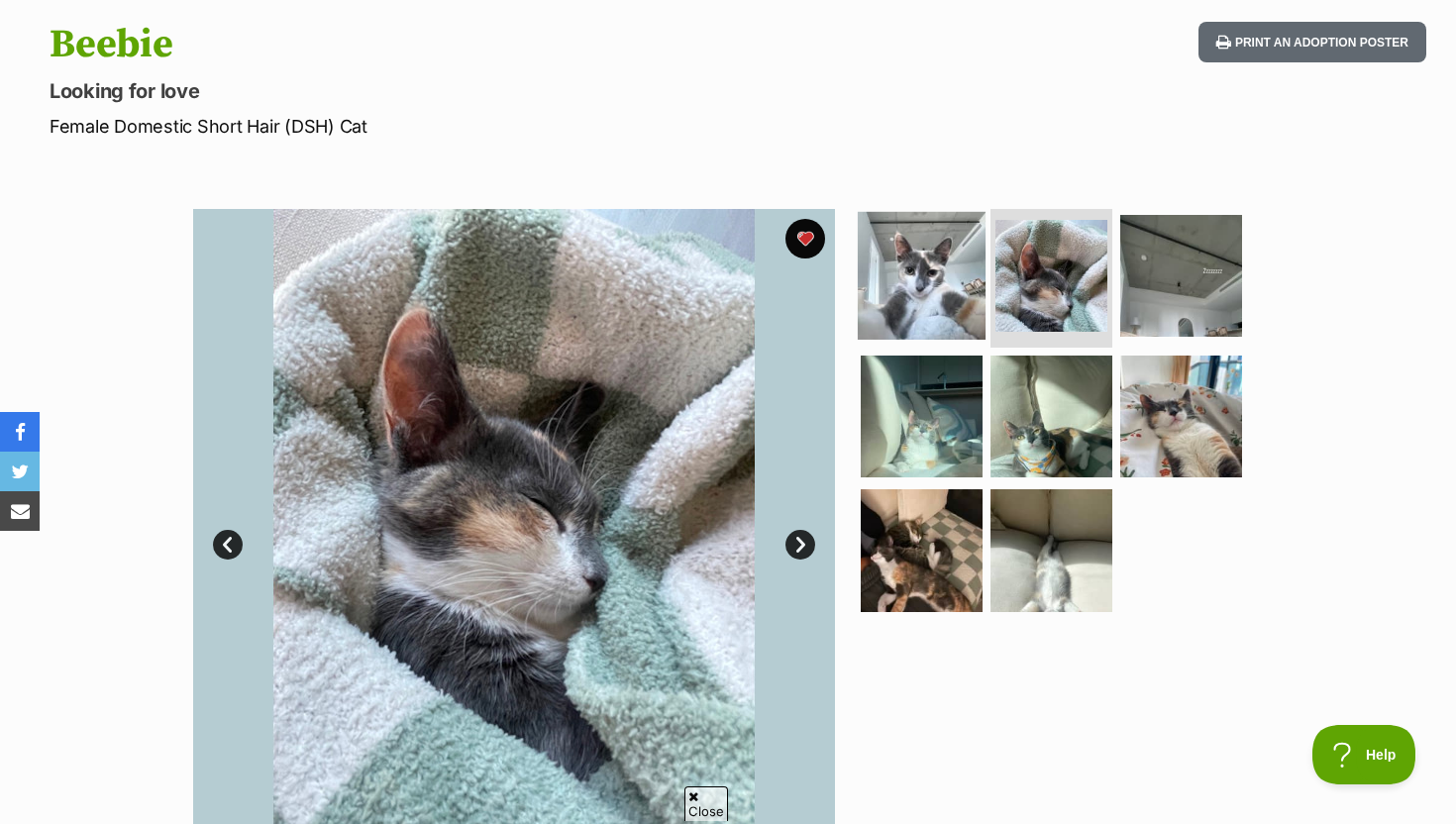 click at bounding box center (921, 275) 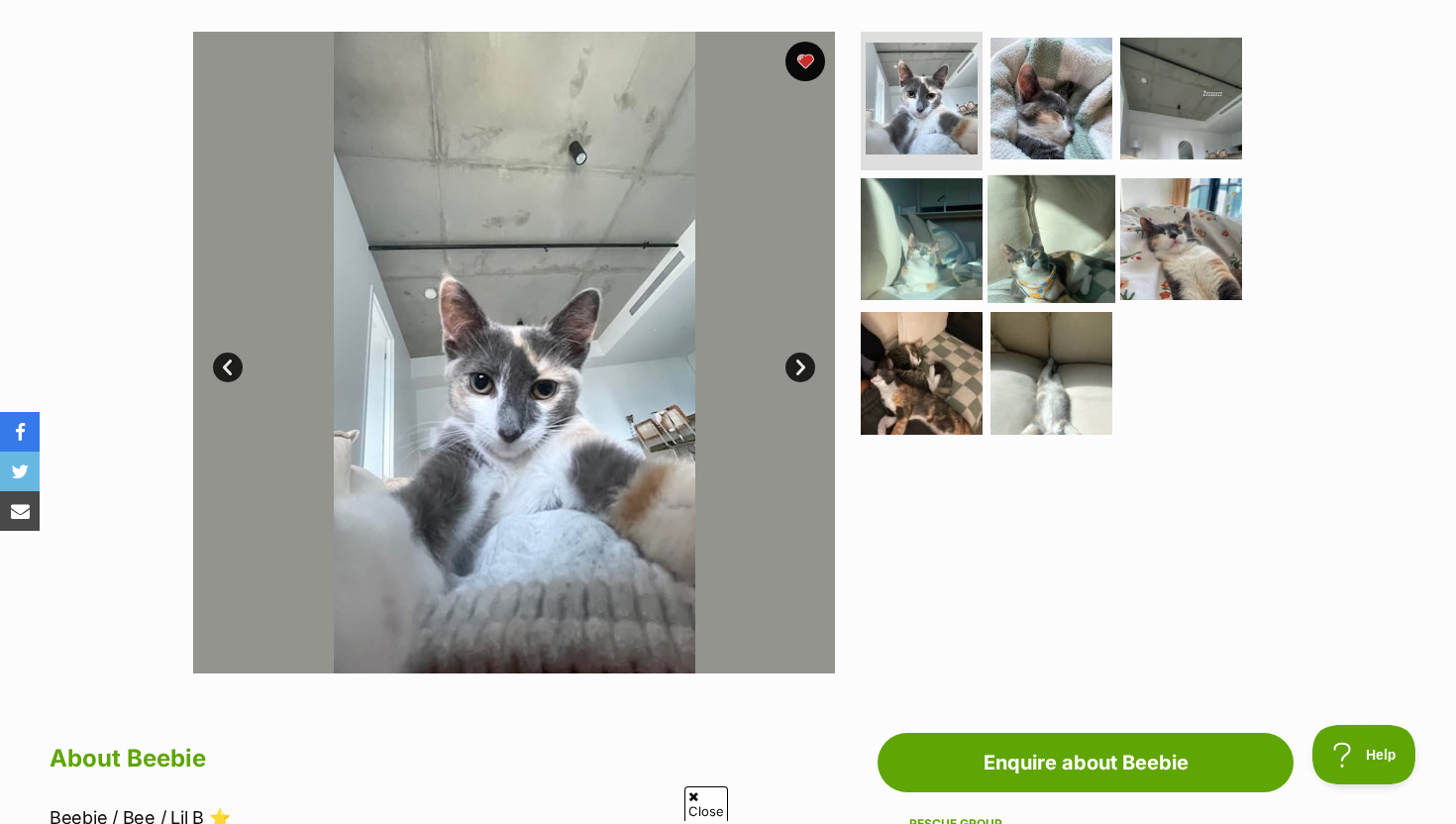 scroll, scrollTop: 205, scrollLeft: 0, axis: vertical 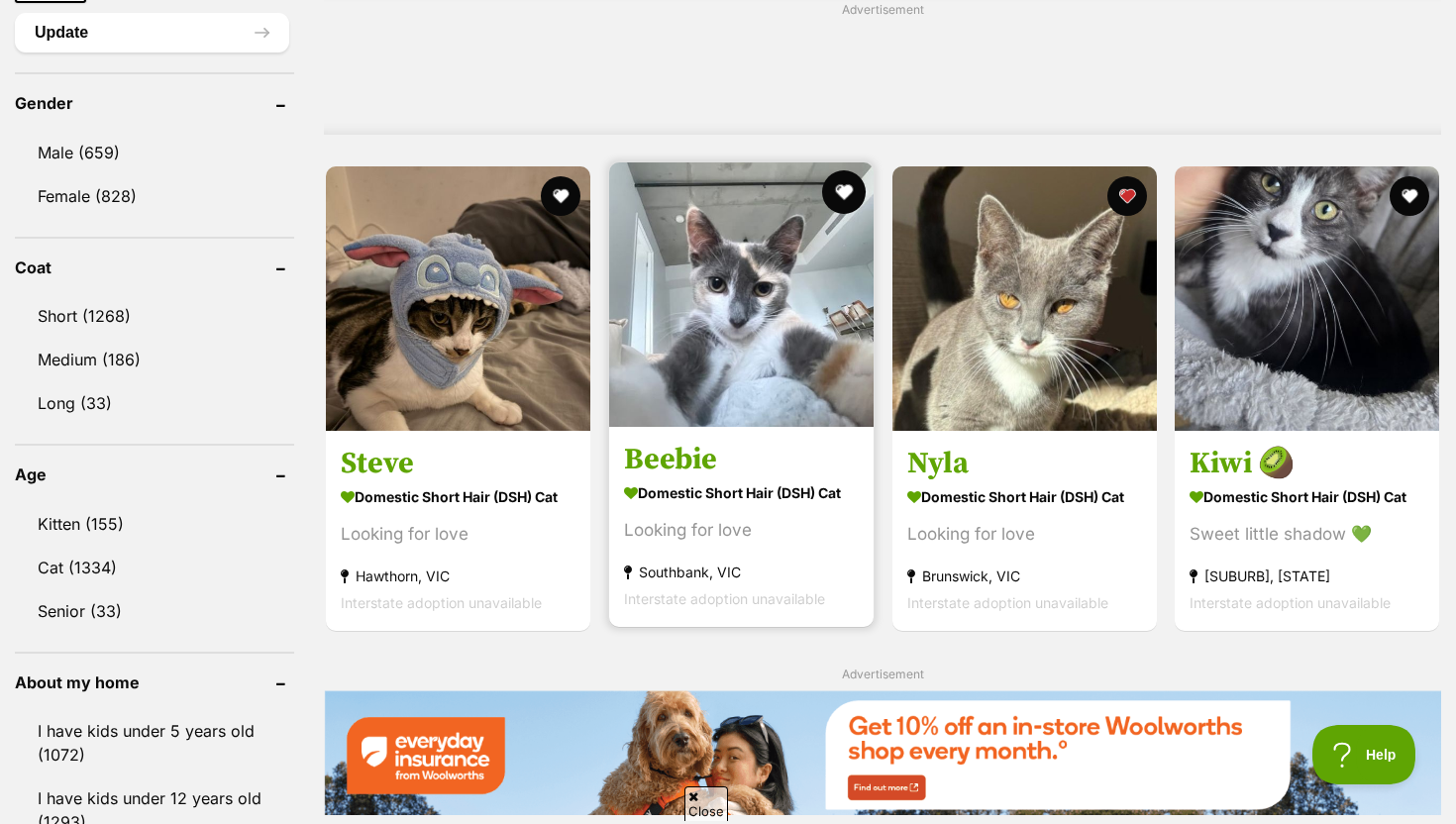 click at bounding box center [844, 192] 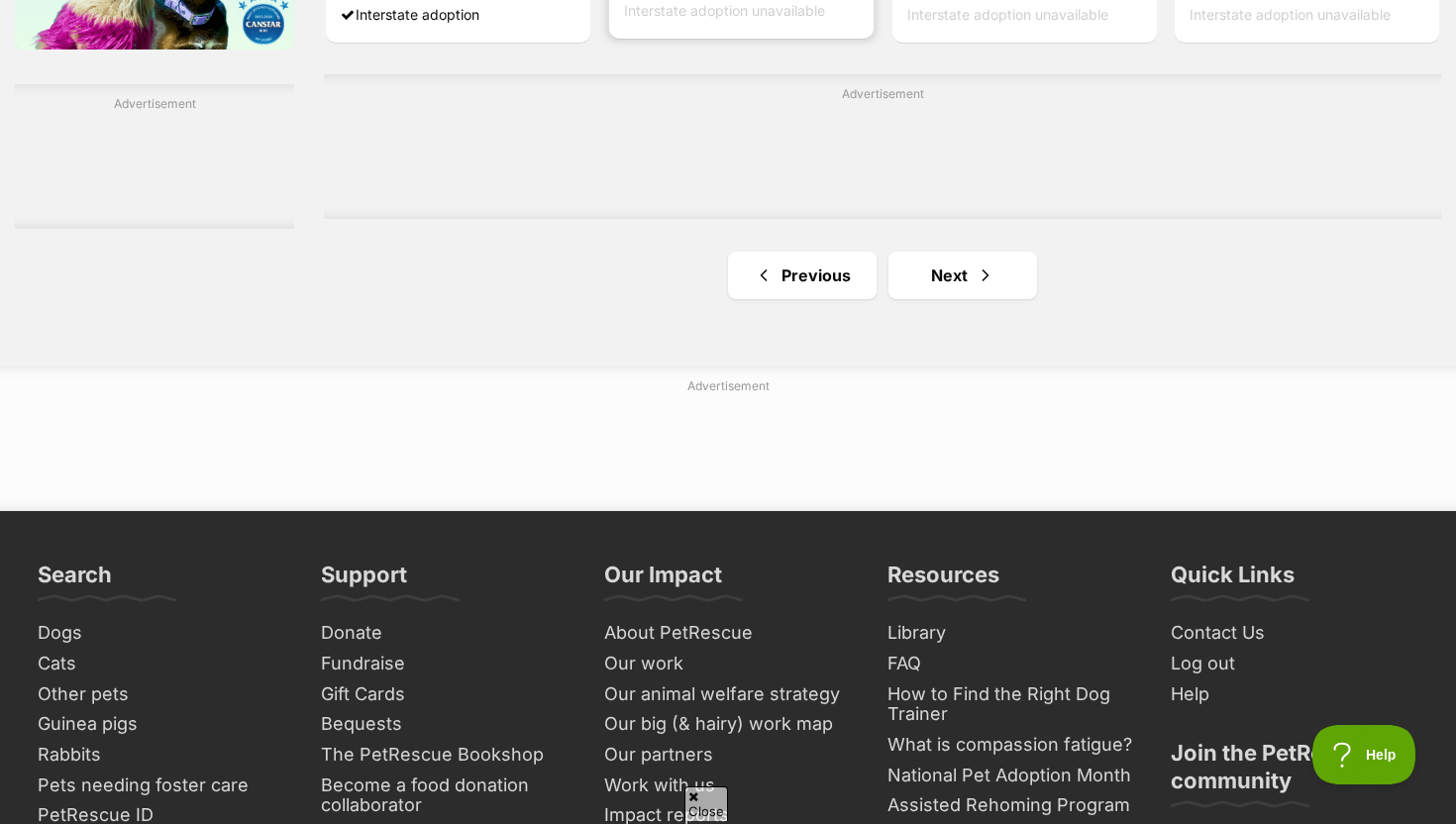 scroll, scrollTop: 3622, scrollLeft: 0, axis: vertical 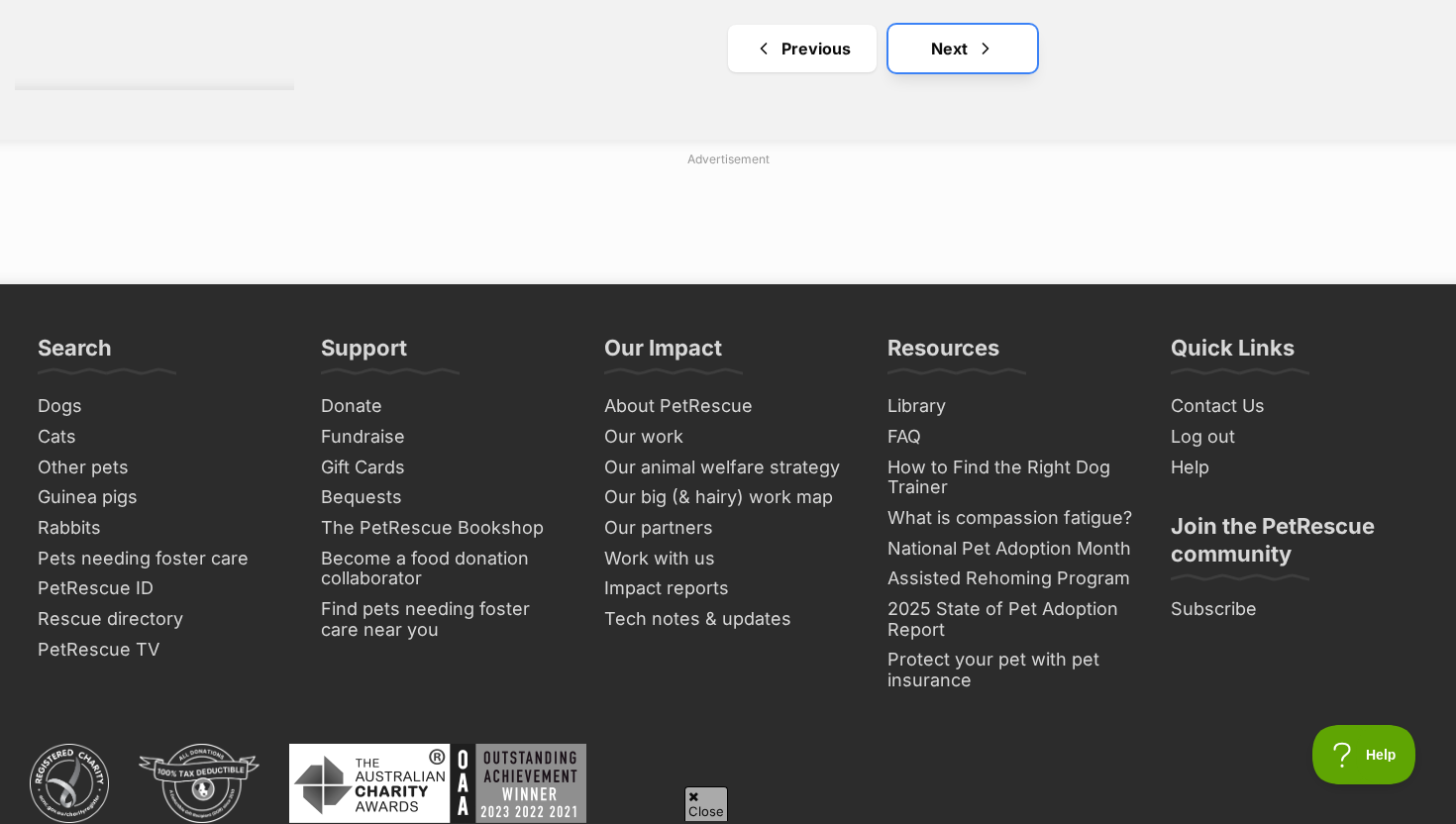 click at bounding box center [986, 49] 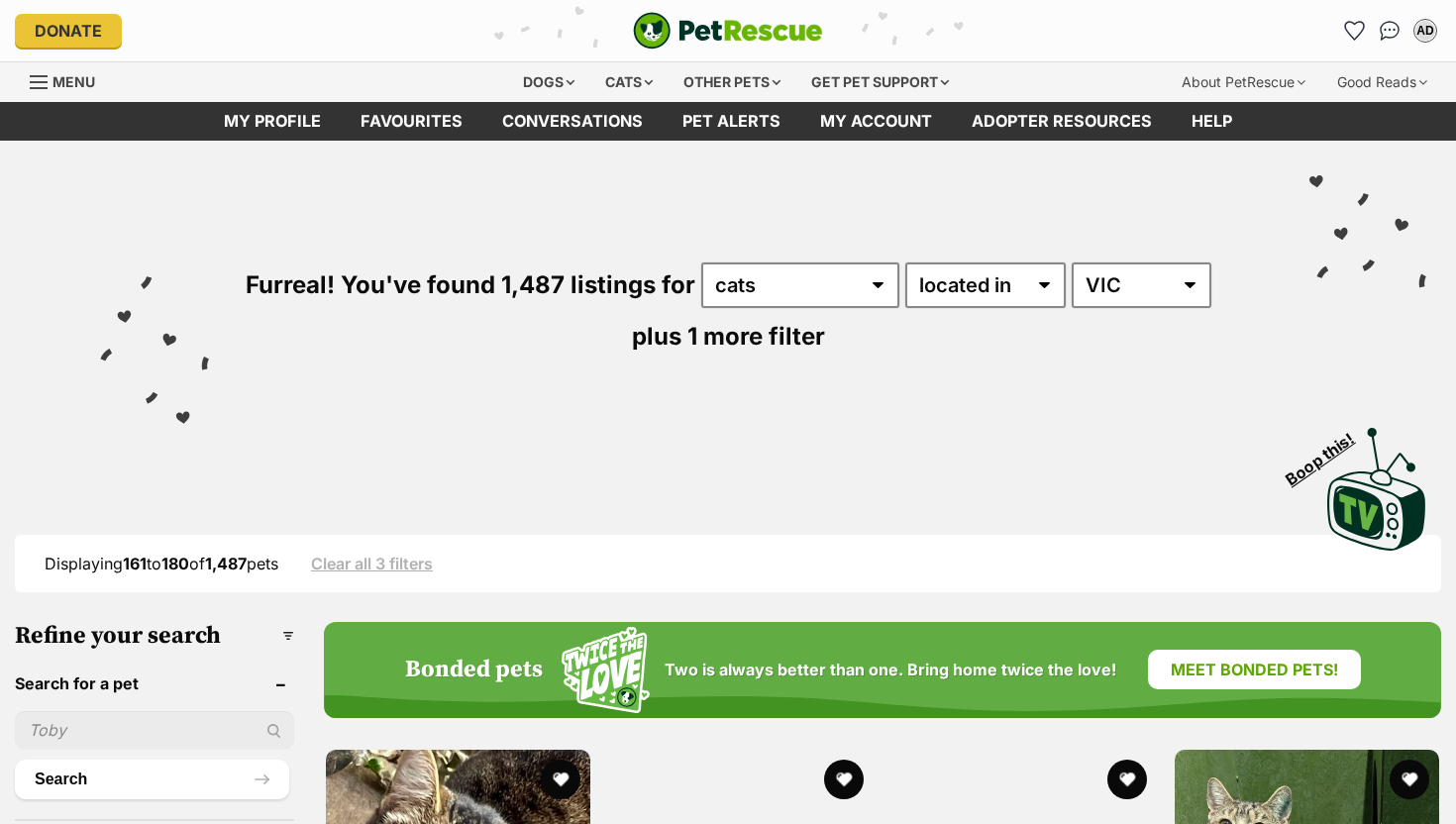 scroll, scrollTop: 0, scrollLeft: 0, axis: both 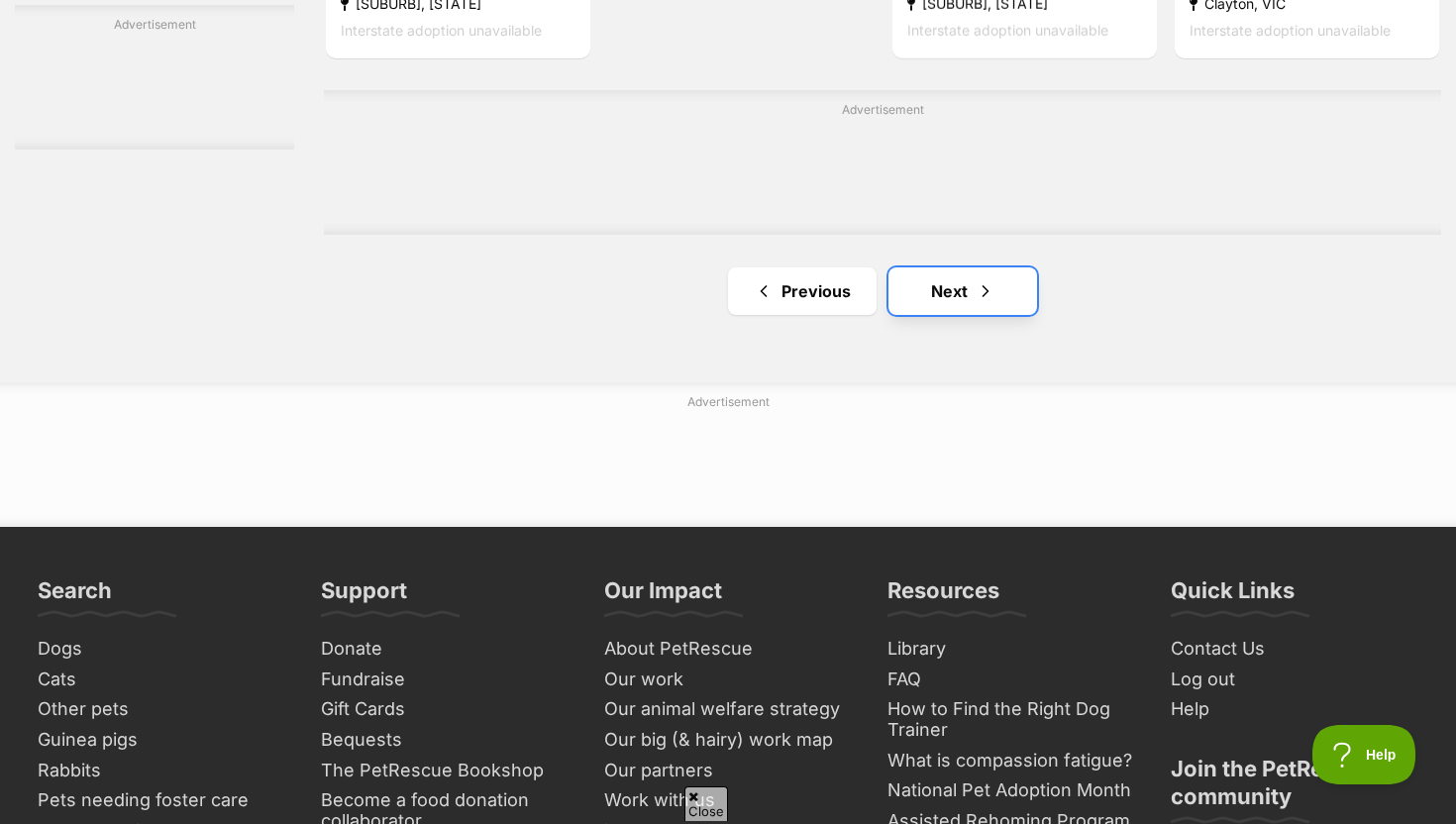 click on "Next" at bounding box center (963, 291) 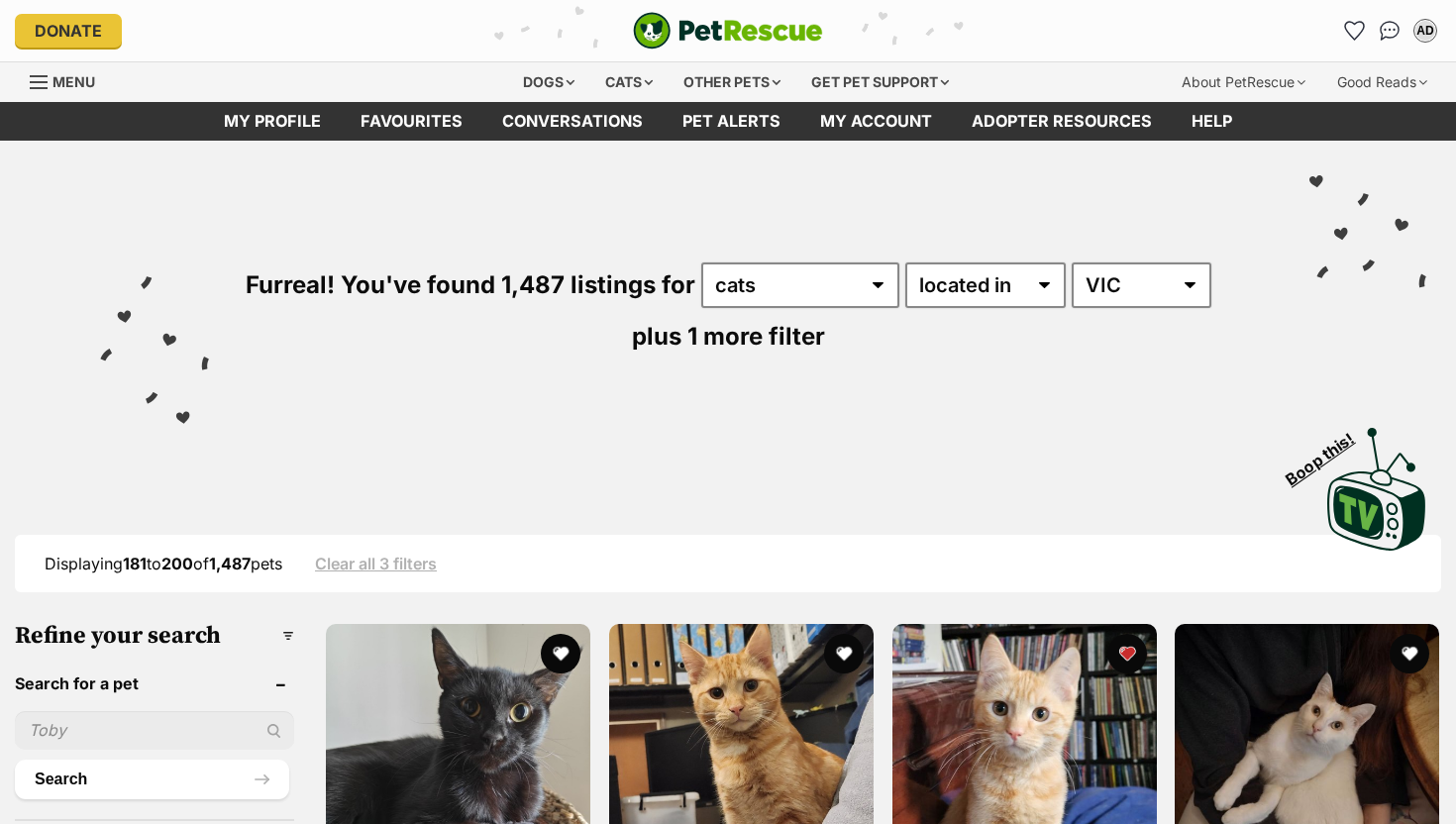 scroll, scrollTop: 0, scrollLeft: 0, axis: both 